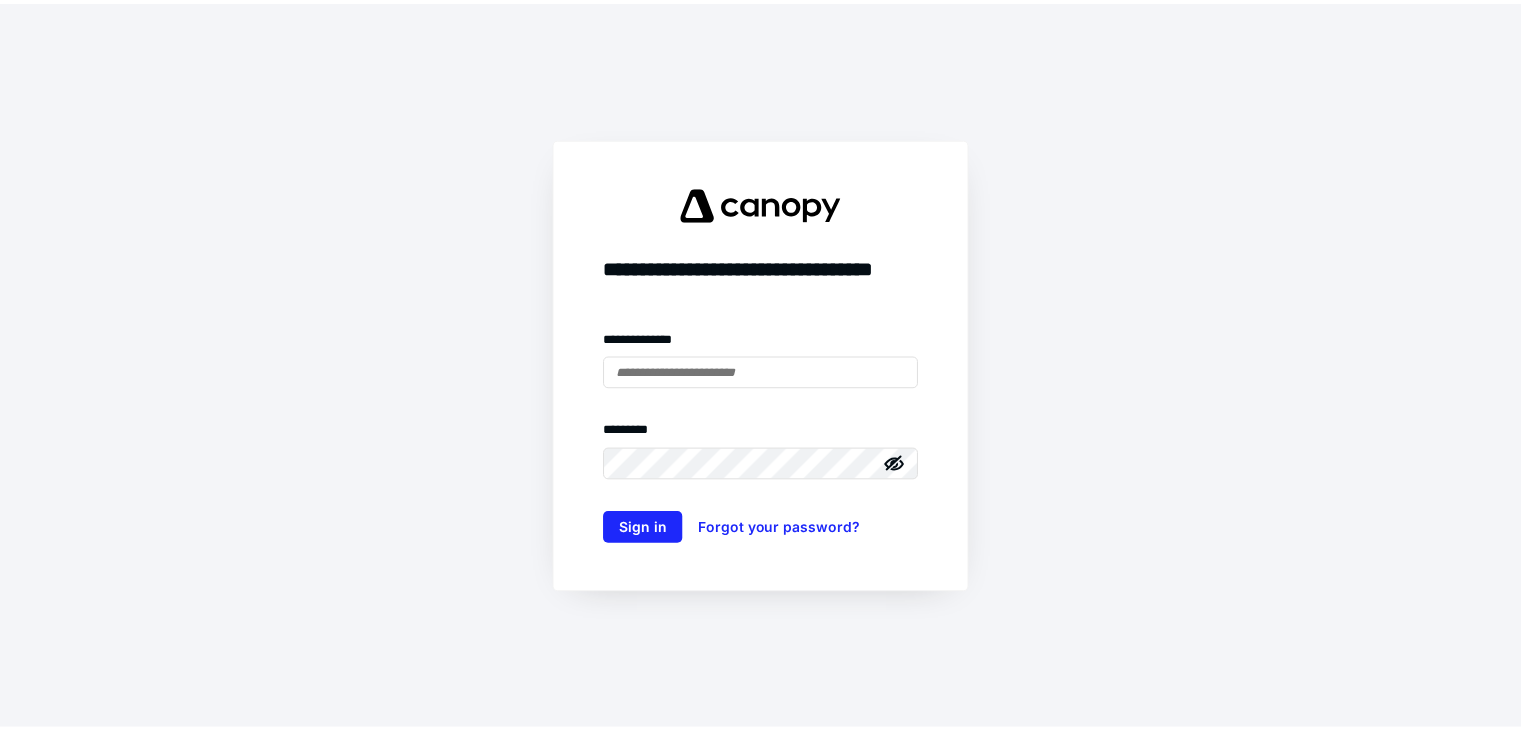 scroll, scrollTop: 0, scrollLeft: 0, axis: both 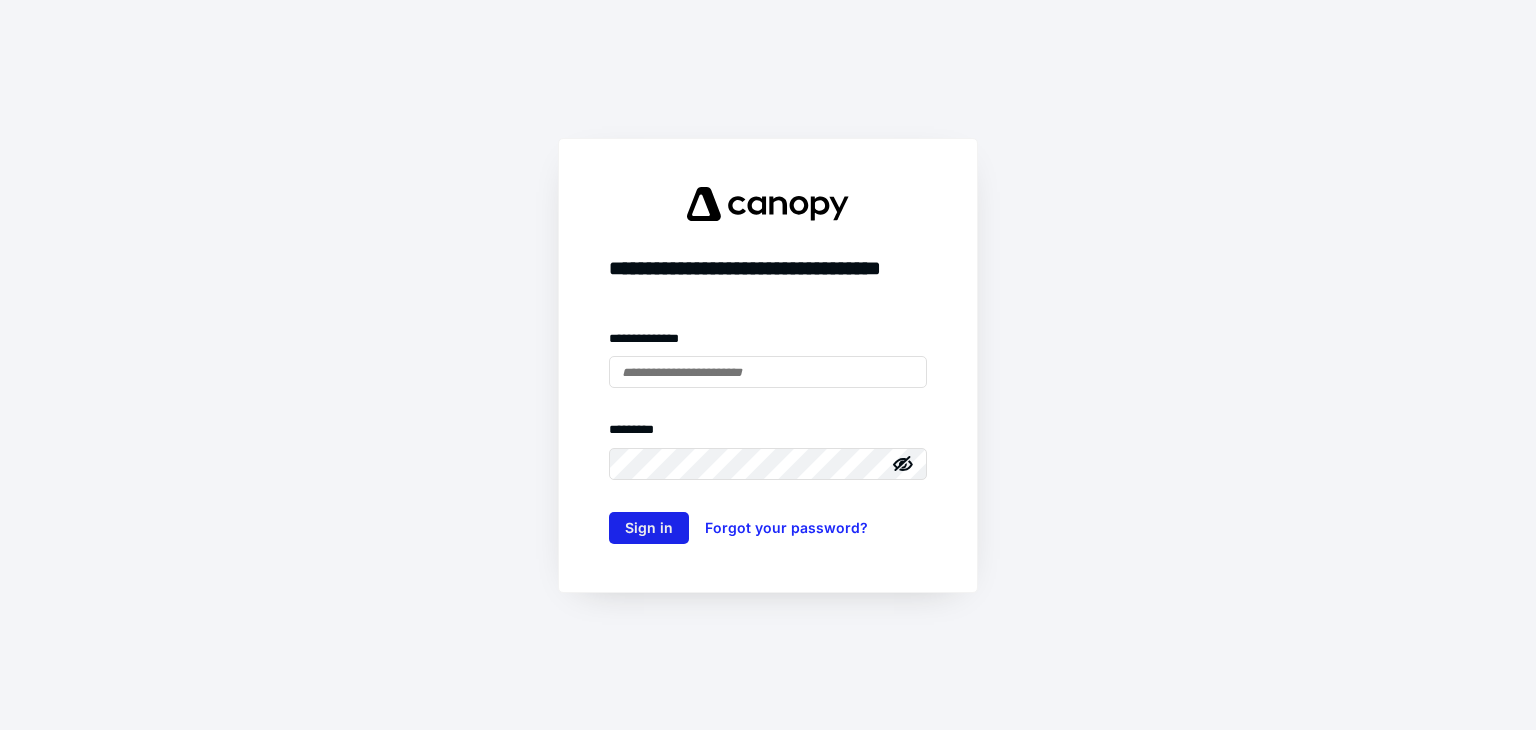 type on "**********" 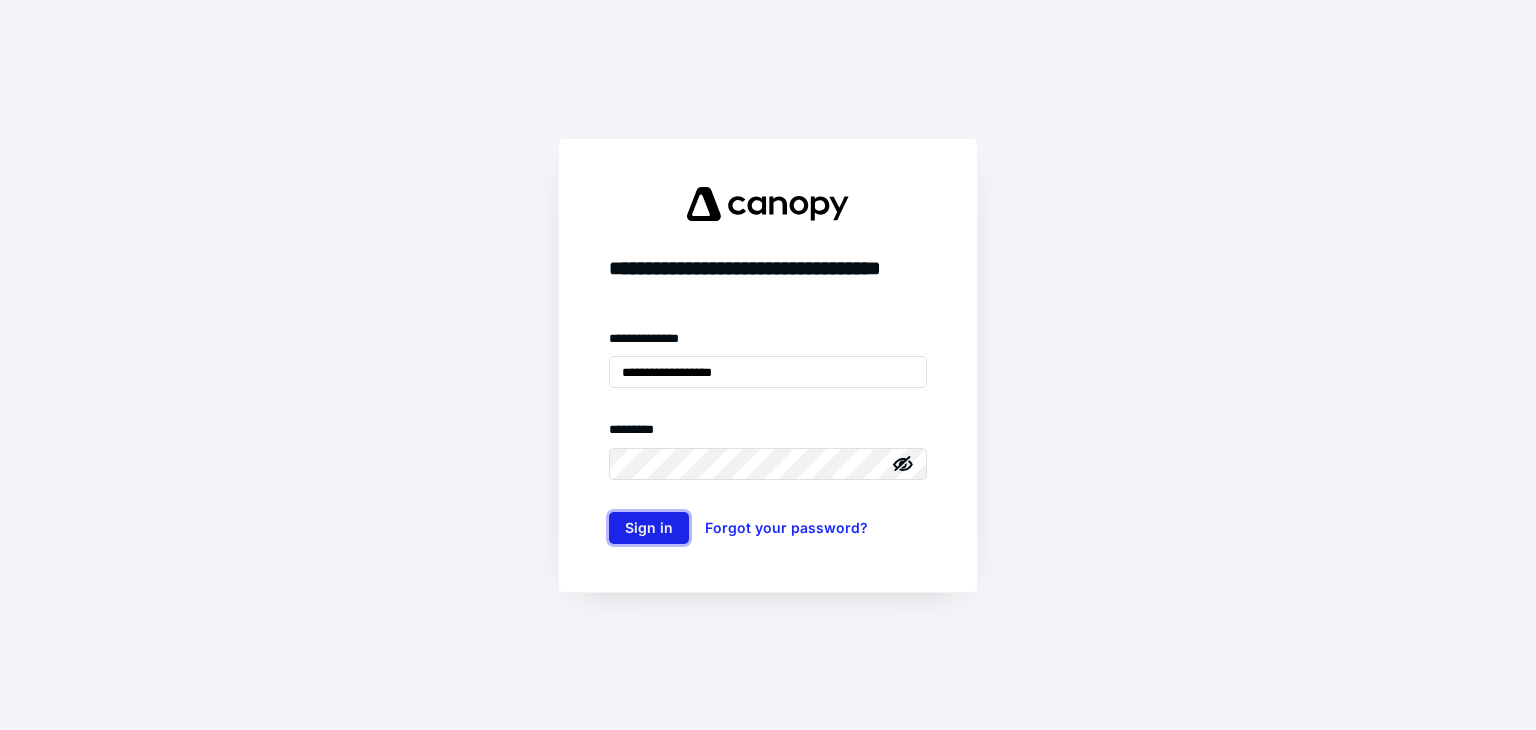 click on "Sign in" at bounding box center [649, 528] 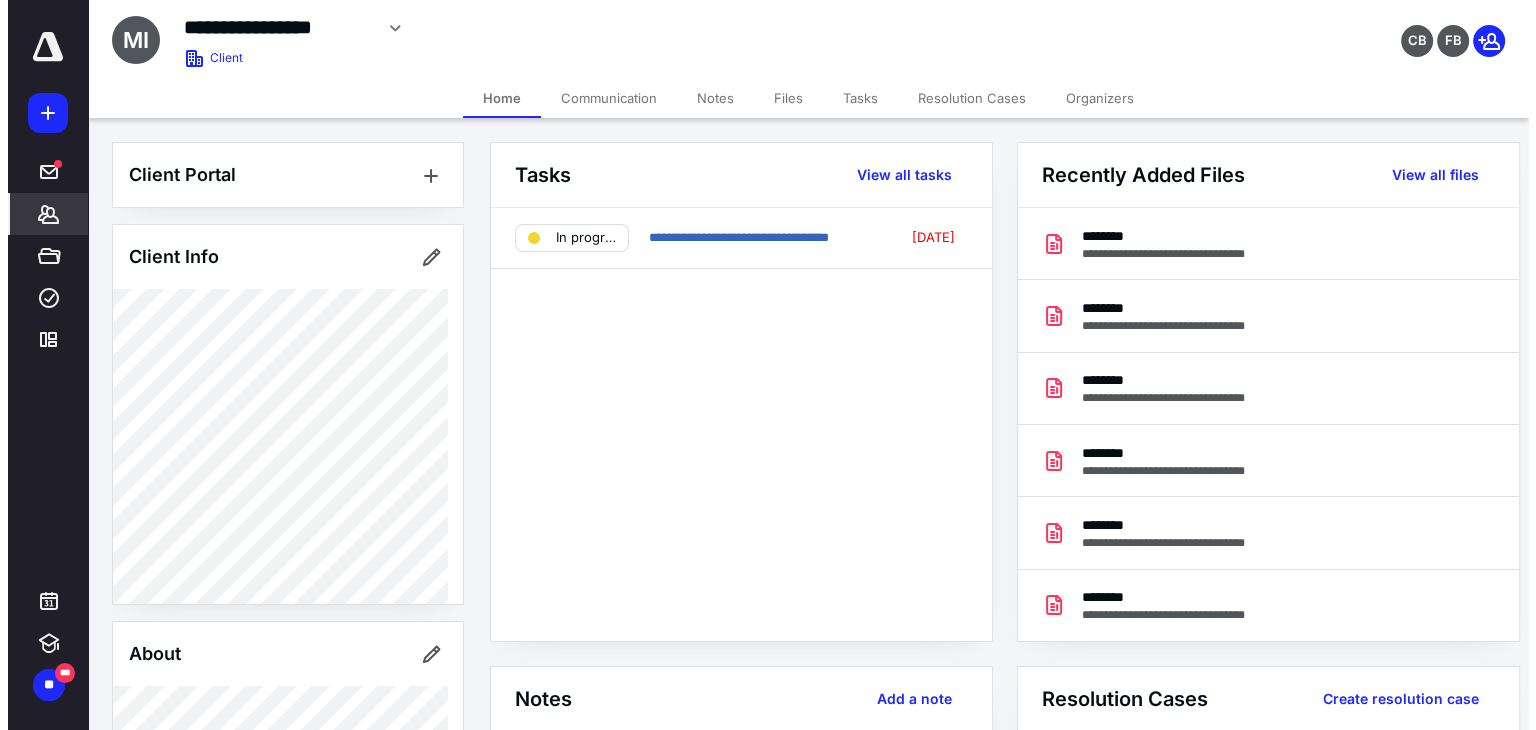 scroll, scrollTop: 0, scrollLeft: 0, axis: both 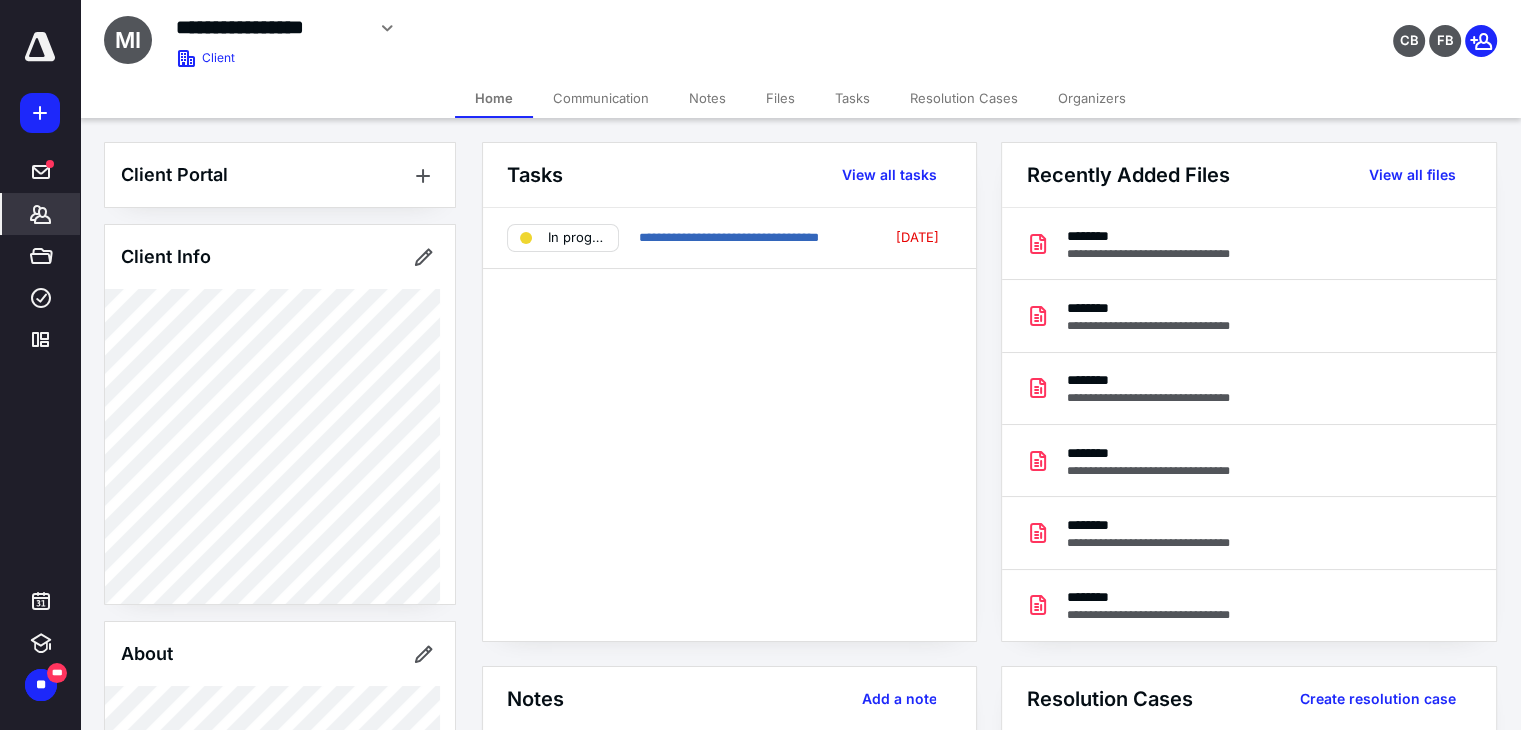 click on "Files" at bounding box center [780, 98] 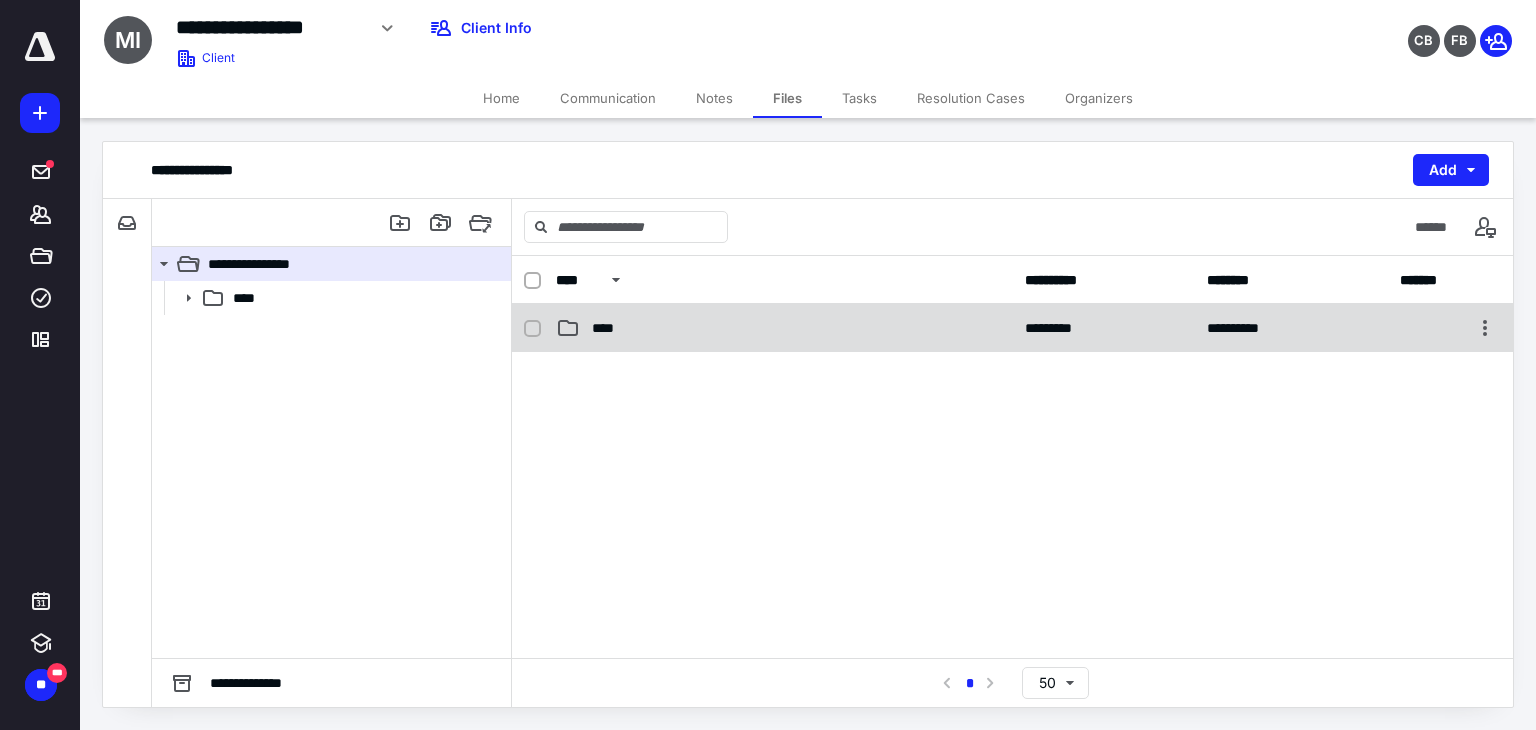 click on "**********" at bounding box center (1012, 328) 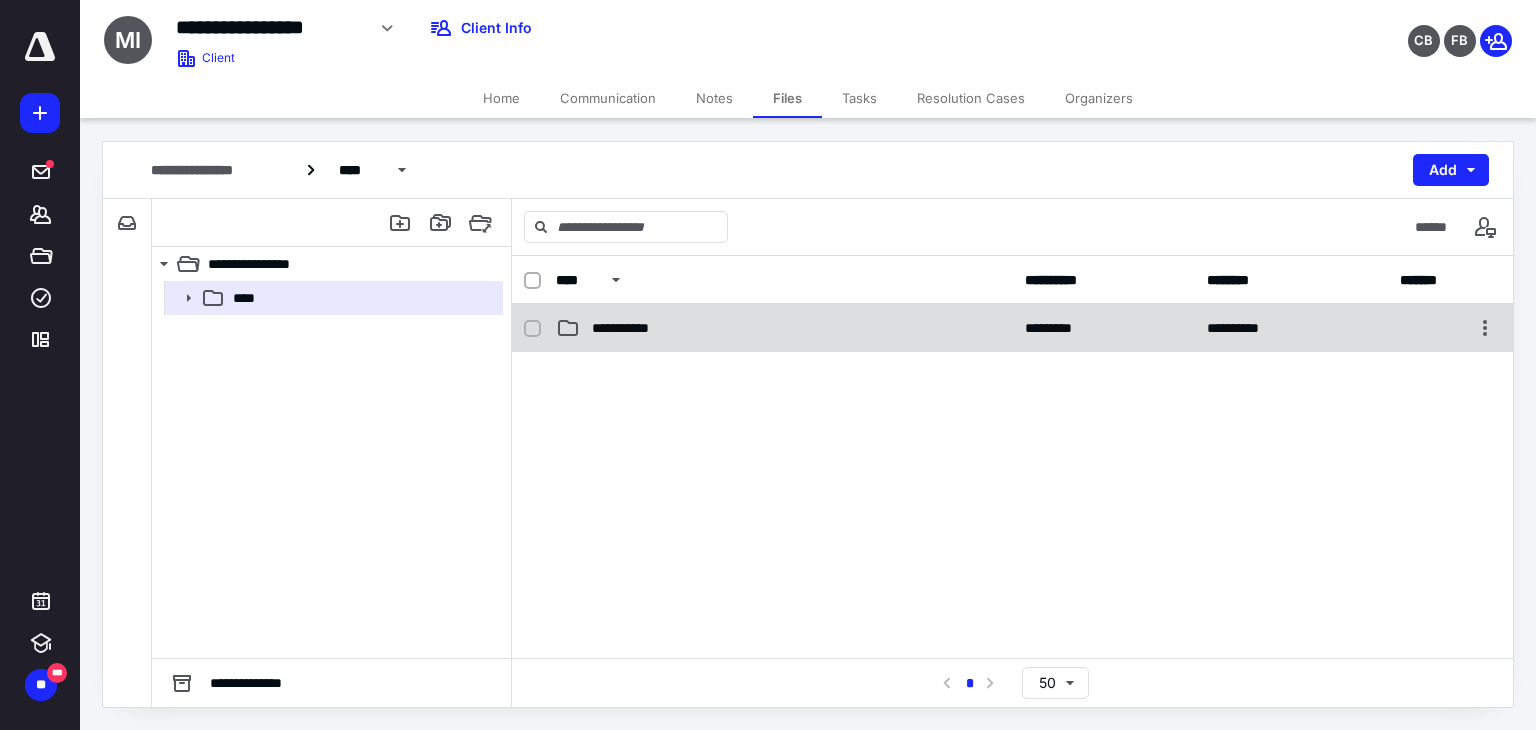 click on "**********" at bounding box center [630, 328] 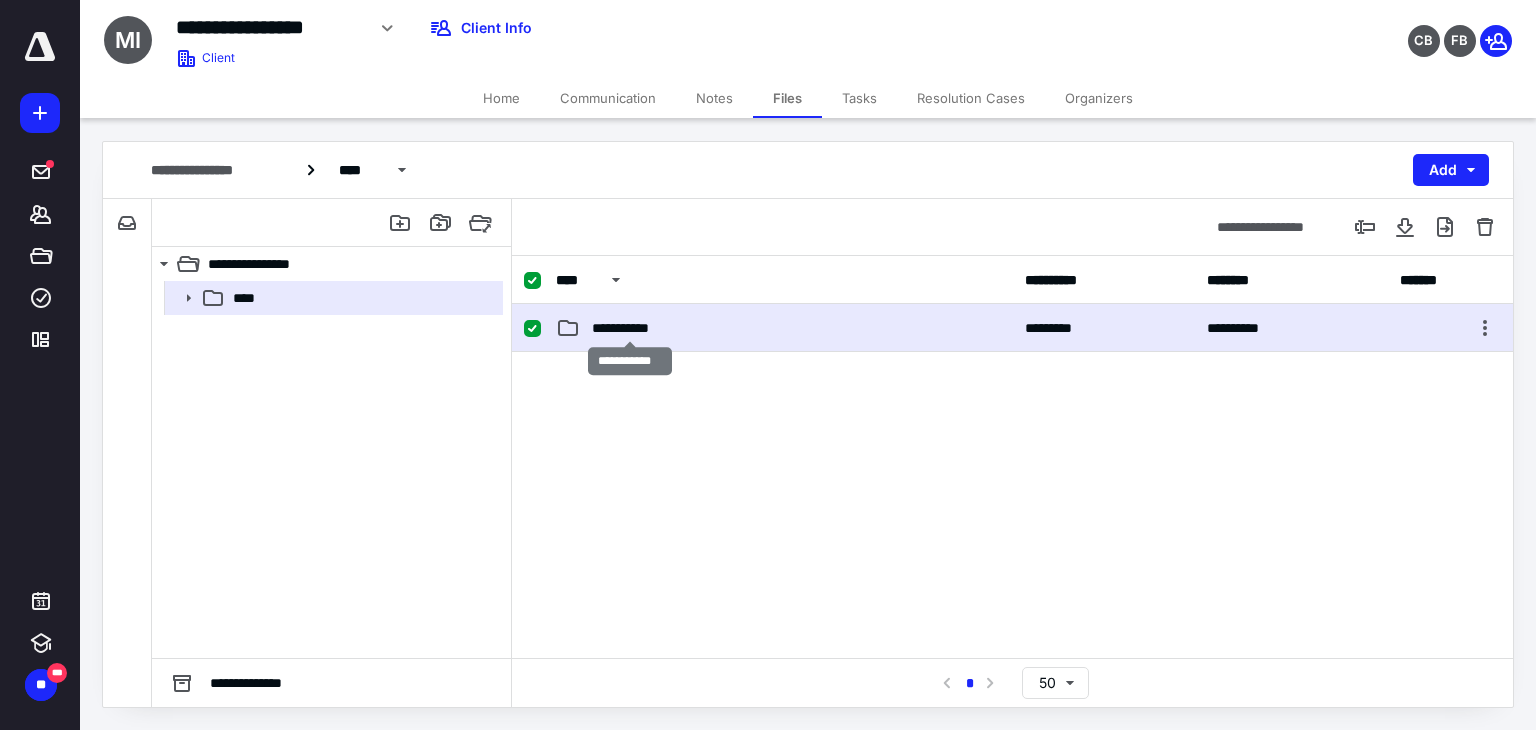 click on "**********" at bounding box center [630, 328] 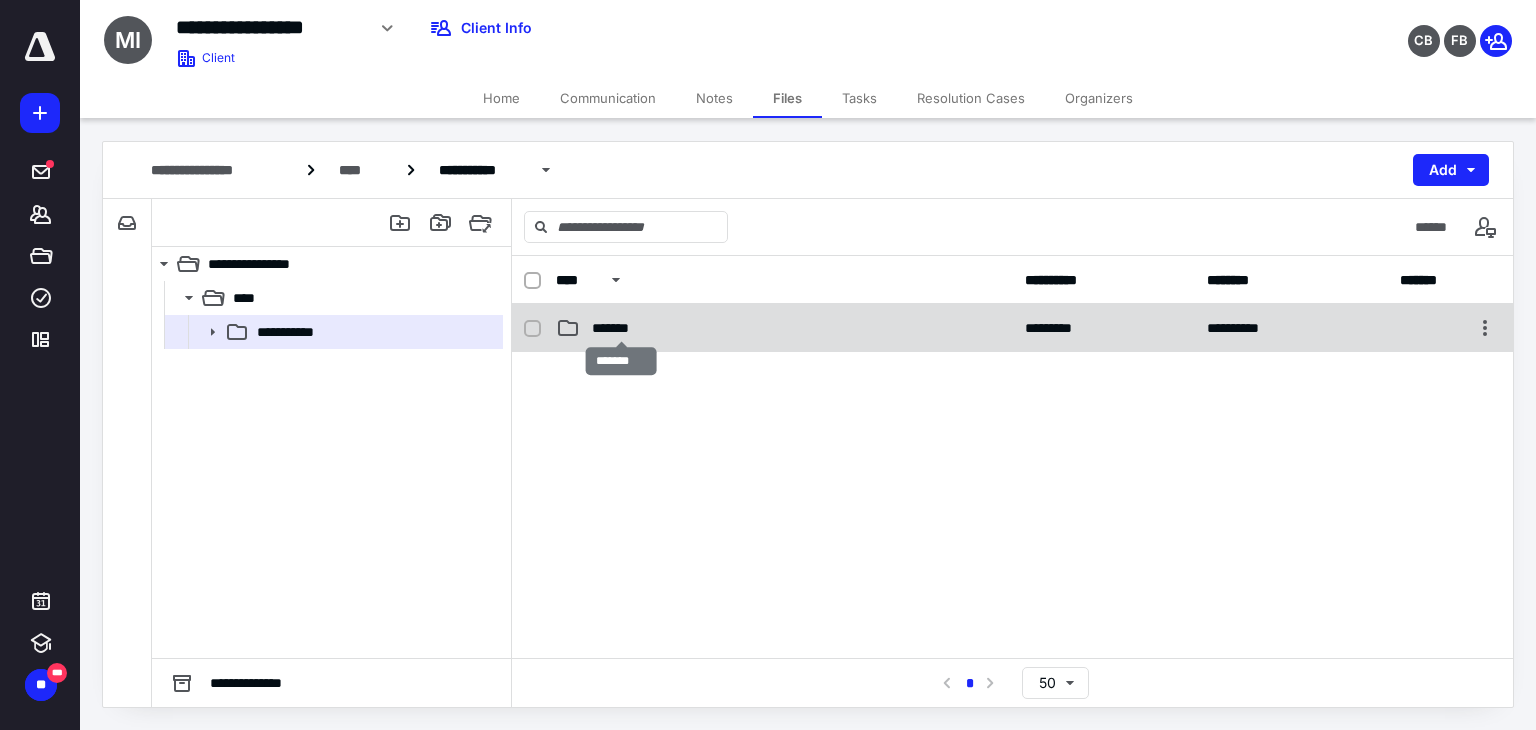 click on "*******" at bounding box center (621, 328) 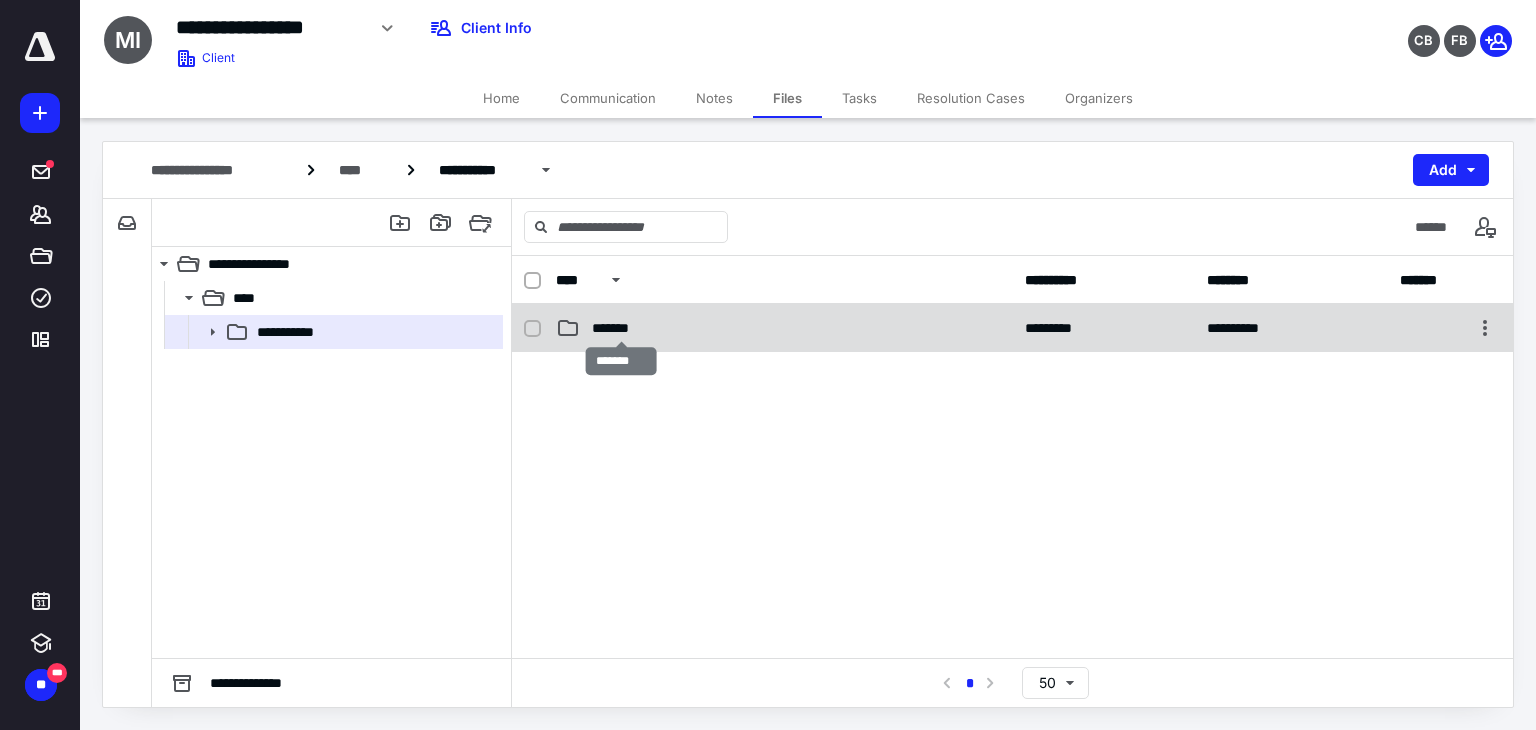 checkbox on "false" 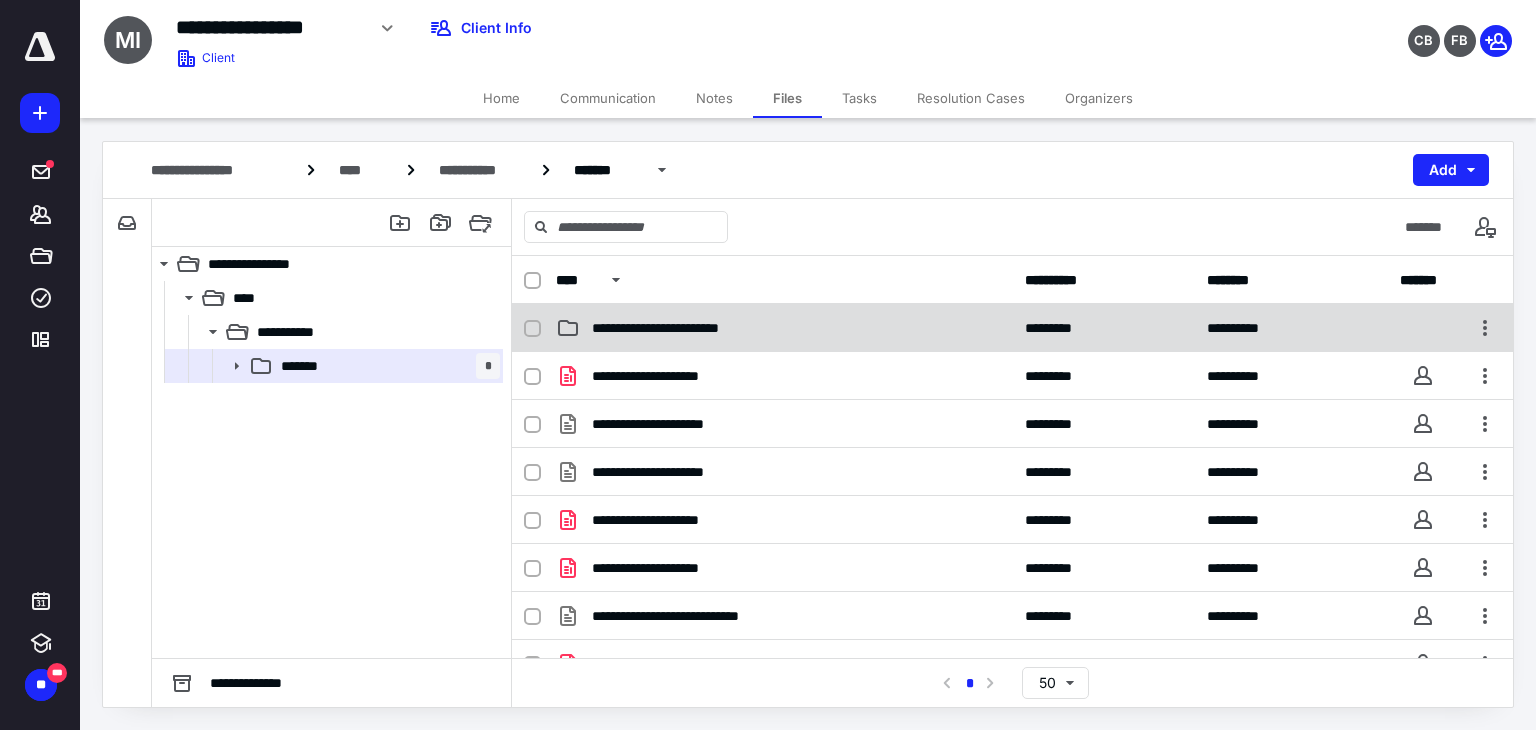 click on "**********" at bounding box center [1012, 328] 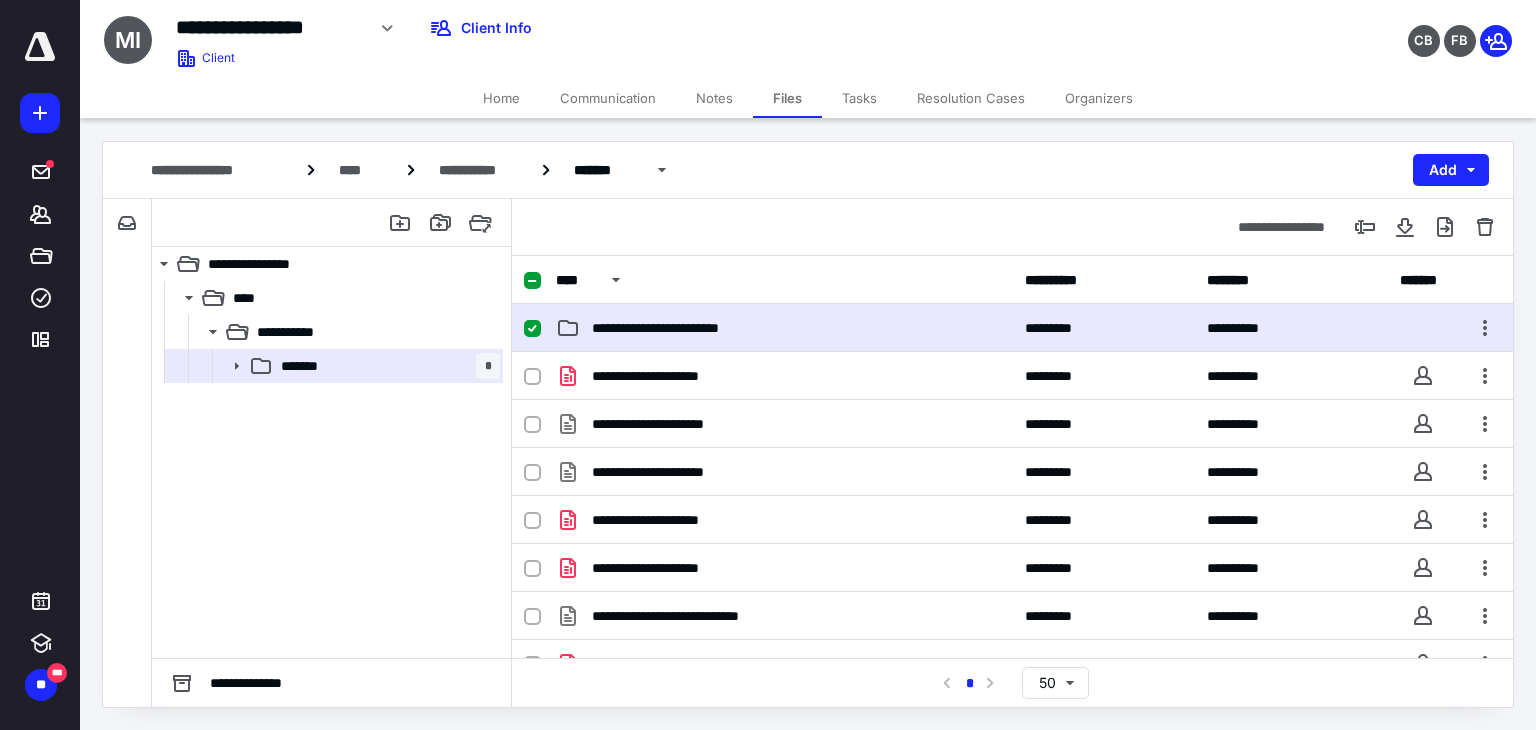 checkbox on "true" 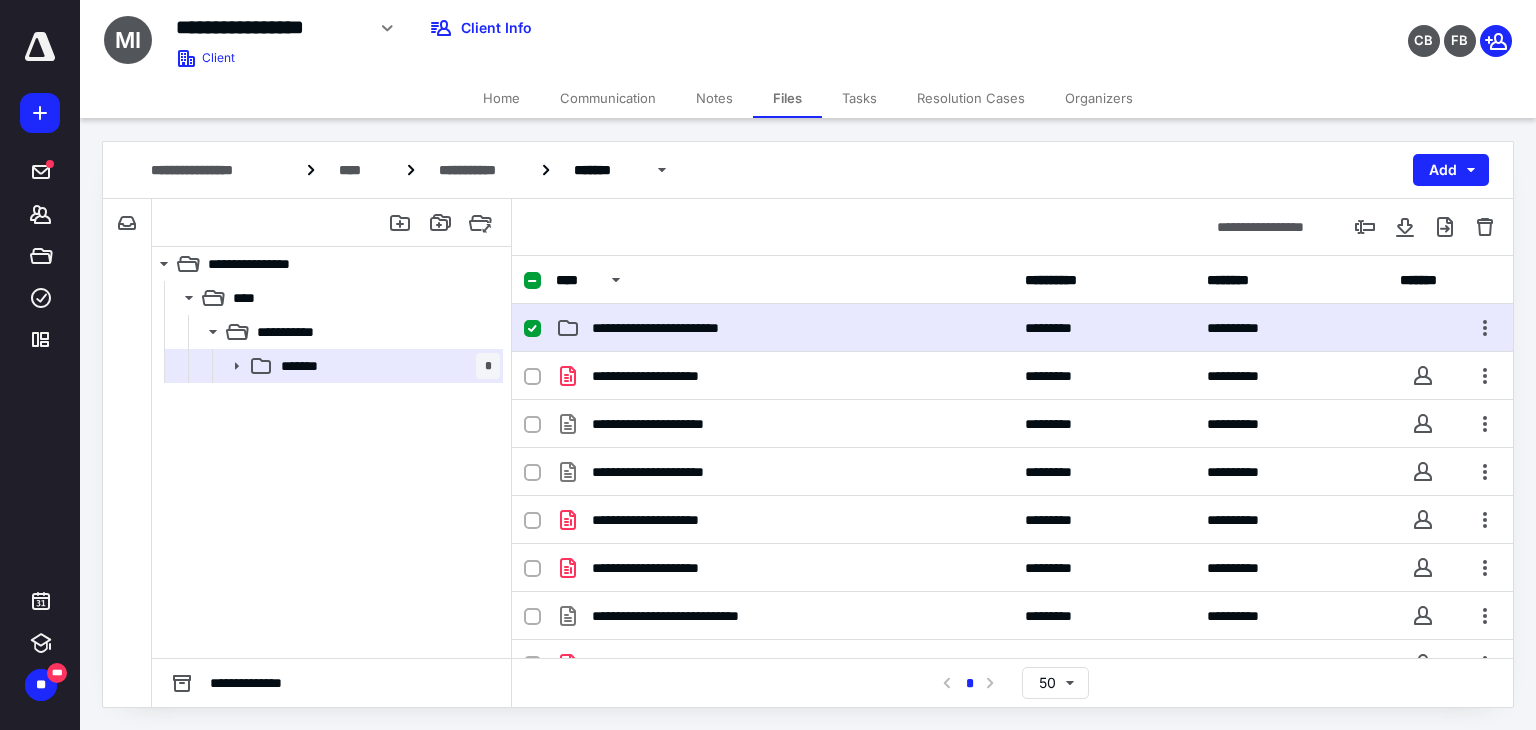 click on "**********" at bounding box center [1012, 328] 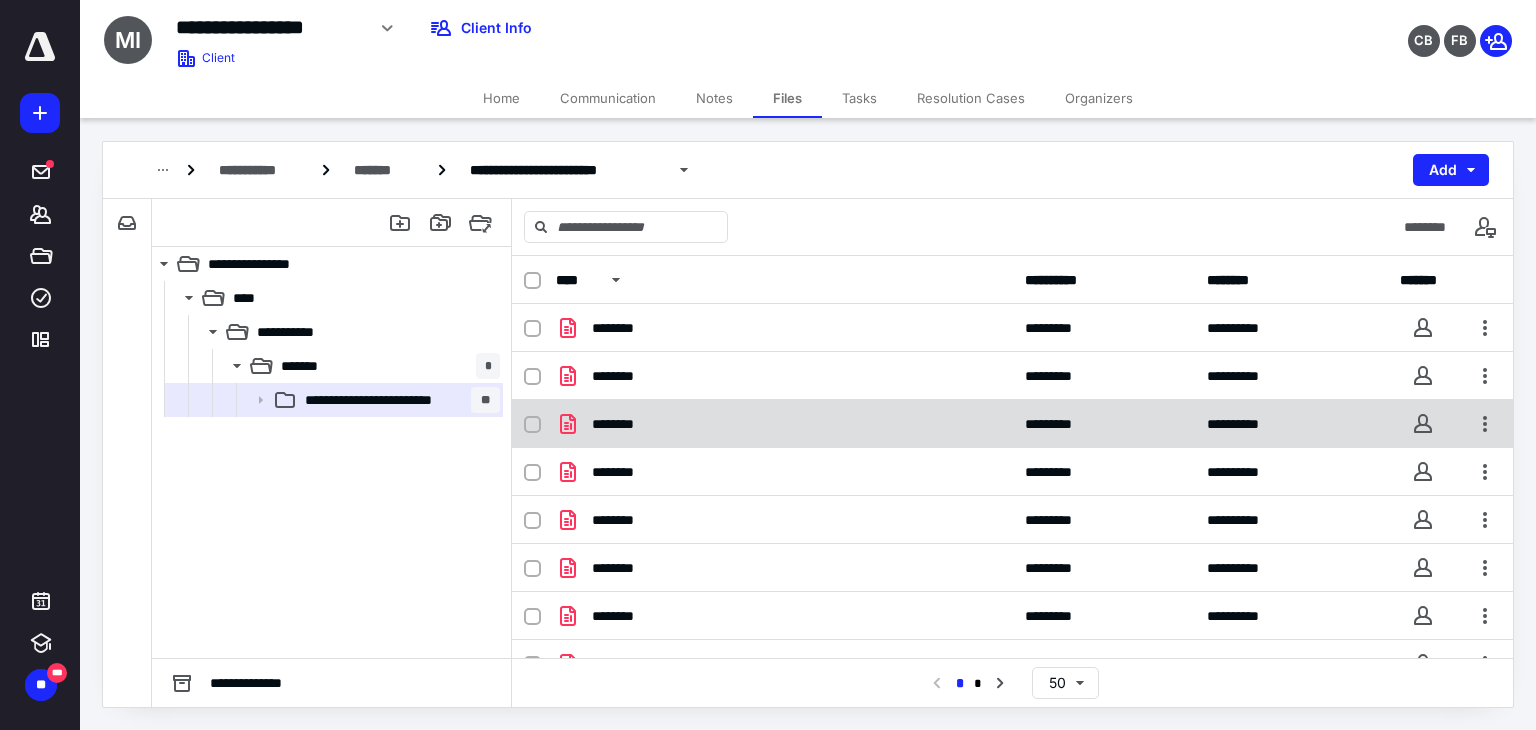 click on "**********" at bounding box center (1012, 424) 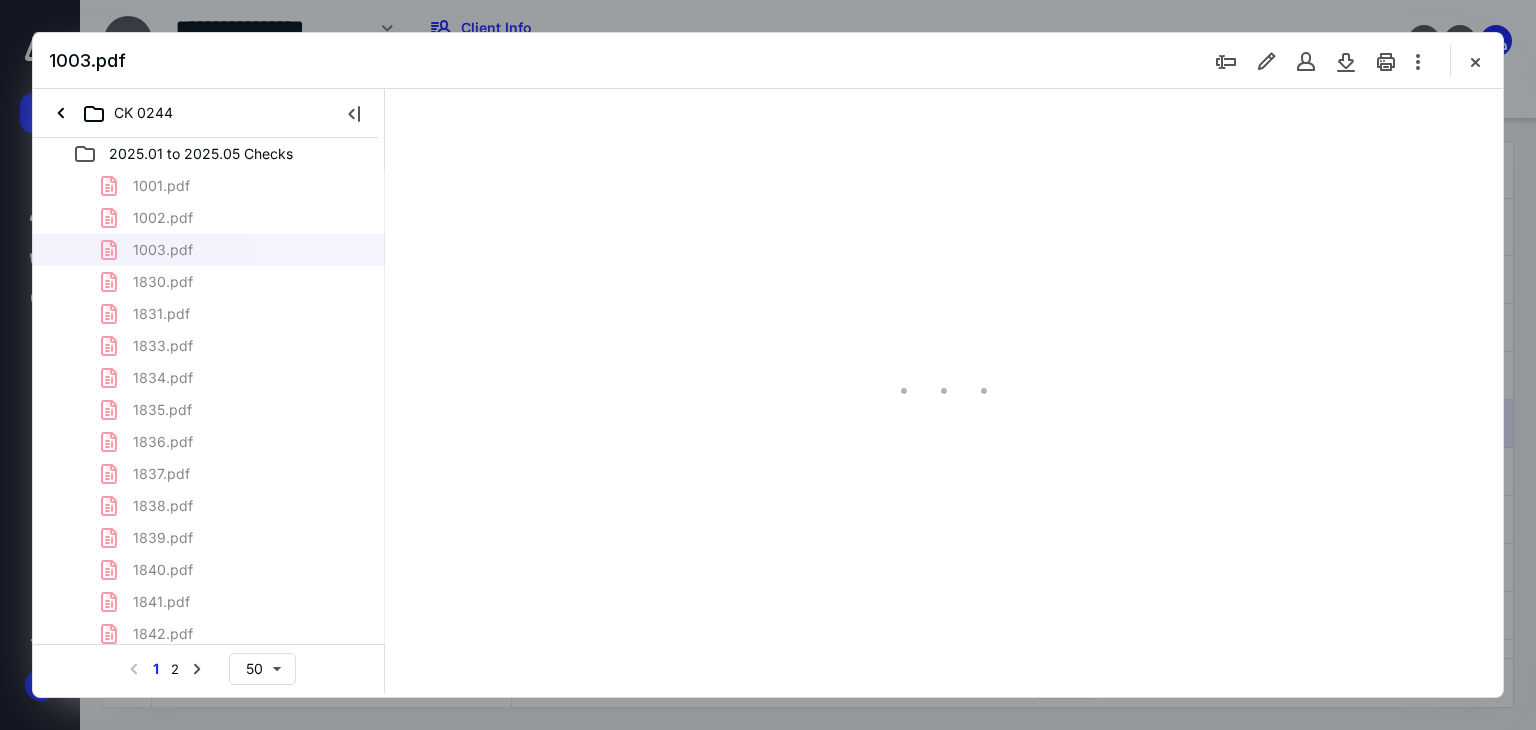 scroll, scrollTop: 0, scrollLeft: 0, axis: both 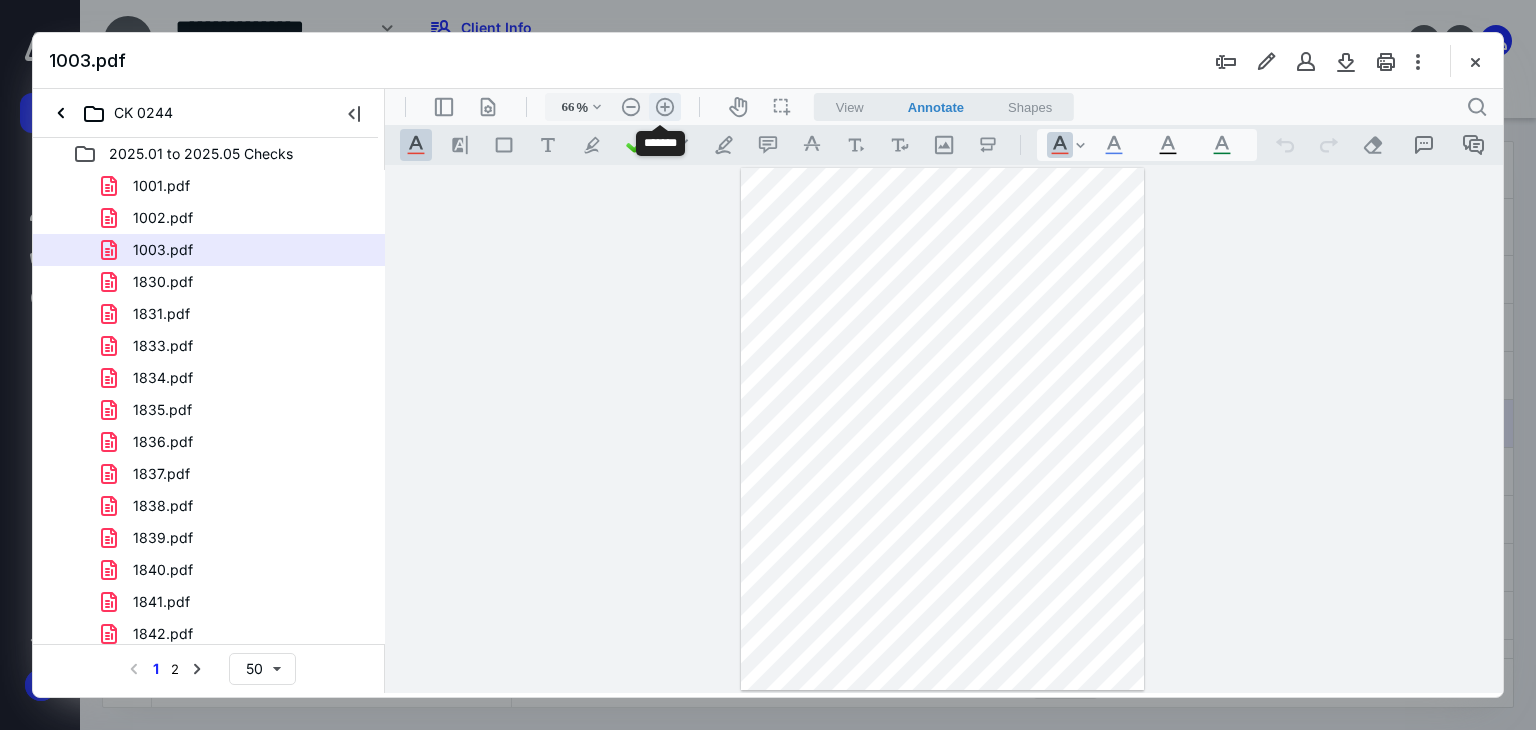 click on ".cls-1{fill:#abb0c4;} icon - header - zoom - in - line" at bounding box center (665, 107) 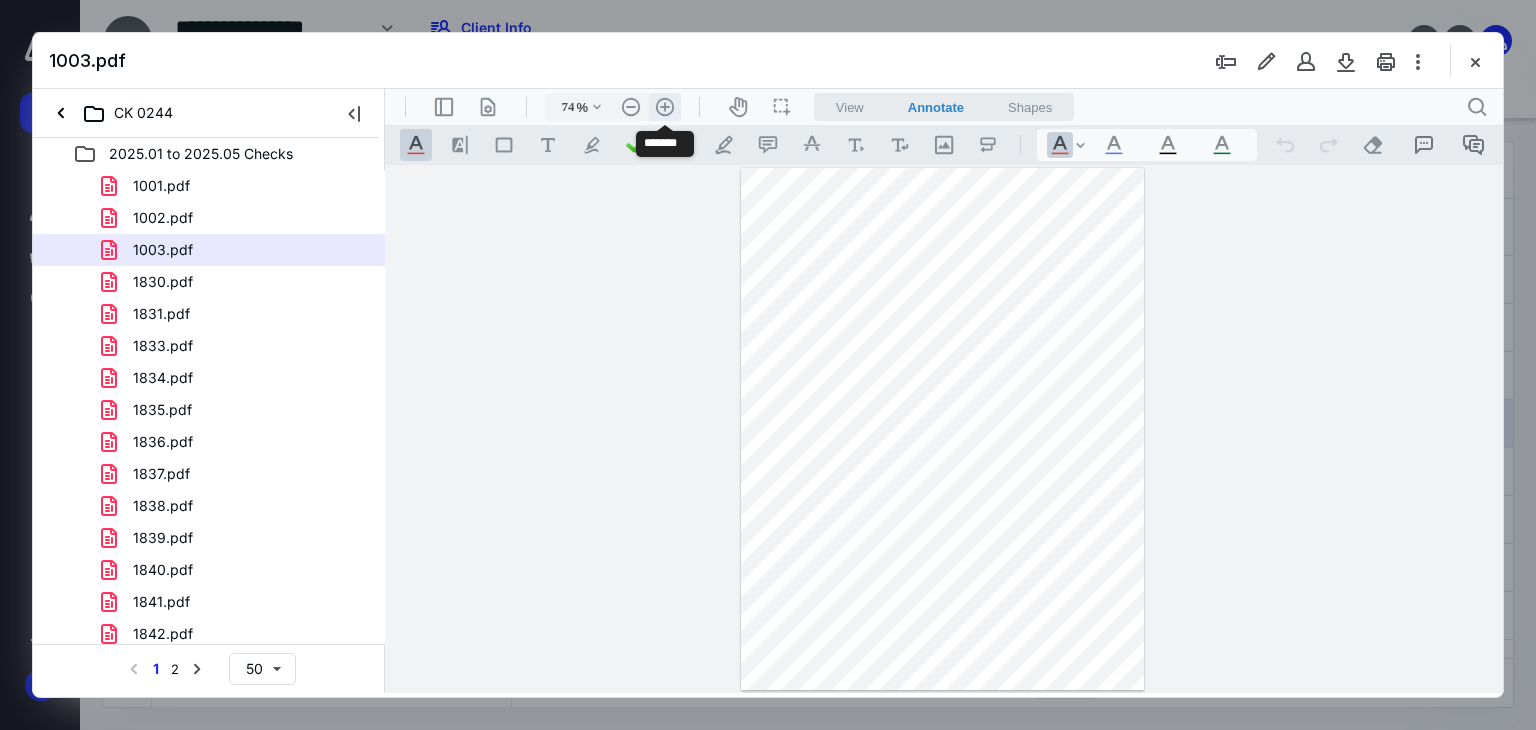 click on ".cls-1{fill:#abb0c4;} icon - header - zoom - in - line" at bounding box center (665, 107) 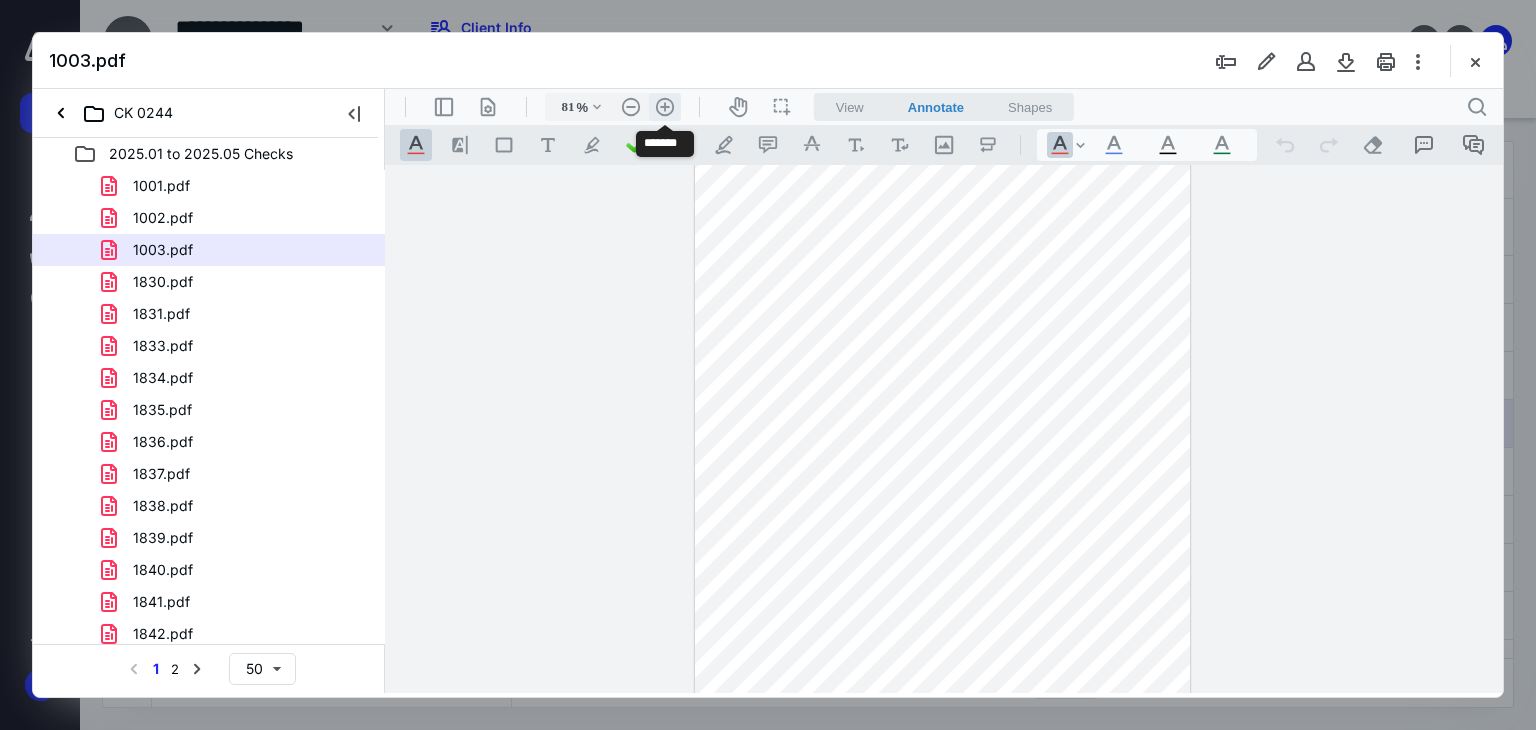 click on ".cls-1{fill:#abb0c4;} icon - header - zoom - in - line" at bounding box center (665, 107) 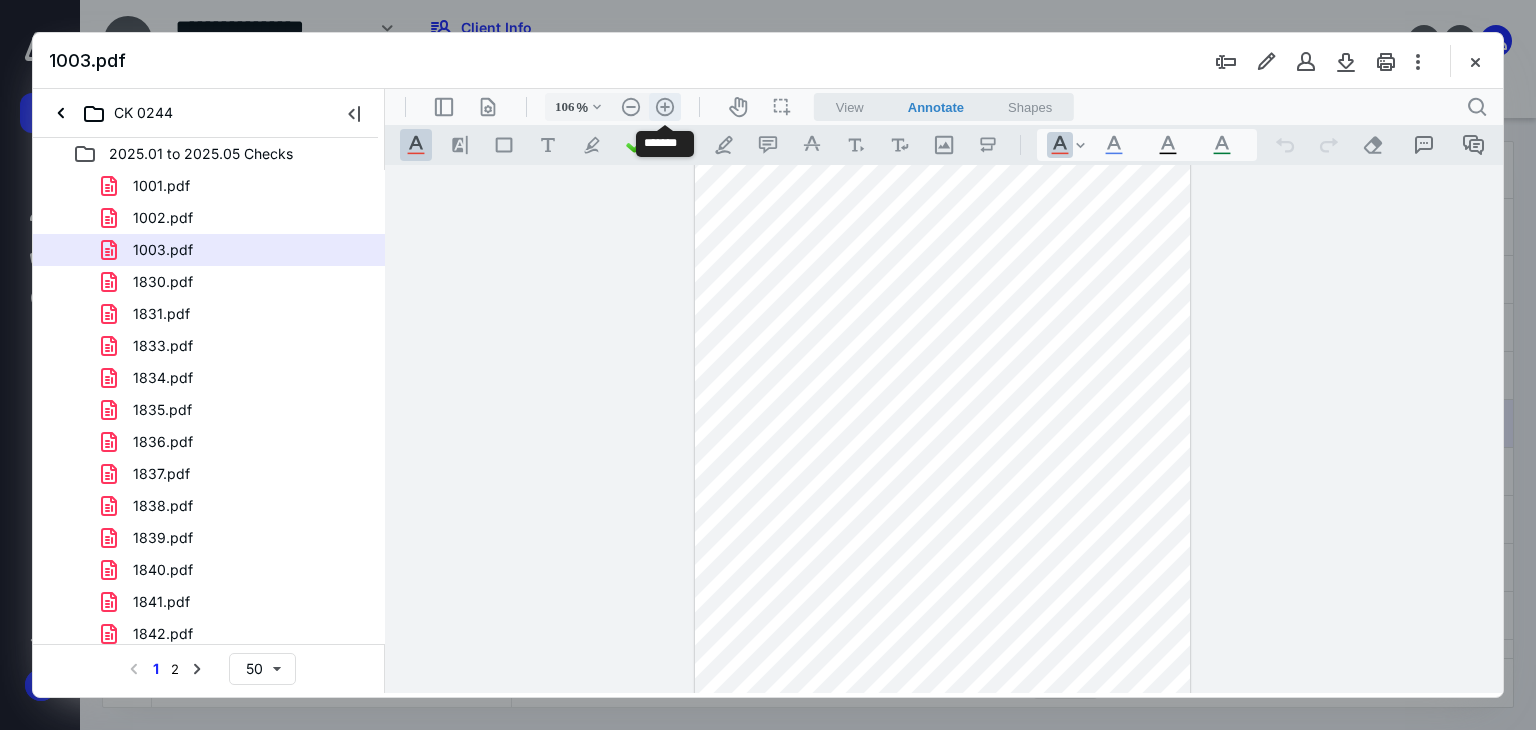 scroll, scrollTop: 136, scrollLeft: 0, axis: vertical 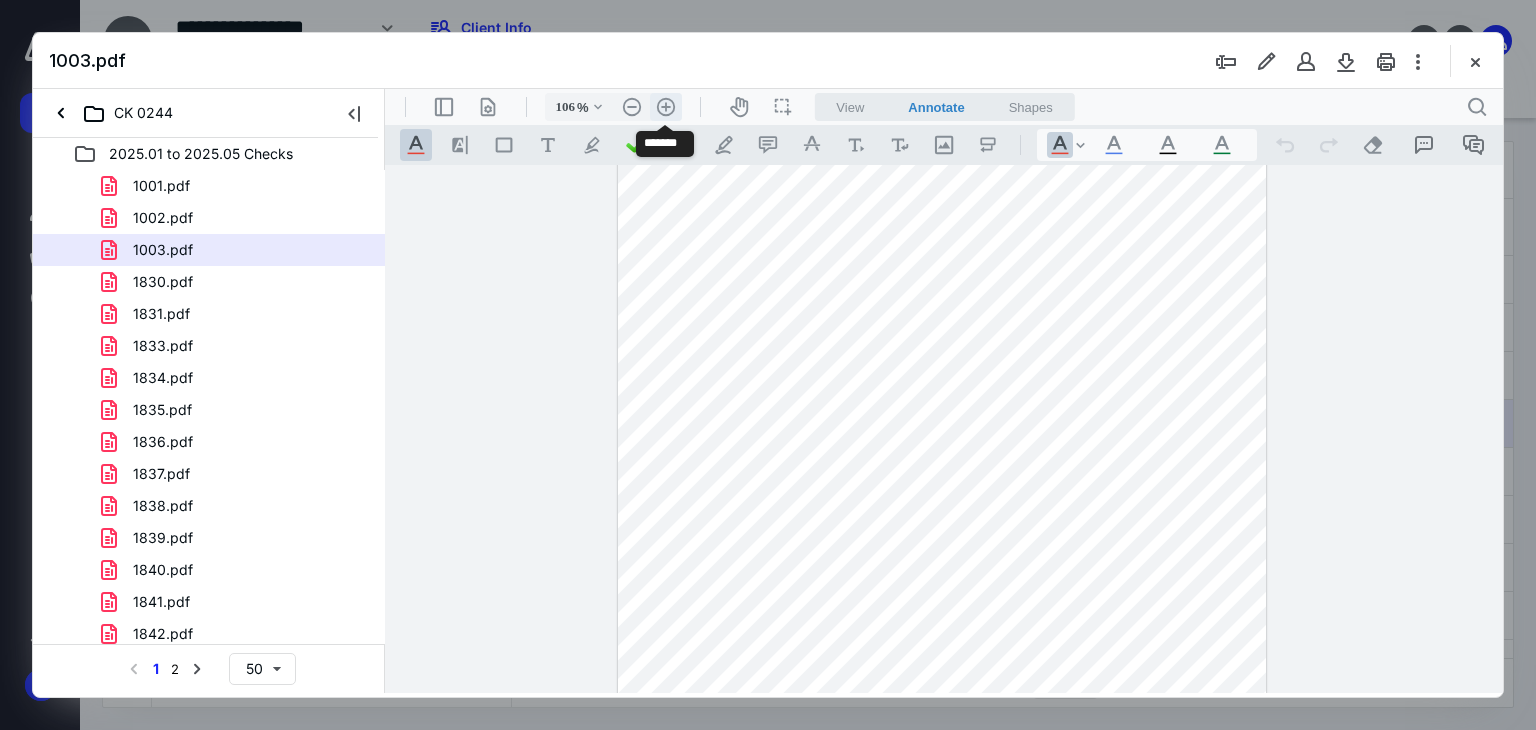 click on ".cls-1{fill:#abb0c4;} icon - header - zoom - in - line" at bounding box center [666, 107] 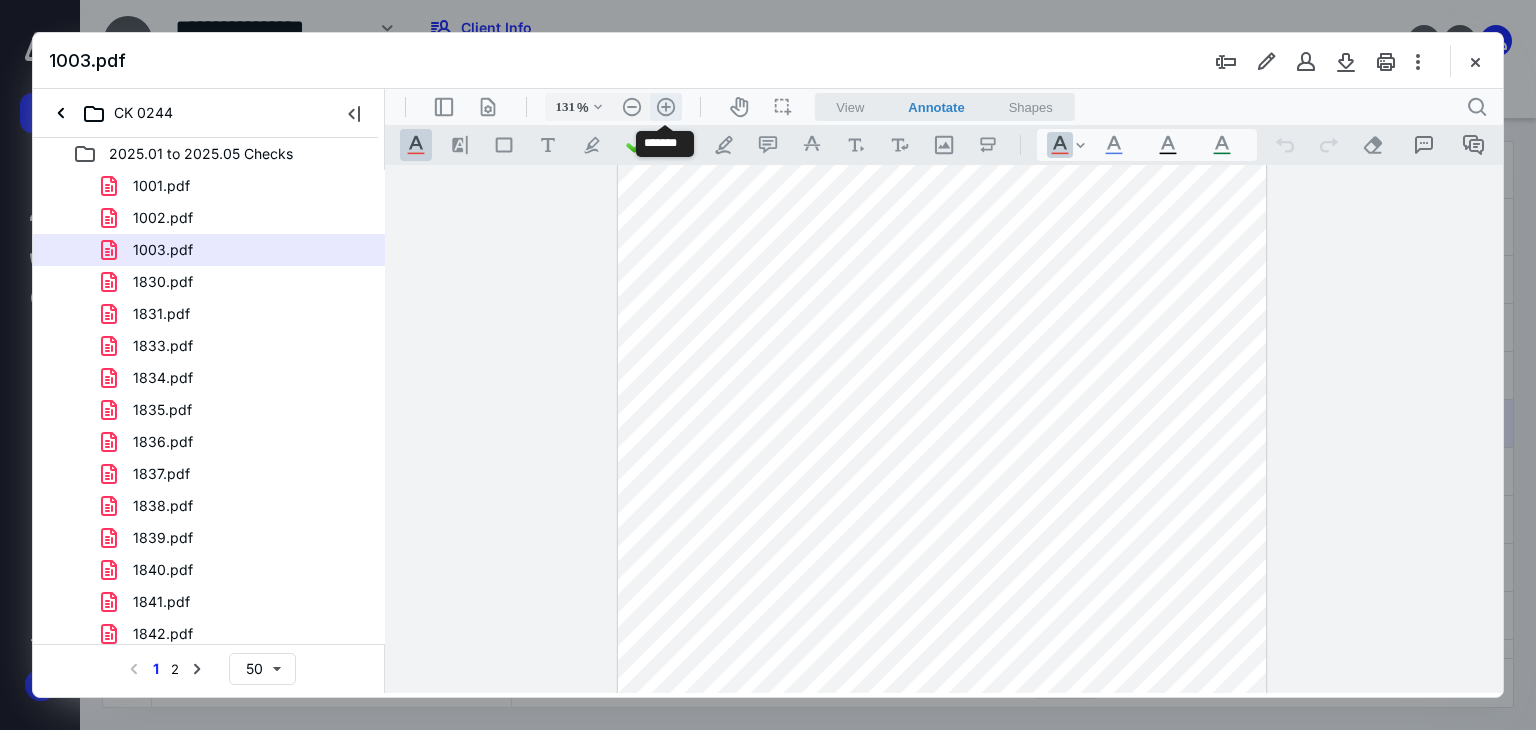 scroll, scrollTop: 222, scrollLeft: 0, axis: vertical 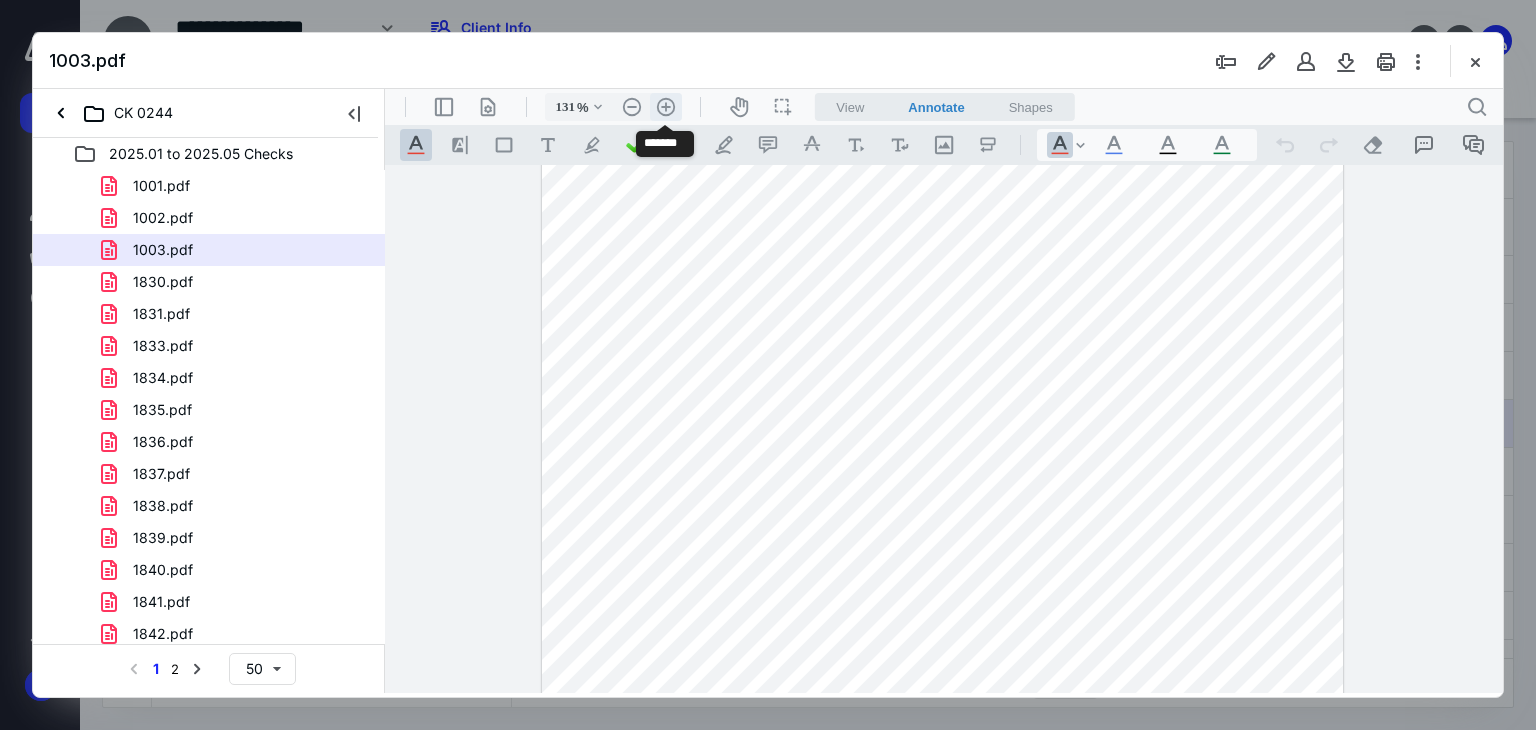 click on ".cls-1{fill:#abb0c4;} icon - header - zoom - in - line" at bounding box center [666, 107] 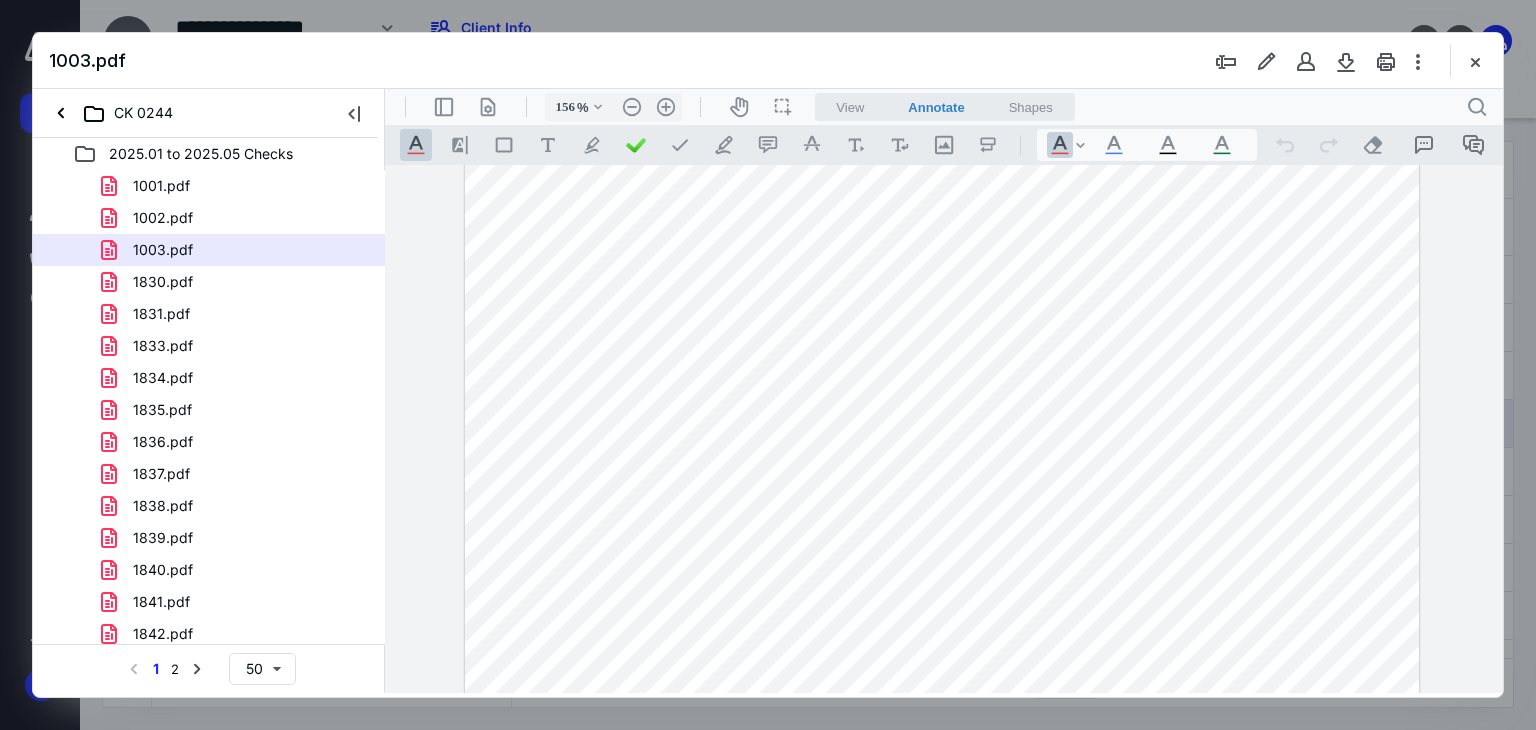scroll, scrollTop: 208, scrollLeft: 0, axis: vertical 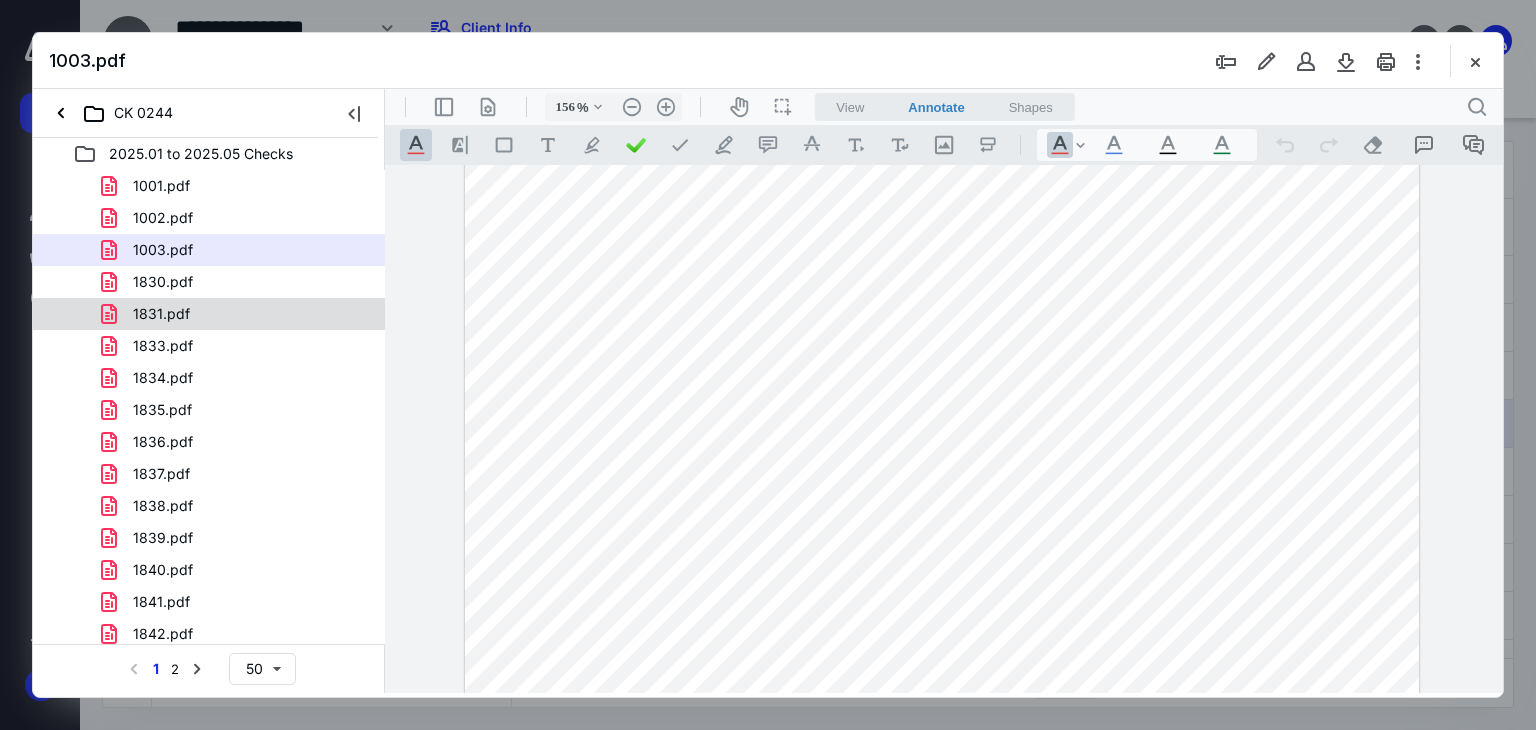 click on "1831.pdf" at bounding box center [237, 314] 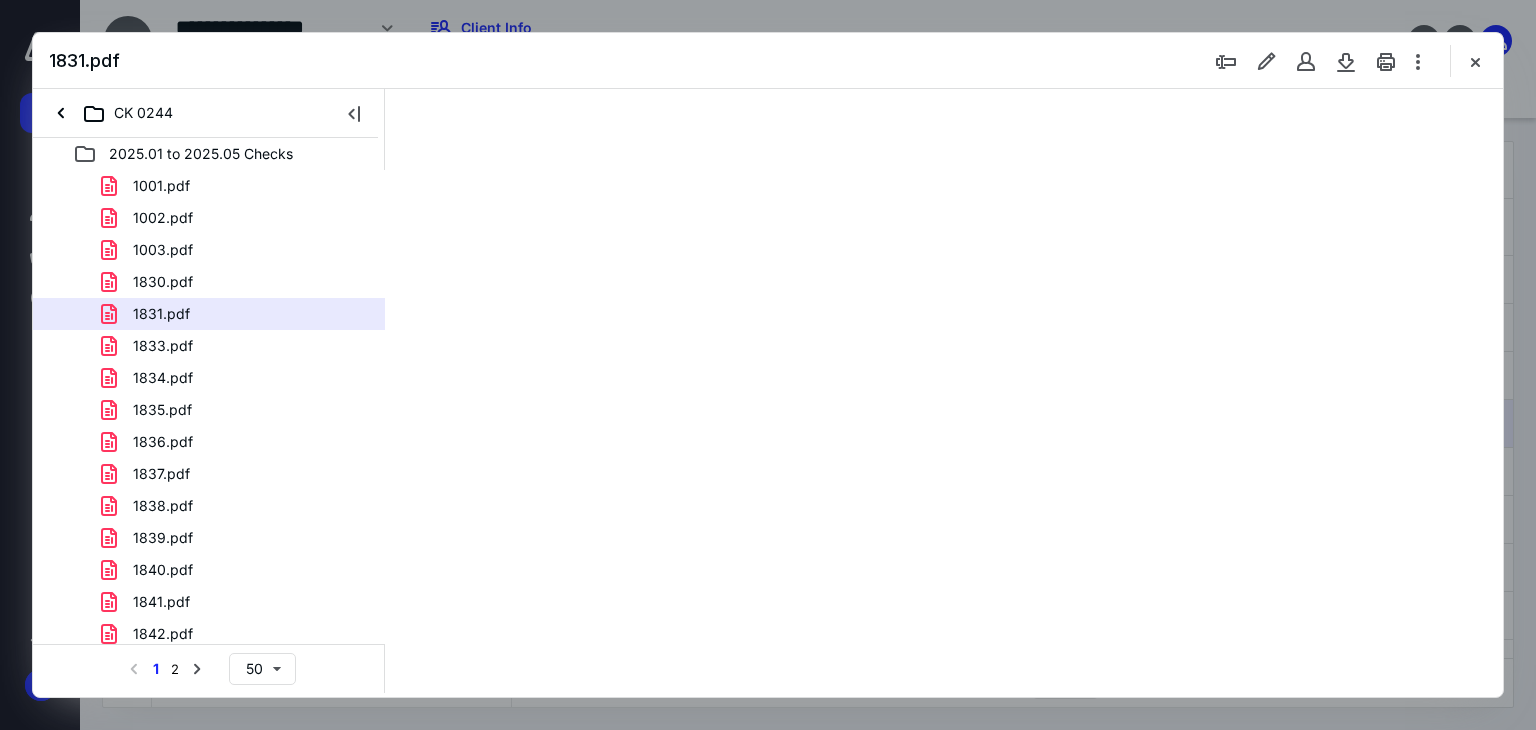 scroll, scrollTop: 0, scrollLeft: 0, axis: both 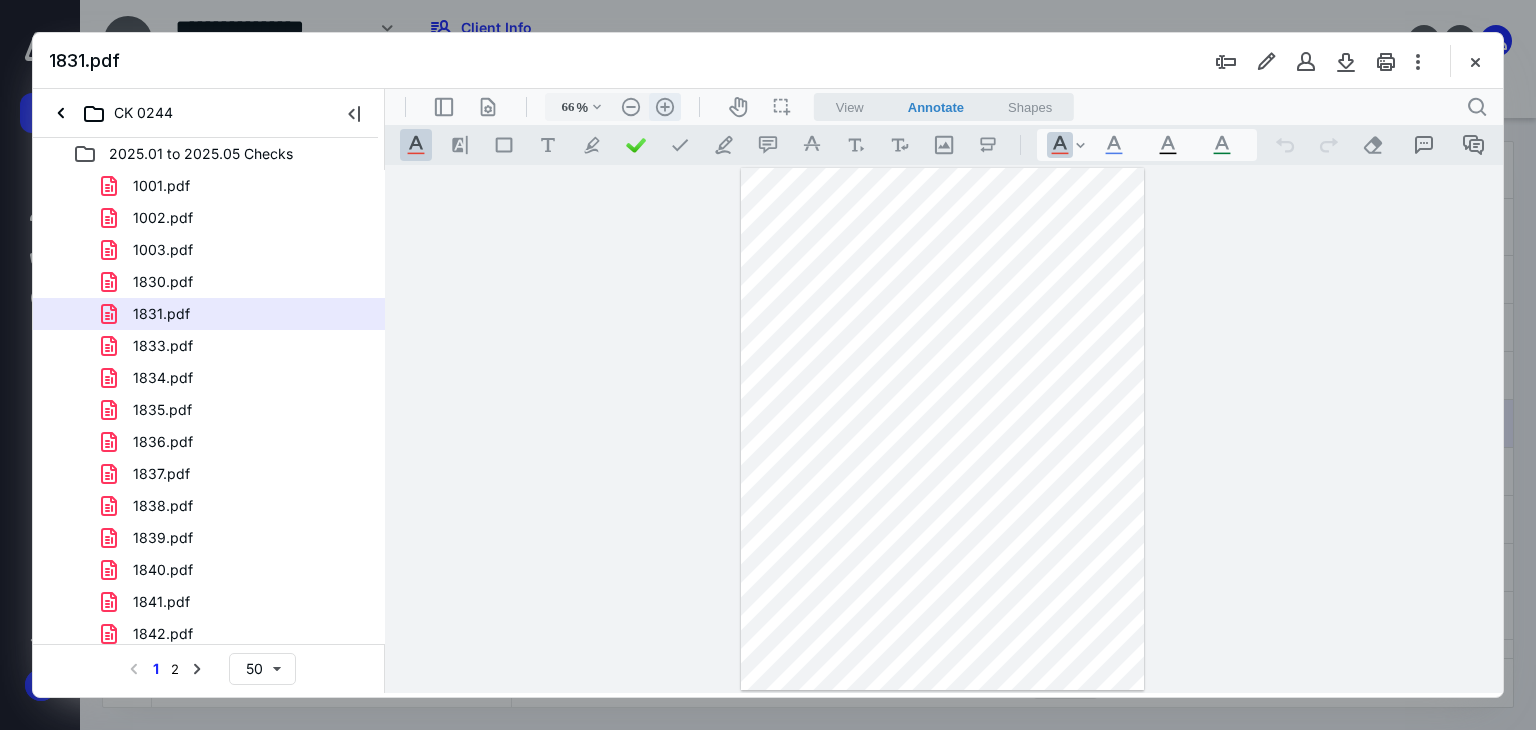 click on ".cls-1{fill:#abb0c4;} icon - header - zoom - in - line" at bounding box center [665, 107] 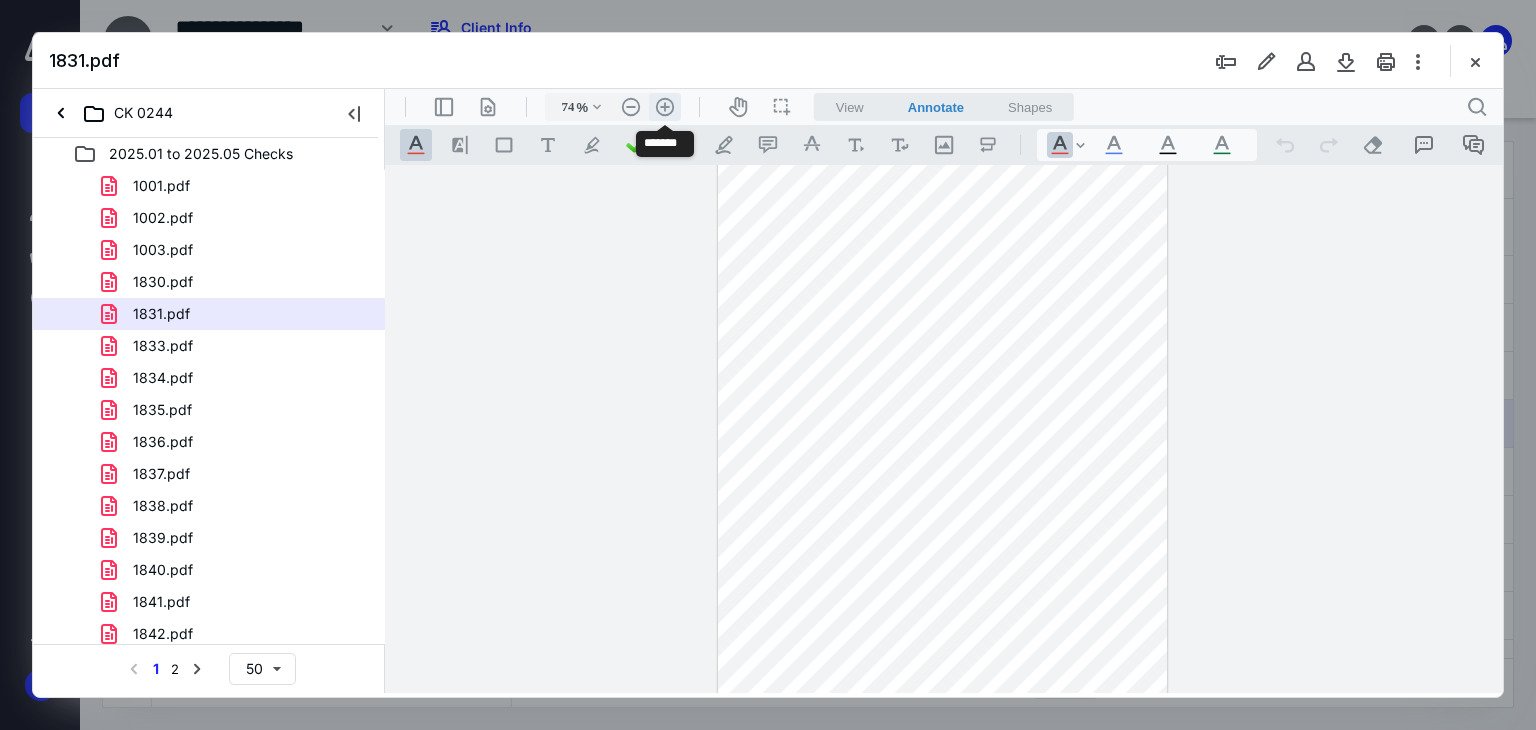click on ".cls-1{fill:#abb0c4;} icon - header - zoom - in - line" at bounding box center [665, 107] 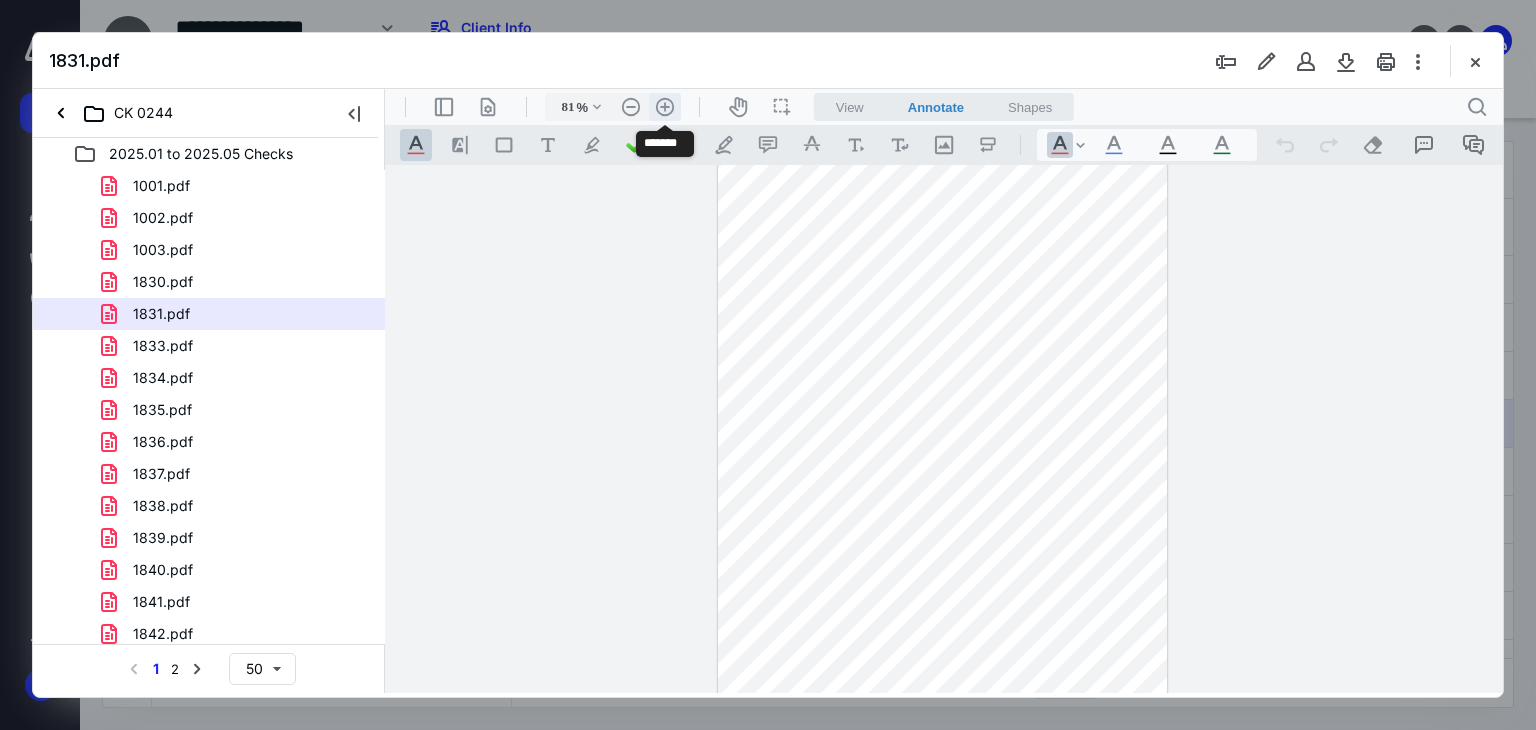 click on ".cls-1{fill:#abb0c4;} icon - header - zoom - in - line" at bounding box center (665, 107) 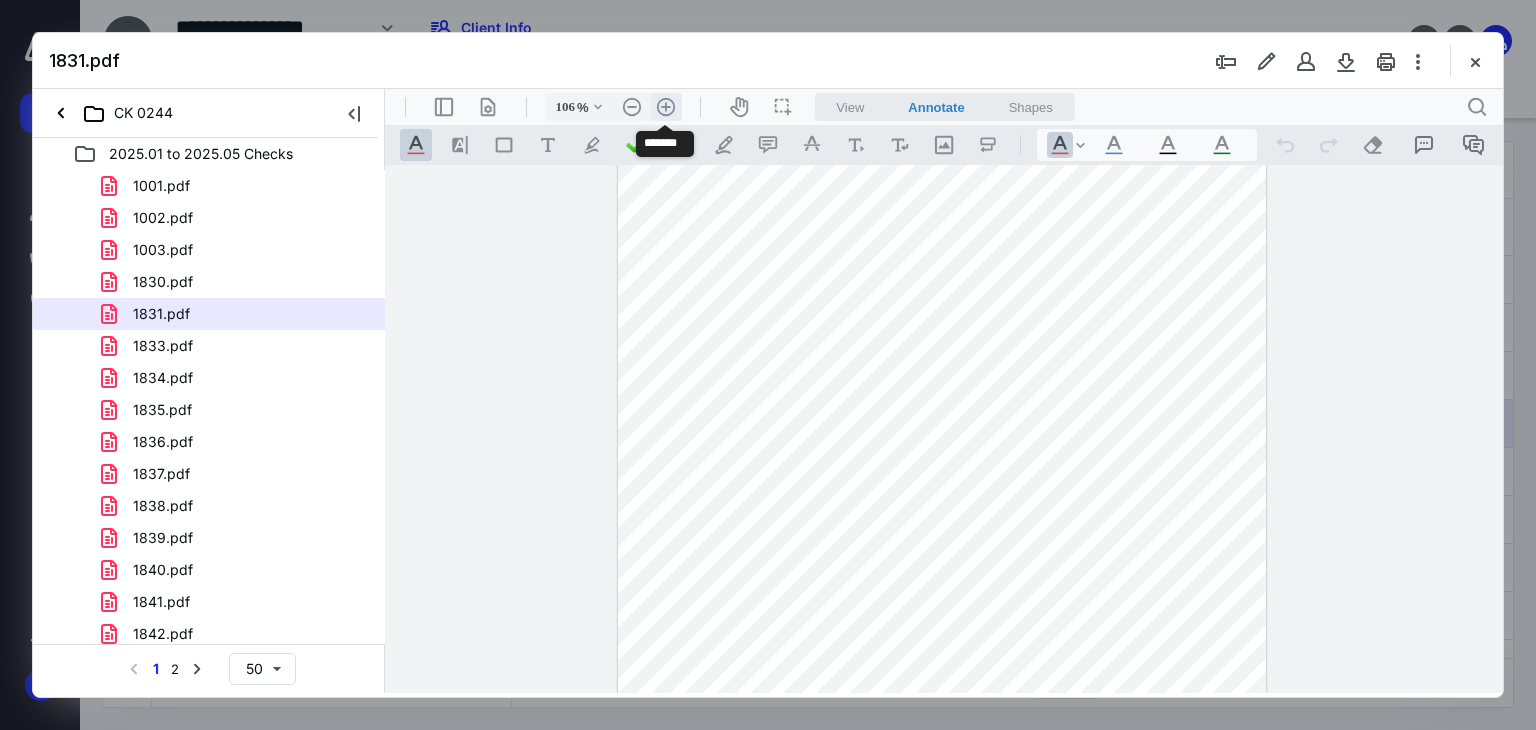 click on ".cls-1{fill:#abb0c4;} icon - header - zoom - in - line" at bounding box center (666, 107) 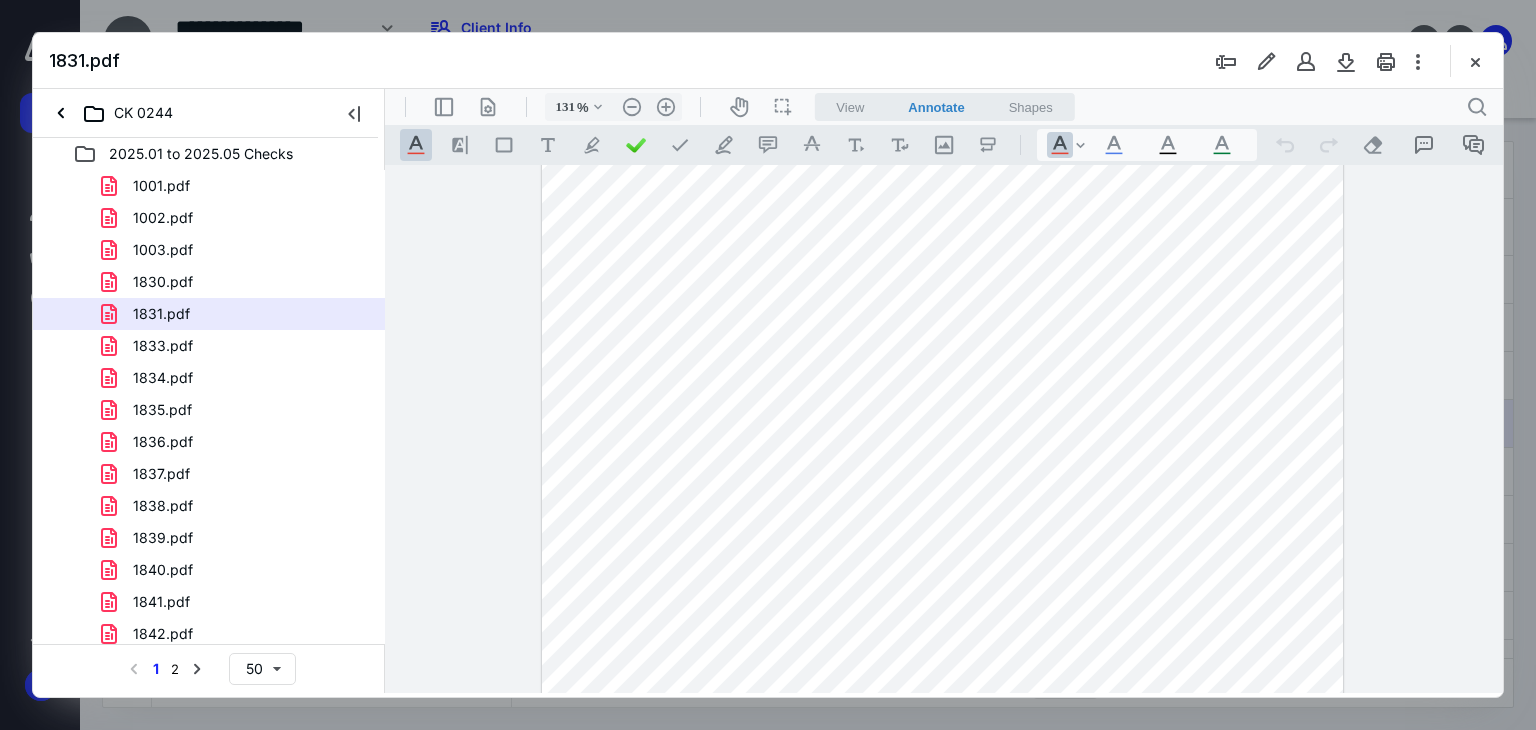 scroll, scrollTop: 122, scrollLeft: 0, axis: vertical 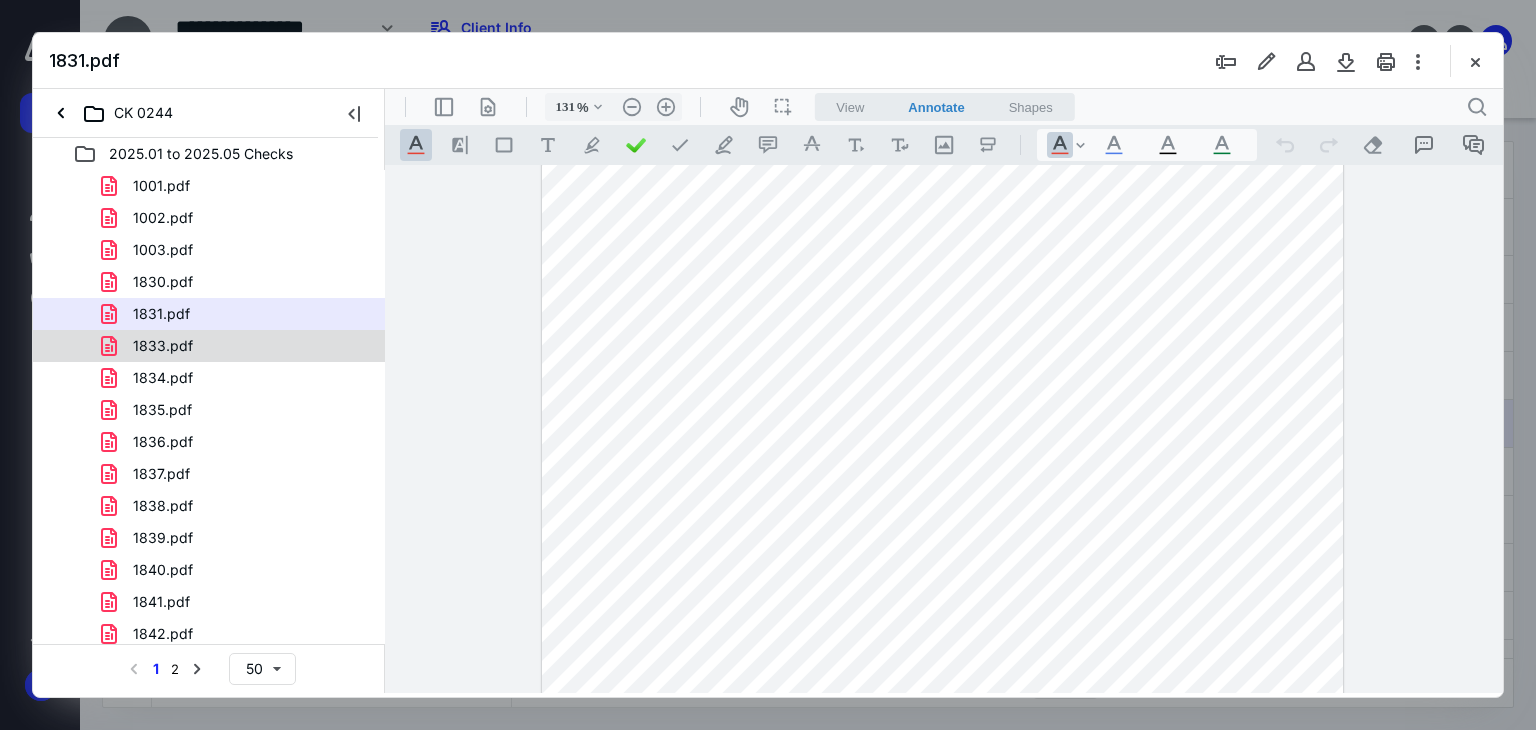 click on "1833.pdf" at bounding box center (237, 346) 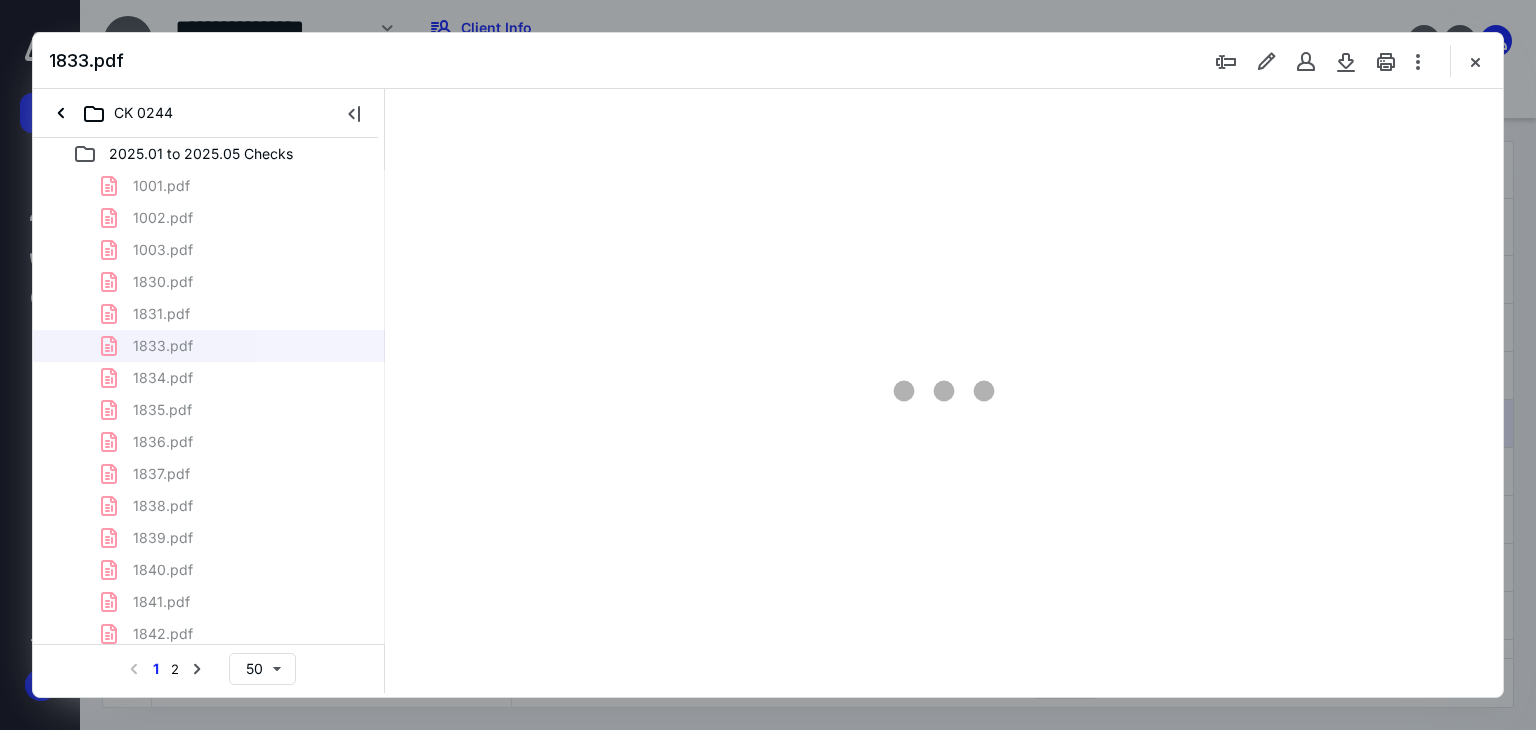 scroll, scrollTop: 0, scrollLeft: 0, axis: both 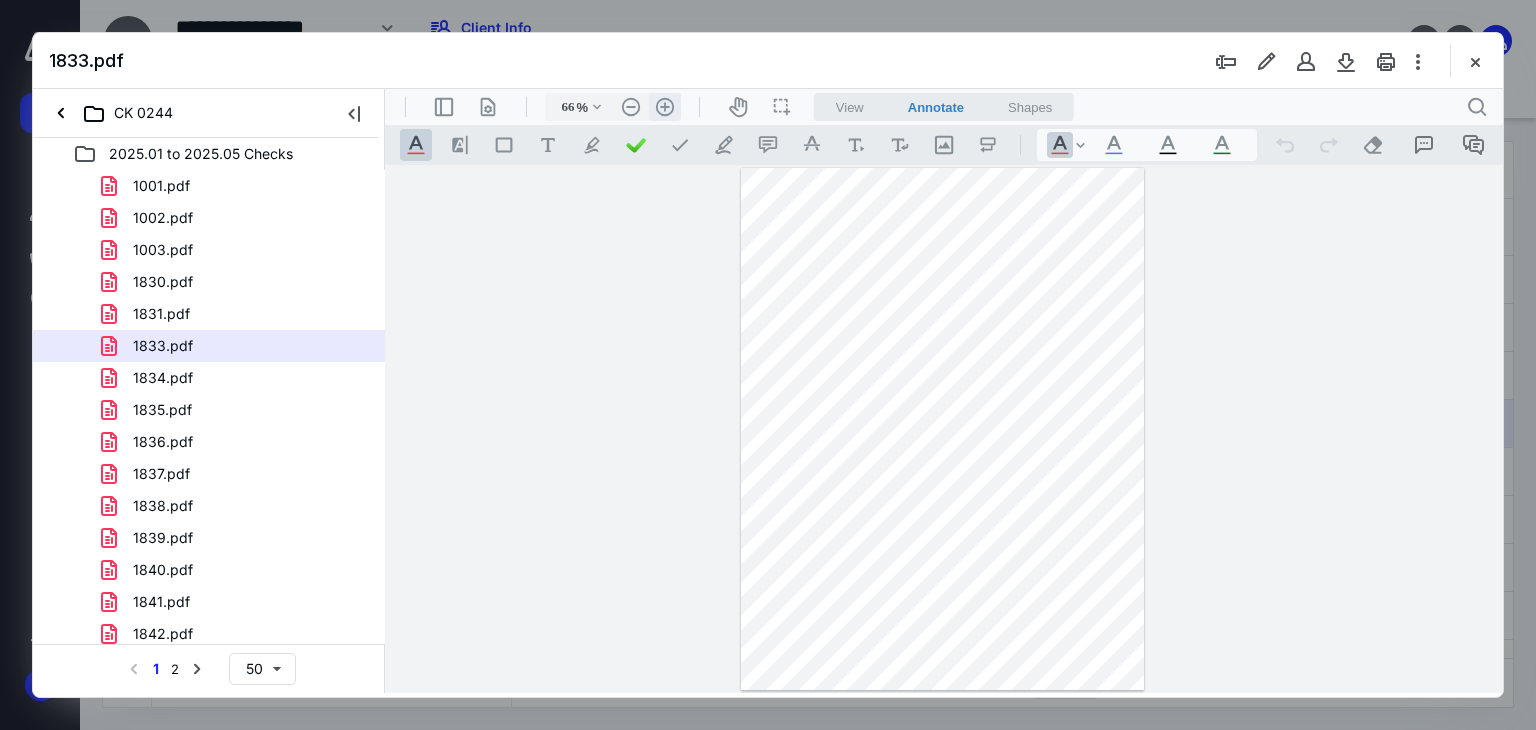 click on ".cls-1{fill:#abb0c4;} icon - header - zoom - in - line" at bounding box center [665, 107] 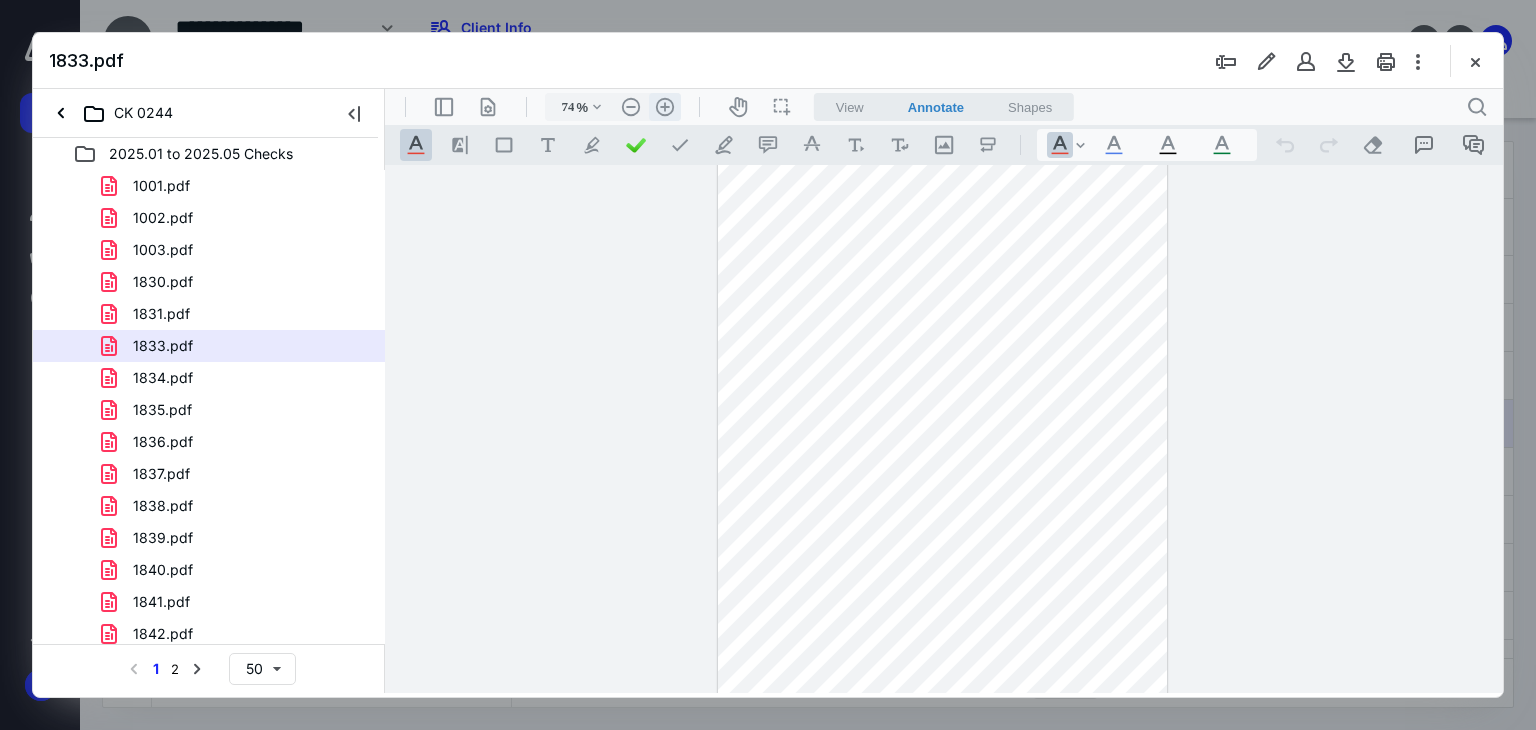 click on ".cls-1{fill:#abb0c4;} icon - header - zoom - in - line" at bounding box center (665, 107) 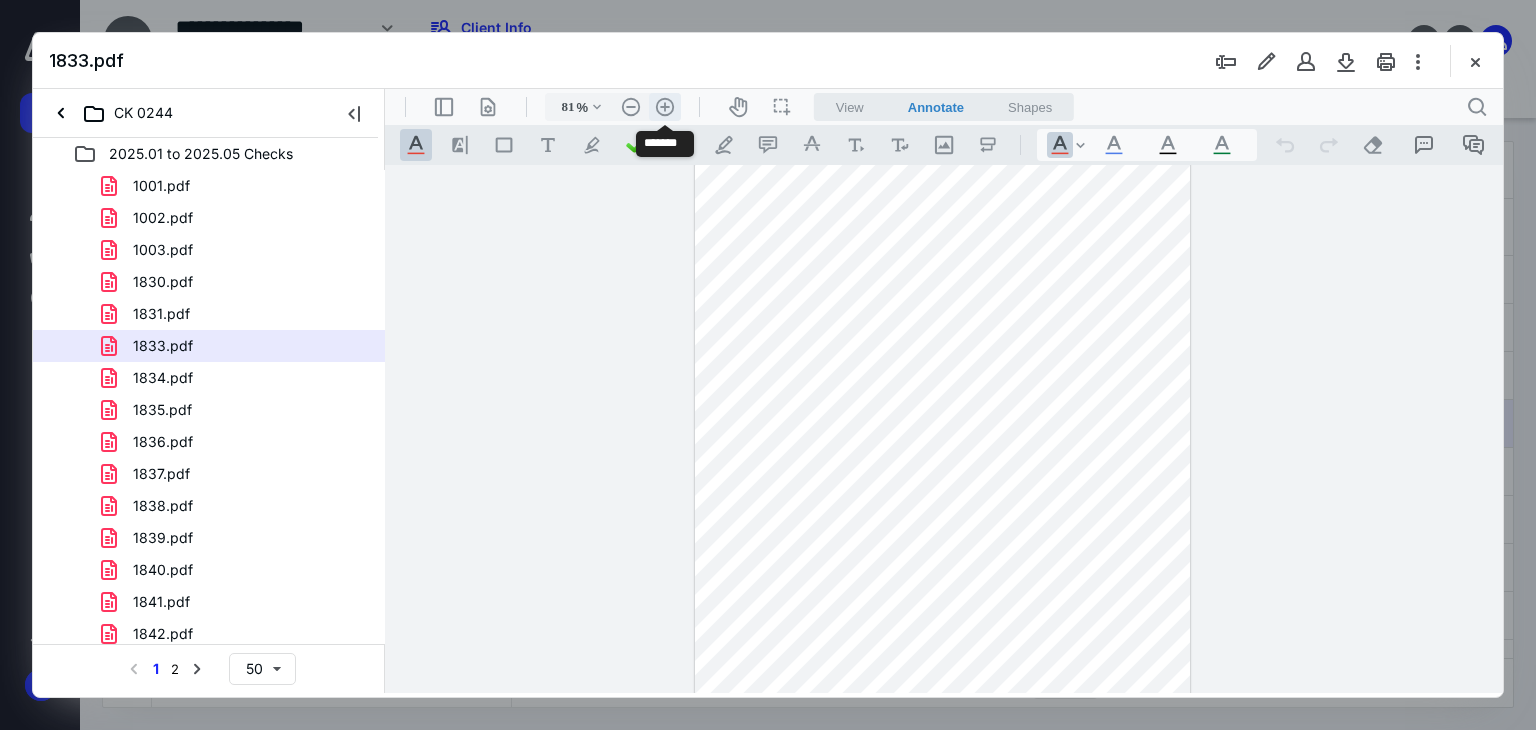 click on ".cls-1{fill:#abb0c4;} icon - header - zoom - in - line" at bounding box center [665, 107] 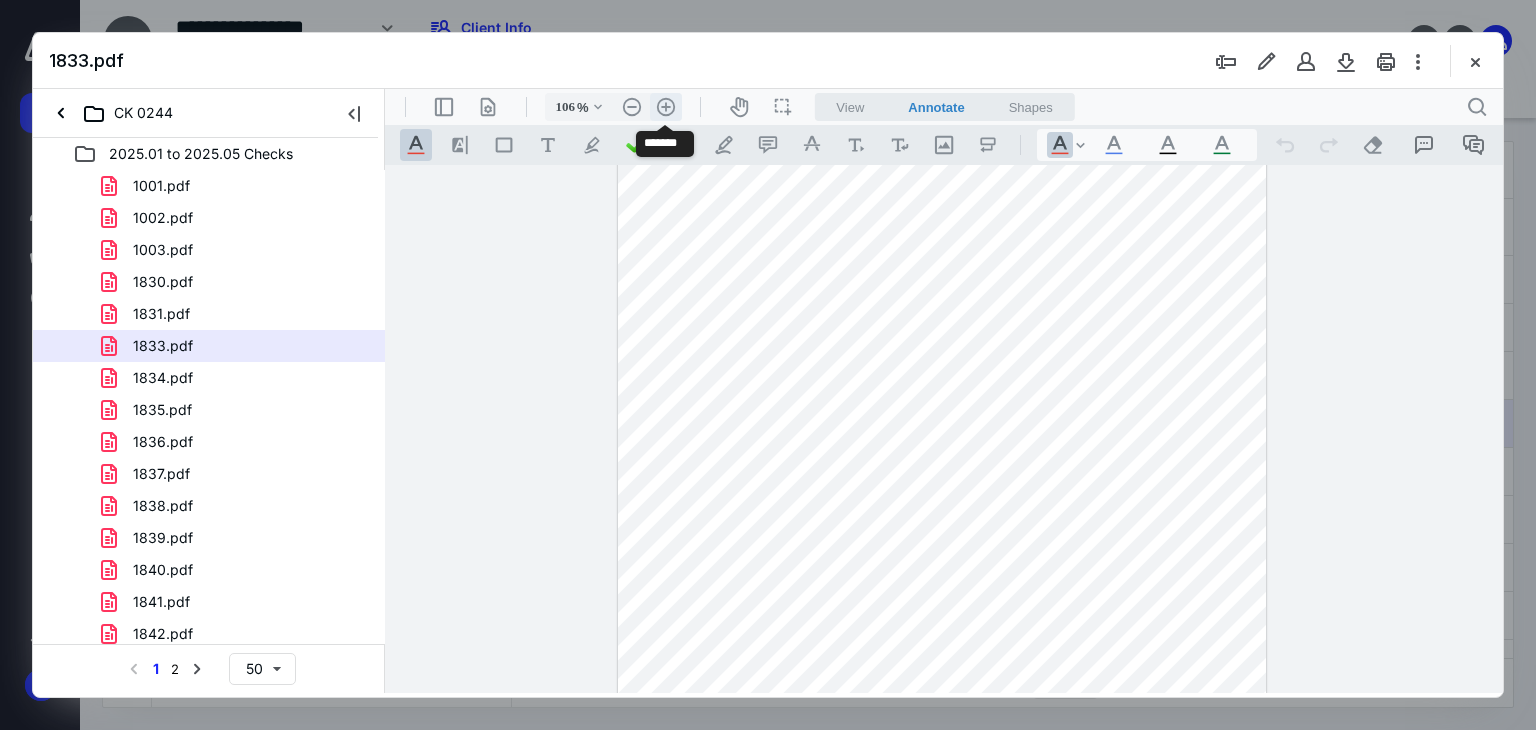 click on ".cls-1{fill:#abb0c4;} icon - header - zoom - in - line" at bounding box center [666, 107] 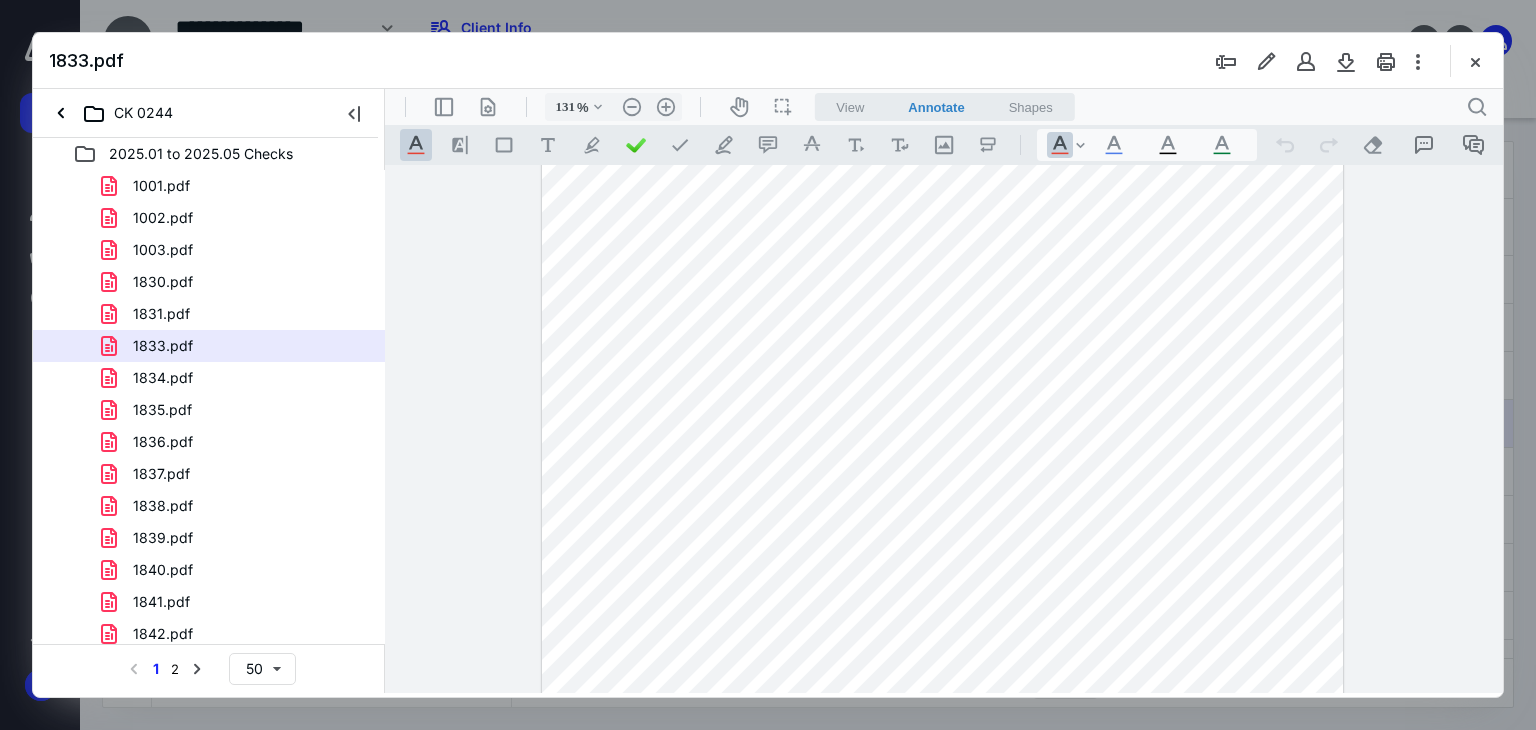 scroll, scrollTop: 22, scrollLeft: 0, axis: vertical 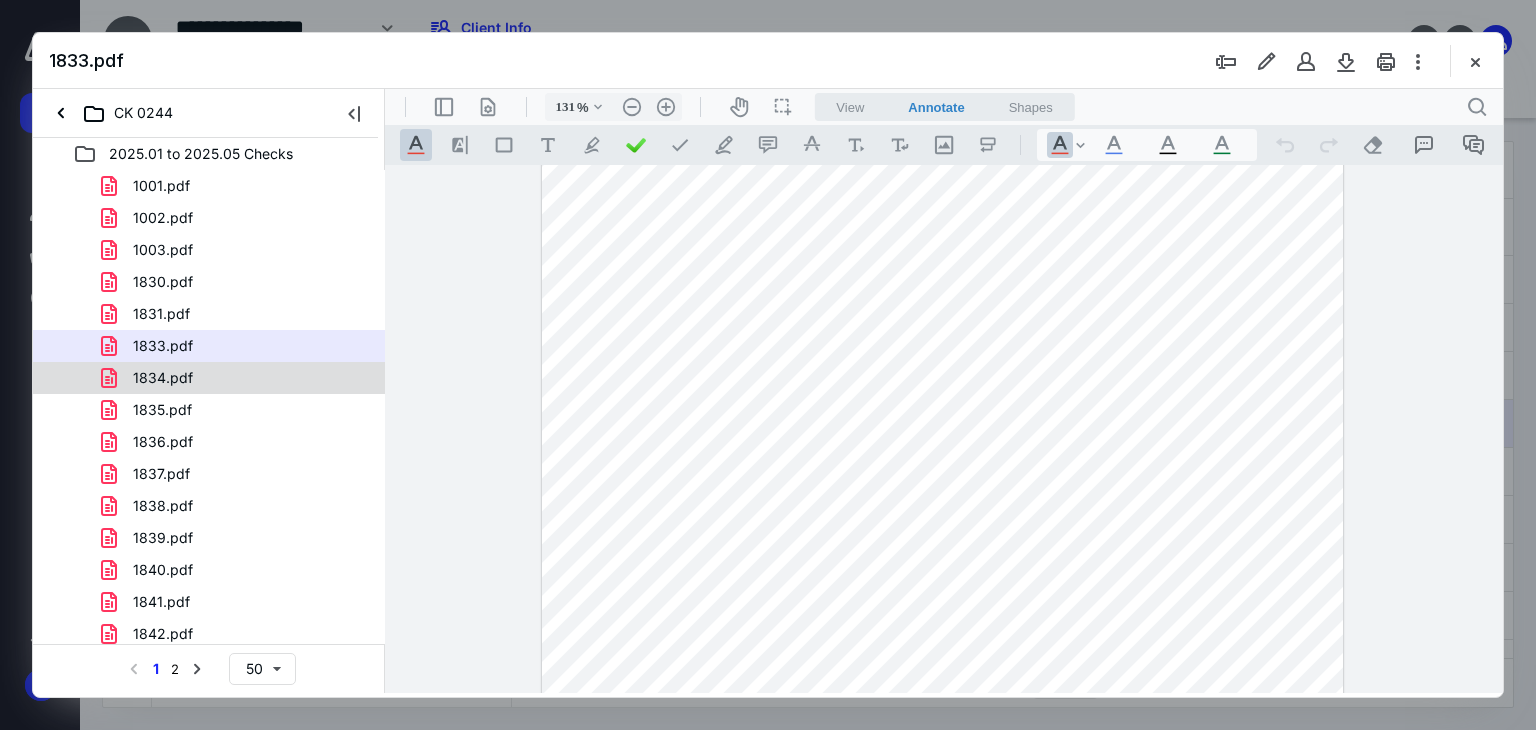 click on "1834.pdf" at bounding box center [163, 378] 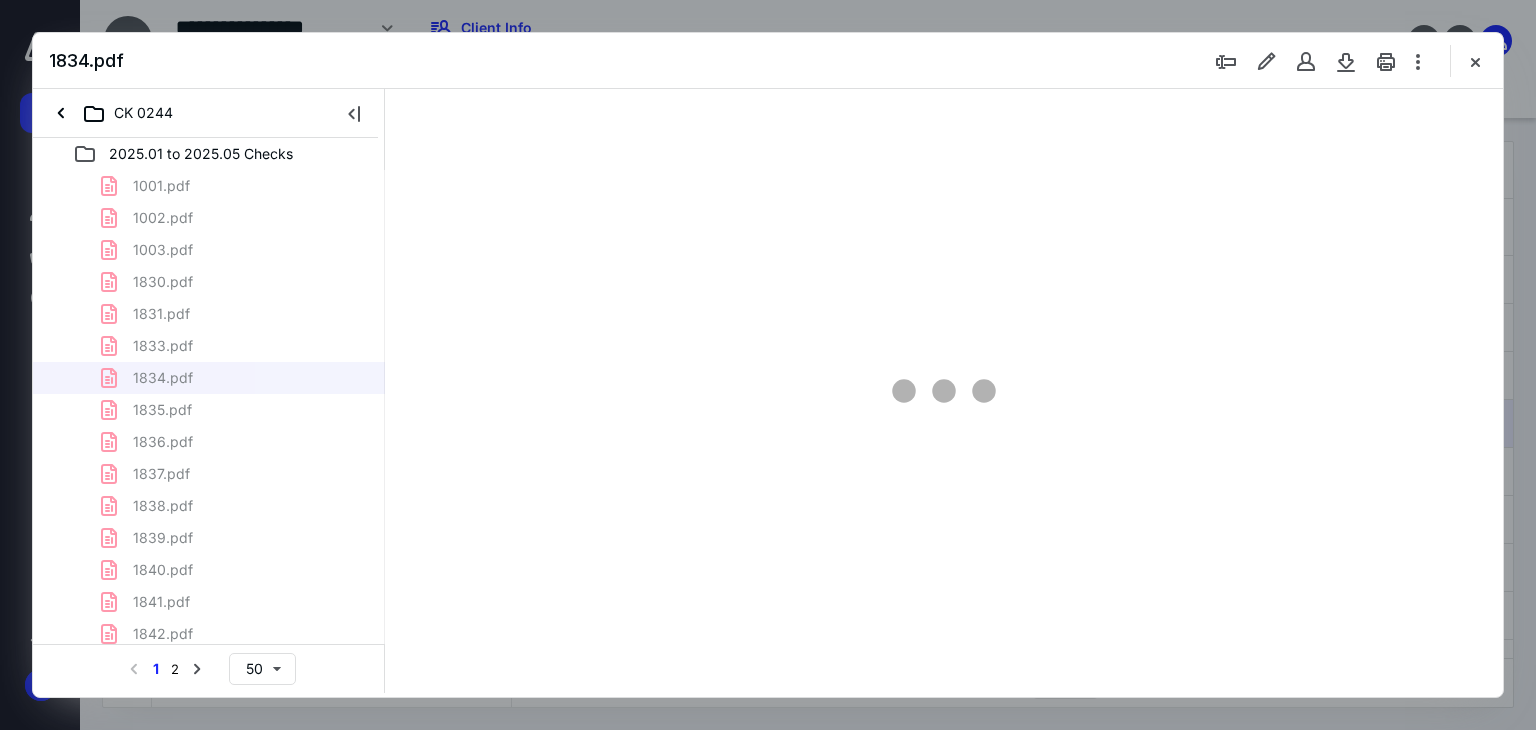 scroll, scrollTop: 0, scrollLeft: 0, axis: both 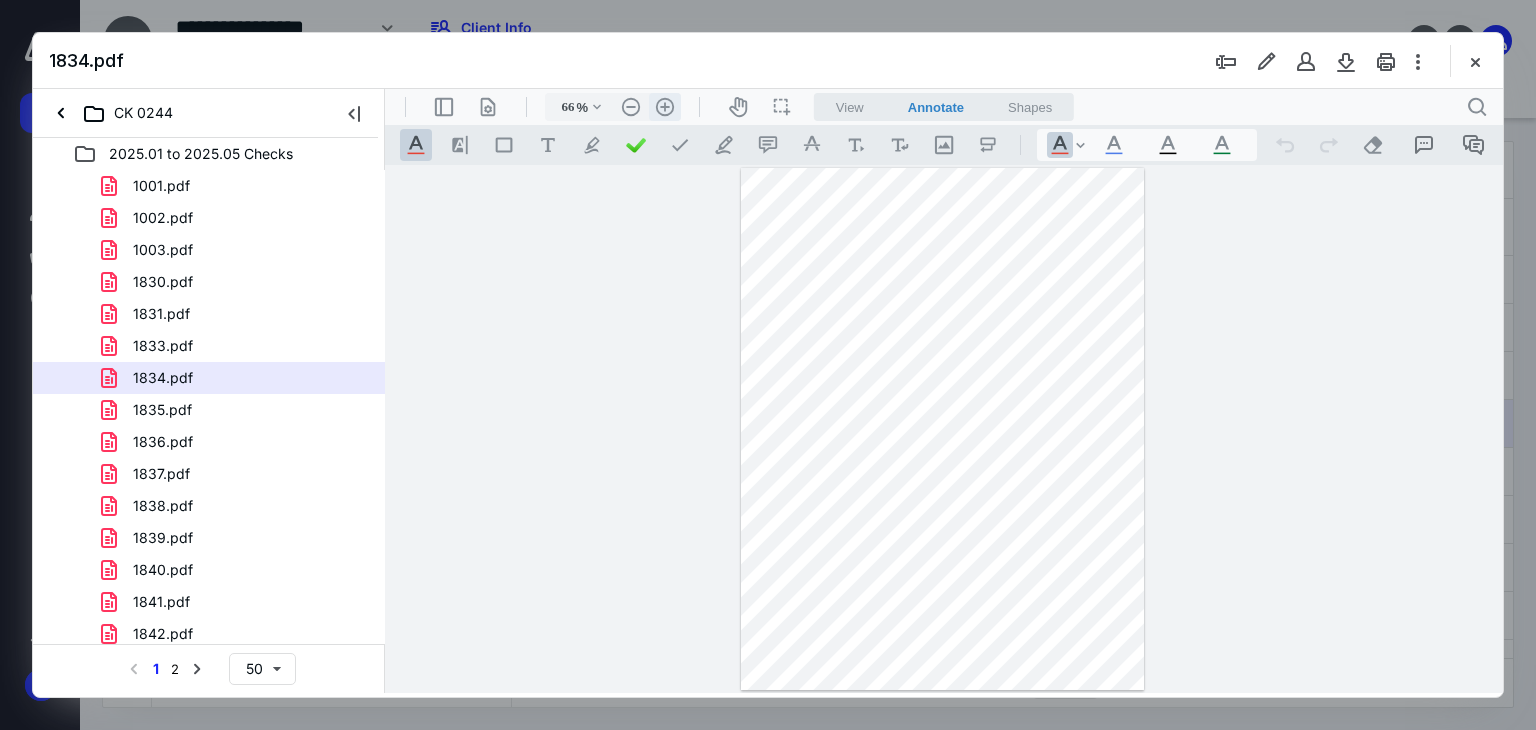 click on ".cls-1{fill:#abb0c4;} icon - header - zoom - in - line" at bounding box center [665, 107] 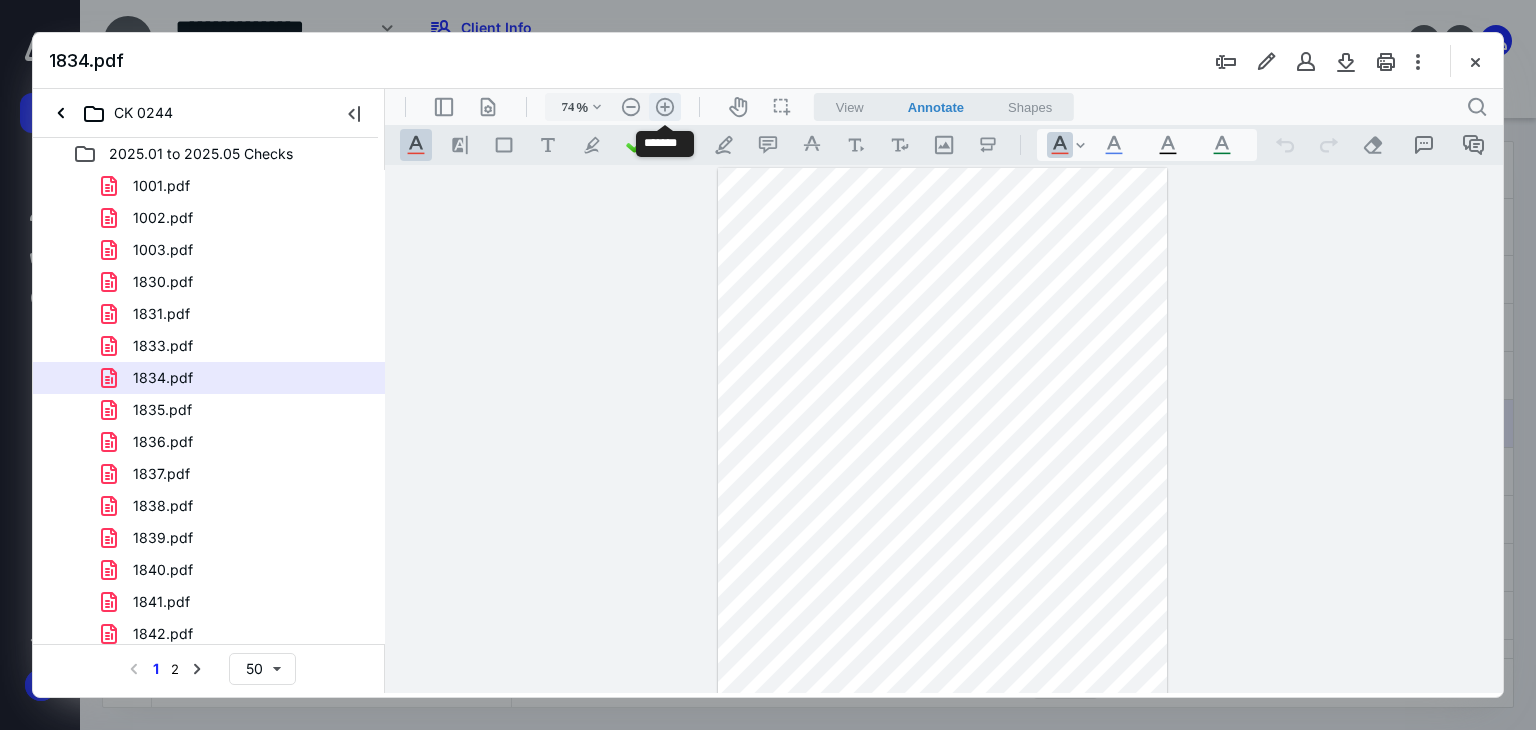 click on ".cls-1{fill:#abb0c4;} icon - header - zoom - in - line" at bounding box center (665, 107) 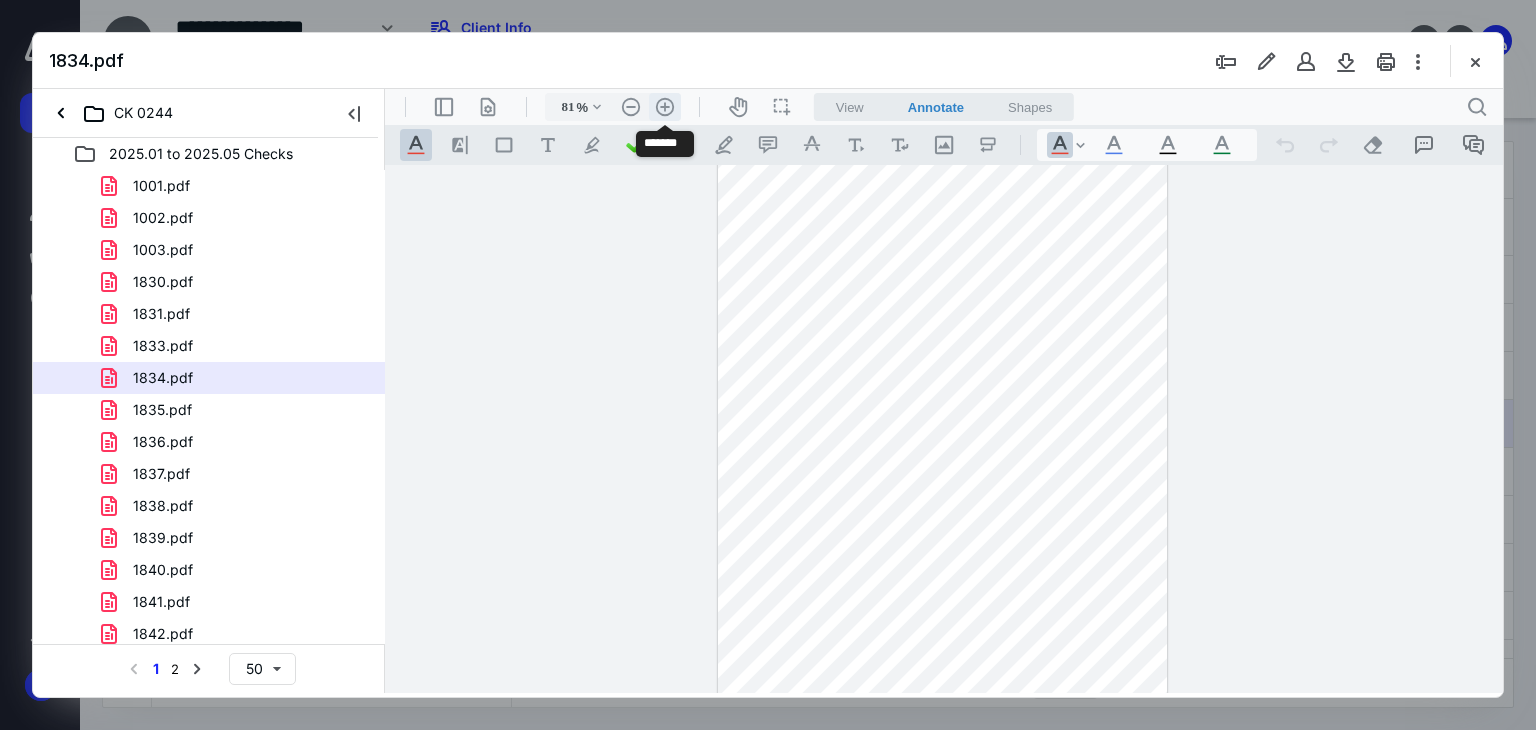 click on ".cls-1{fill:#abb0c4;} icon - header - zoom - in - line" at bounding box center (665, 107) 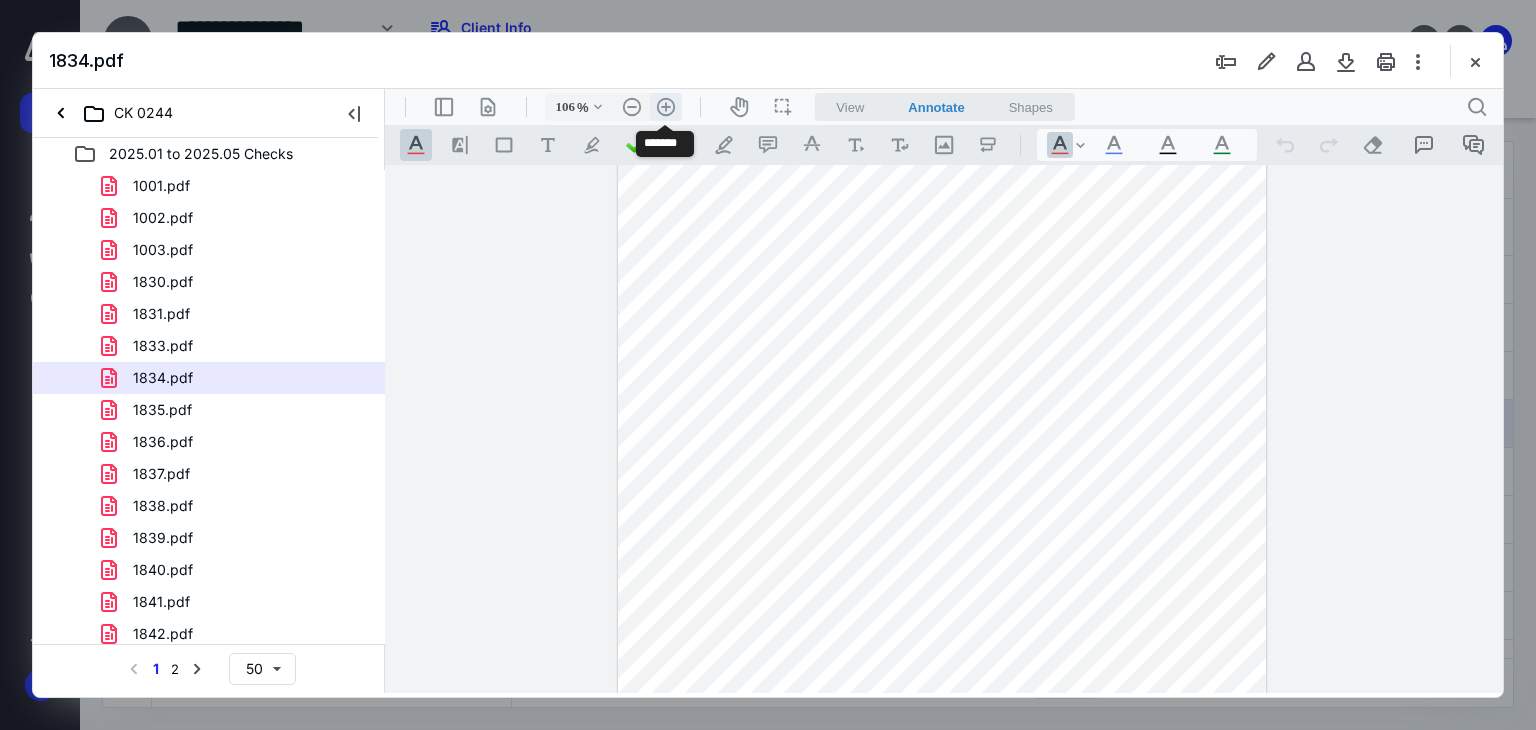 click on ".cls-1{fill:#abb0c4;} icon - header - zoom - in - line" at bounding box center [666, 107] 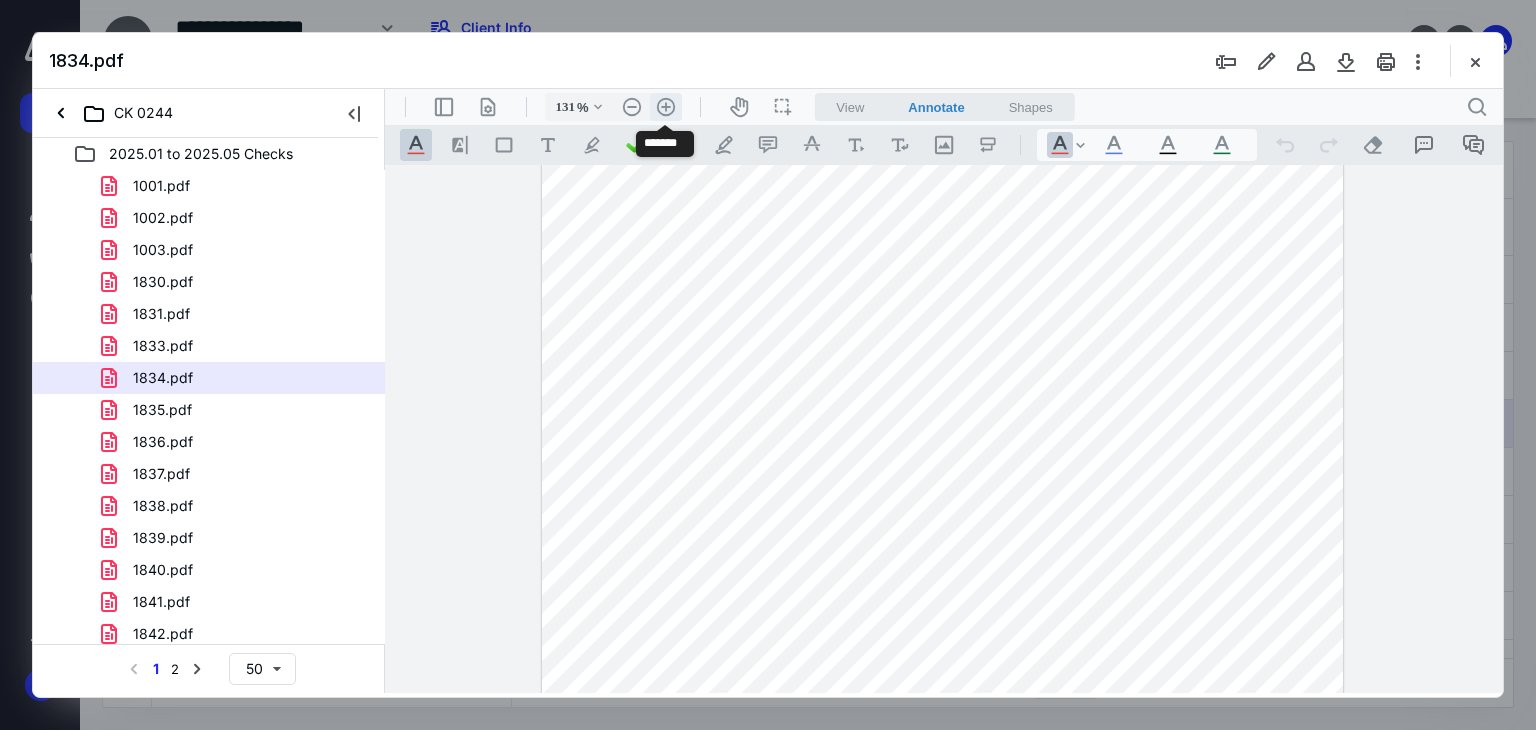scroll, scrollTop: 222, scrollLeft: 0, axis: vertical 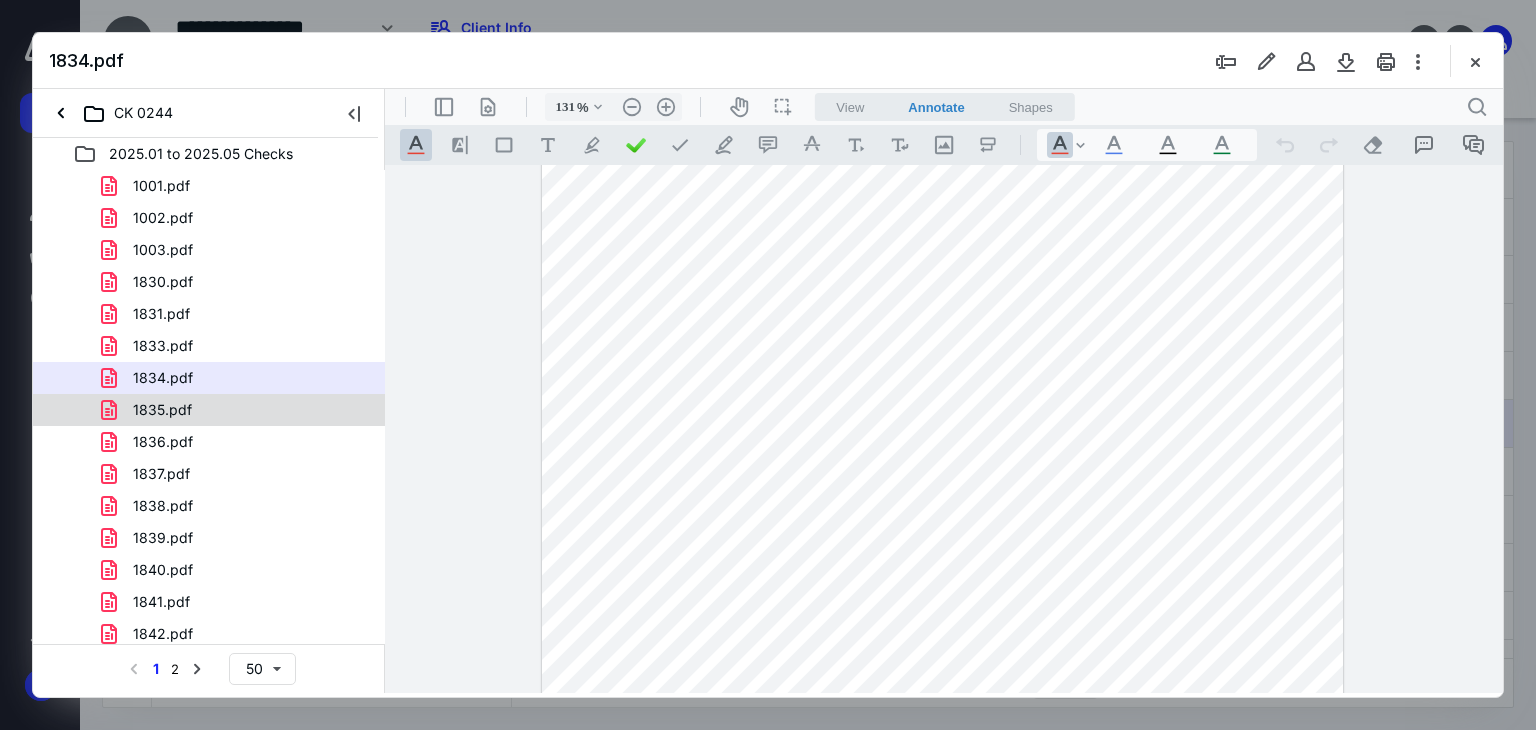 click on "1835.pdf" at bounding box center (237, 410) 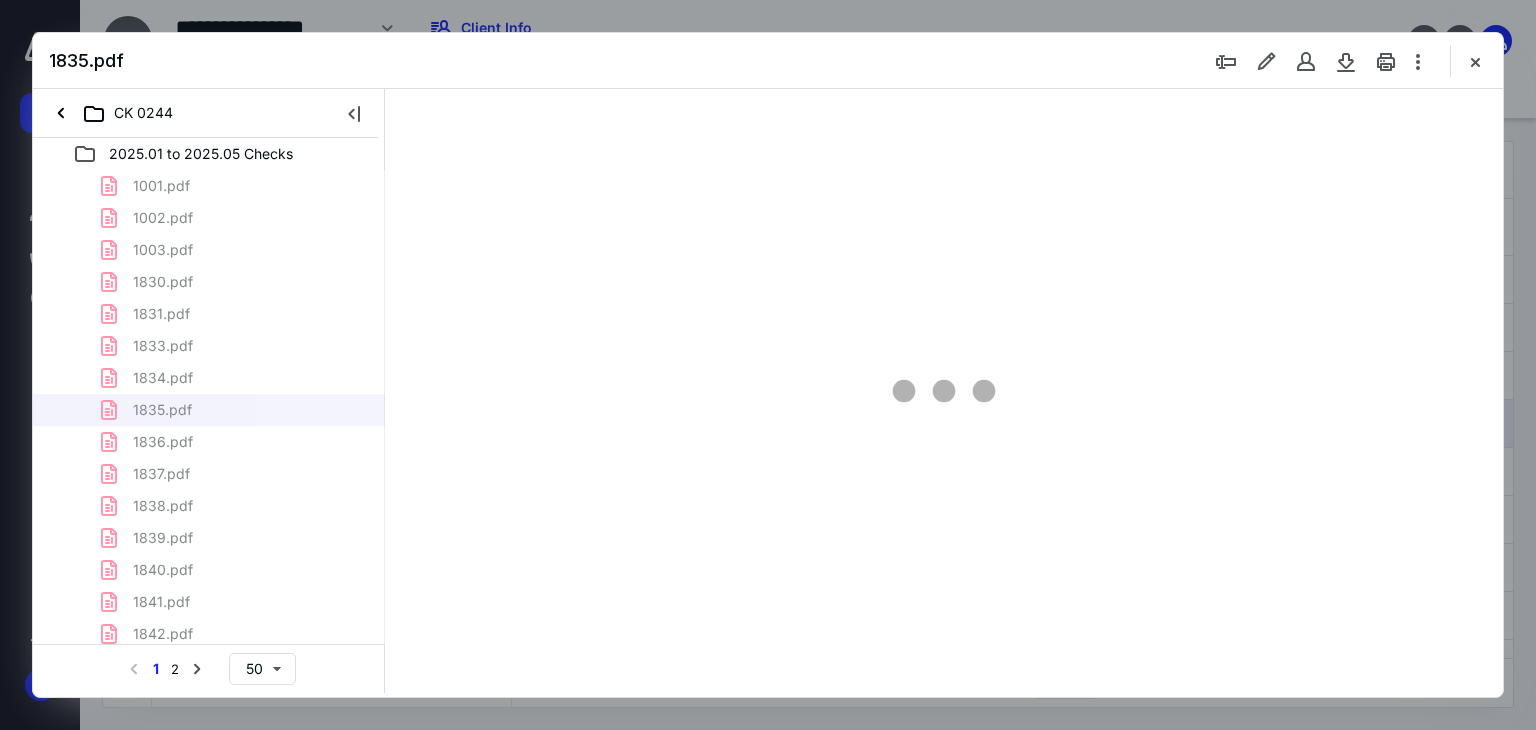 scroll, scrollTop: 0, scrollLeft: 0, axis: both 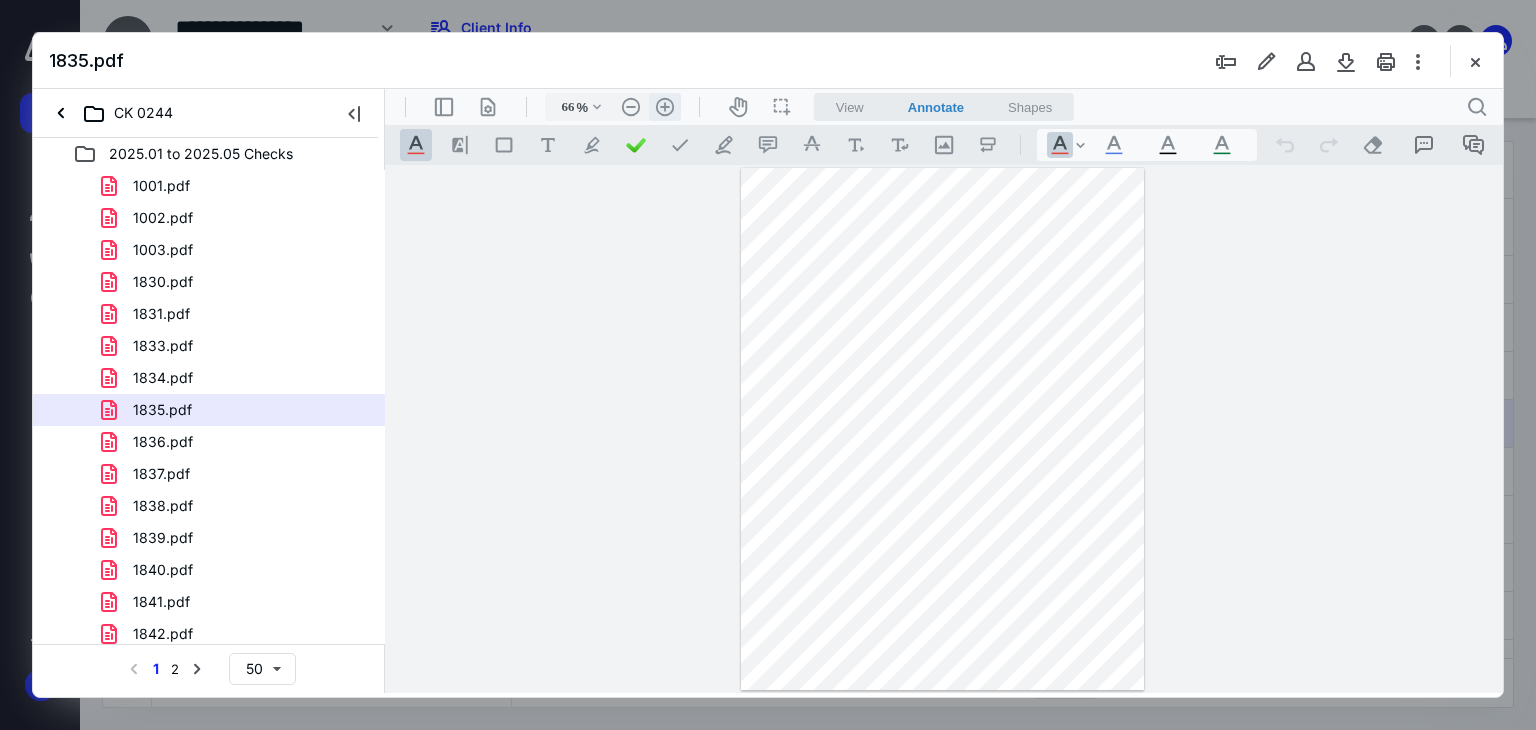 click on ".cls-1{fill:#abb0c4;} icon - header - zoom - in - line" at bounding box center [665, 107] 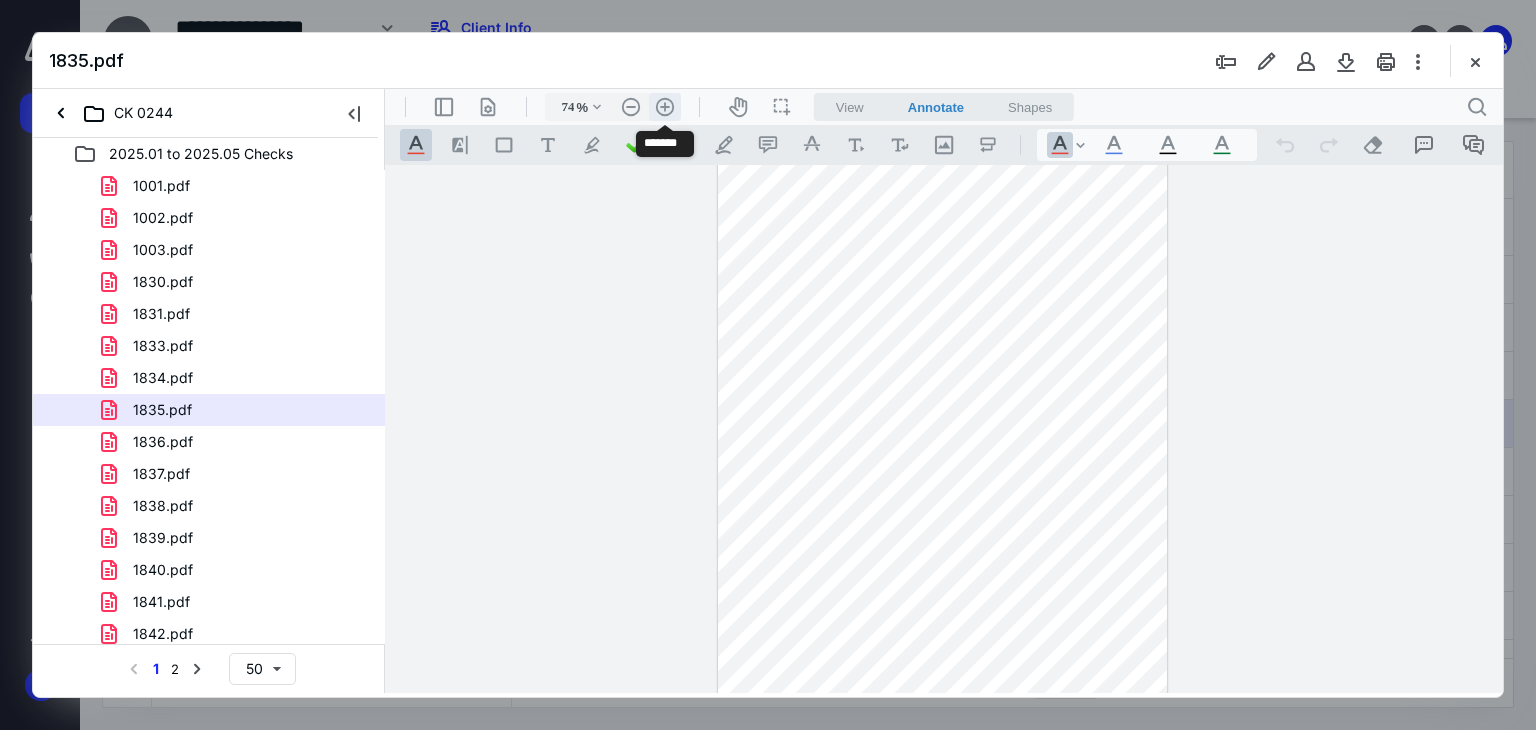 click on ".cls-1{fill:#abb0c4;} icon - header - zoom - in - line" at bounding box center (665, 107) 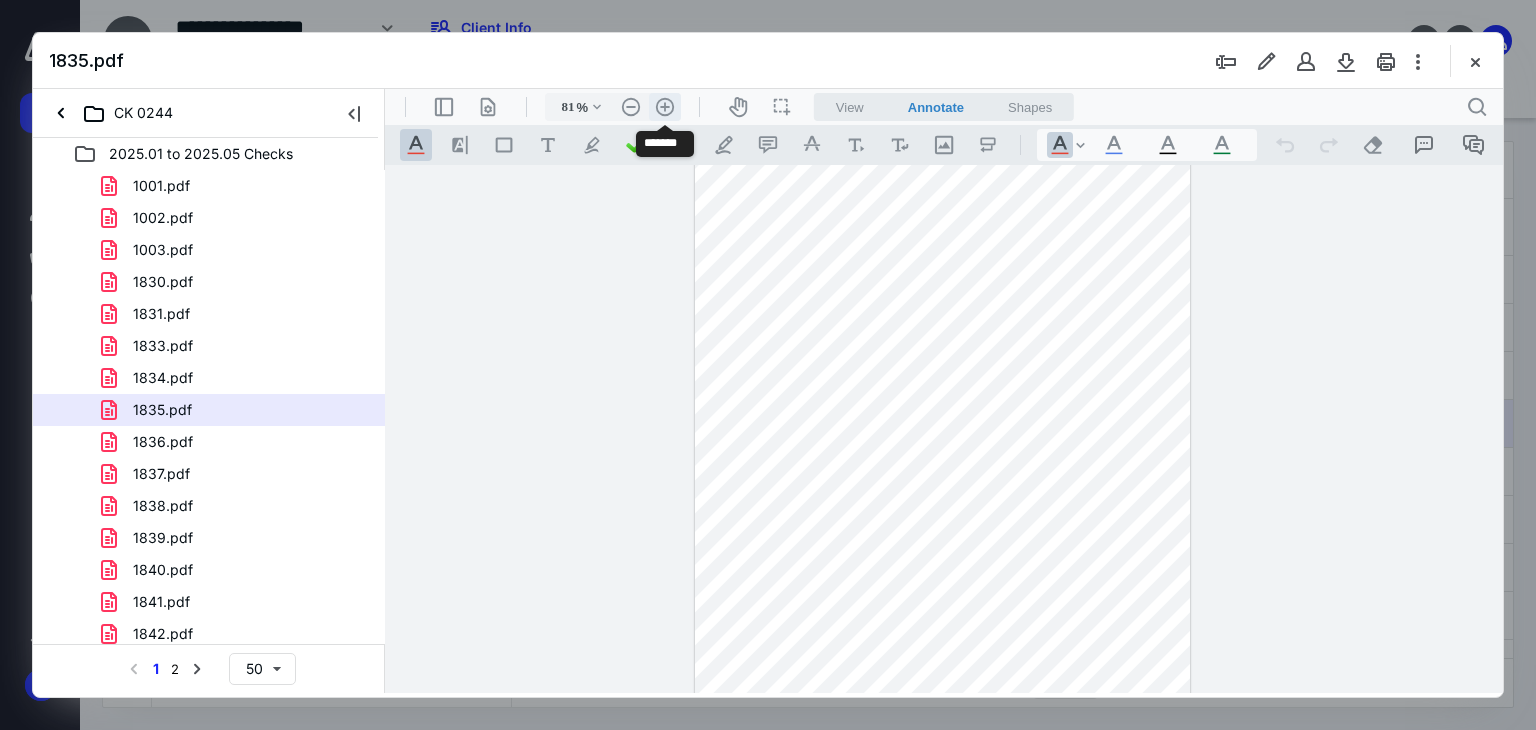 click on ".cls-1{fill:#abb0c4;} icon - header - zoom - in - line" at bounding box center (665, 107) 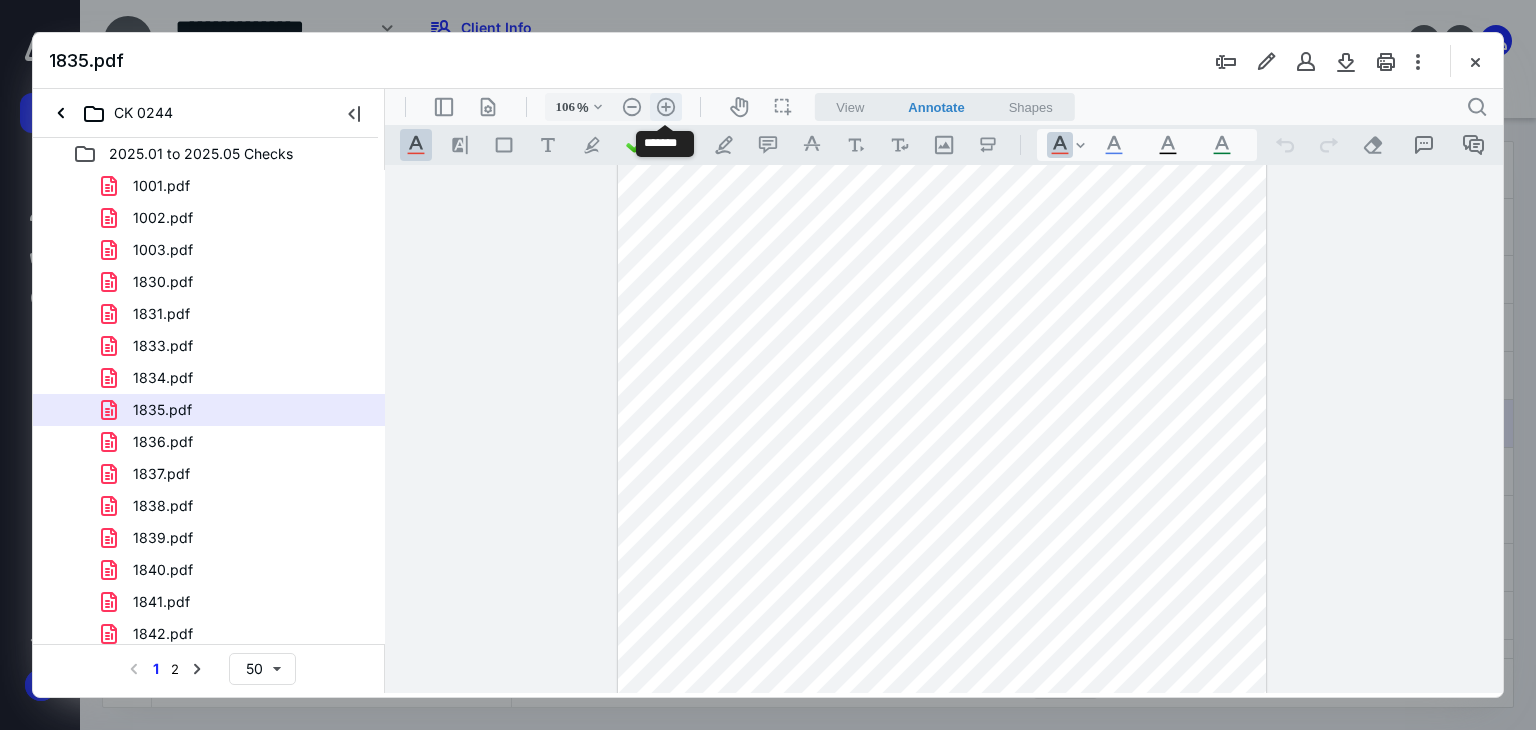 click on ".cls-1{fill:#abb0c4;} icon - header - zoom - in - line" at bounding box center (666, 107) 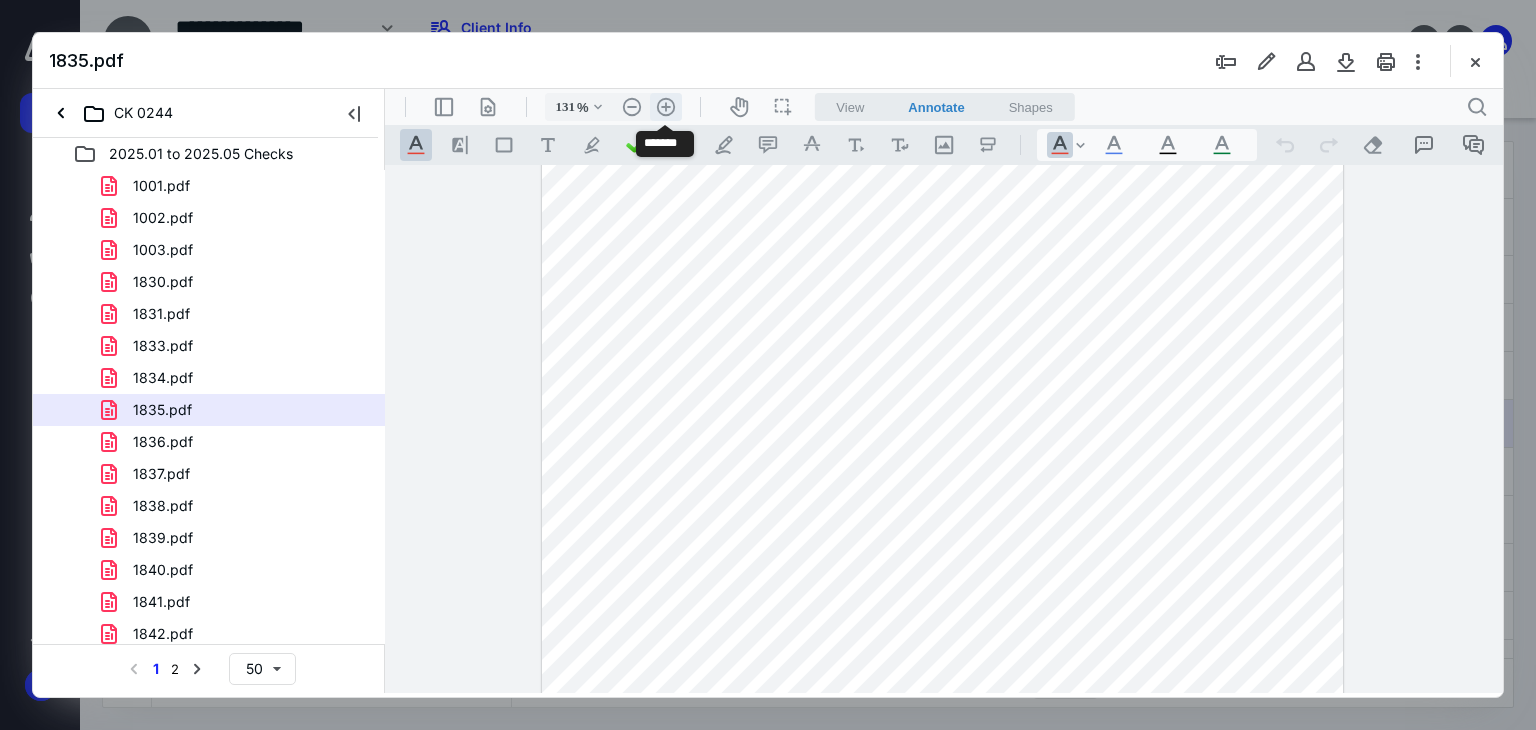 click on ".cls-1{fill:#abb0c4;} icon - header - zoom - in - line" at bounding box center [666, 107] 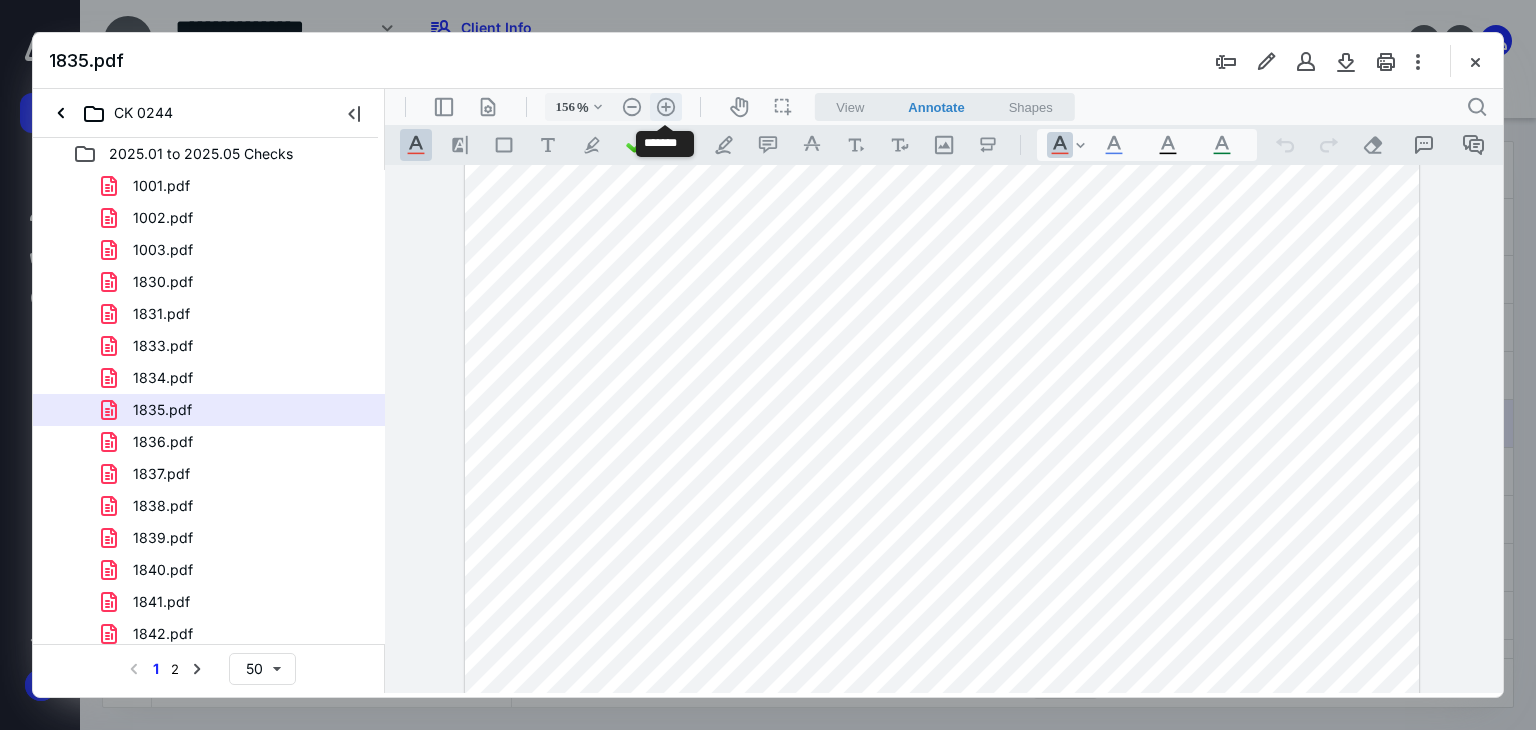 scroll, scrollTop: 308, scrollLeft: 0, axis: vertical 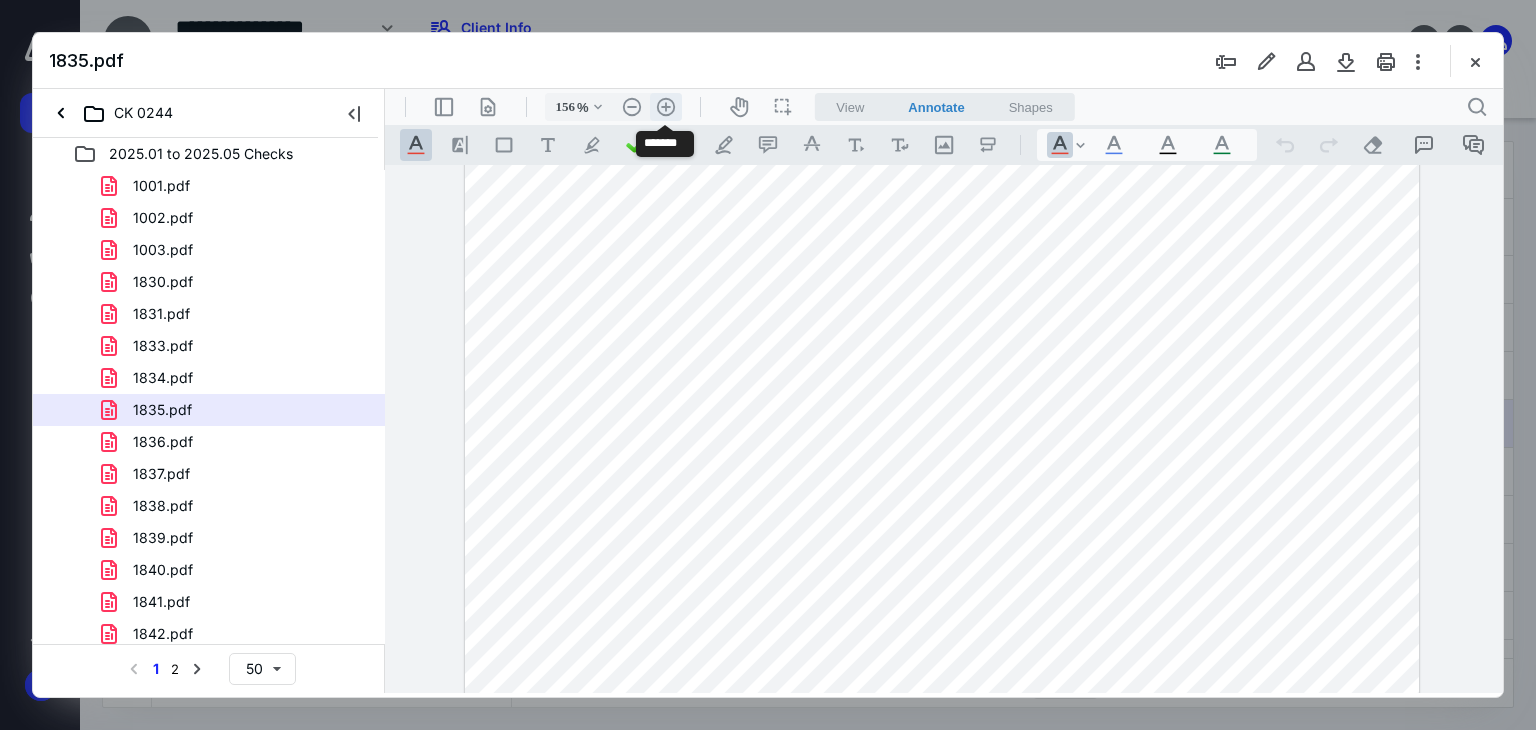 click on ".cls-1{fill:#abb0c4;} icon - header - zoom - in - line" at bounding box center (666, 107) 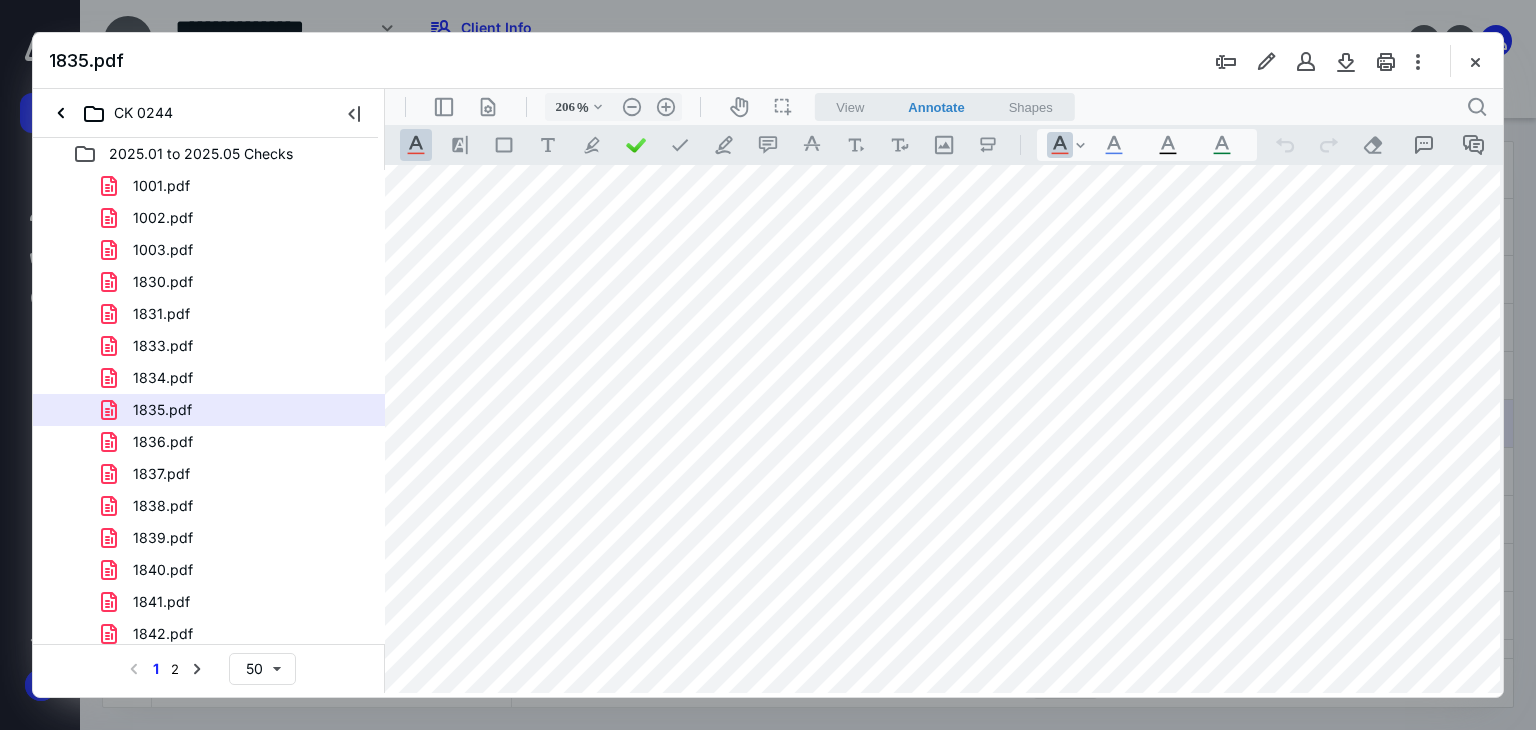 scroll, scrollTop: 279, scrollLeft: 85, axis: both 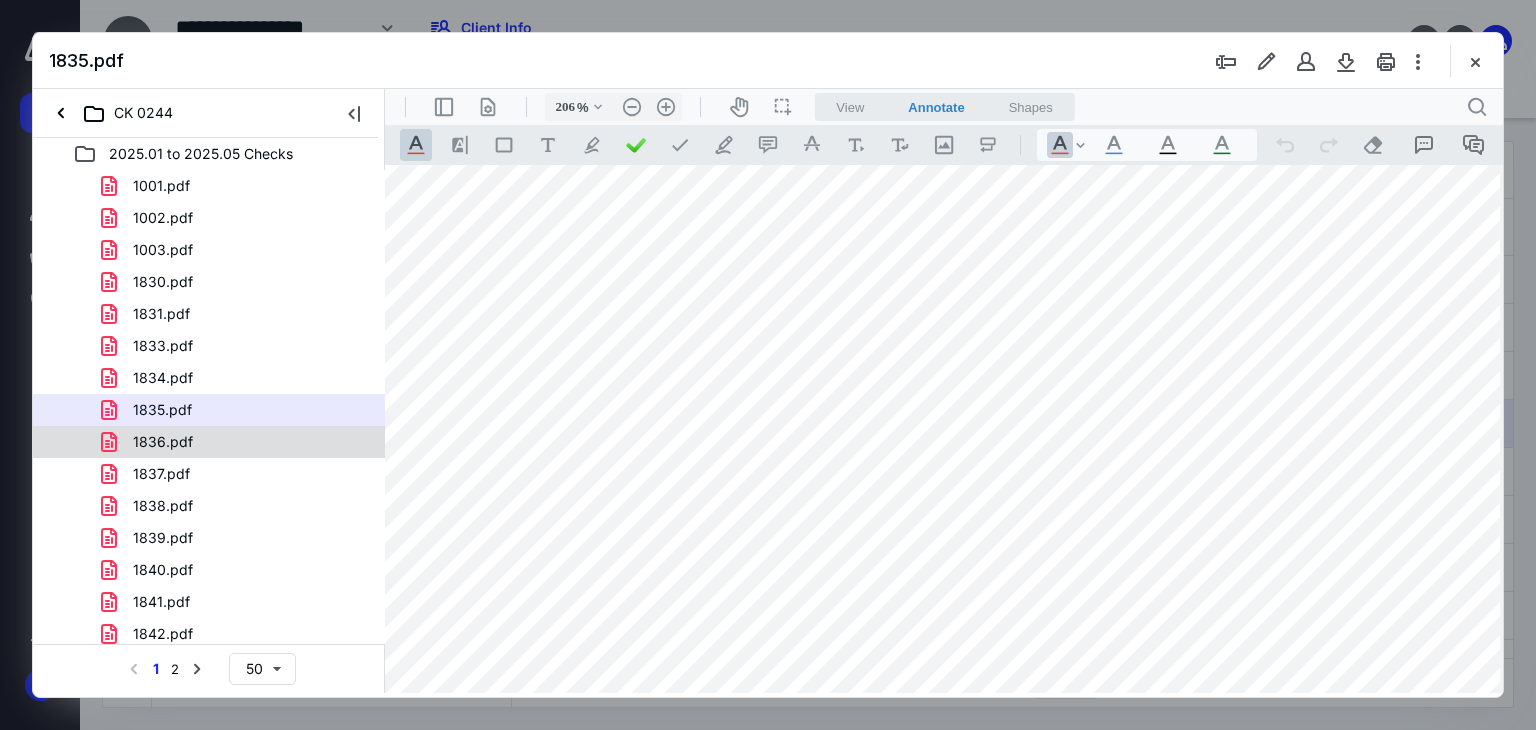 click on "1836.pdf" at bounding box center [163, 442] 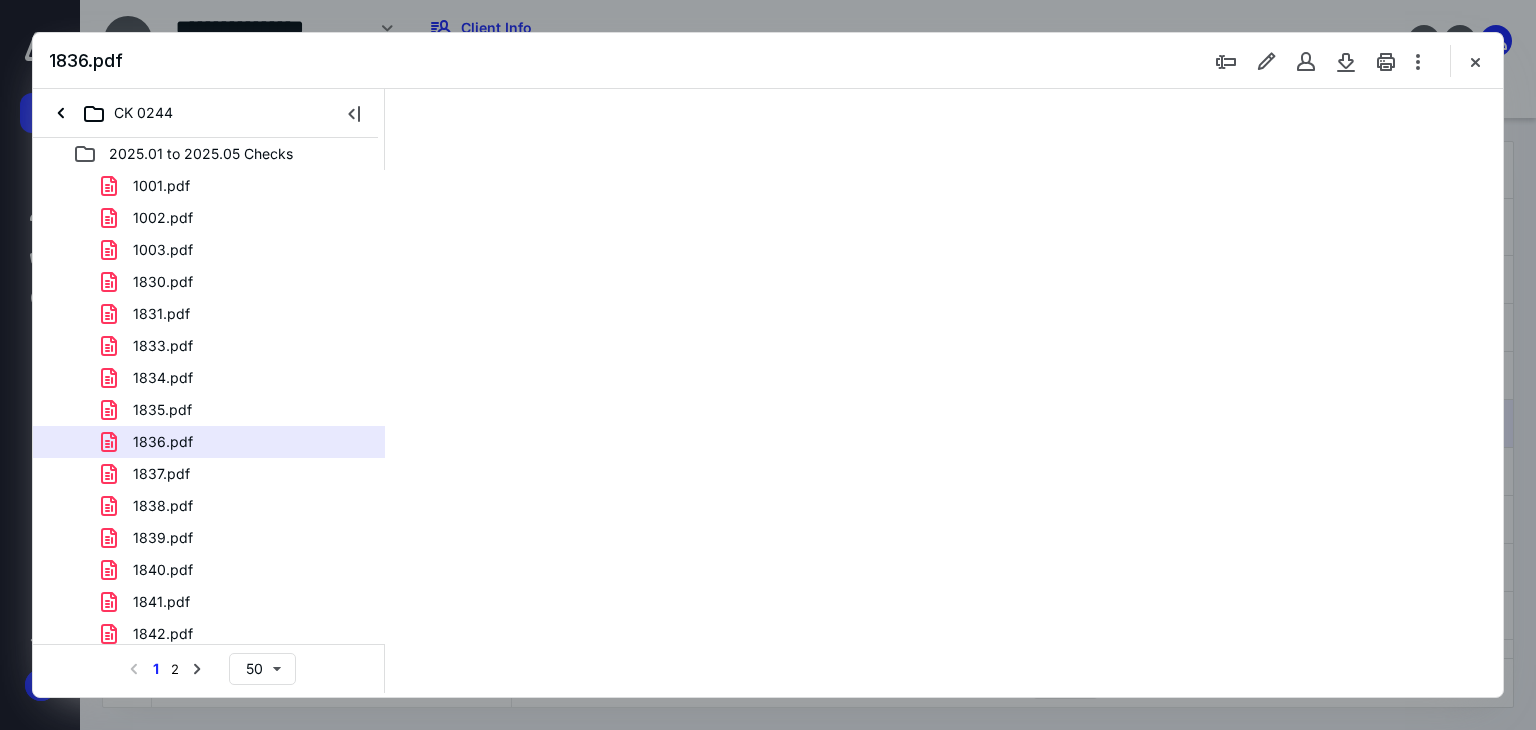 scroll, scrollTop: 0, scrollLeft: 0, axis: both 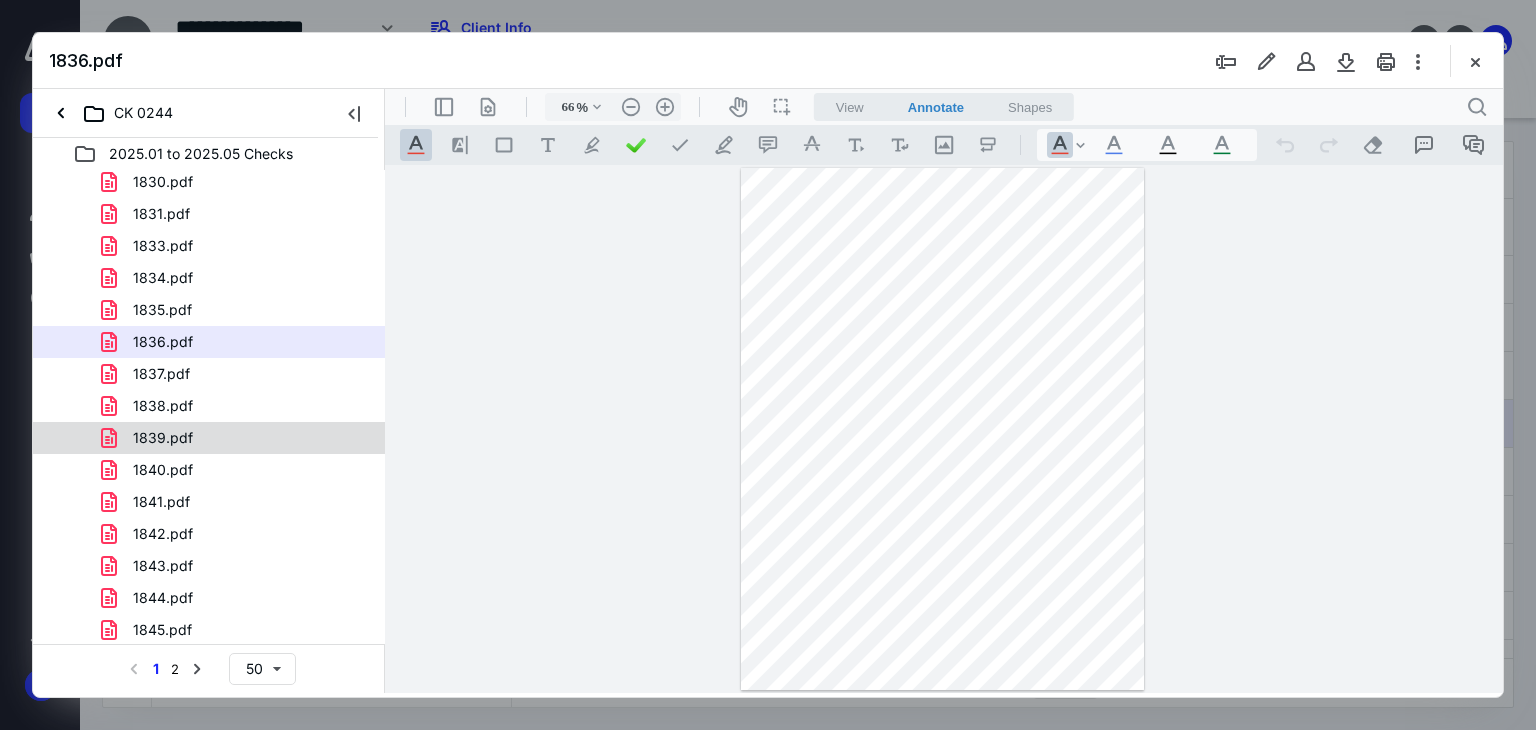 click on "1839.pdf" at bounding box center (163, 438) 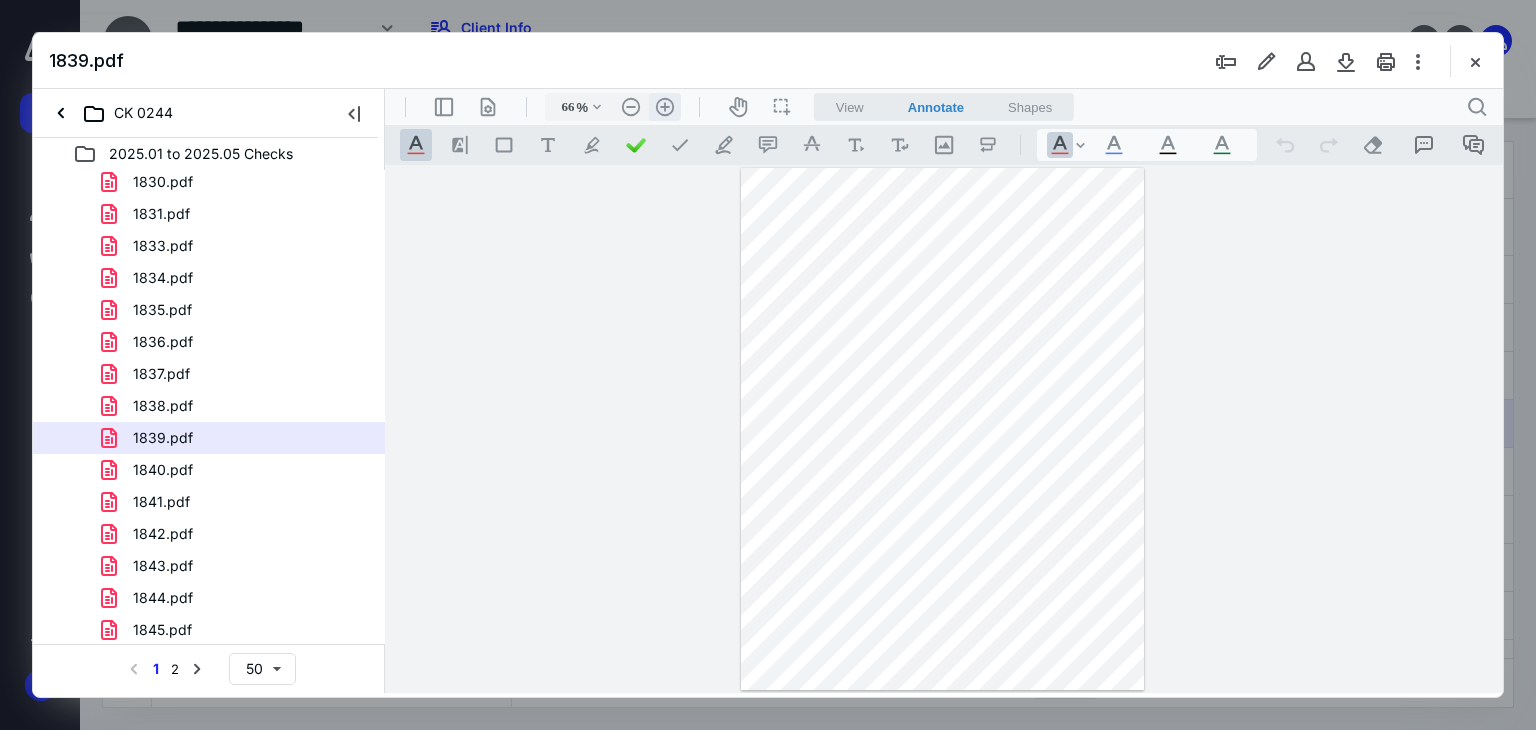click on ".cls-1{fill:#abb0c4;} icon - header - zoom - in - line" at bounding box center (665, 107) 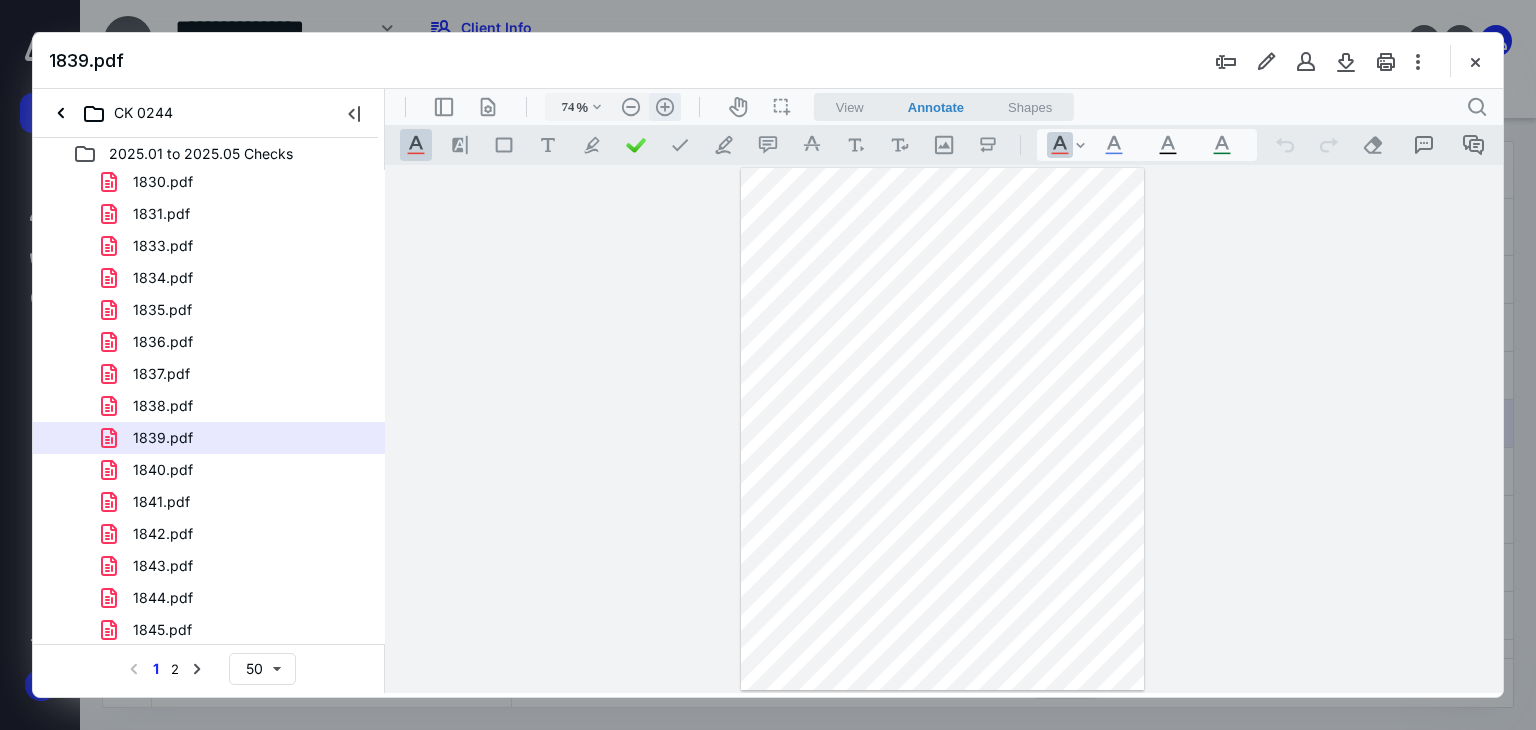 click on ".cls-1{fill:#abb0c4;} icon - header - zoom - in - line" at bounding box center (665, 107) 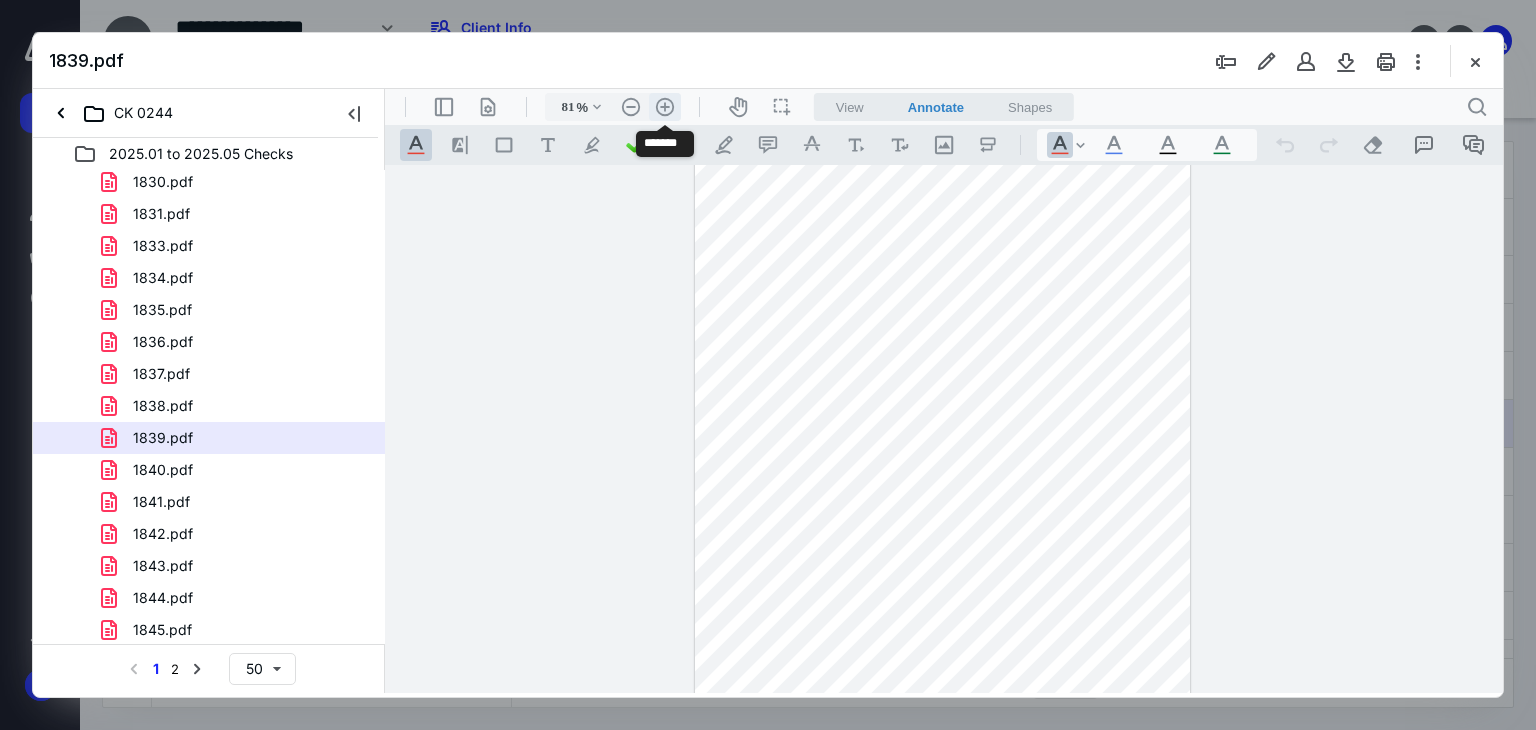 click on ".cls-1{fill:#abb0c4;} icon - header - zoom - in - line" at bounding box center [665, 107] 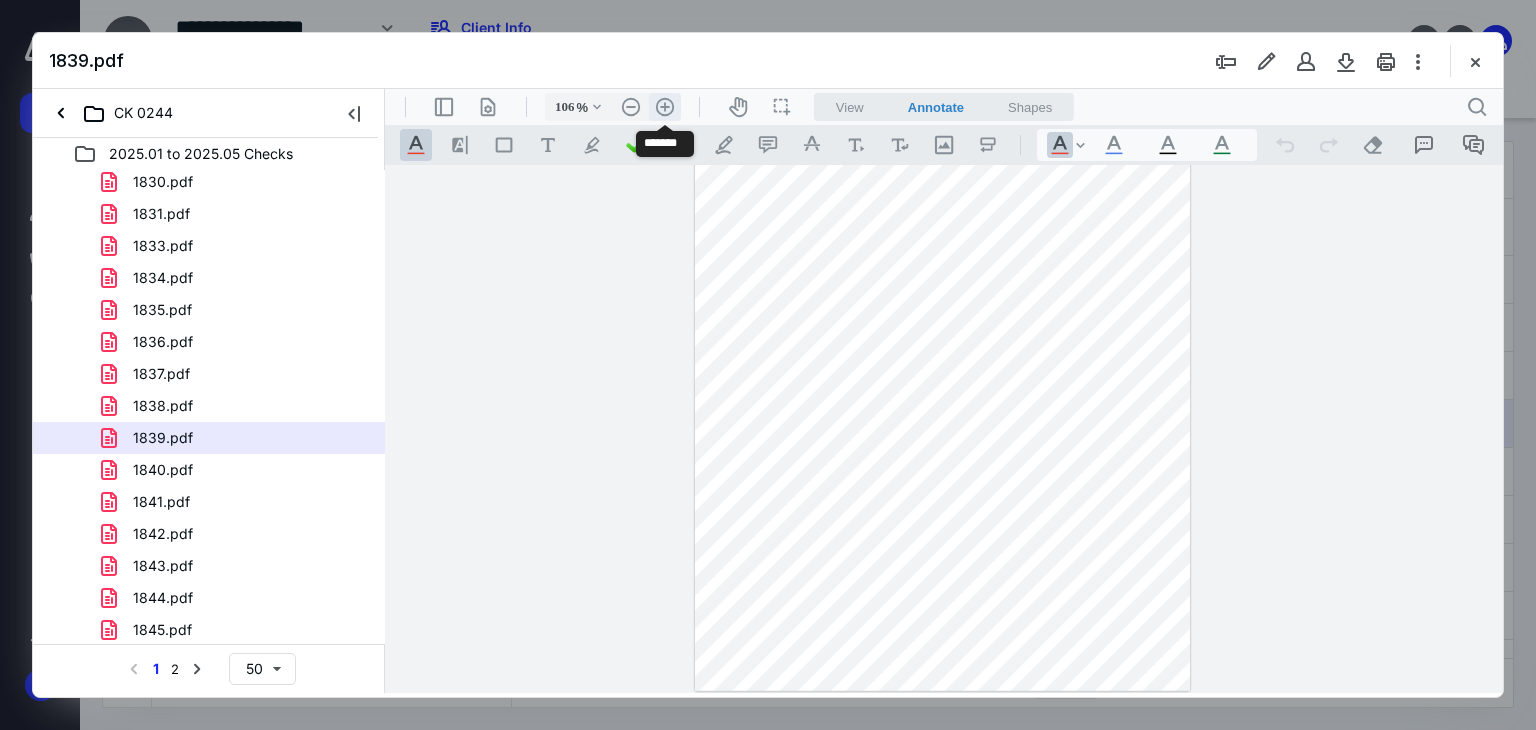 click on ".cls-1{fill:#abb0c4;} icon - header - zoom - in - line" at bounding box center [665, 107] 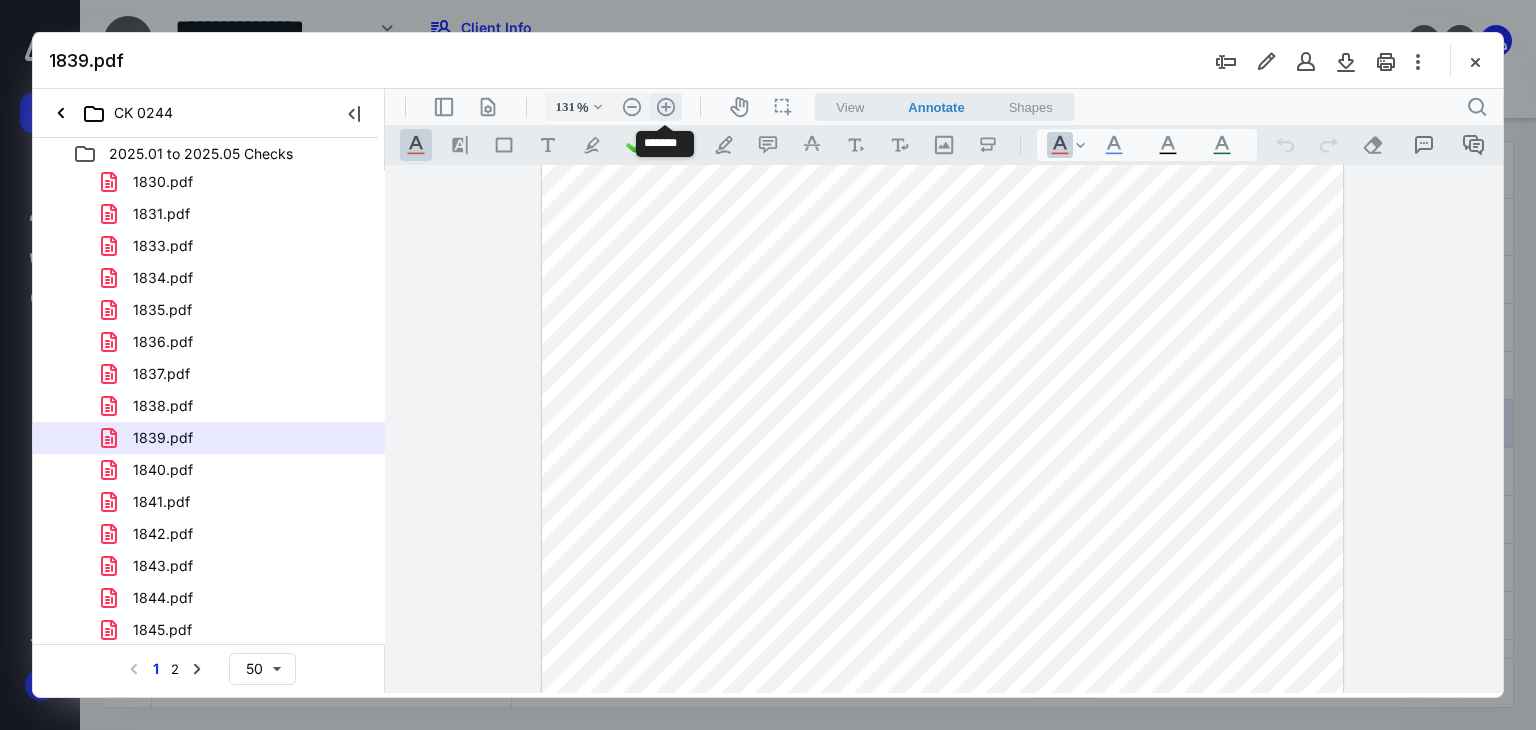 click on ".cls-1{fill:#abb0c4;} icon - header - zoom - in - line" at bounding box center [666, 107] 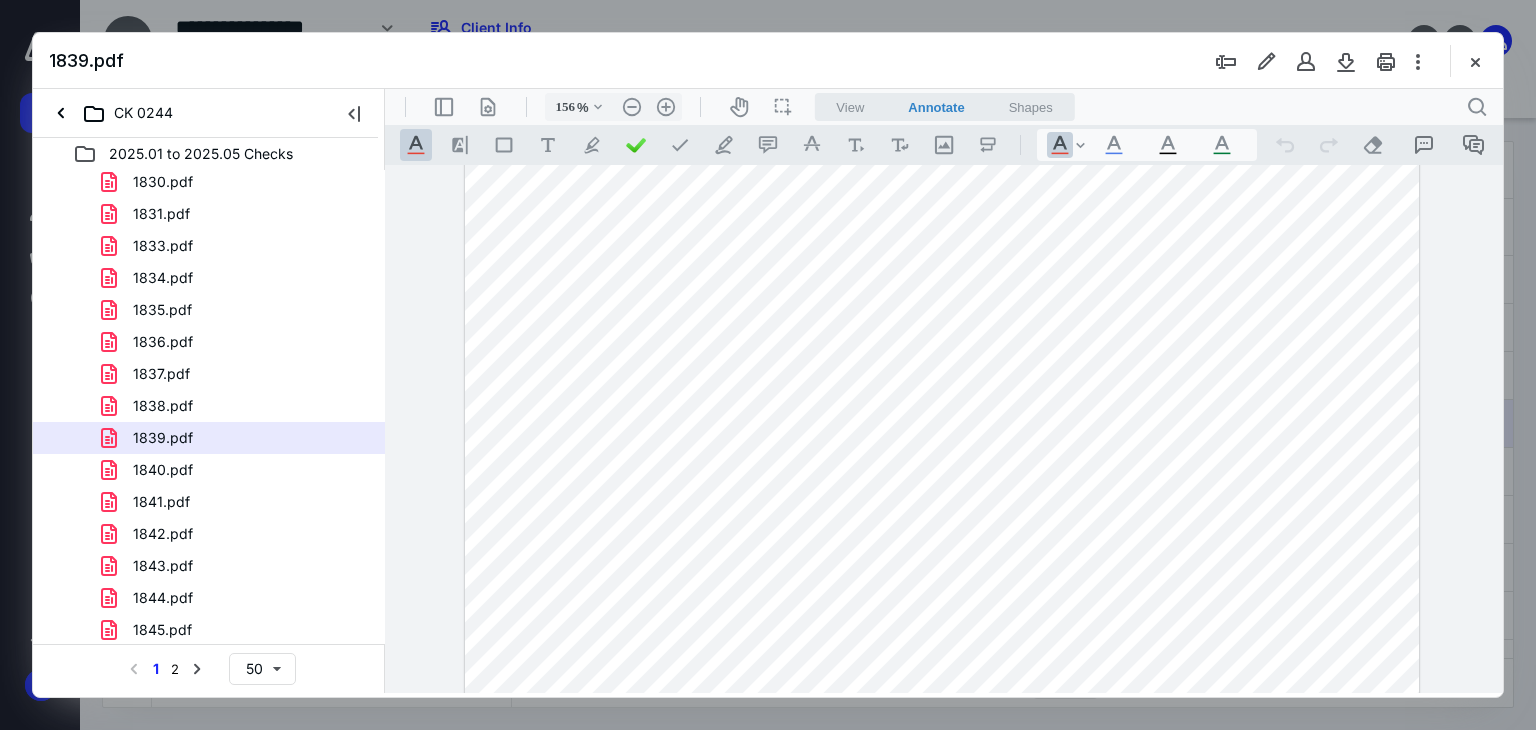 scroll, scrollTop: 108, scrollLeft: 0, axis: vertical 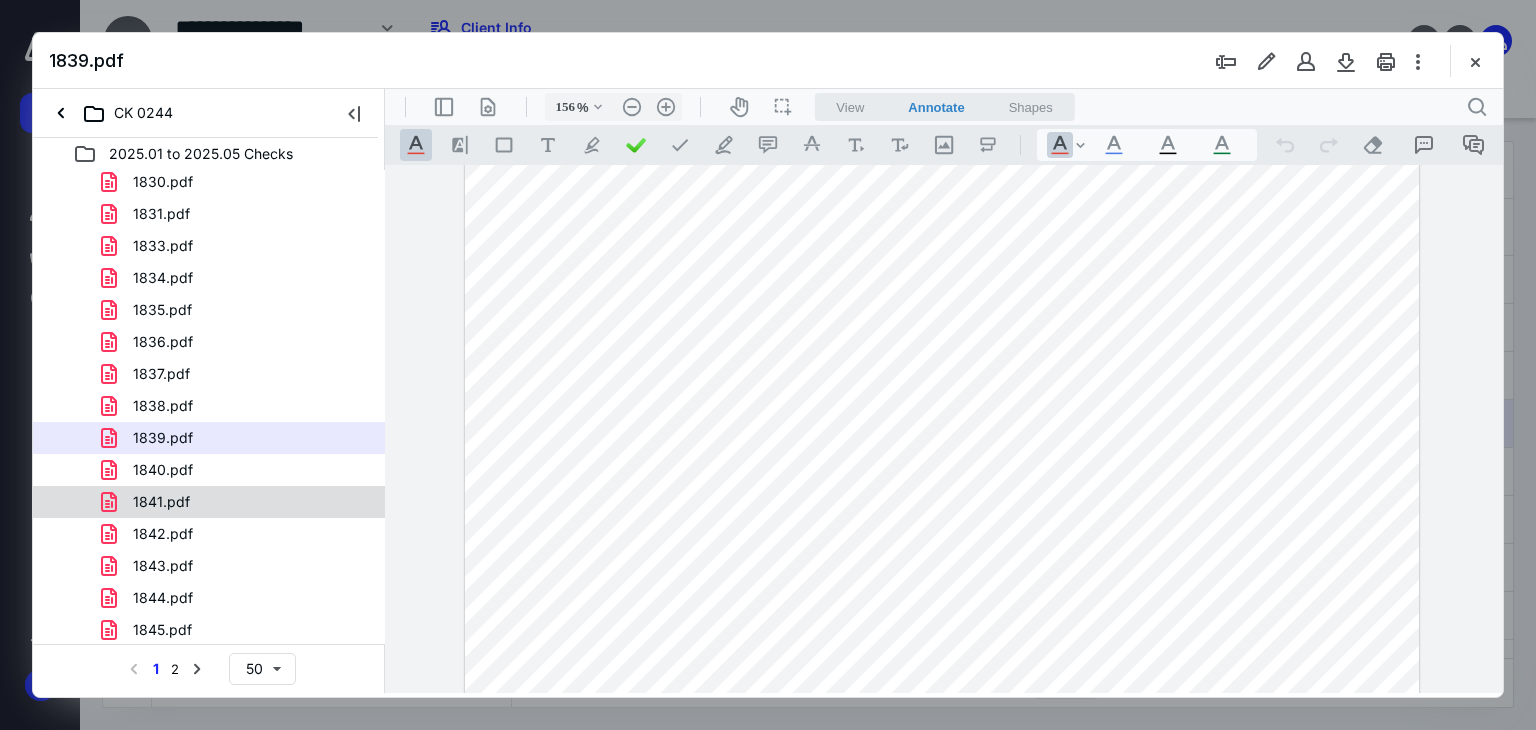click on "1841.pdf" at bounding box center [161, 502] 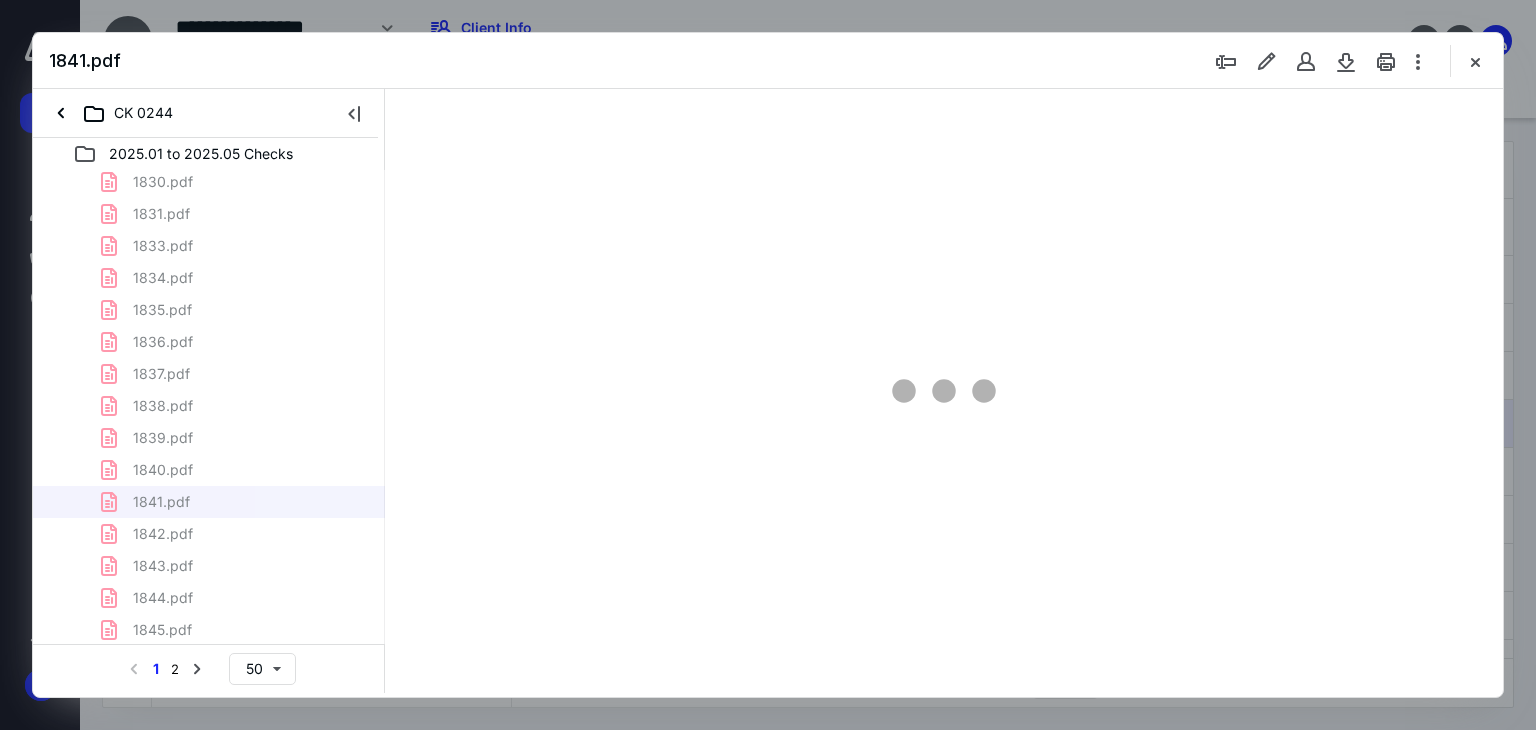 scroll, scrollTop: 0, scrollLeft: 0, axis: both 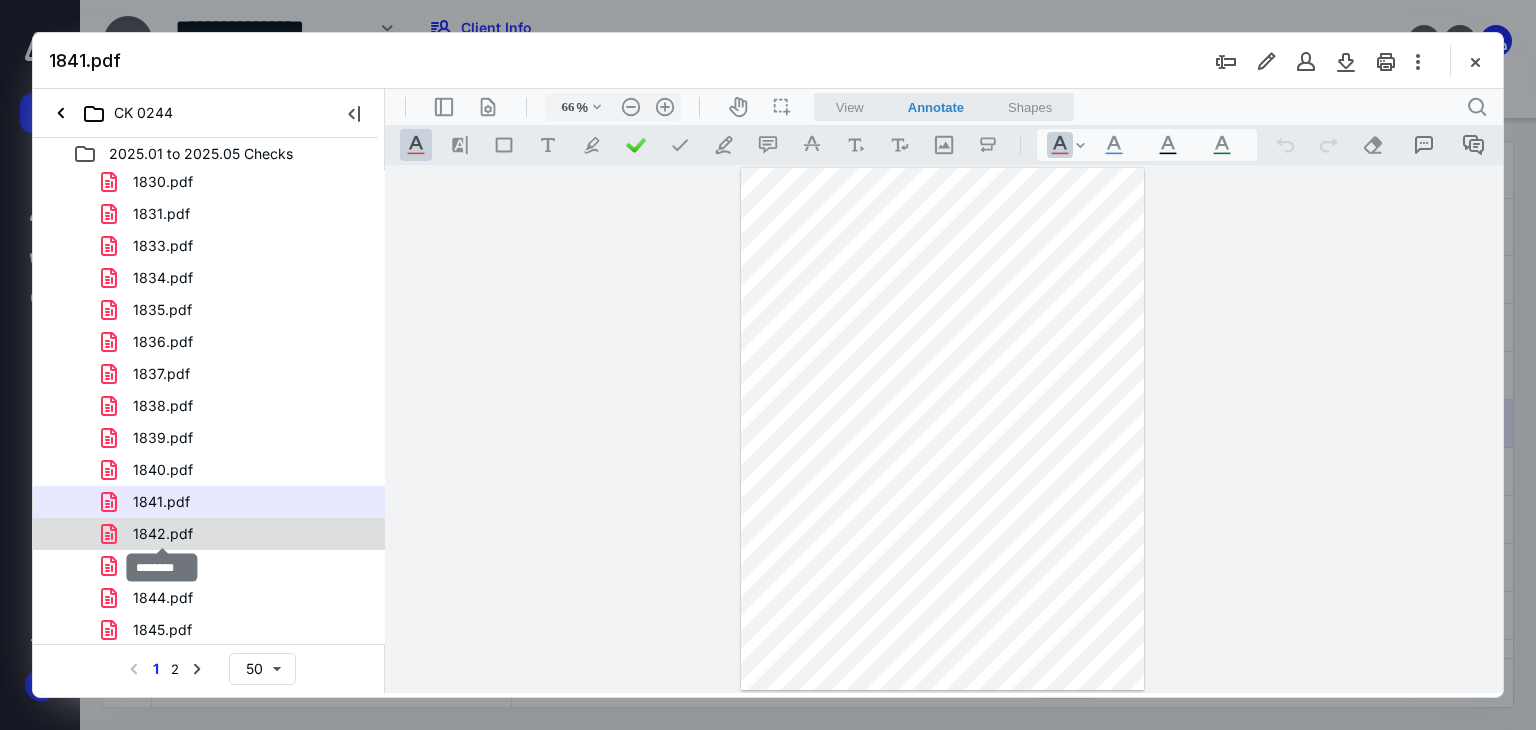 click on "1842.pdf" at bounding box center (163, 534) 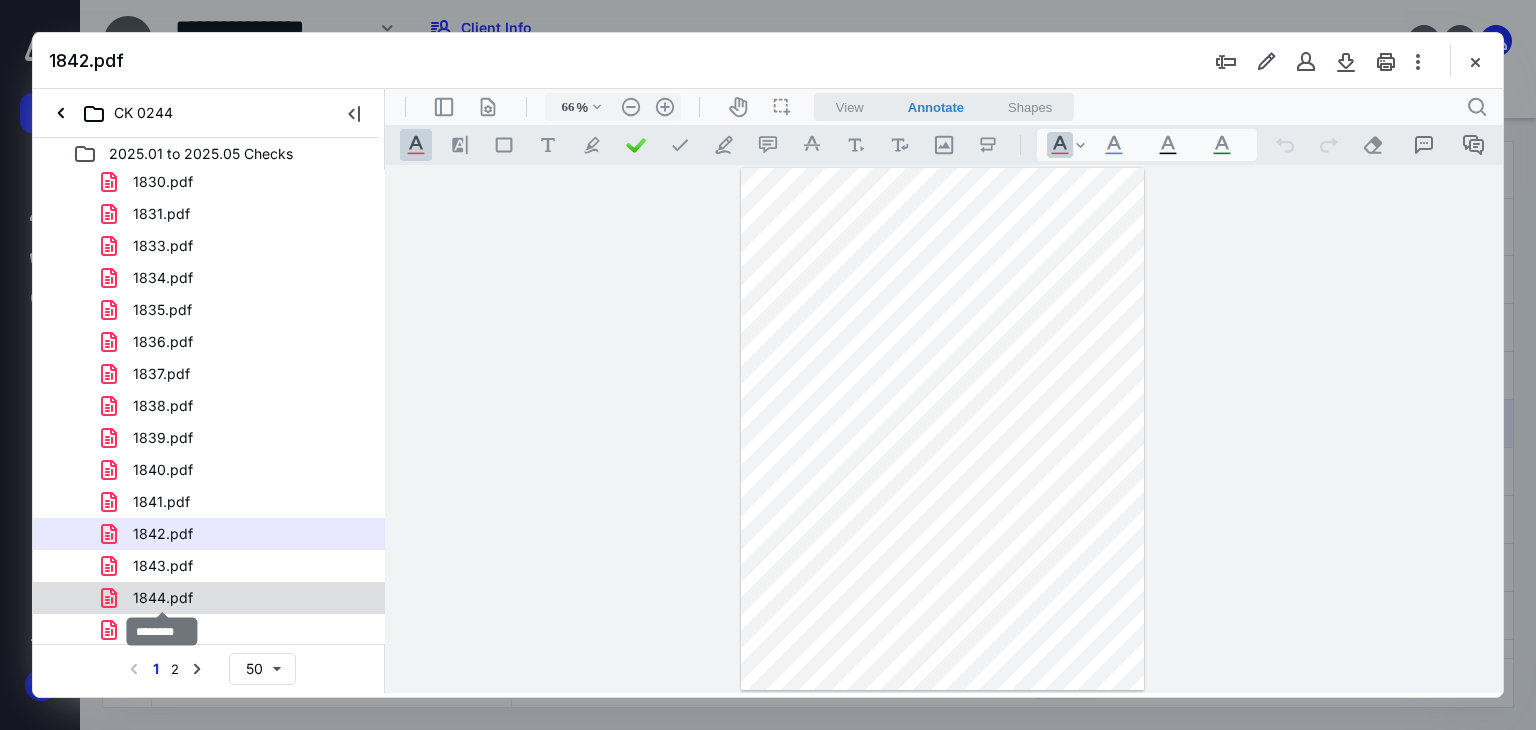 click on "1844.pdf" at bounding box center [163, 598] 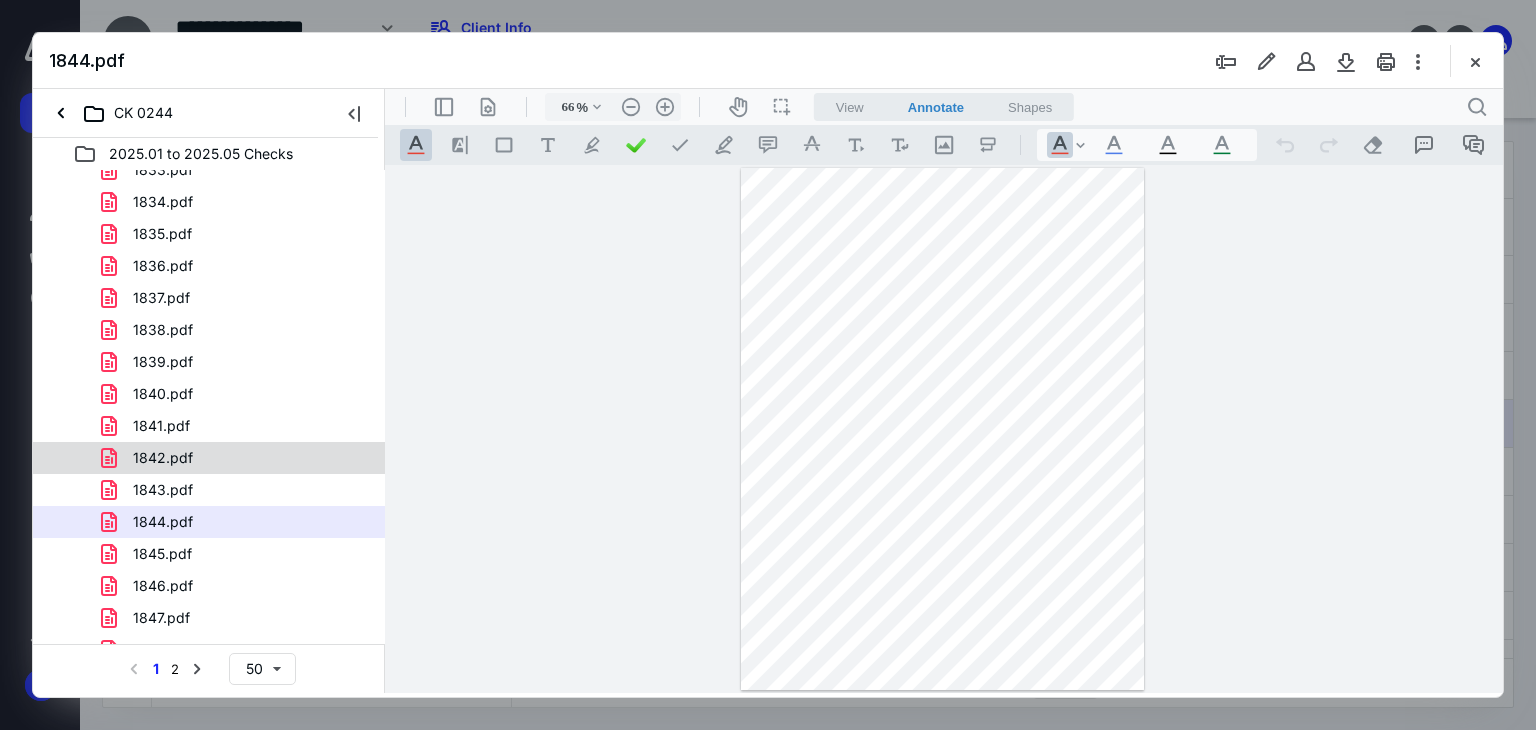 scroll, scrollTop: 300, scrollLeft: 0, axis: vertical 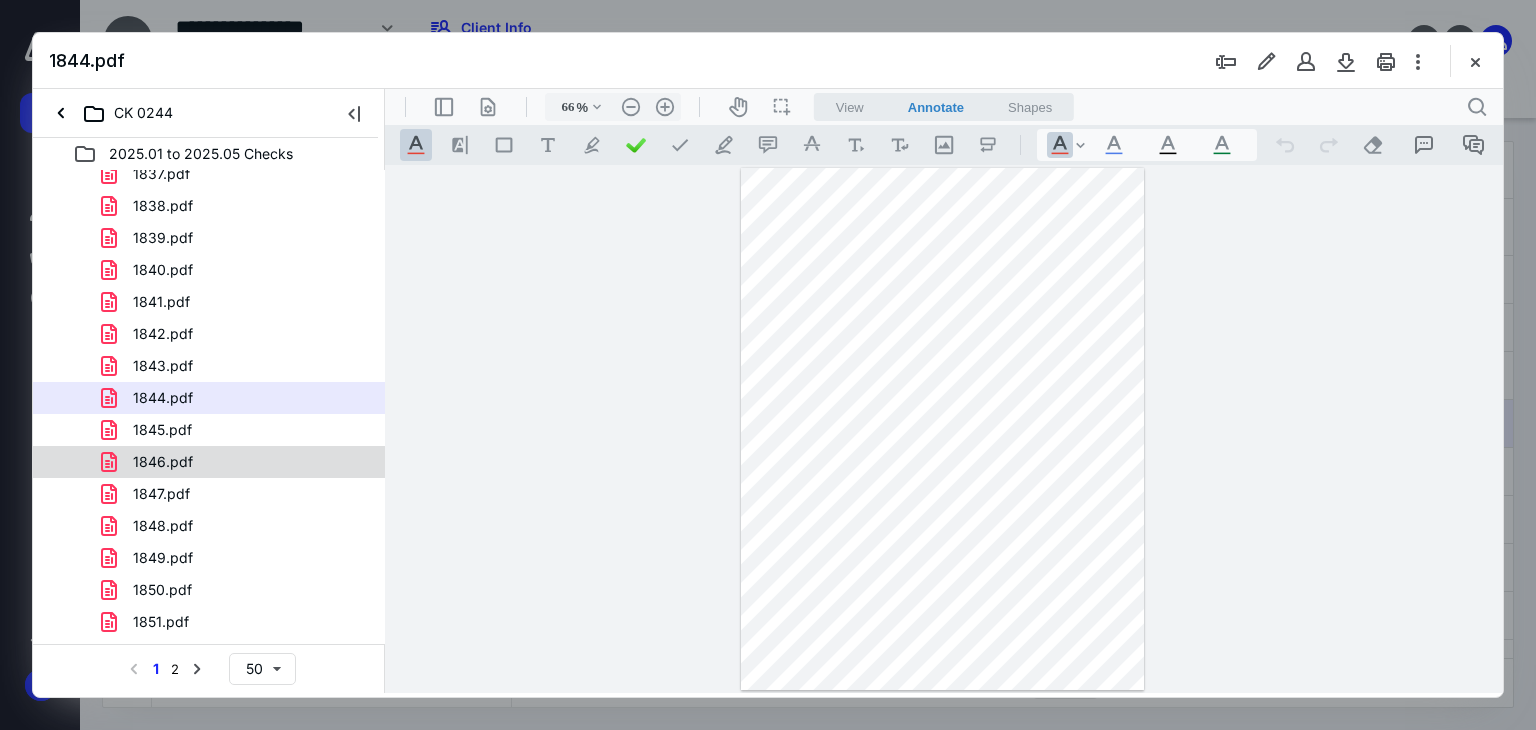 click on "1846.pdf" at bounding box center [237, 462] 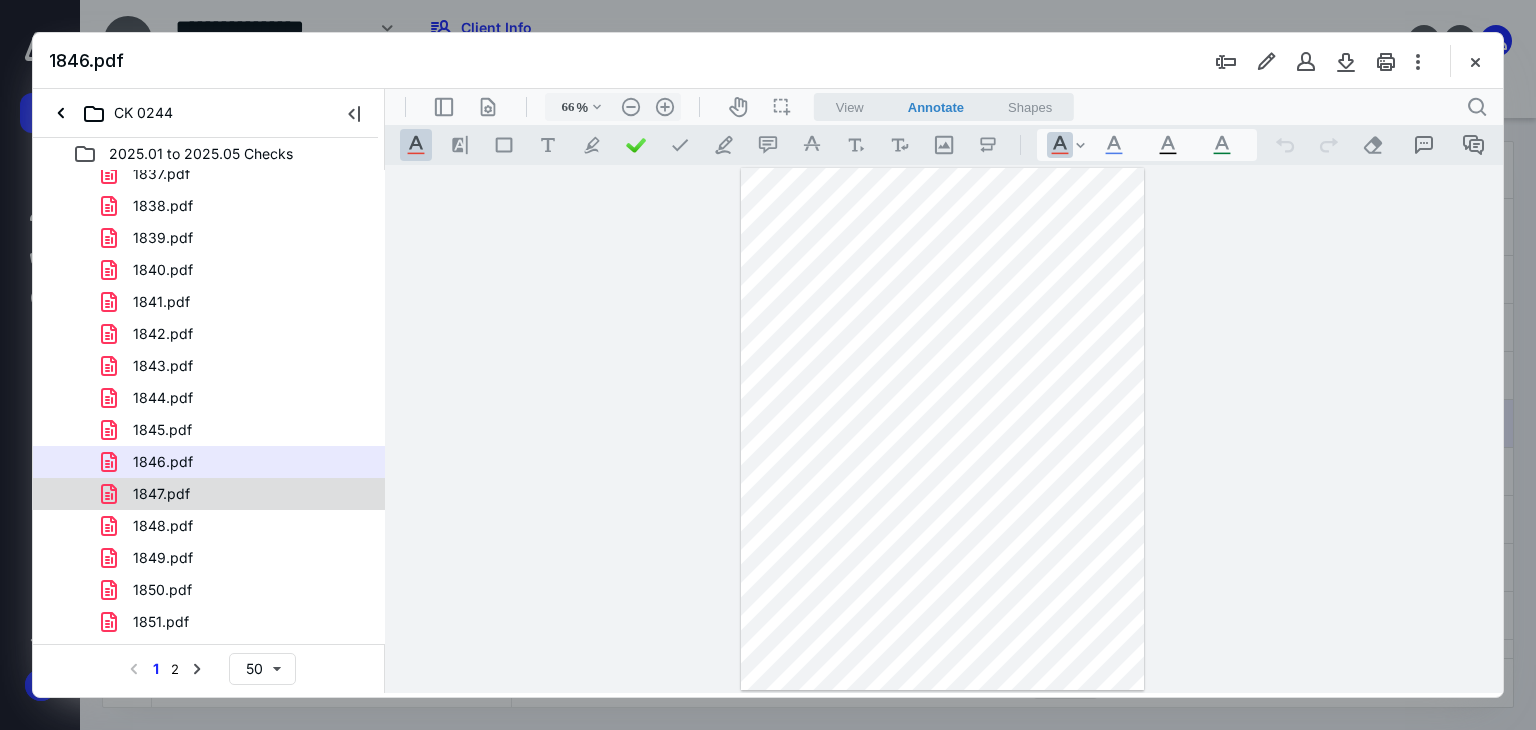 click on "1847.pdf" at bounding box center [237, 494] 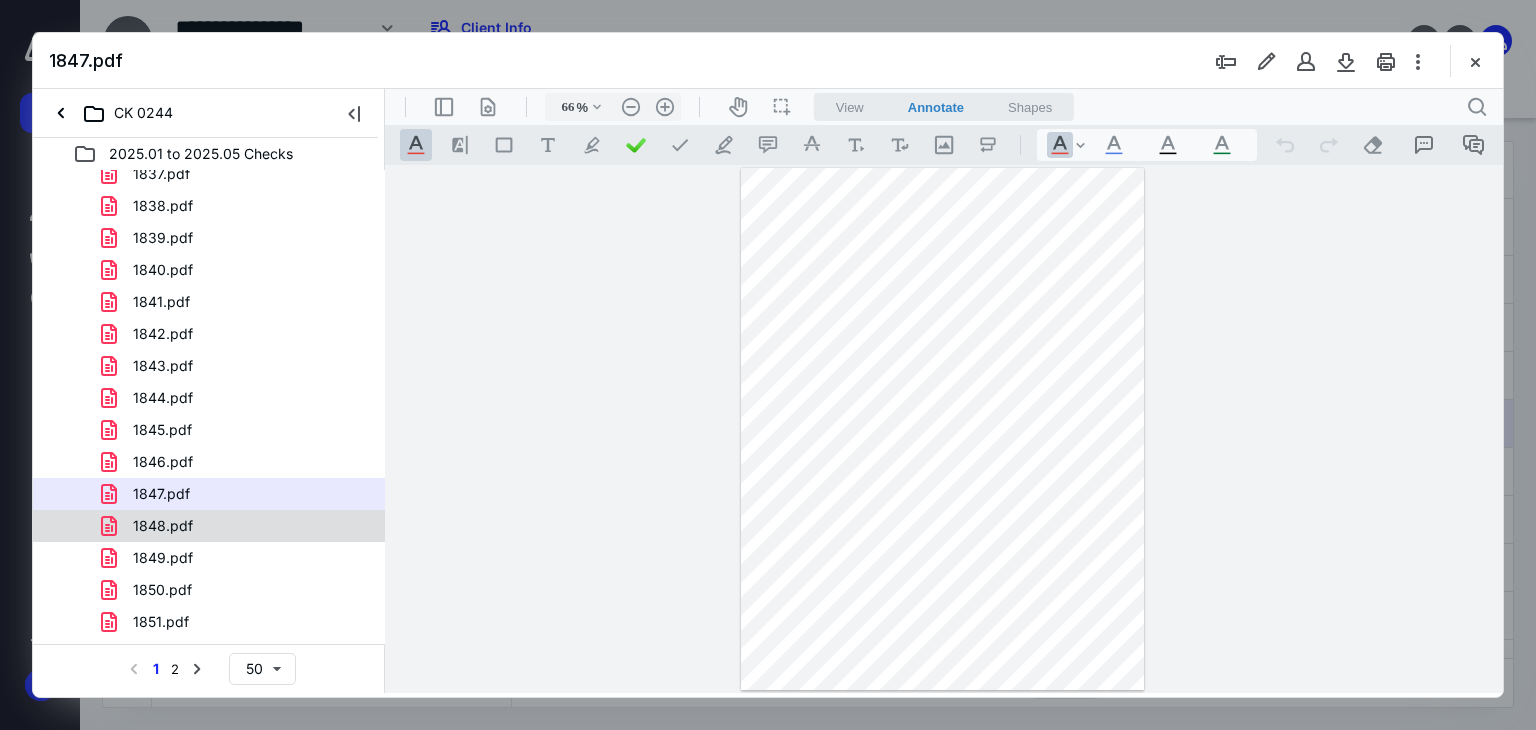 click on "1848.pdf" at bounding box center (237, 526) 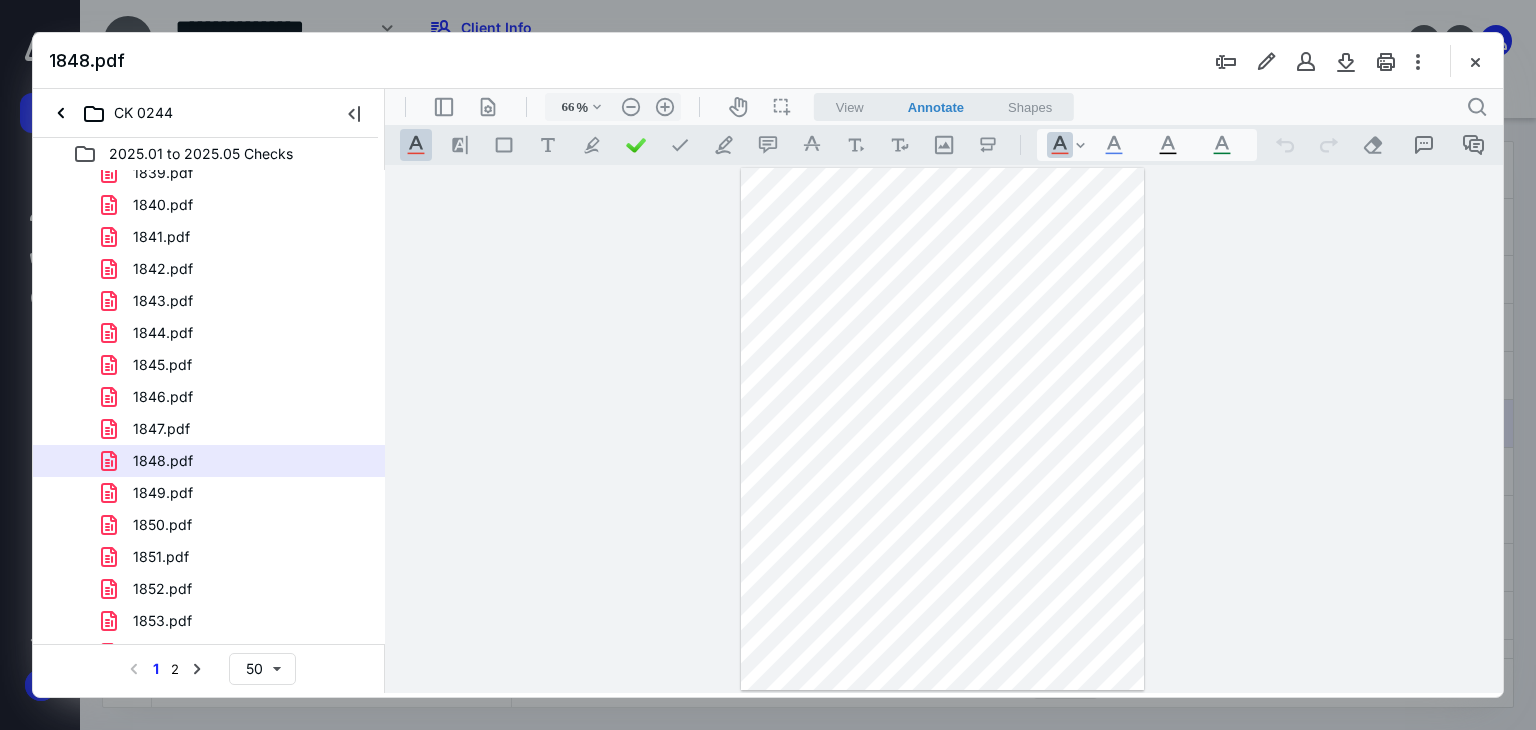 scroll, scrollTop: 400, scrollLeft: 0, axis: vertical 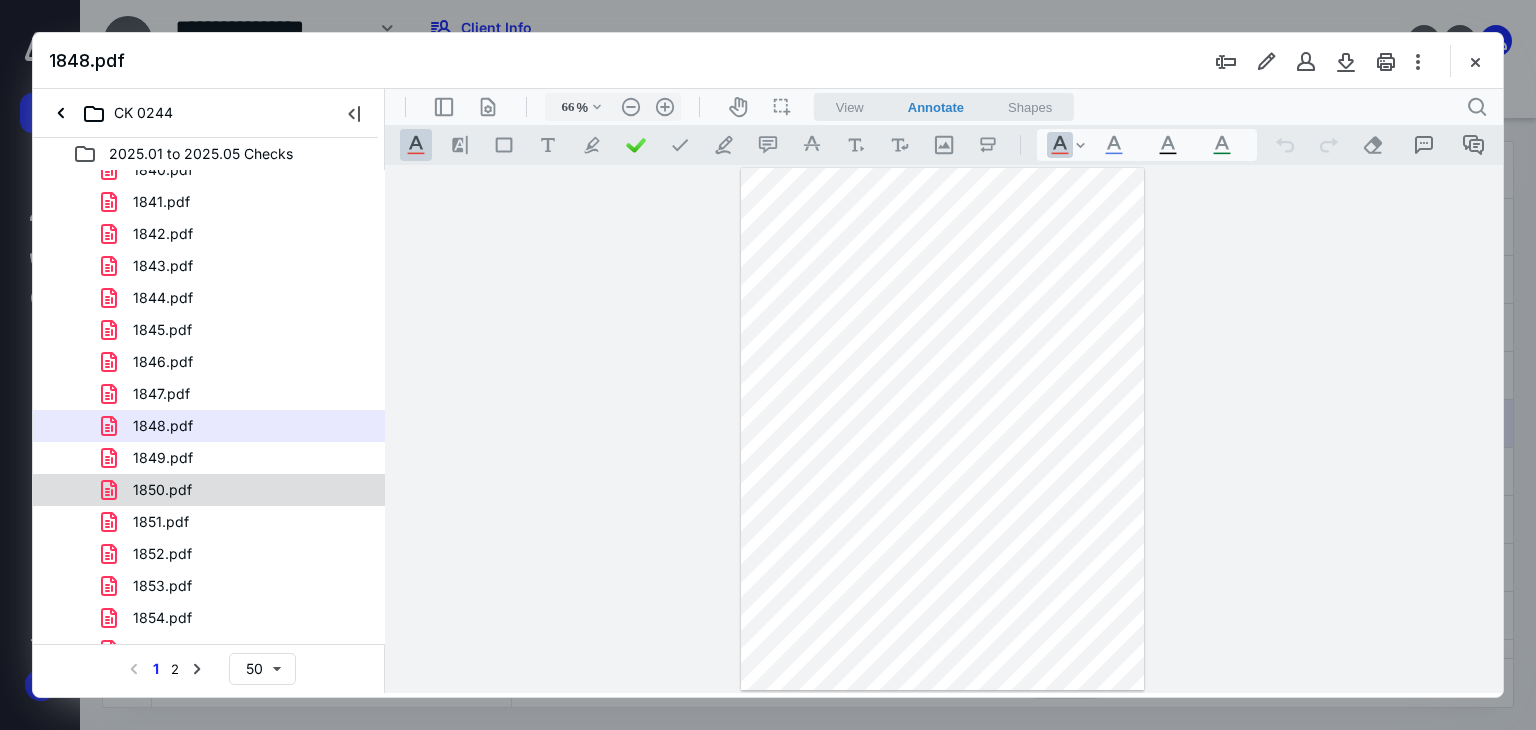 click on "1850.pdf" at bounding box center (237, 490) 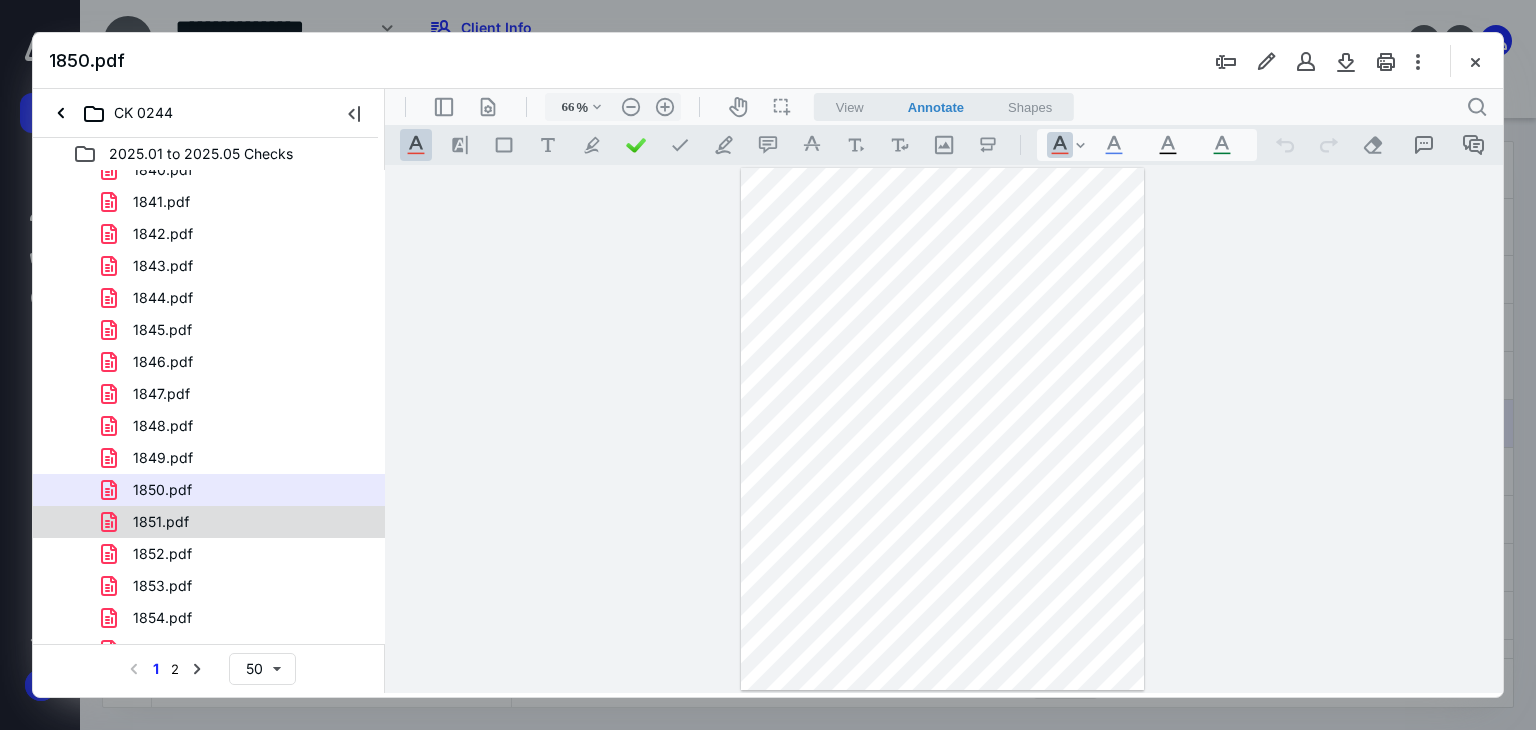 click on "1851.pdf" at bounding box center [161, 522] 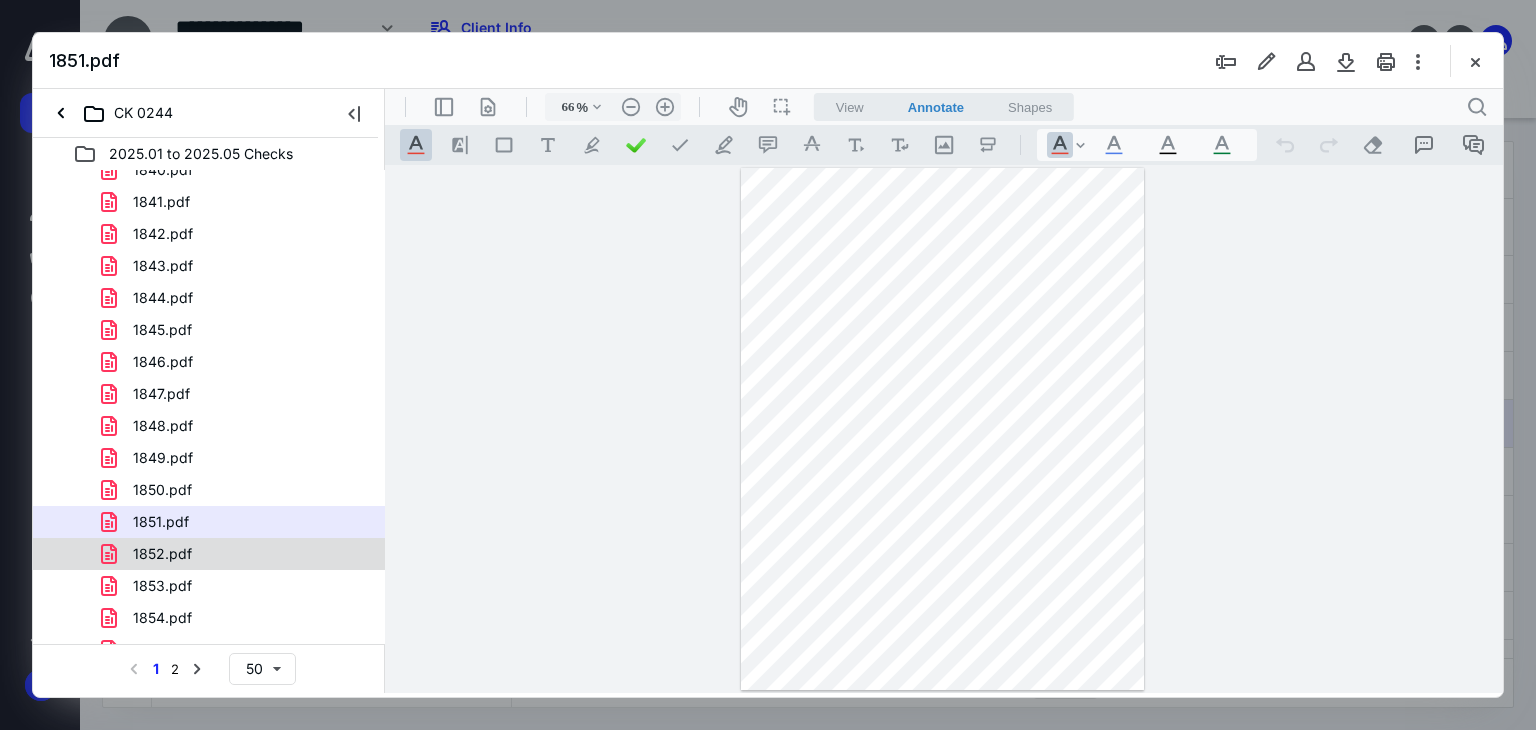 click on "1852.pdf" at bounding box center (237, 554) 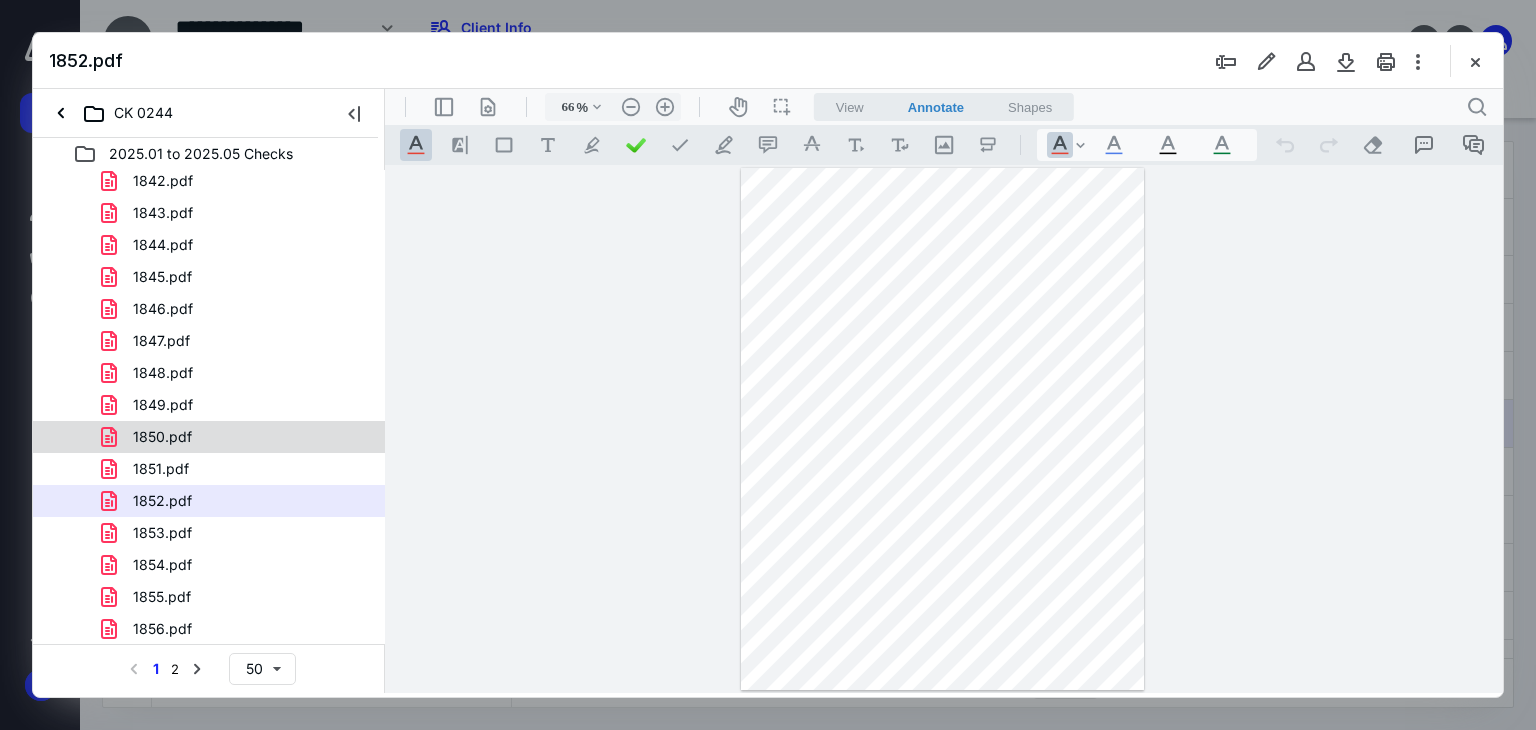scroll, scrollTop: 500, scrollLeft: 0, axis: vertical 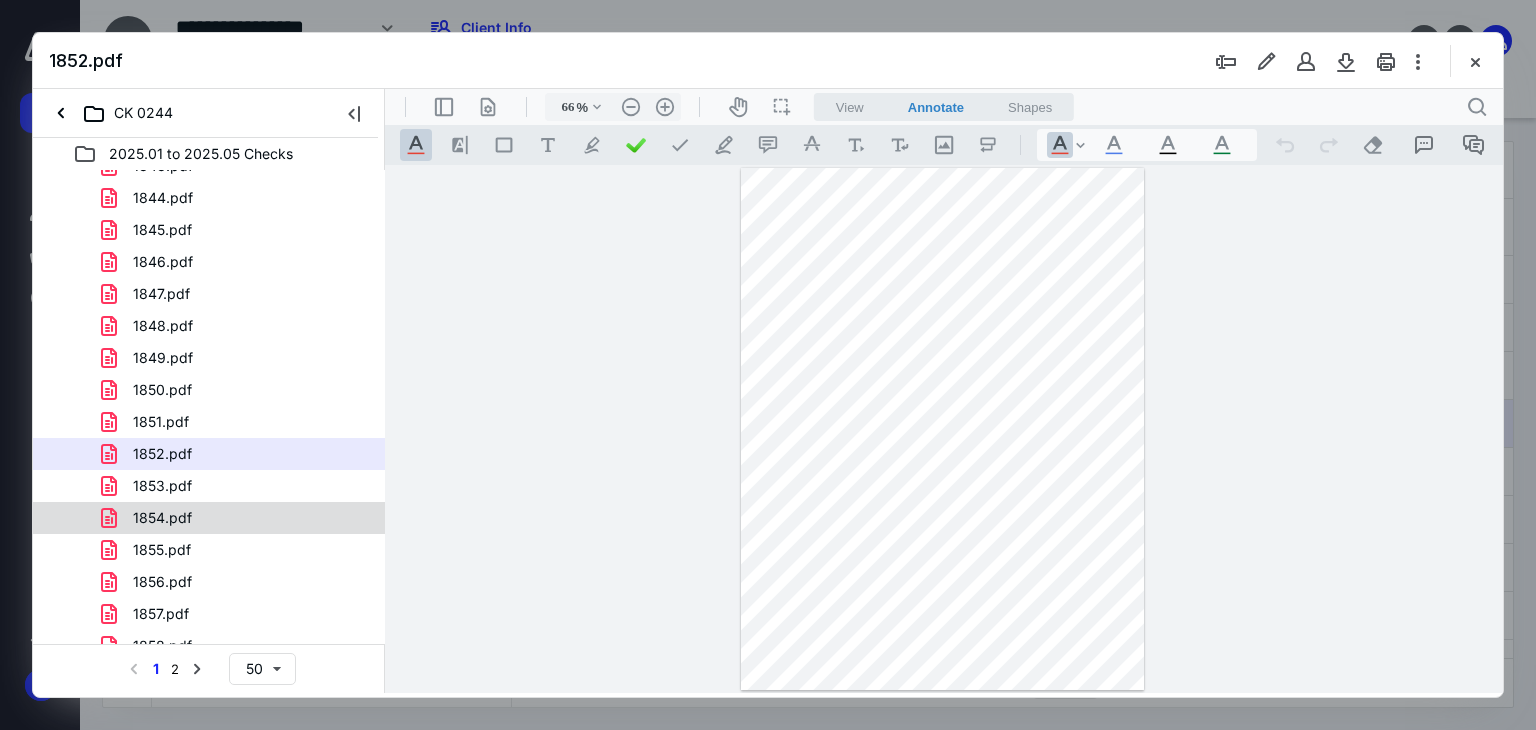 click on "1854.pdf" at bounding box center [162, 518] 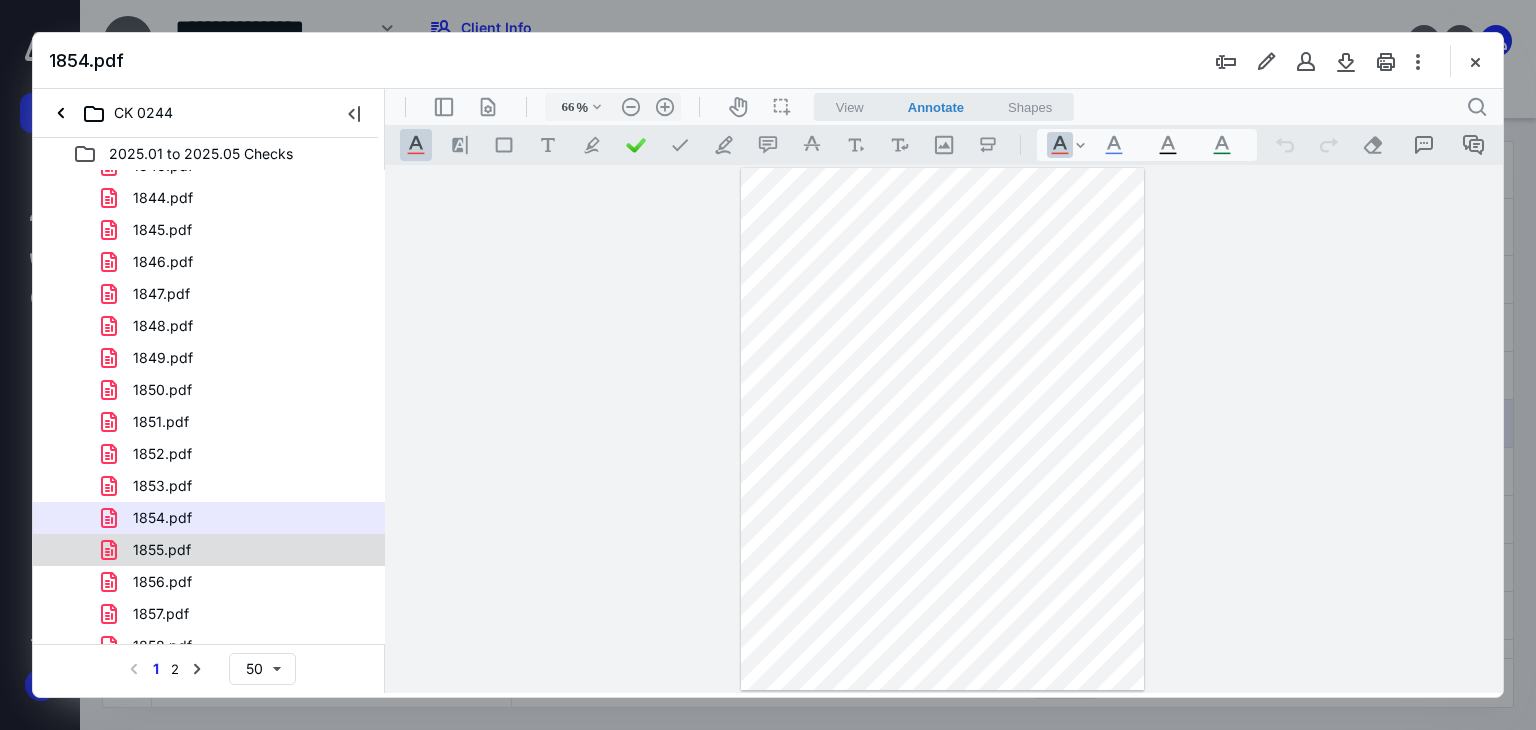 click on "1855.pdf" at bounding box center (162, 550) 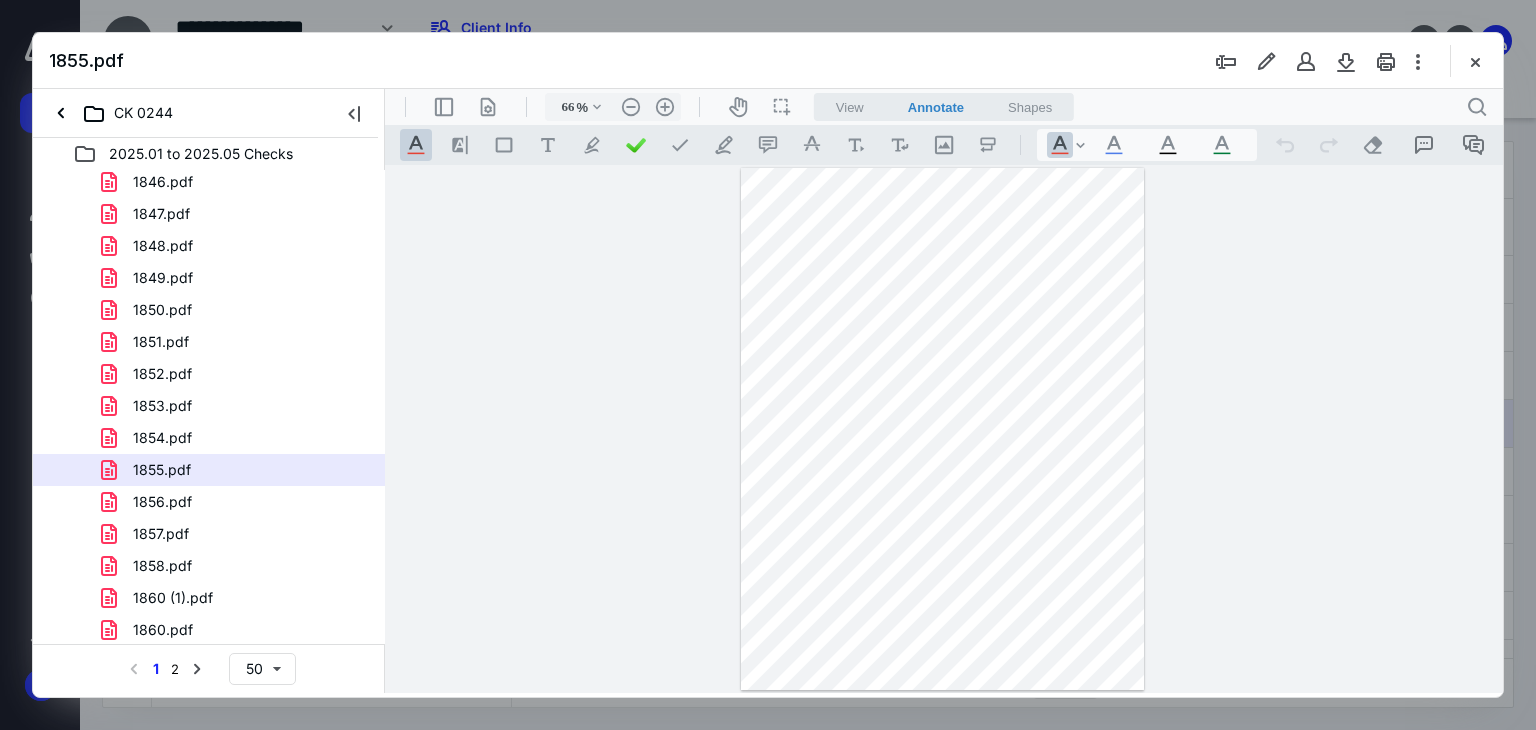 scroll, scrollTop: 700, scrollLeft: 0, axis: vertical 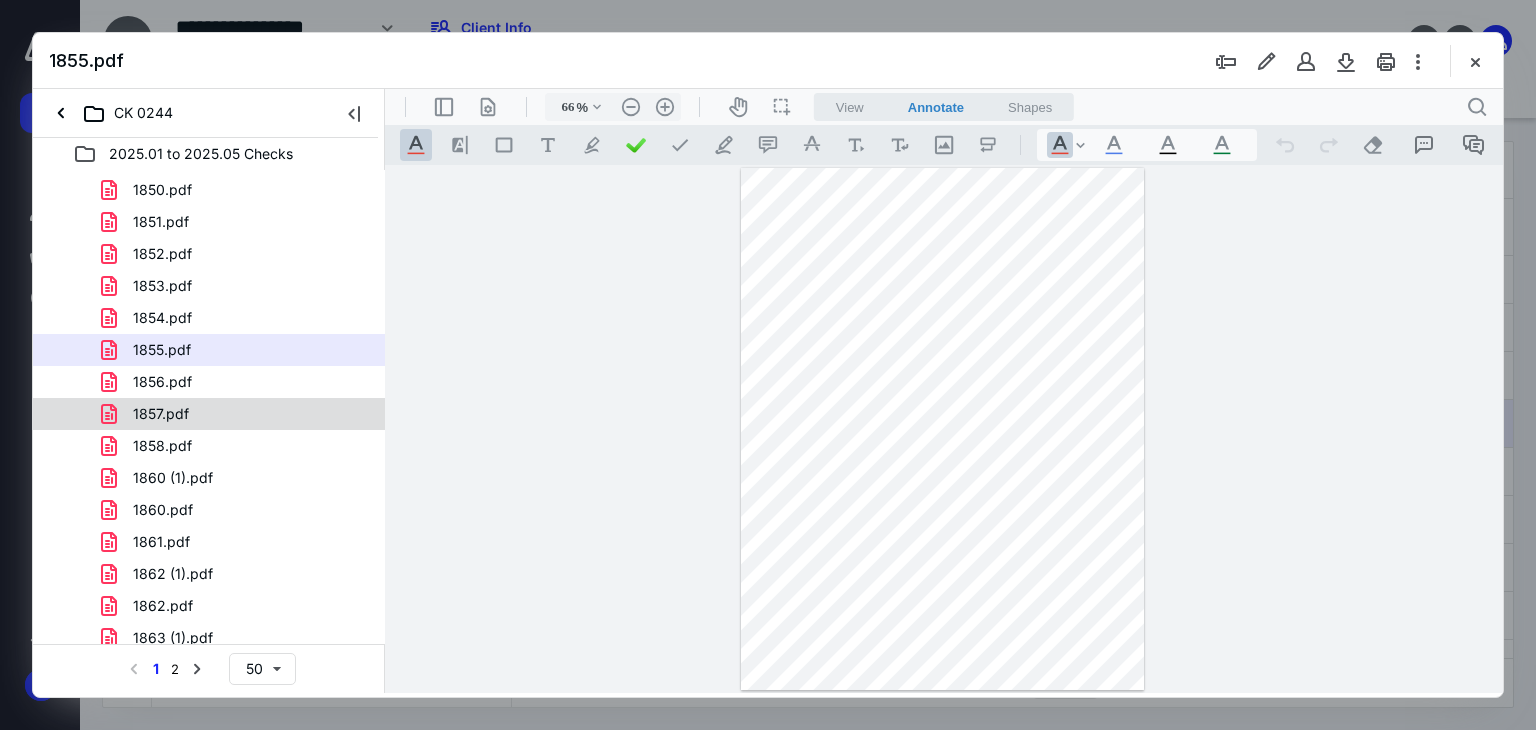 click on "1857.pdf" at bounding box center (161, 414) 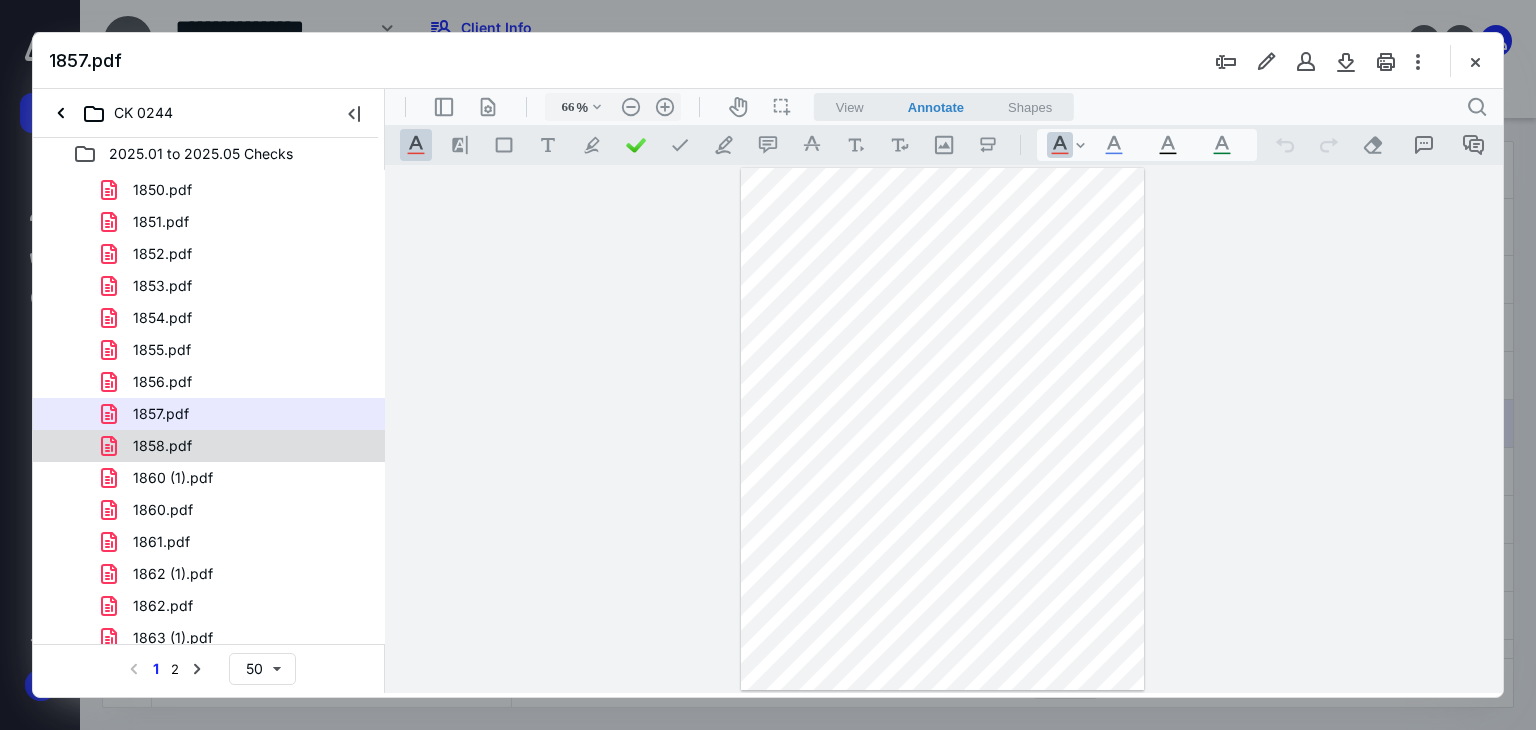 click on "1858.pdf" at bounding box center (237, 446) 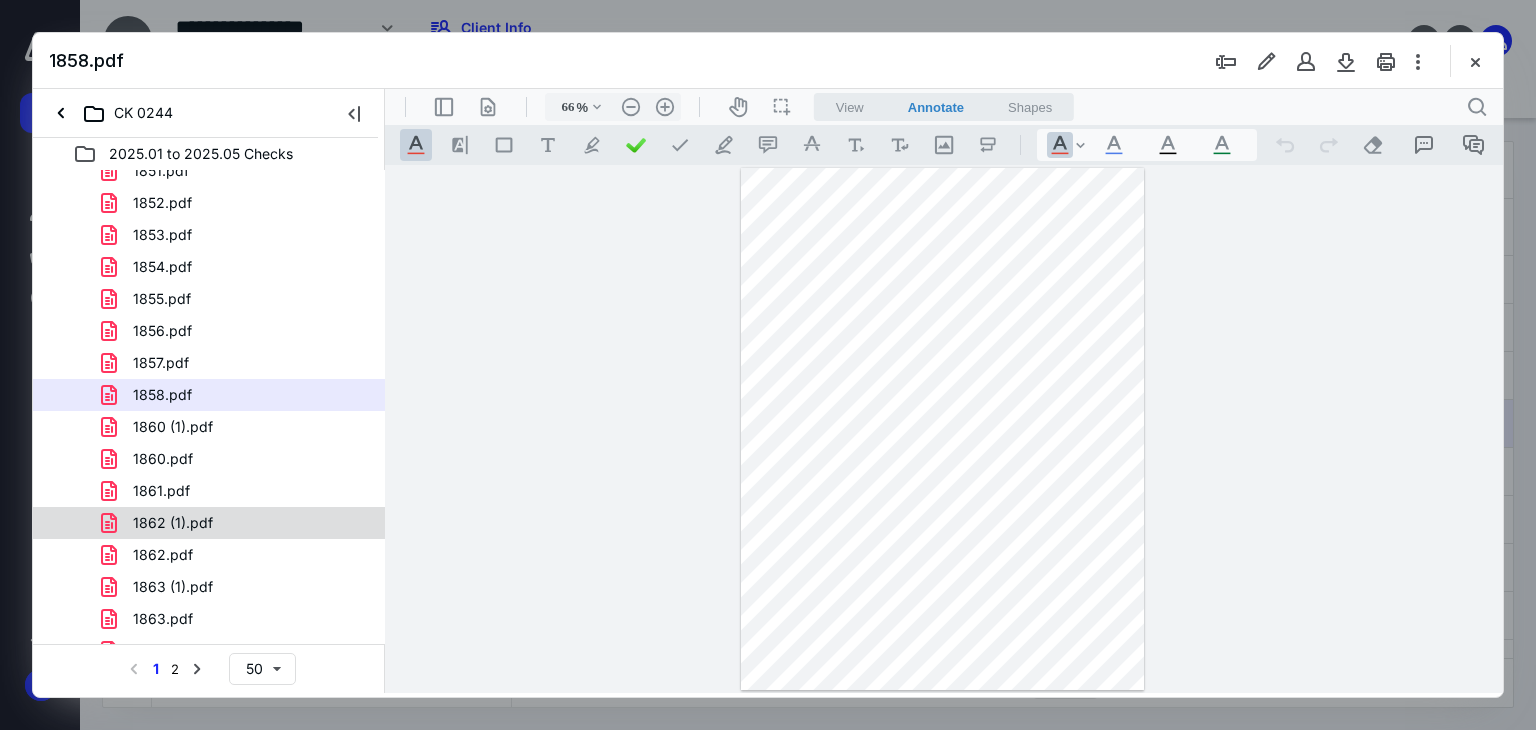 scroll, scrollTop: 800, scrollLeft: 0, axis: vertical 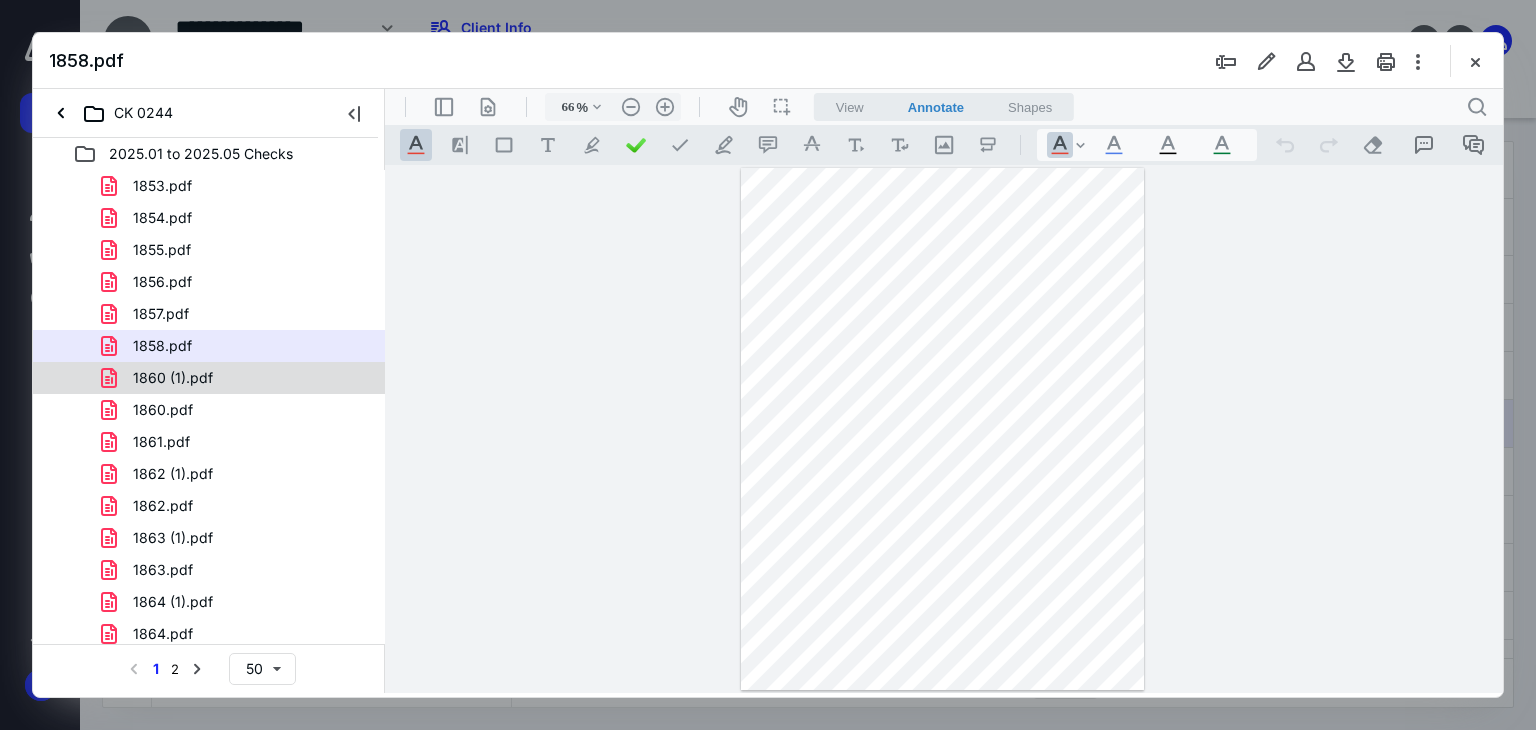 click on "1860 (1).pdf" at bounding box center [173, 378] 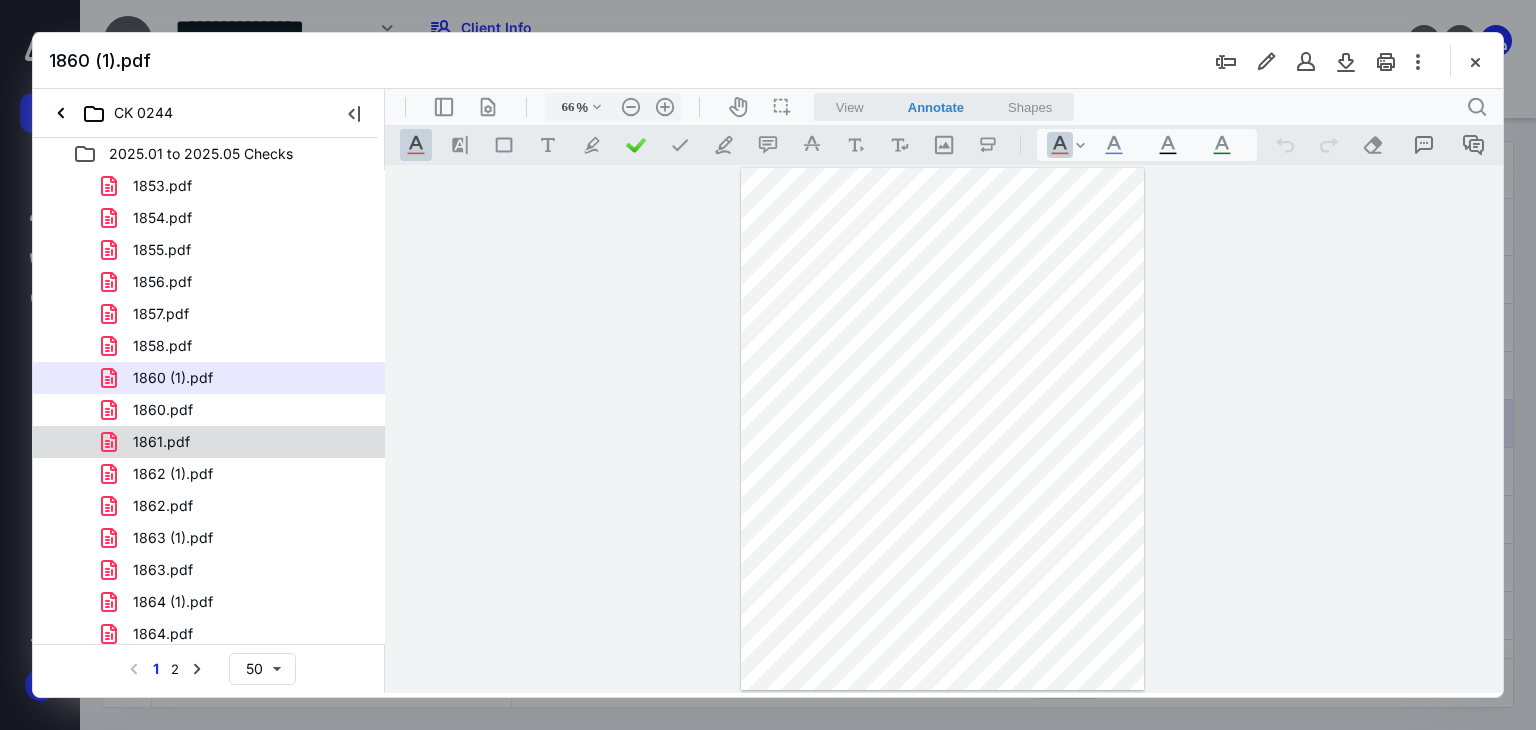 click on "1861.pdf" at bounding box center (161, 442) 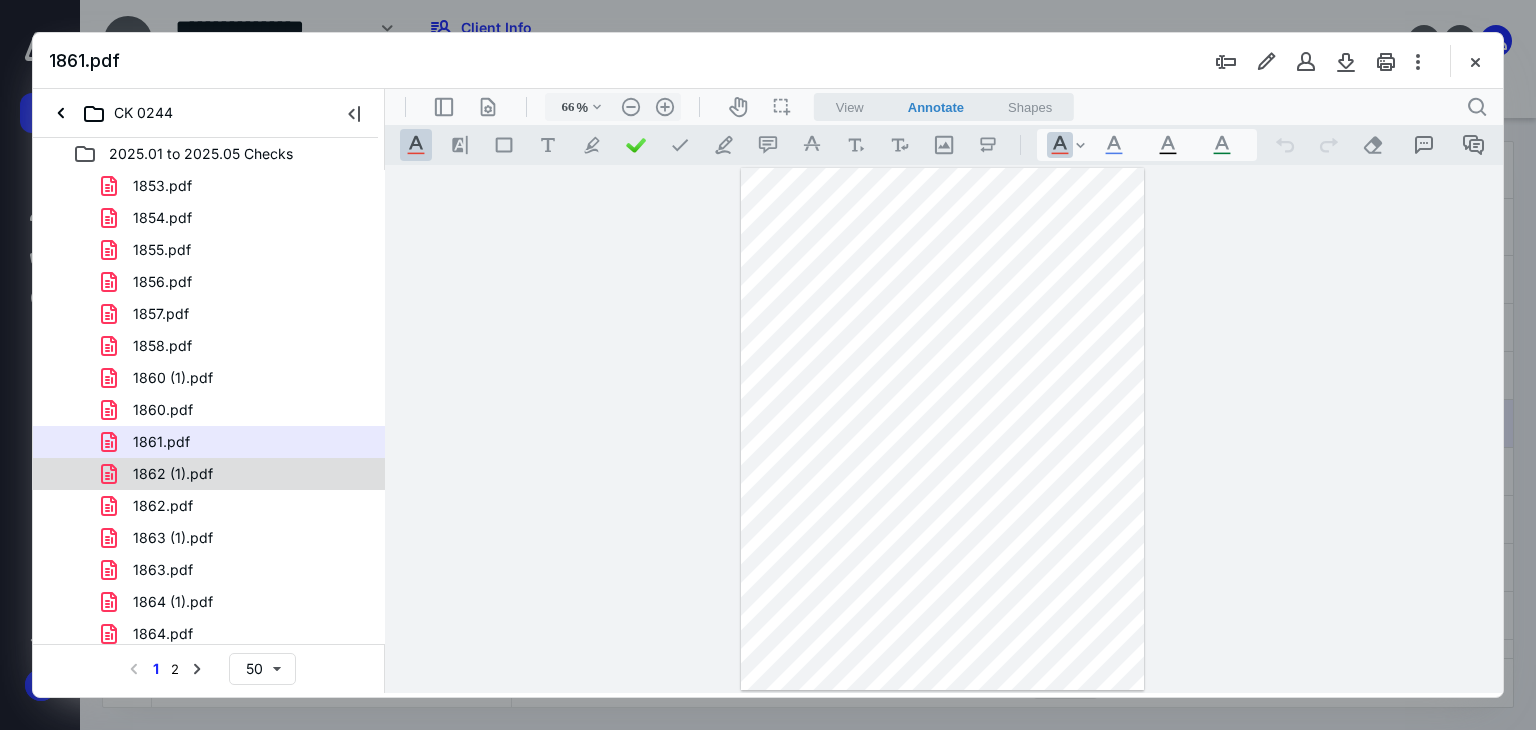 click on "1862 (1).pdf" at bounding box center [161, 474] 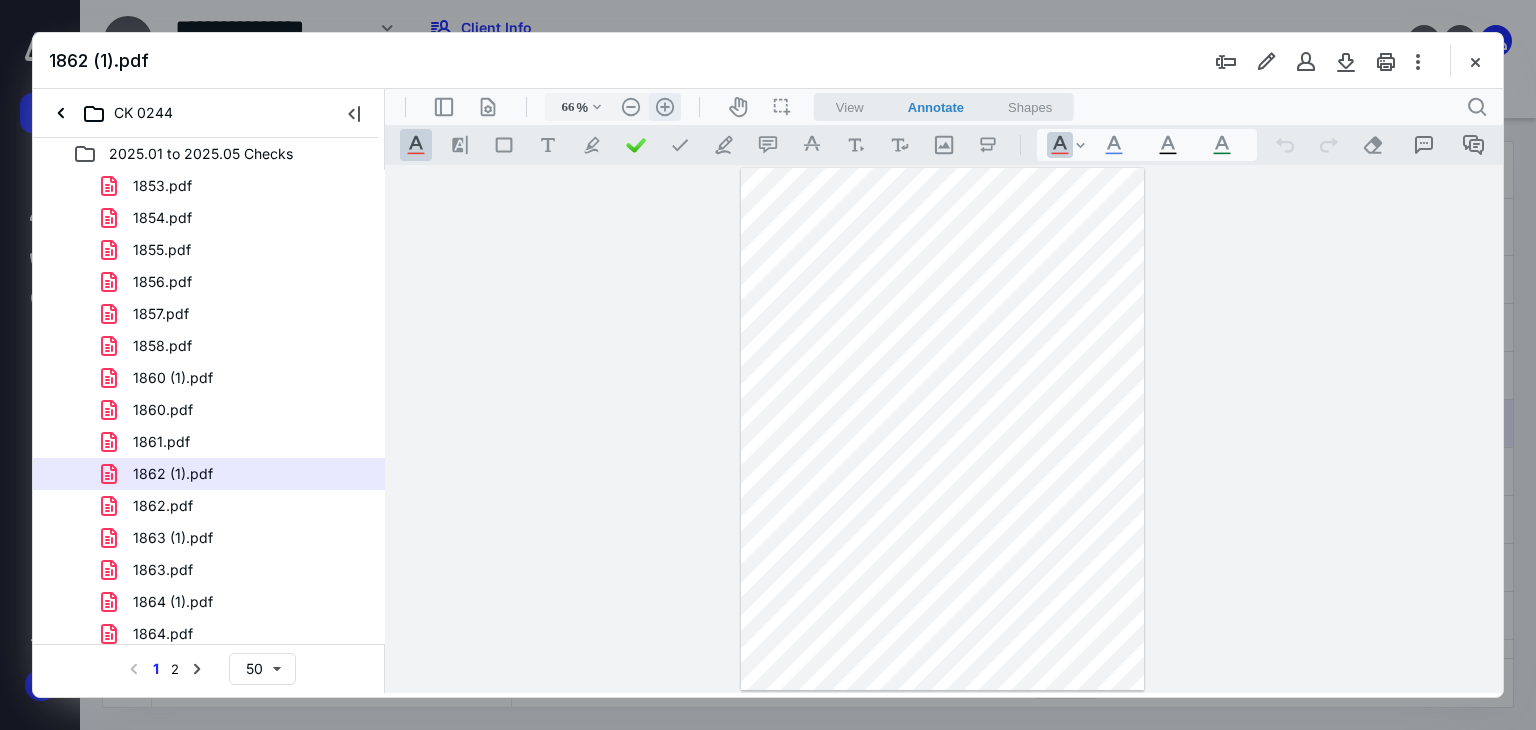 click on ".cls-1{fill:#abb0c4;} icon - header - zoom - in - line" at bounding box center (665, 107) 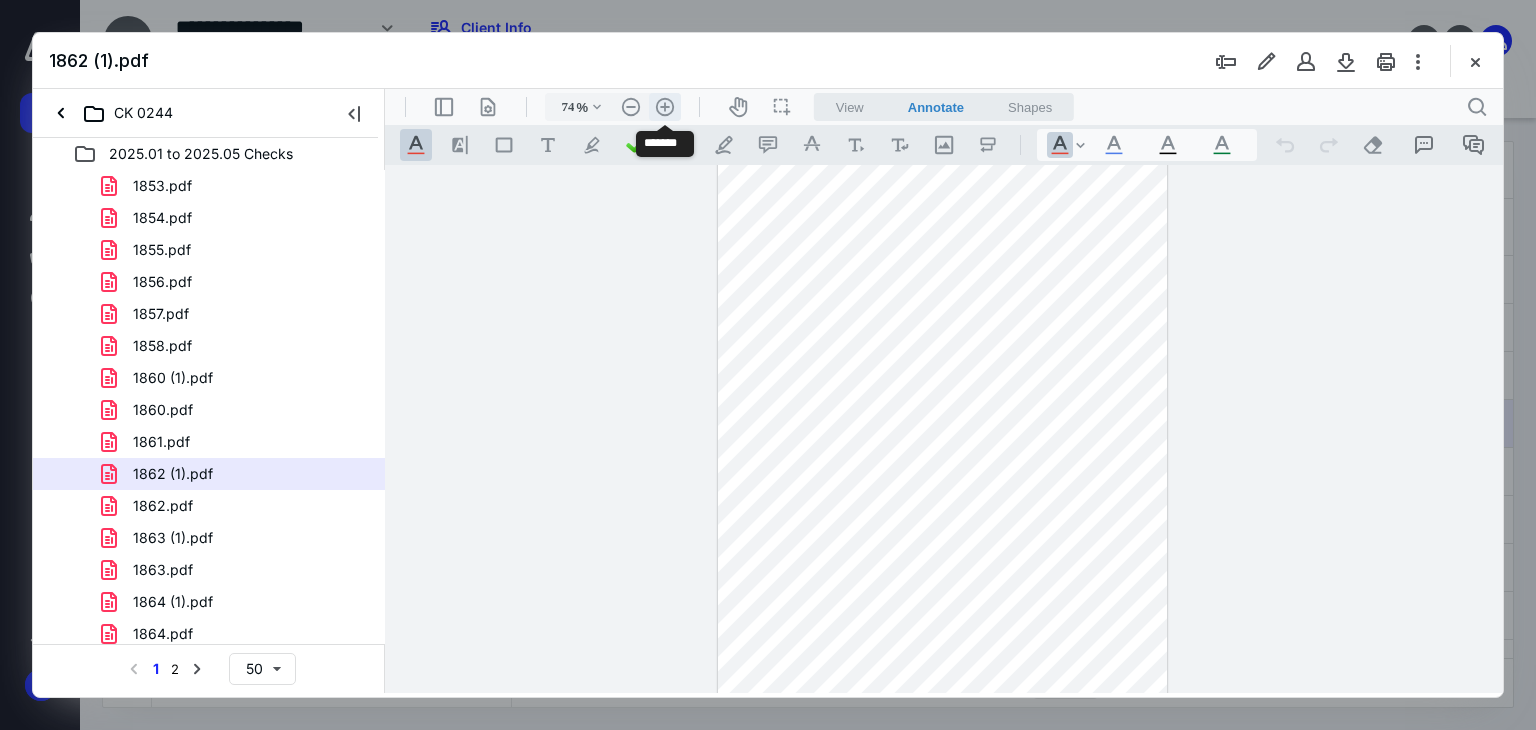 click on ".cls-1{fill:#abb0c4;} icon - header - zoom - in - line" at bounding box center (665, 107) 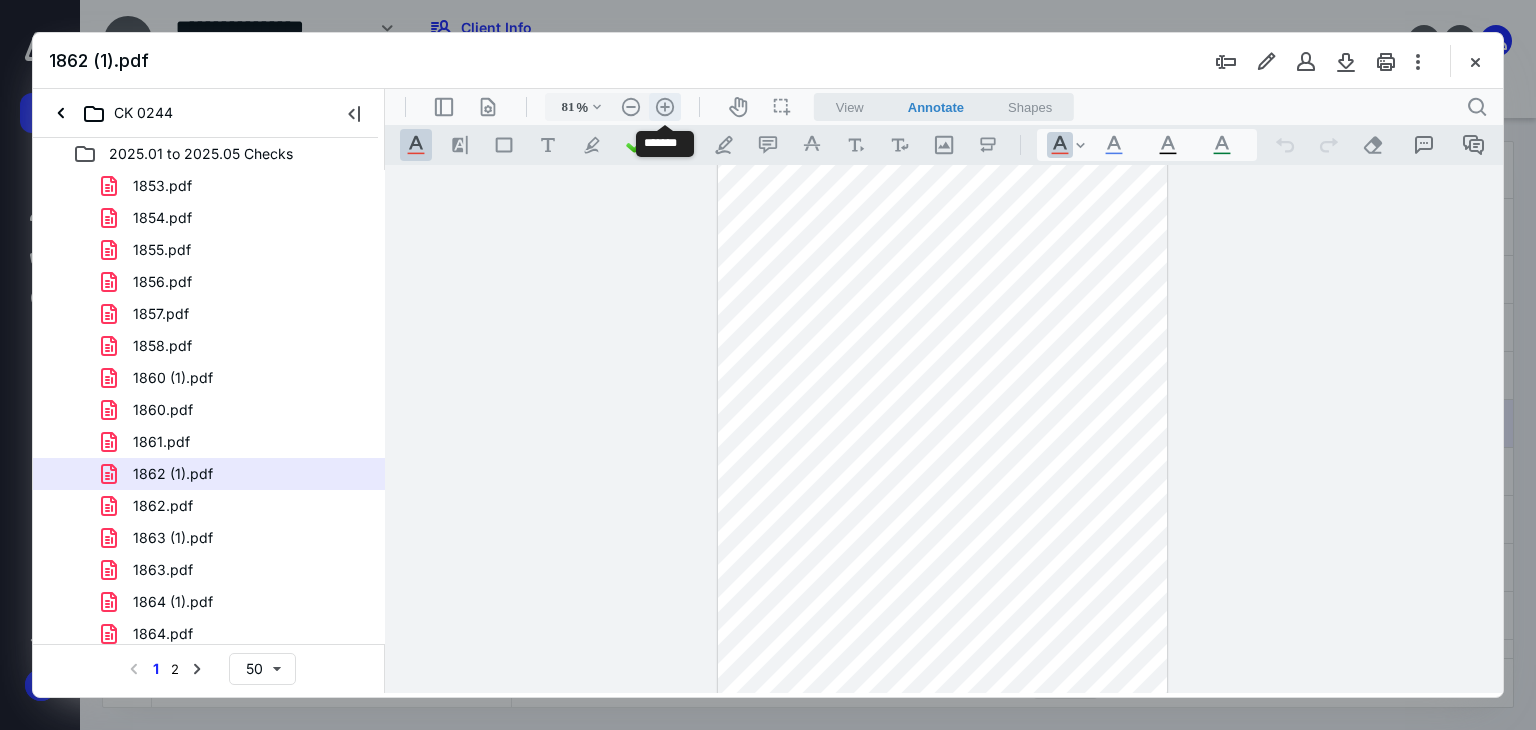 click on ".cls-1{fill:#abb0c4;} icon - header - zoom - in - line" at bounding box center [665, 107] 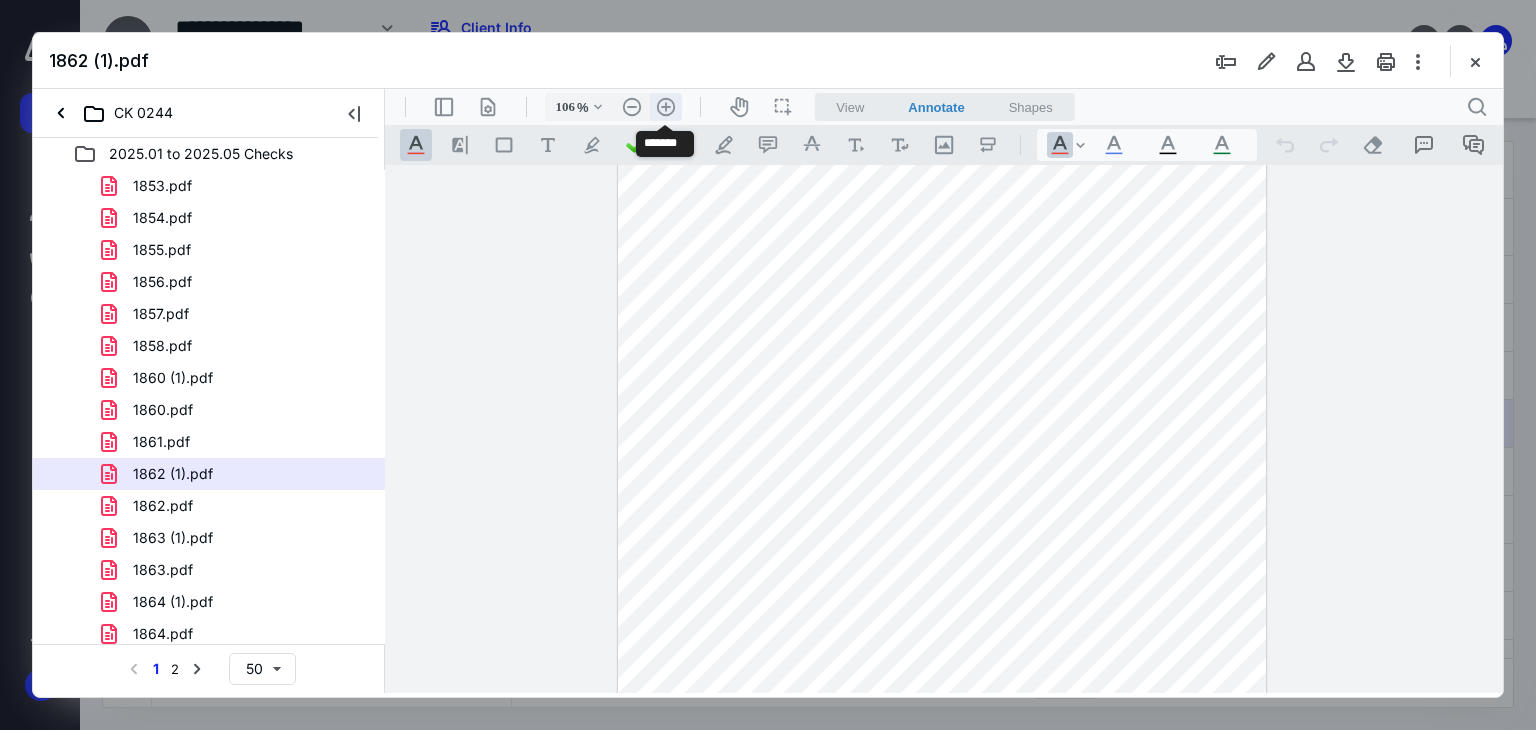 click on ".cls-1{fill:#abb0c4;} icon - header - zoom - in - line" at bounding box center [666, 107] 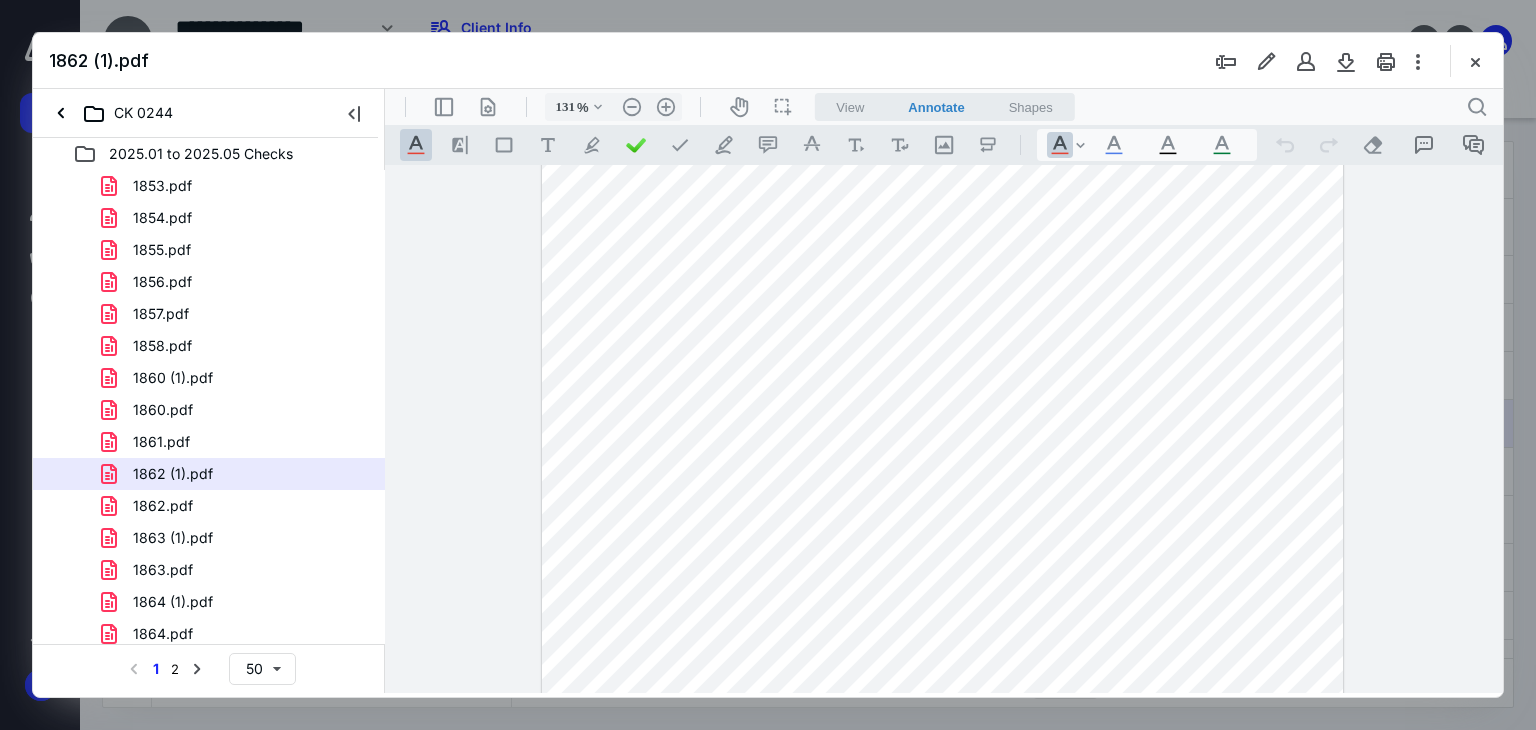 scroll, scrollTop: 122, scrollLeft: 0, axis: vertical 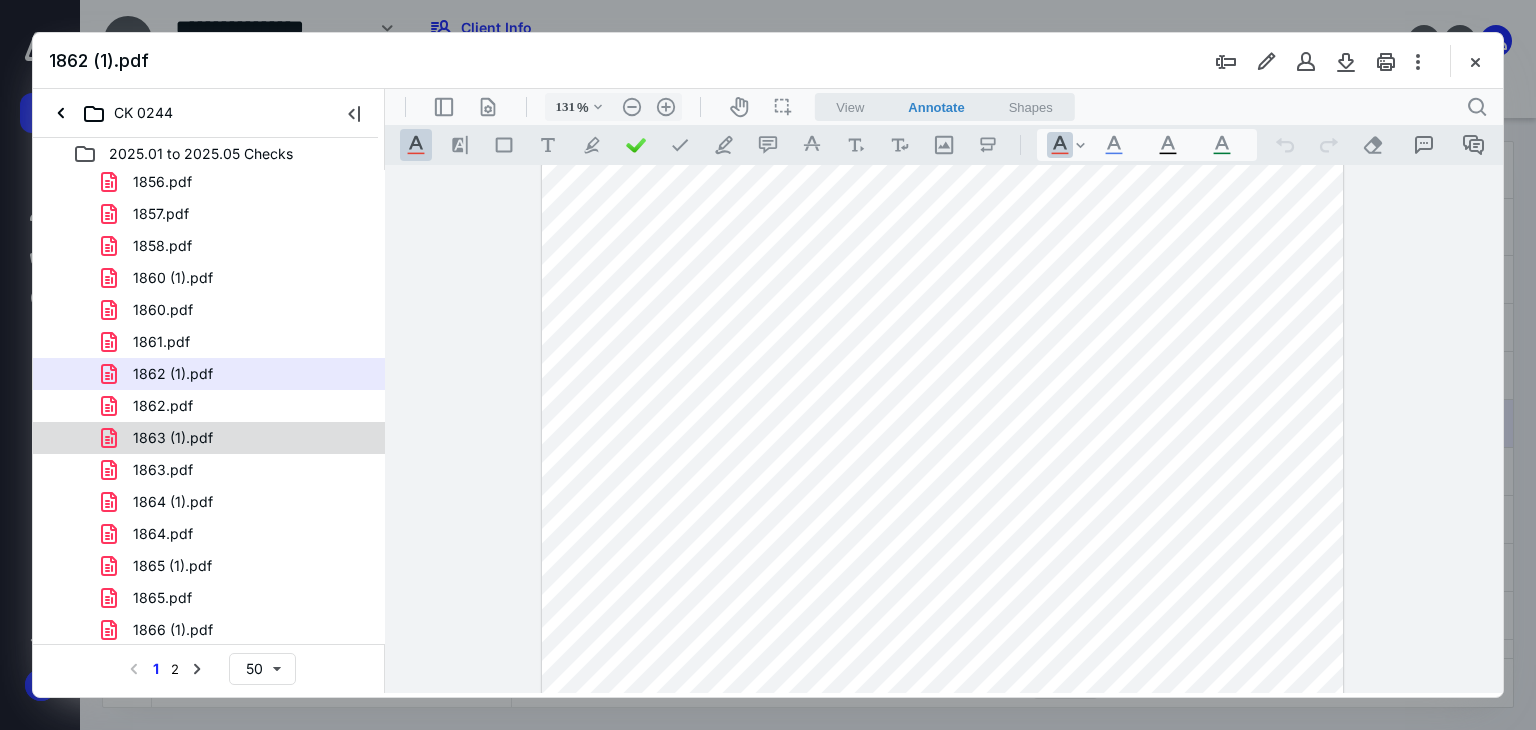 click on "1863 (1).pdf" at bounding box center (237, 438) 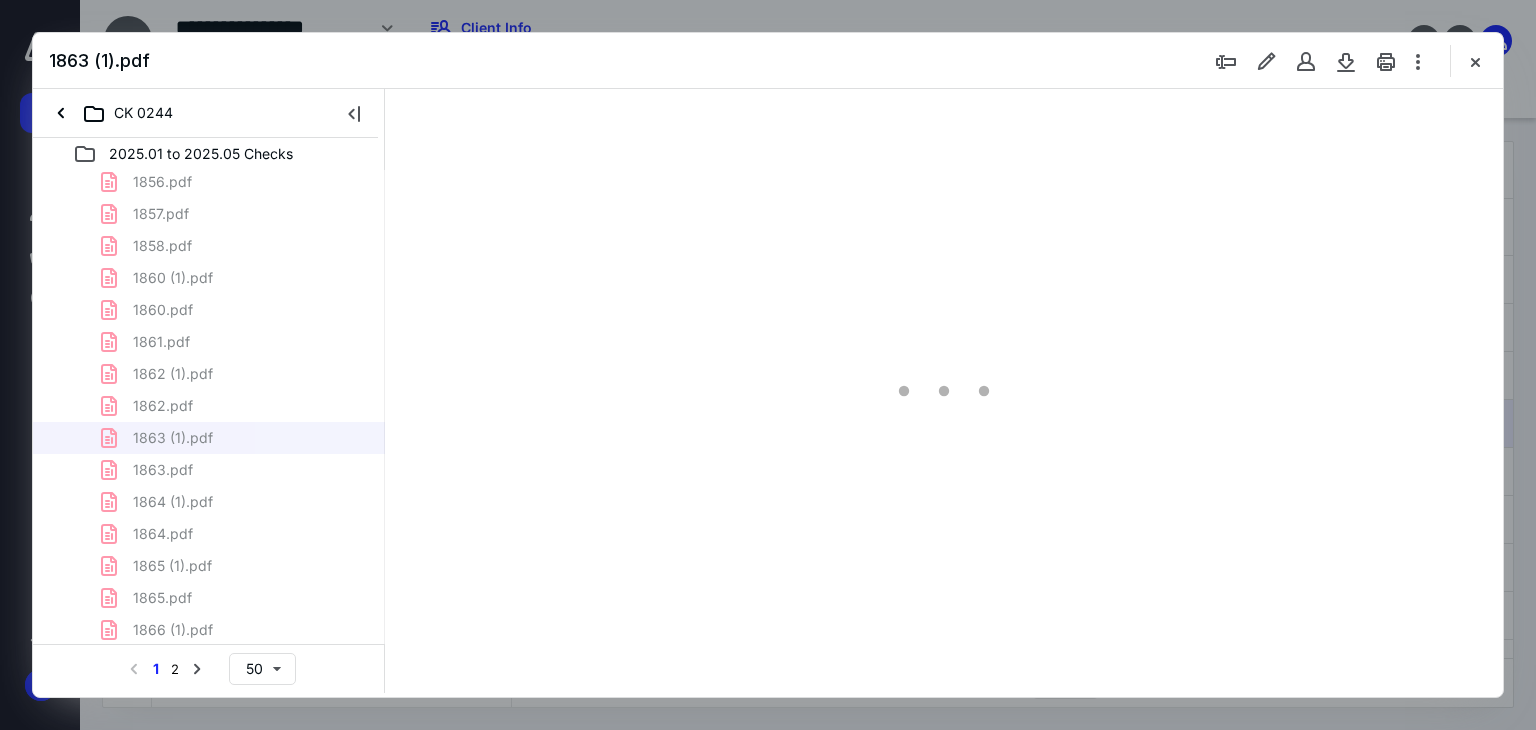 scroll, scrollTop: 0, scrollLeft: 0, axis: both 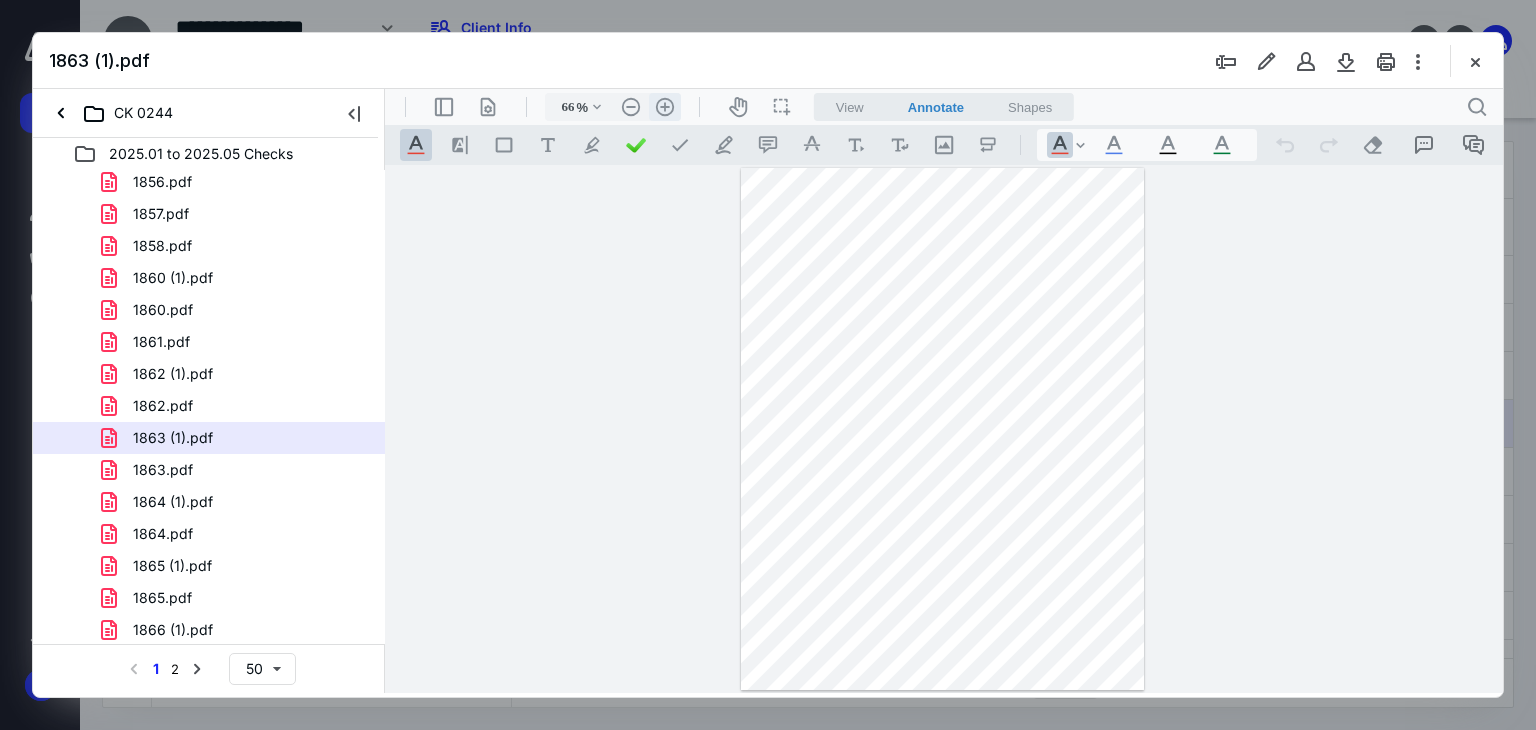 click on ".cls-1{fill:#abb0c4;} icon - header - zoom - in - line" at bounding box center (665, 107) 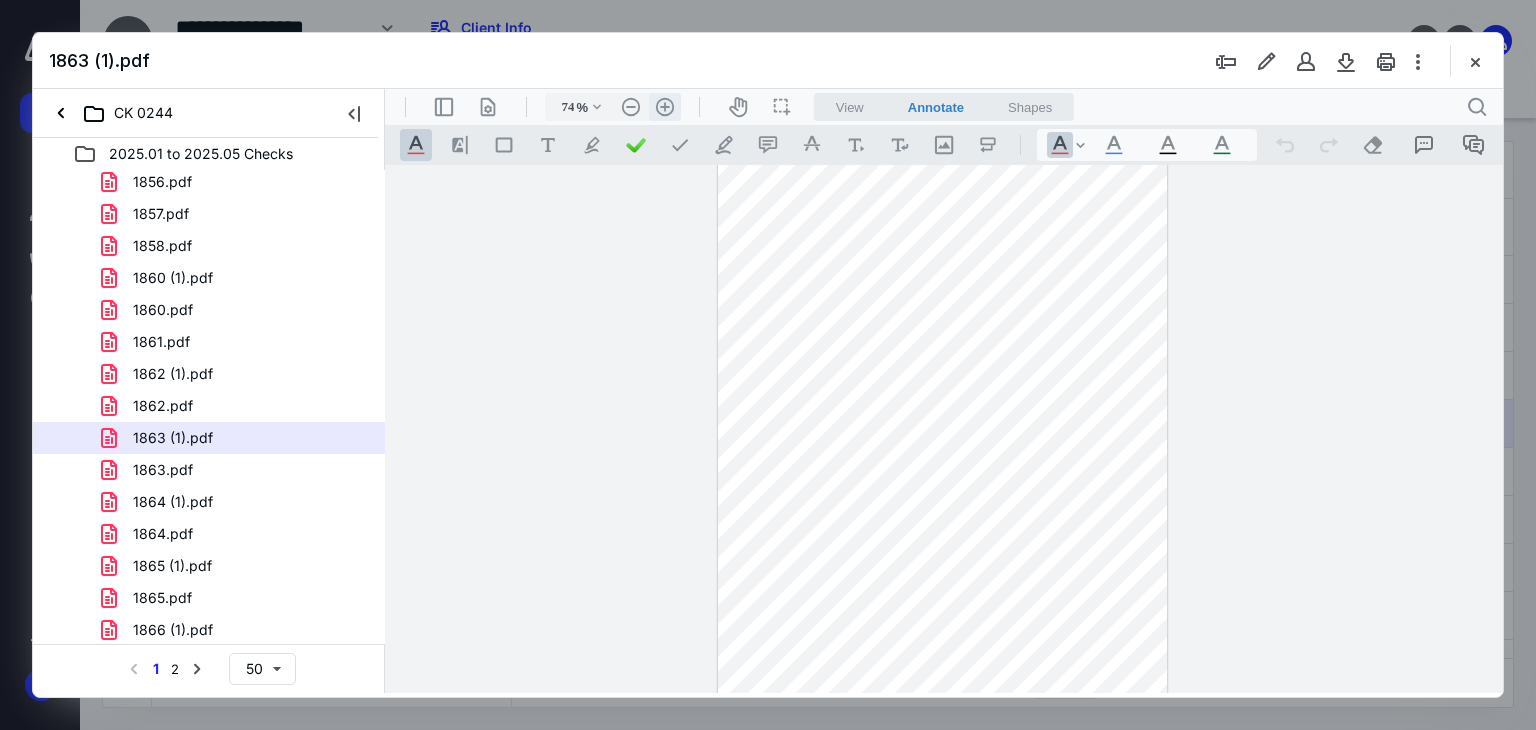 click on ".cls-1{fill:#abb0c4;} icon - header - zoom - in - line" at bounding box center [665, 107] 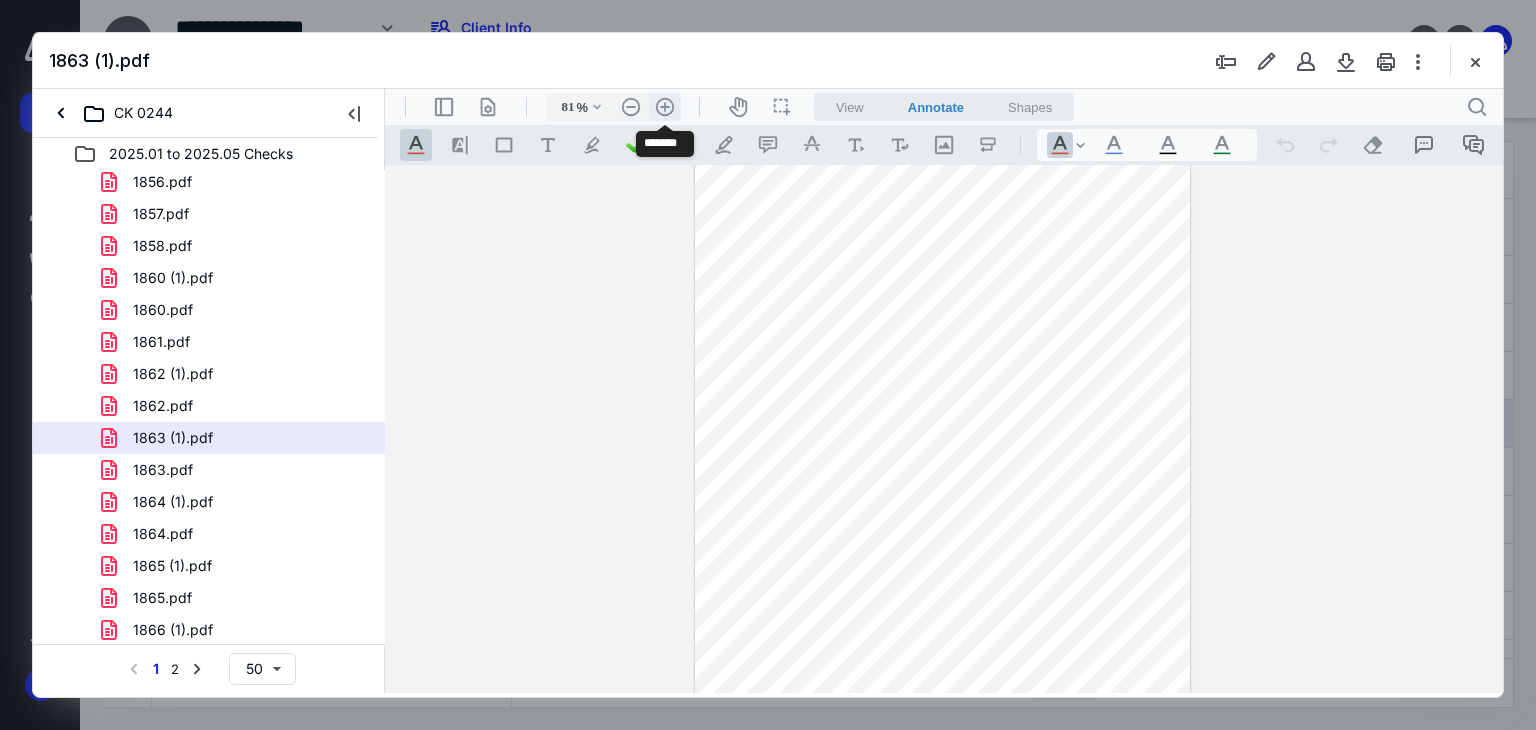 click on ".cls-1{fill:#abb0c4;} icon - header - zoom - in - line" at bounding box center (665, 107) 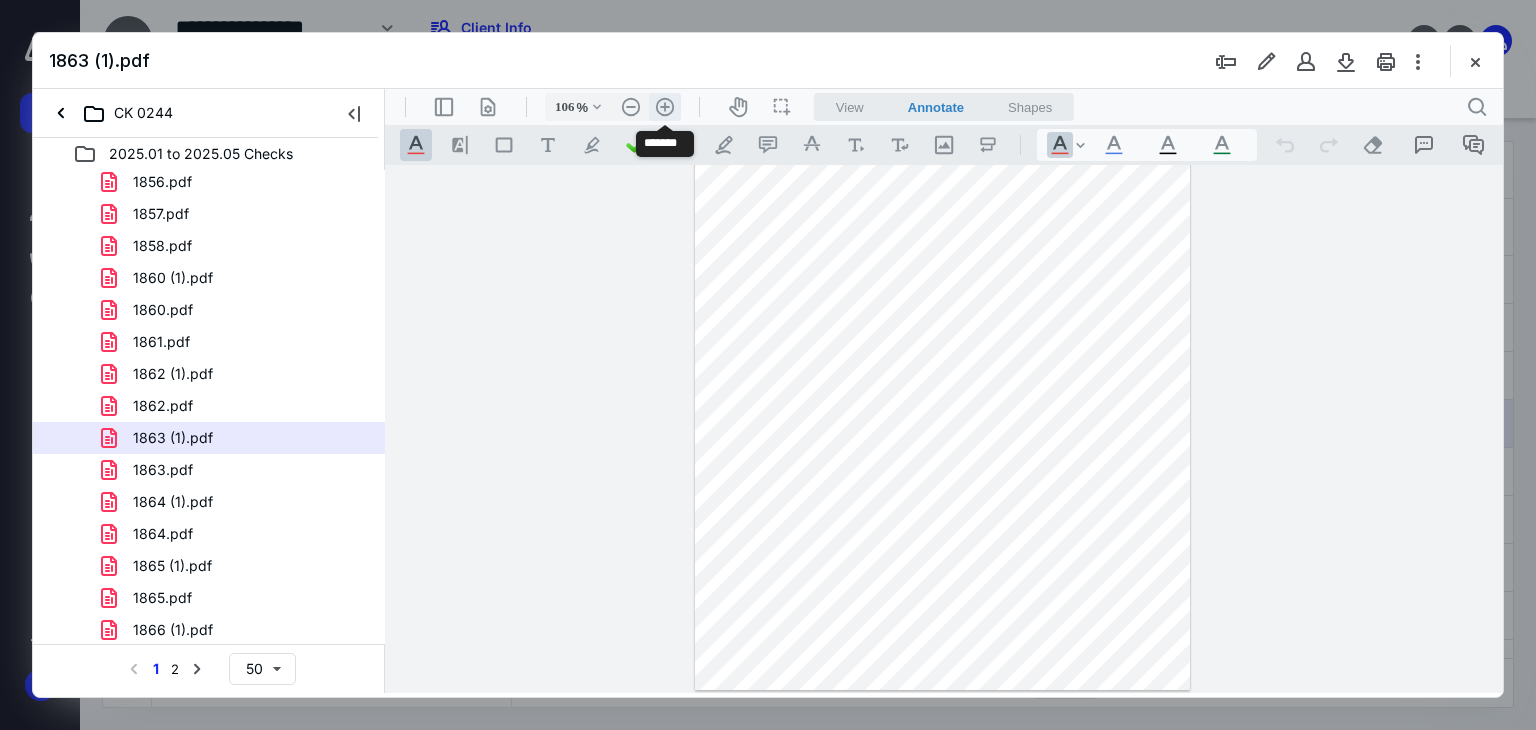 click on ".cls-1{fill:#abb0c4;} icon - header - zoom - in - line" at bounding box center (665, 107) 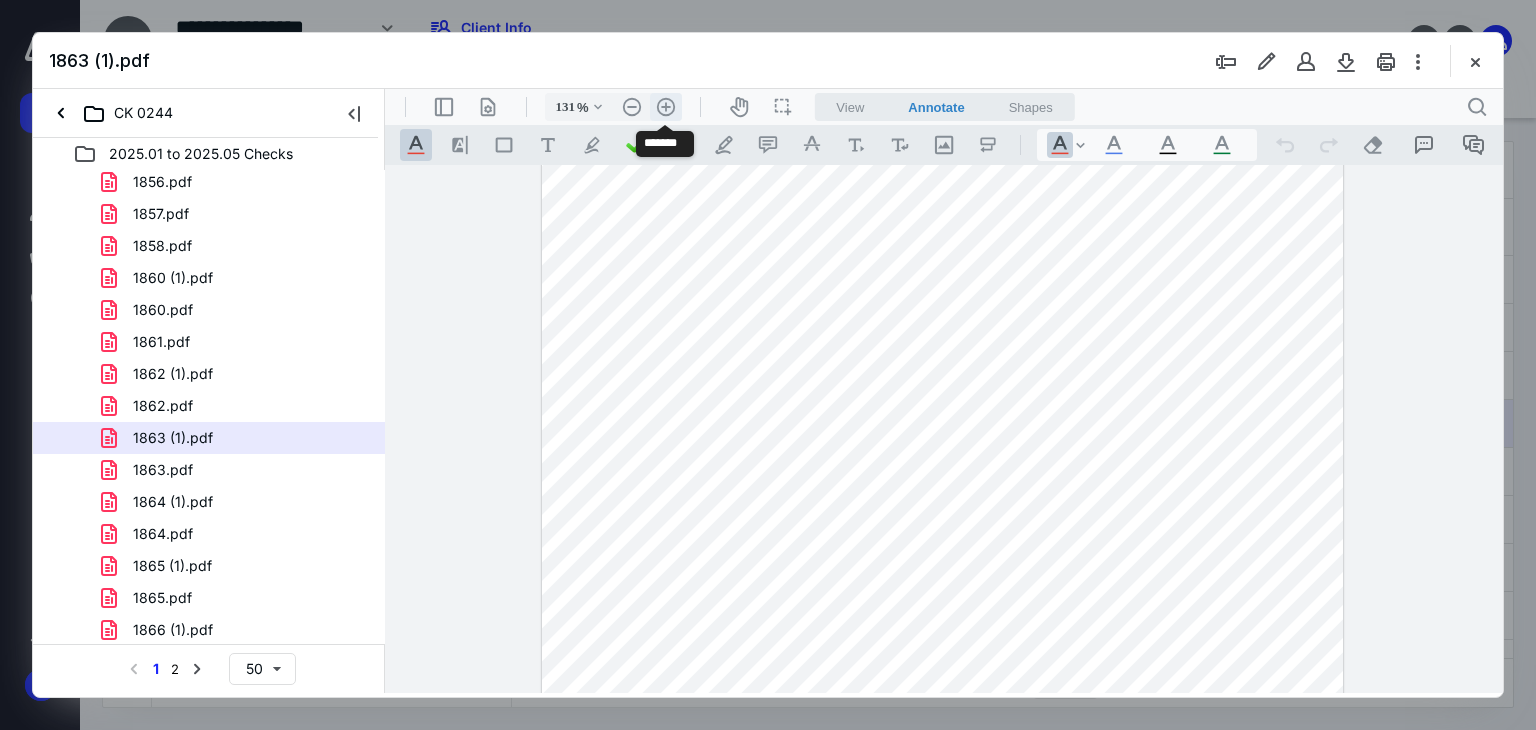 scroll, scrollTop: 222, scrollLeft: 0, axis: vertical 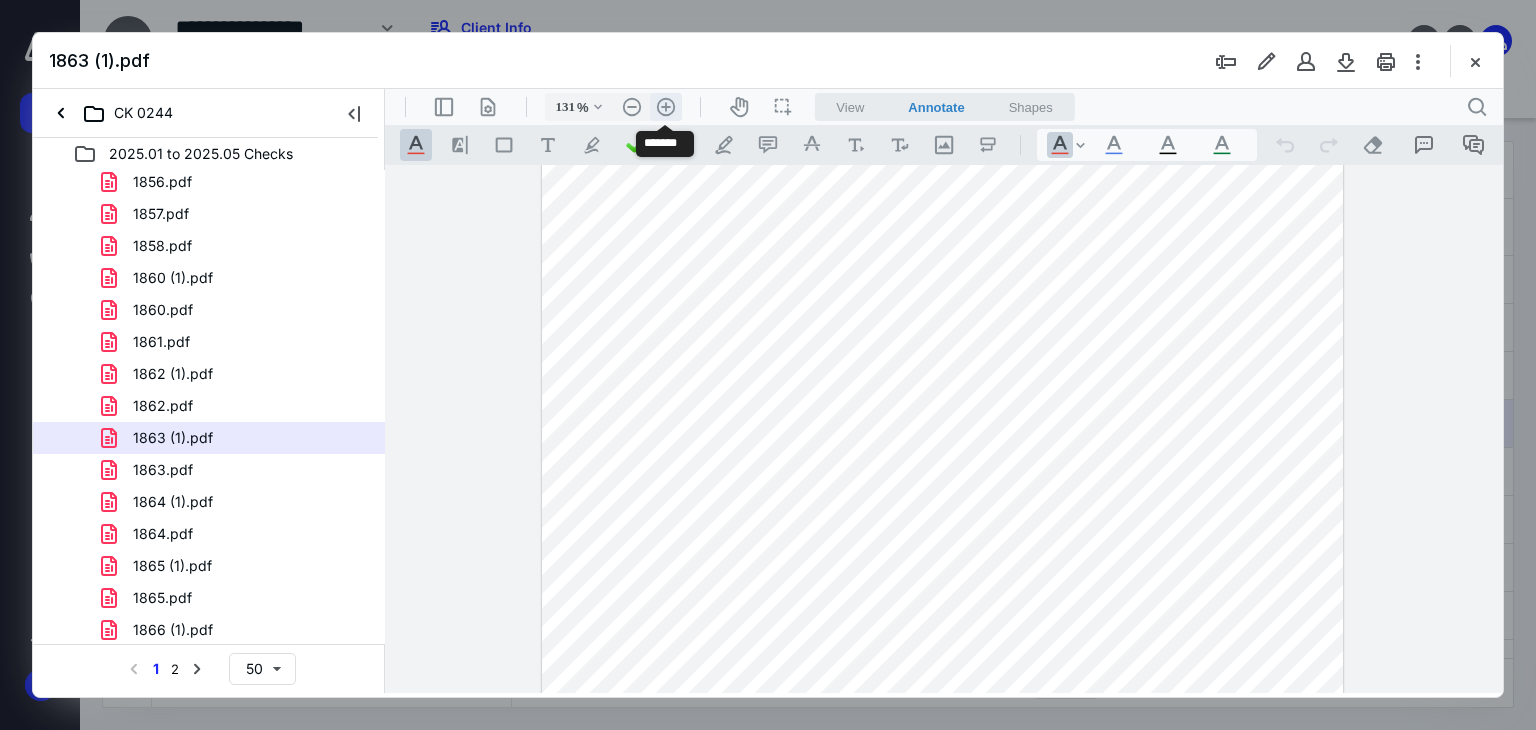 click on ".cls-1{fill:#abb0c4;} icon - header - zoom - in - line" at bounding box center [666, 107] 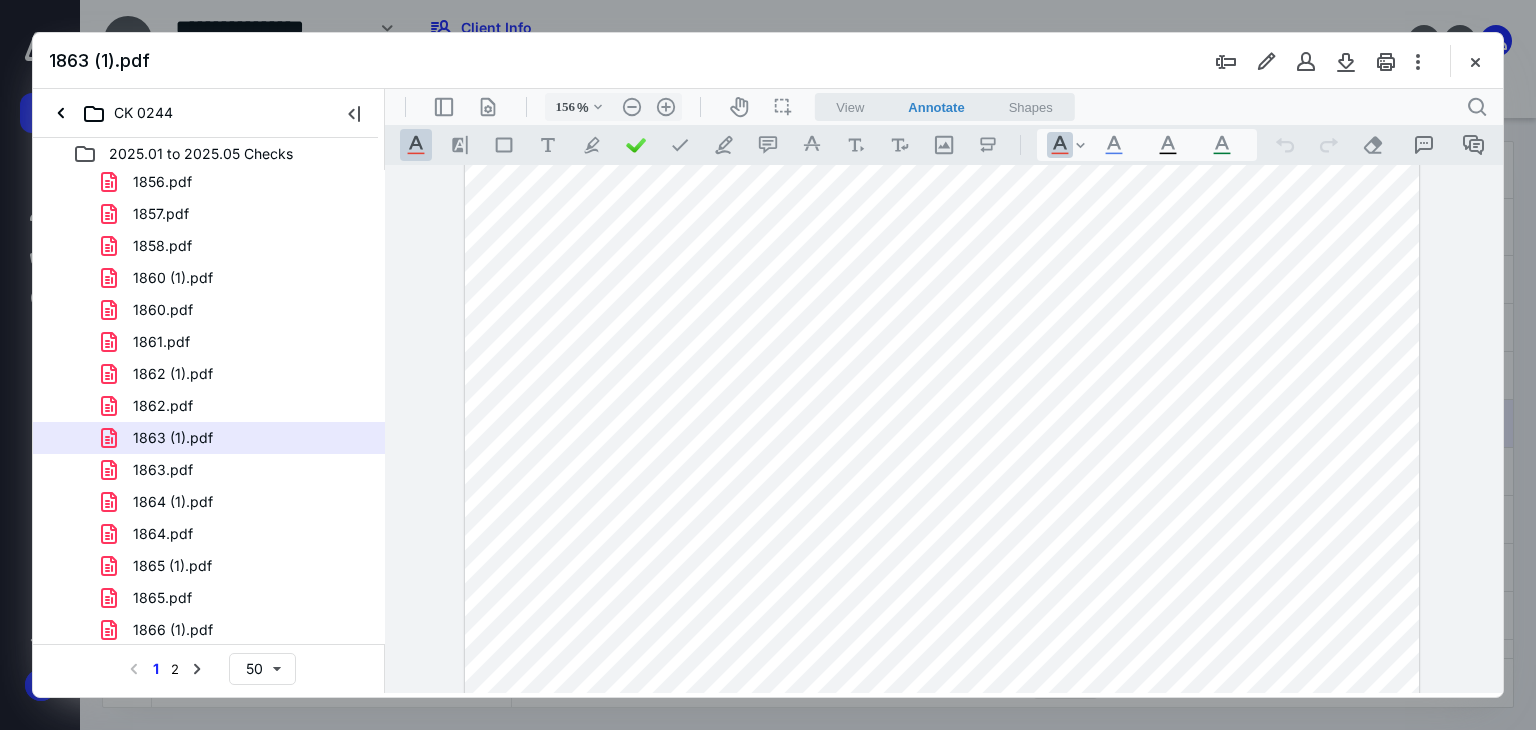 scroll, scrollTop: 108, scrollLeft: 0, axis: vertical 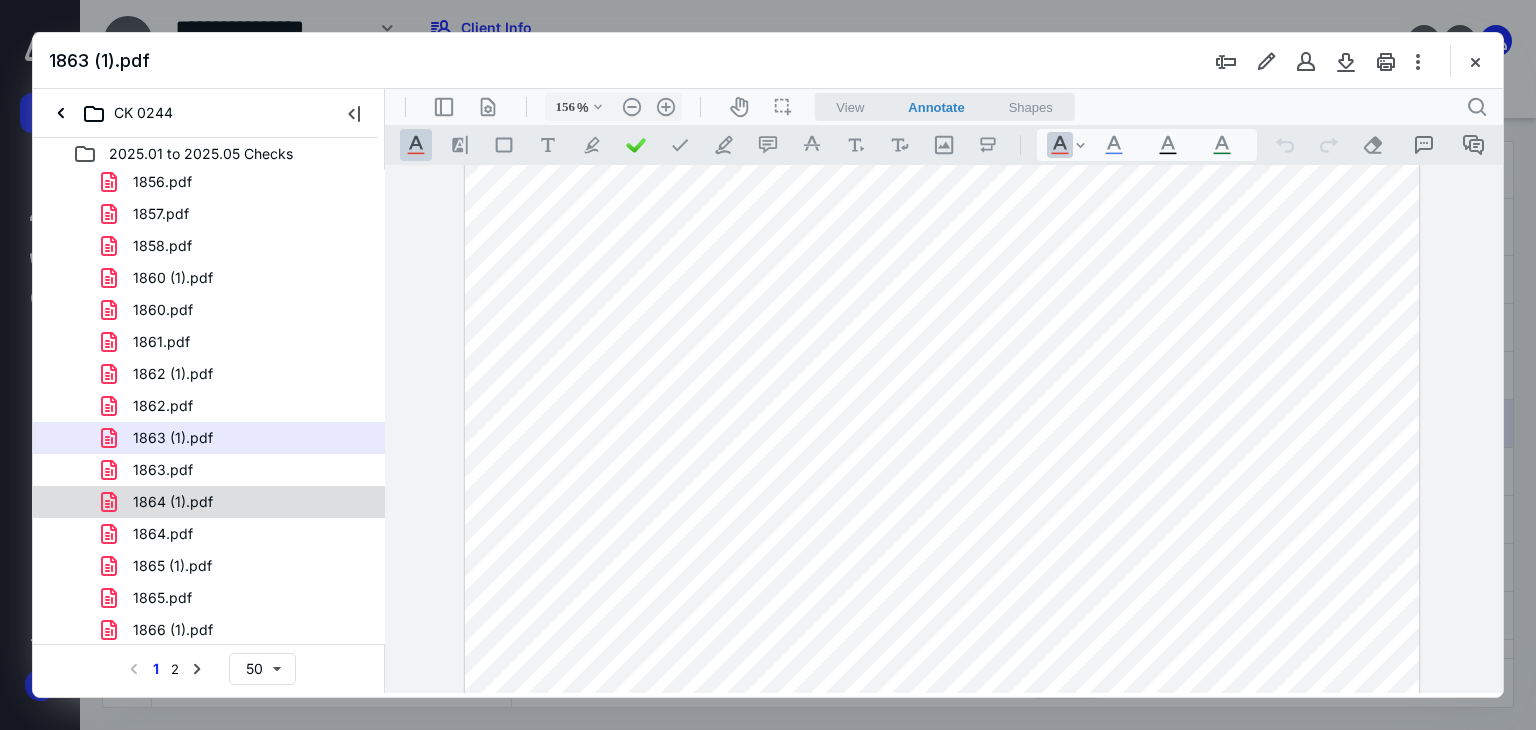 click on "1864 (1).pdf" at bounding box center [173, 502] 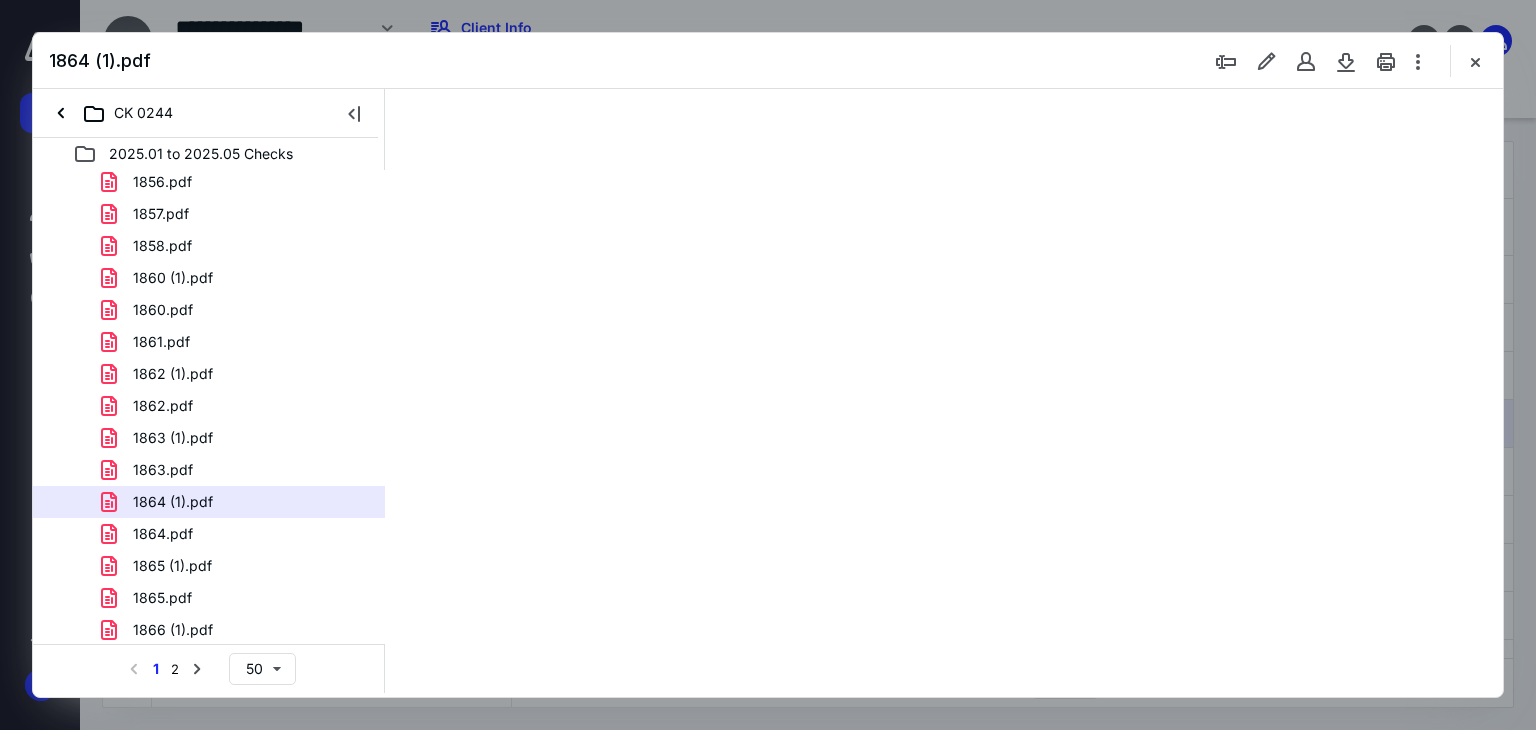 scroll, scrollTop: 0, scrollLeft: 0, axis: both 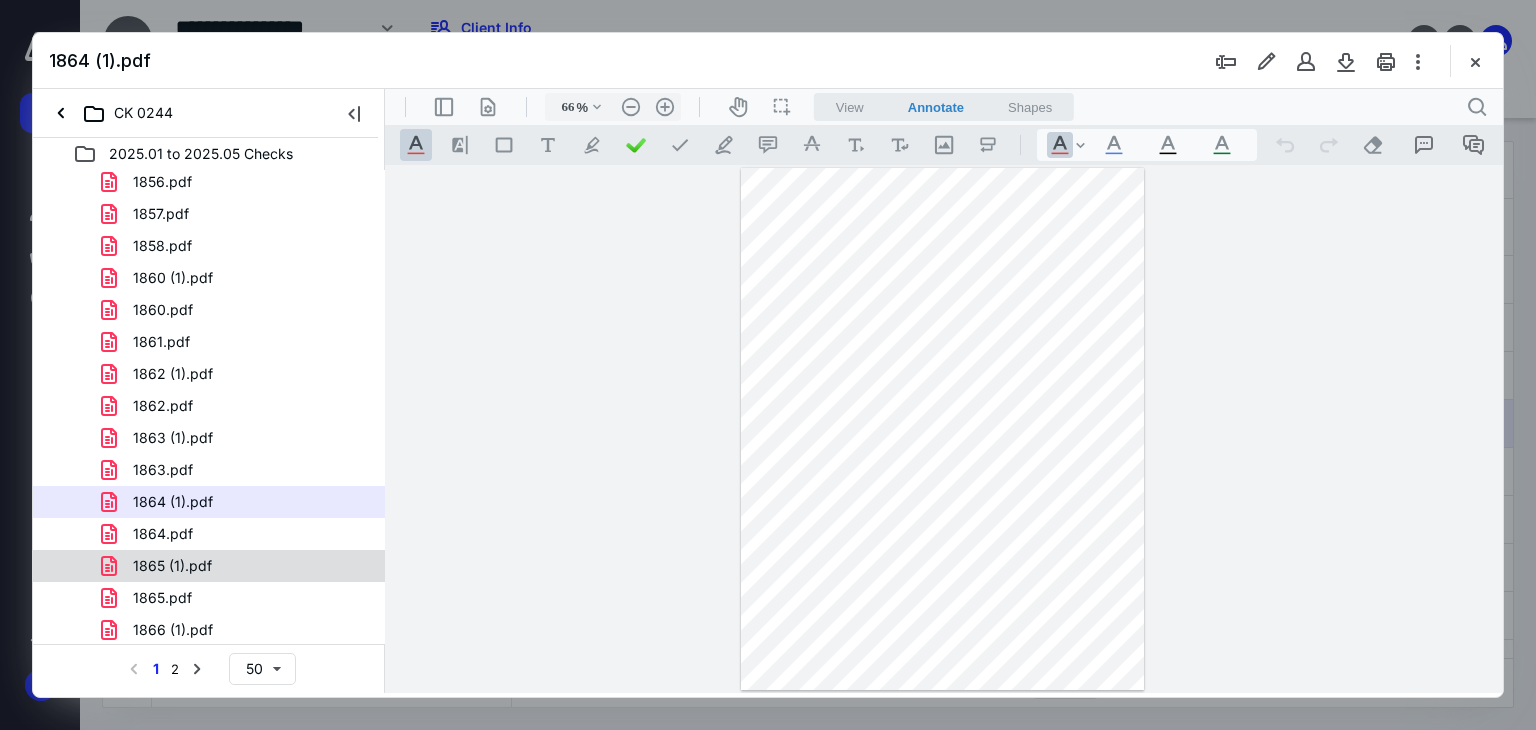 click on "1865 (1).pdf" at bounding box center [172, 566] 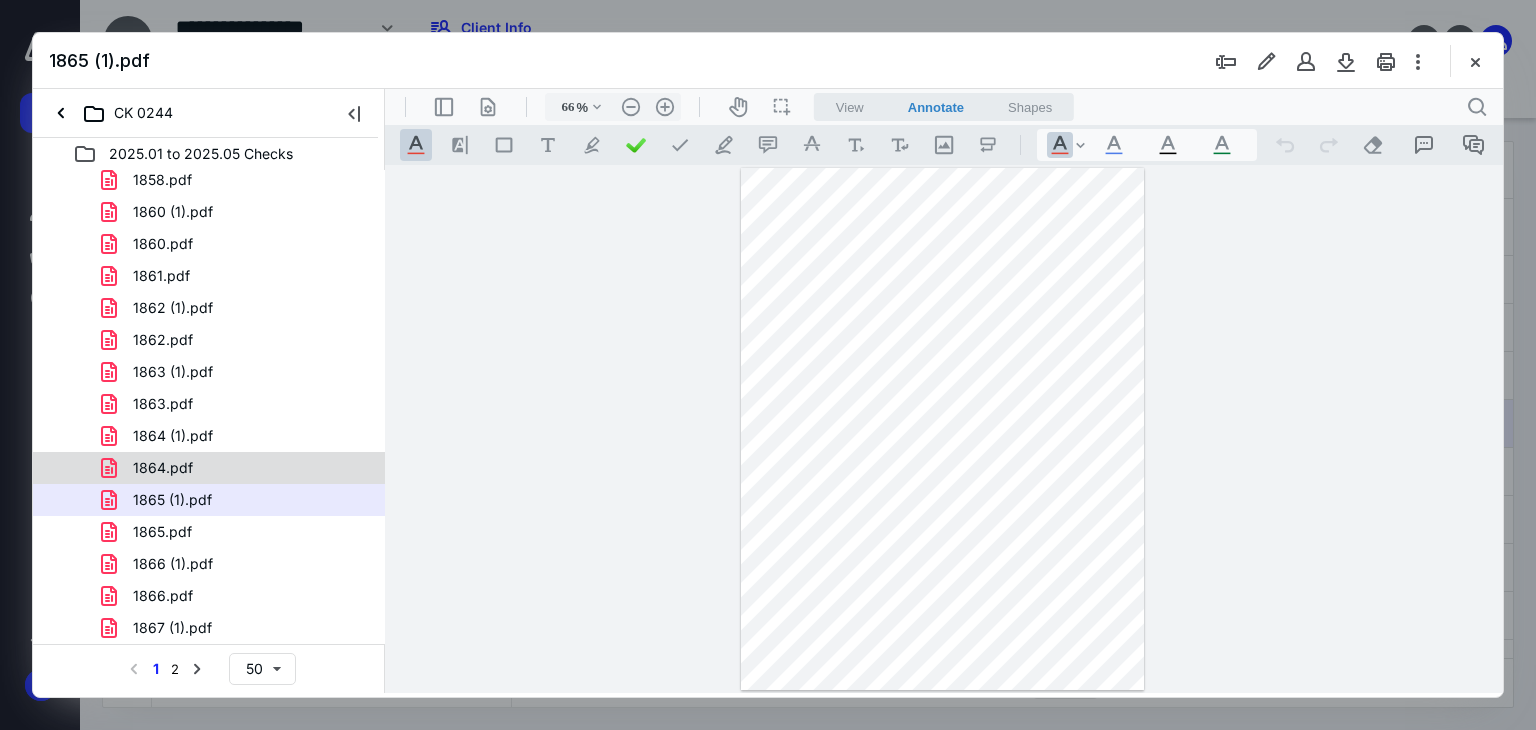 scroll, scrollTop: 1000, scrollLeft: 0, axis: vertical 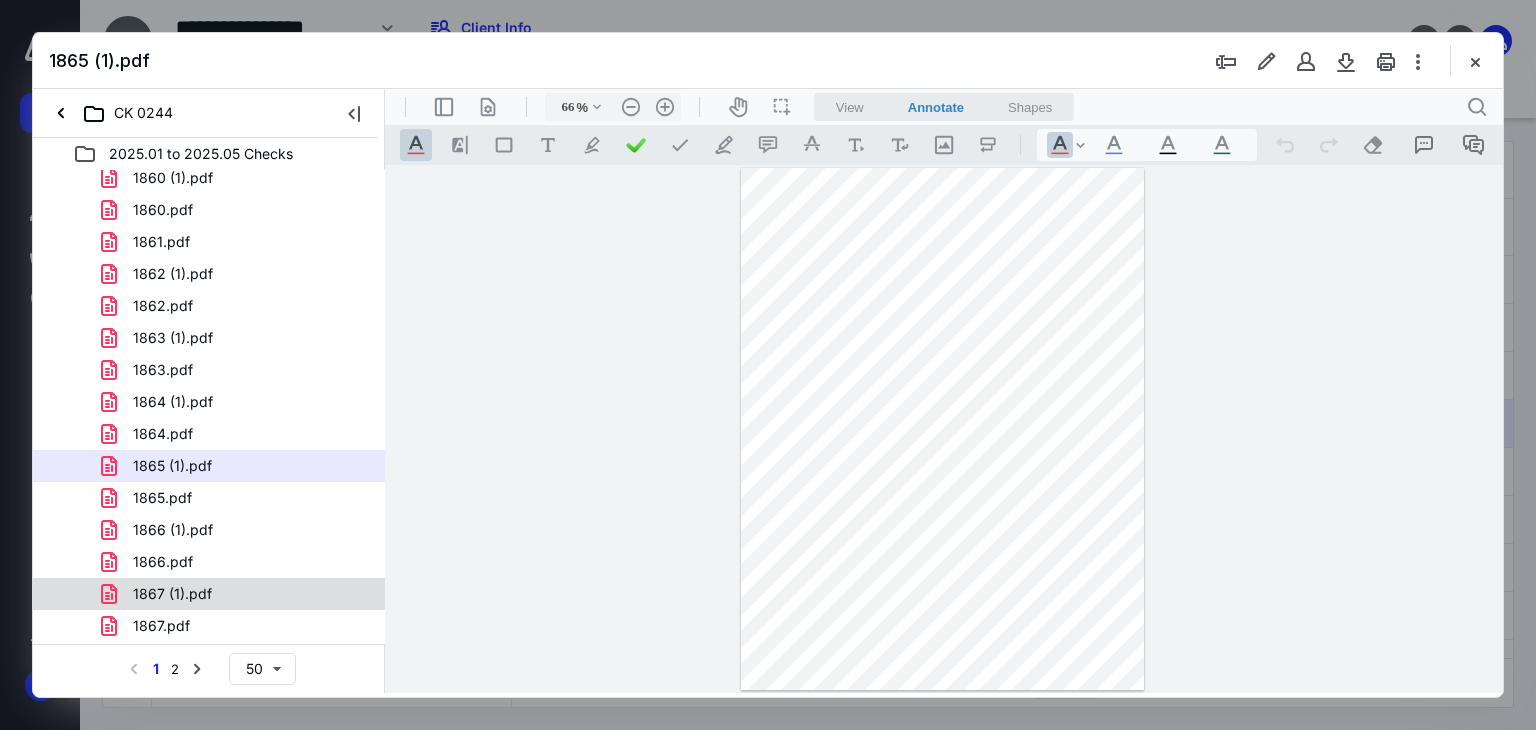 click on "1867 (1).pdf" at bounding box center [172, 594] 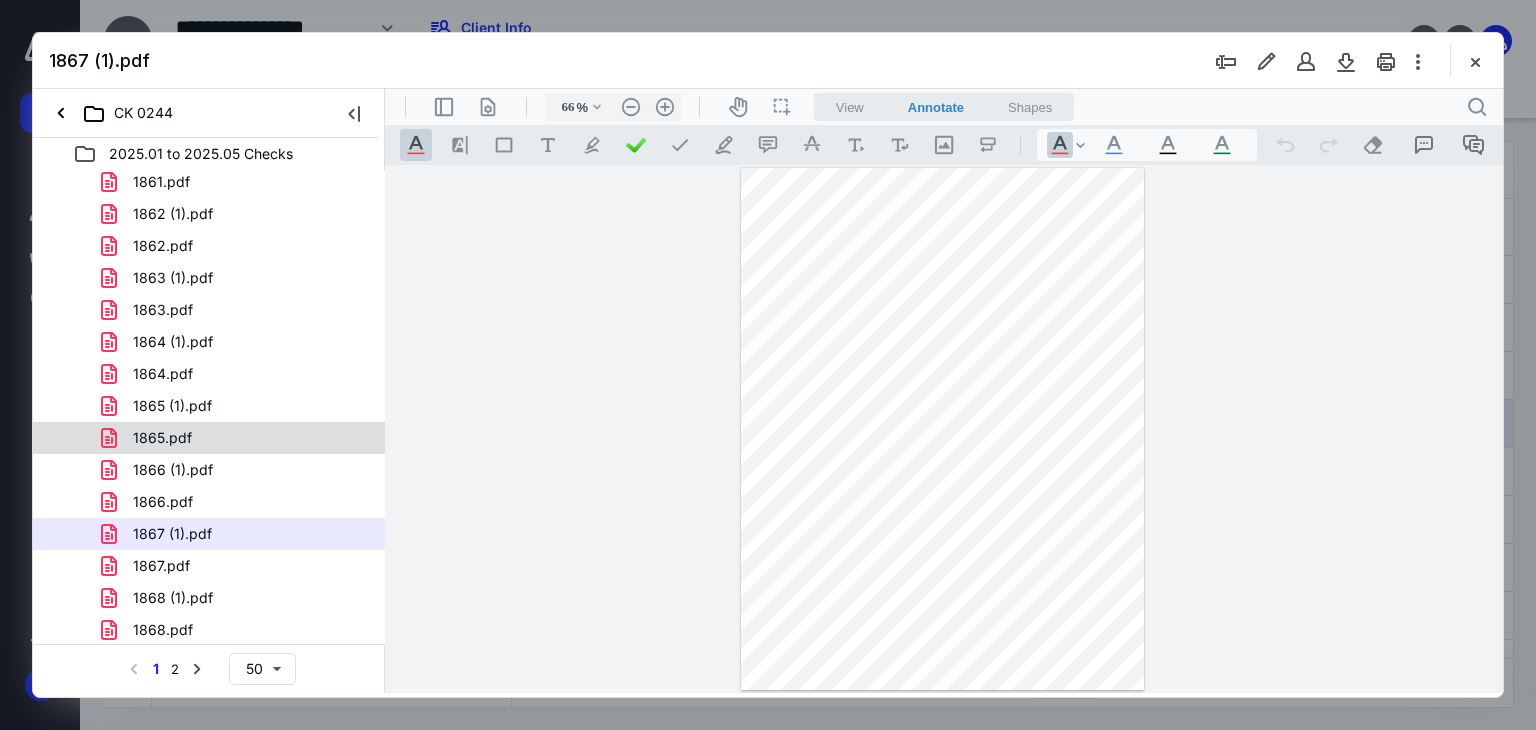 scroll, scrollTop: 1125, scrollLeft: 0, axis: vertical 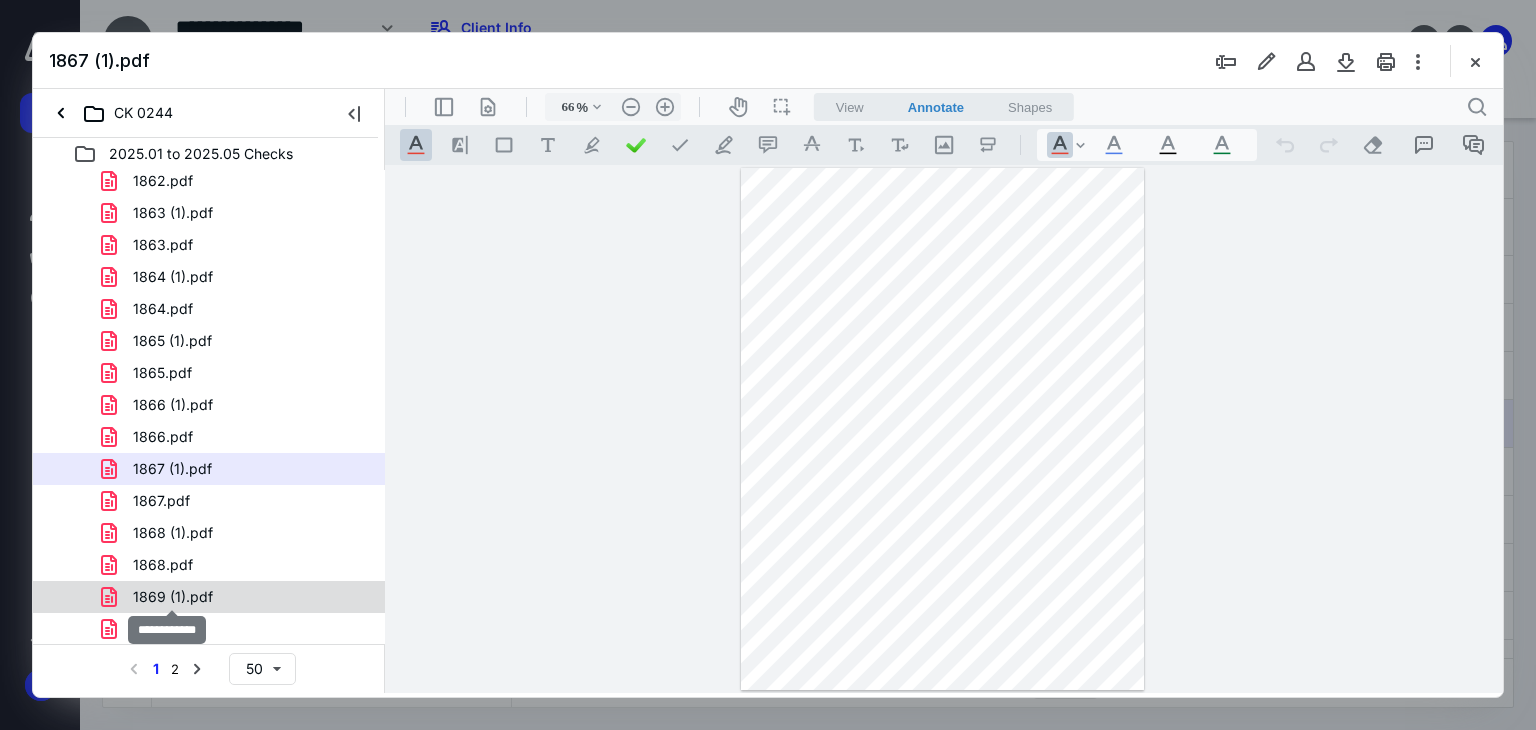 click on "1869 (1).pdf" at bounding box center [173, 597] 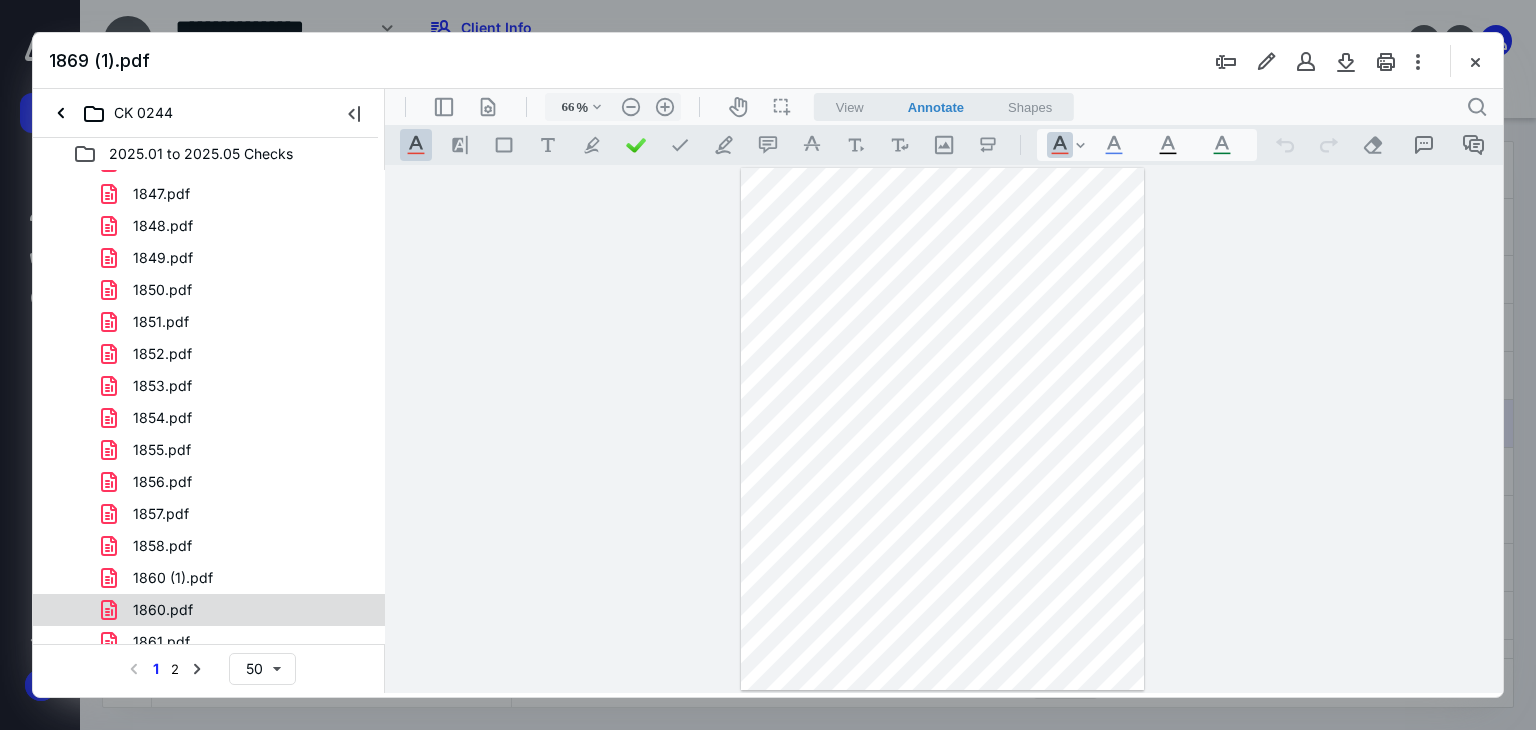 scroll, scrollTop: 1125, scrollLeft: 0, axis: vertical 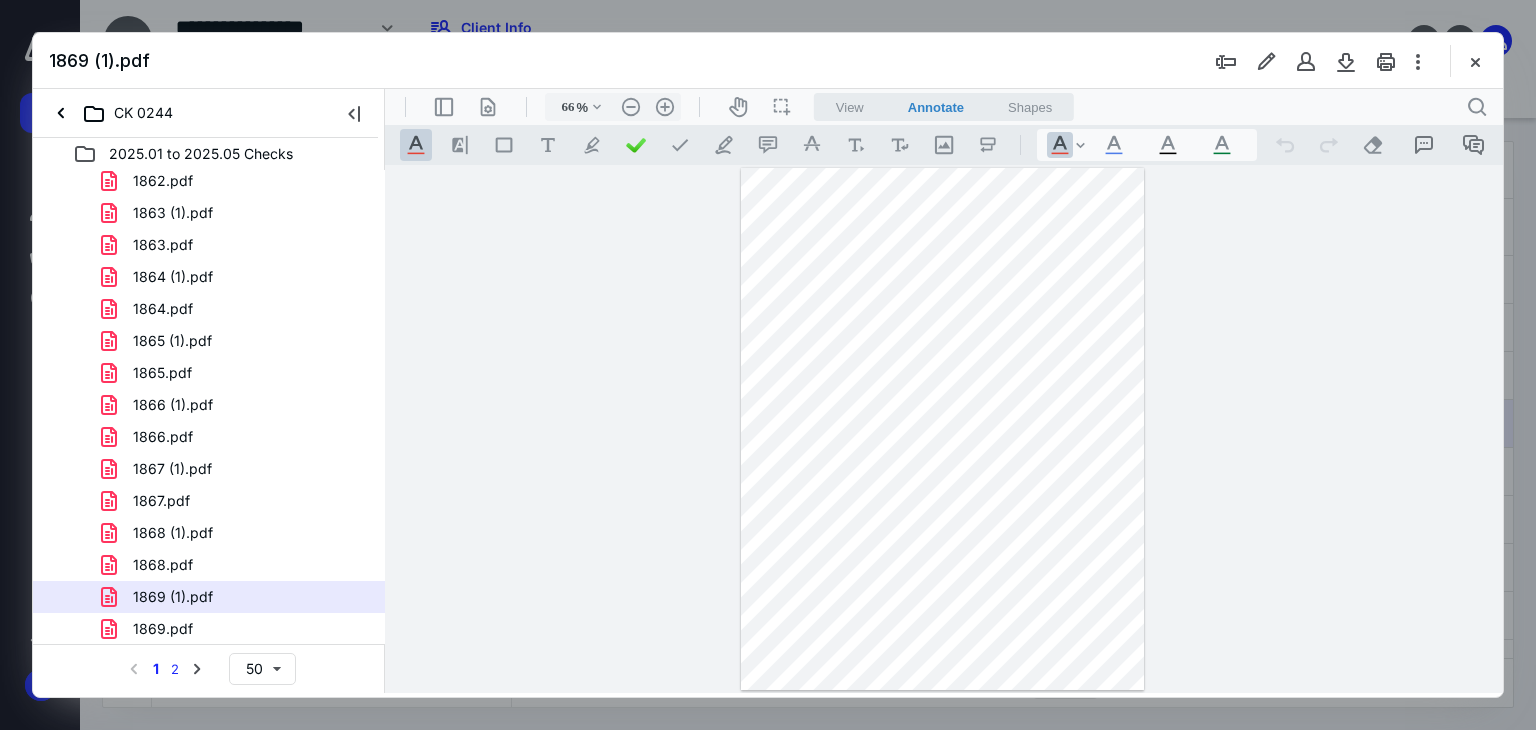 click on "2" at bounding box center (175, 669) 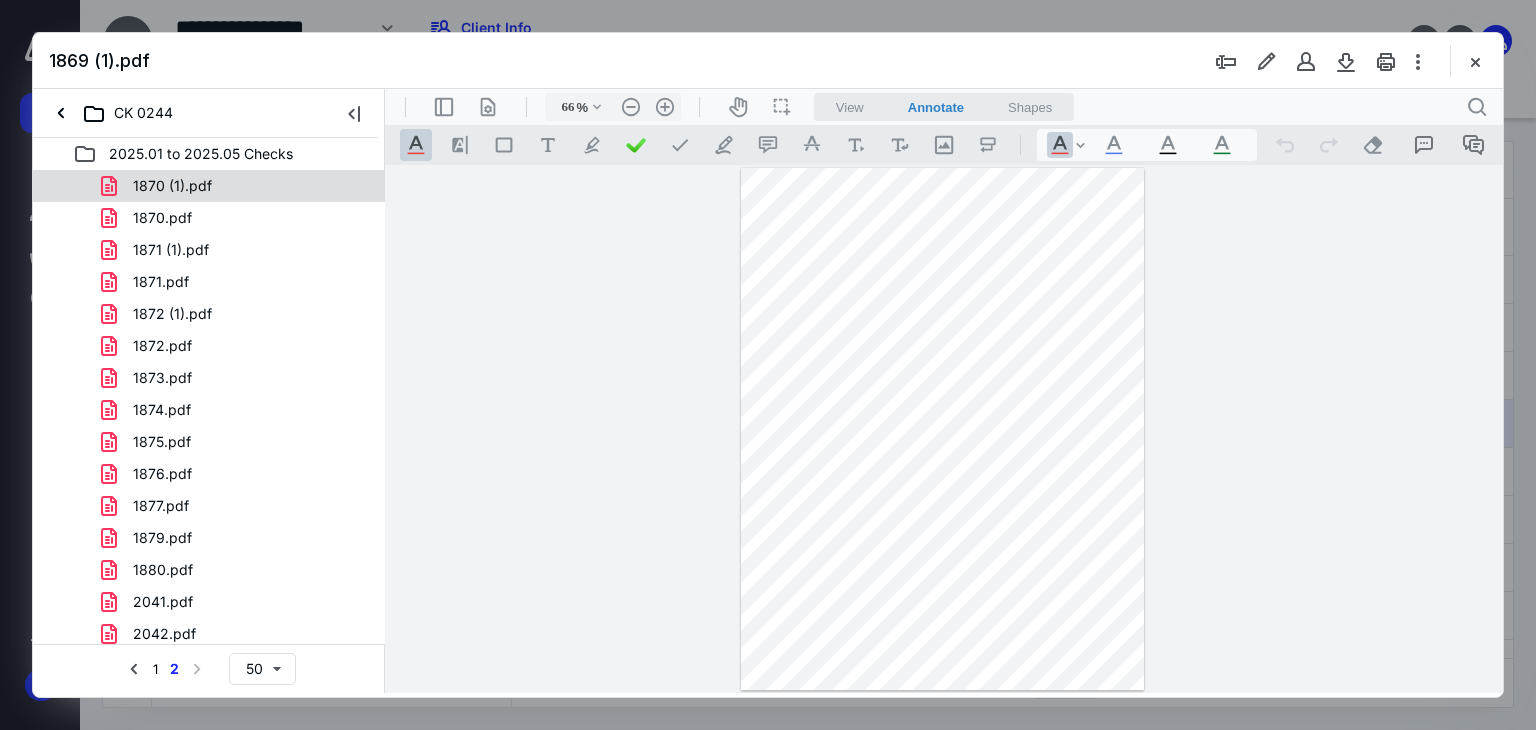 click on "1870 (1).pdf" at bounding box center [172, 186] 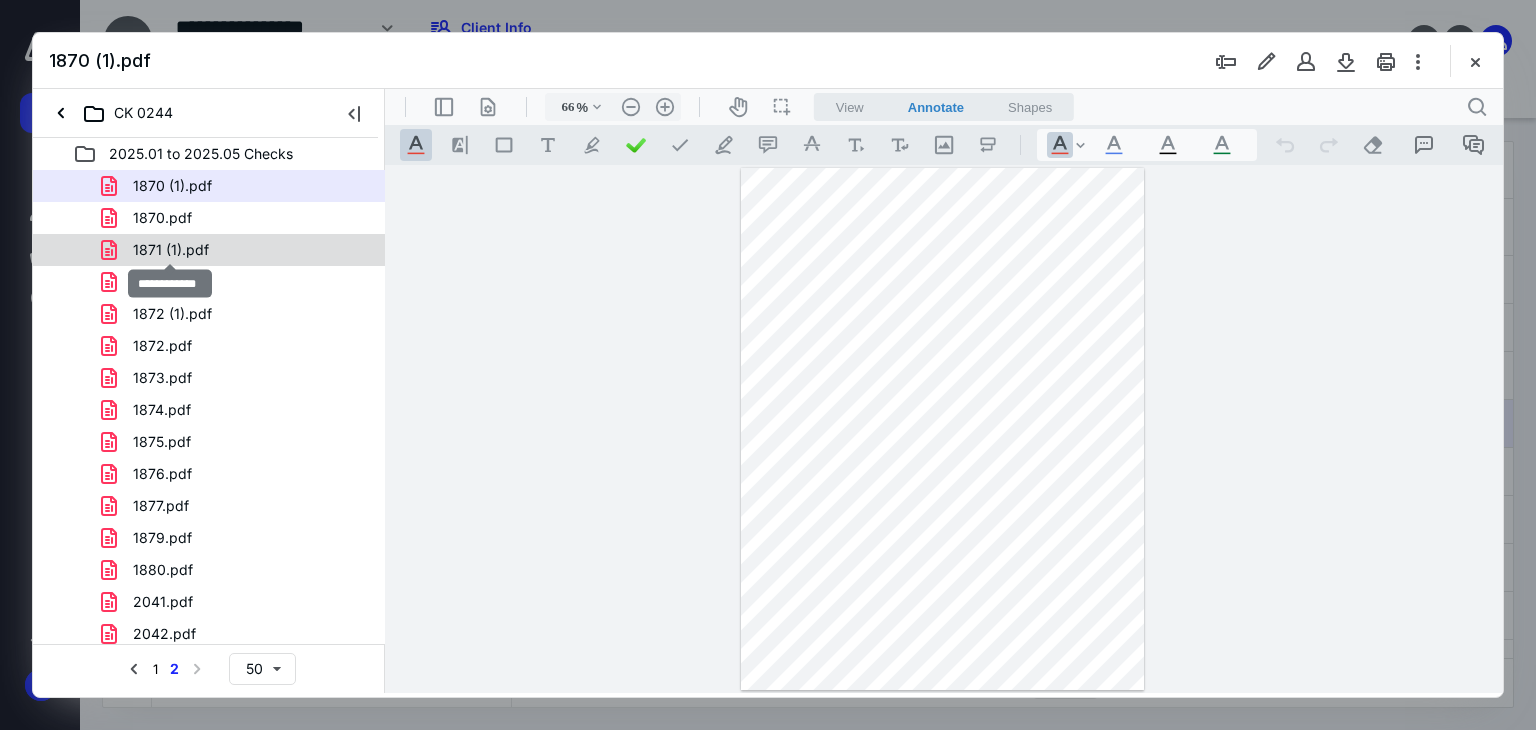 click on "1871 (1).pdf" at bounding box center [171, 250] 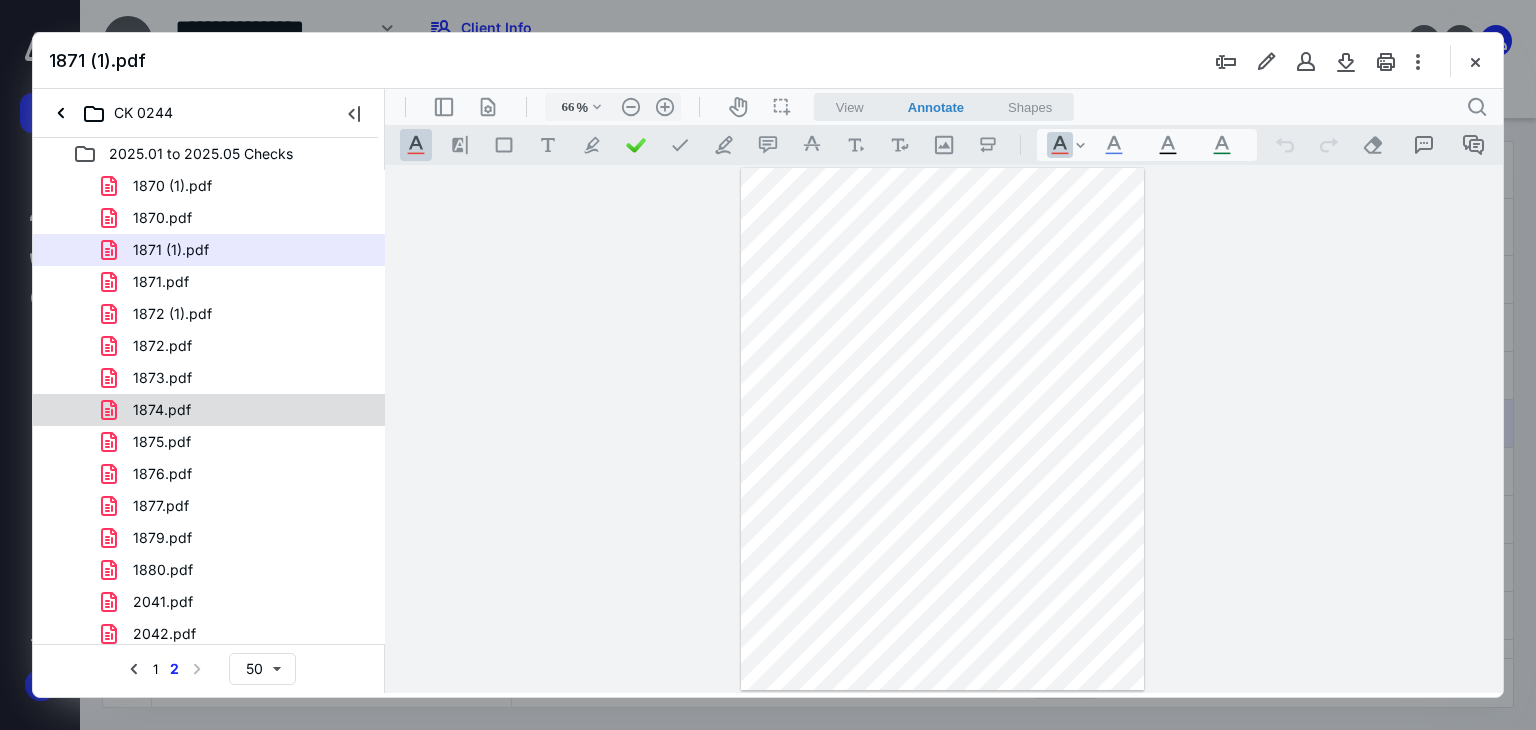 click on "1874.pdf" at bounding box center [237, 410] 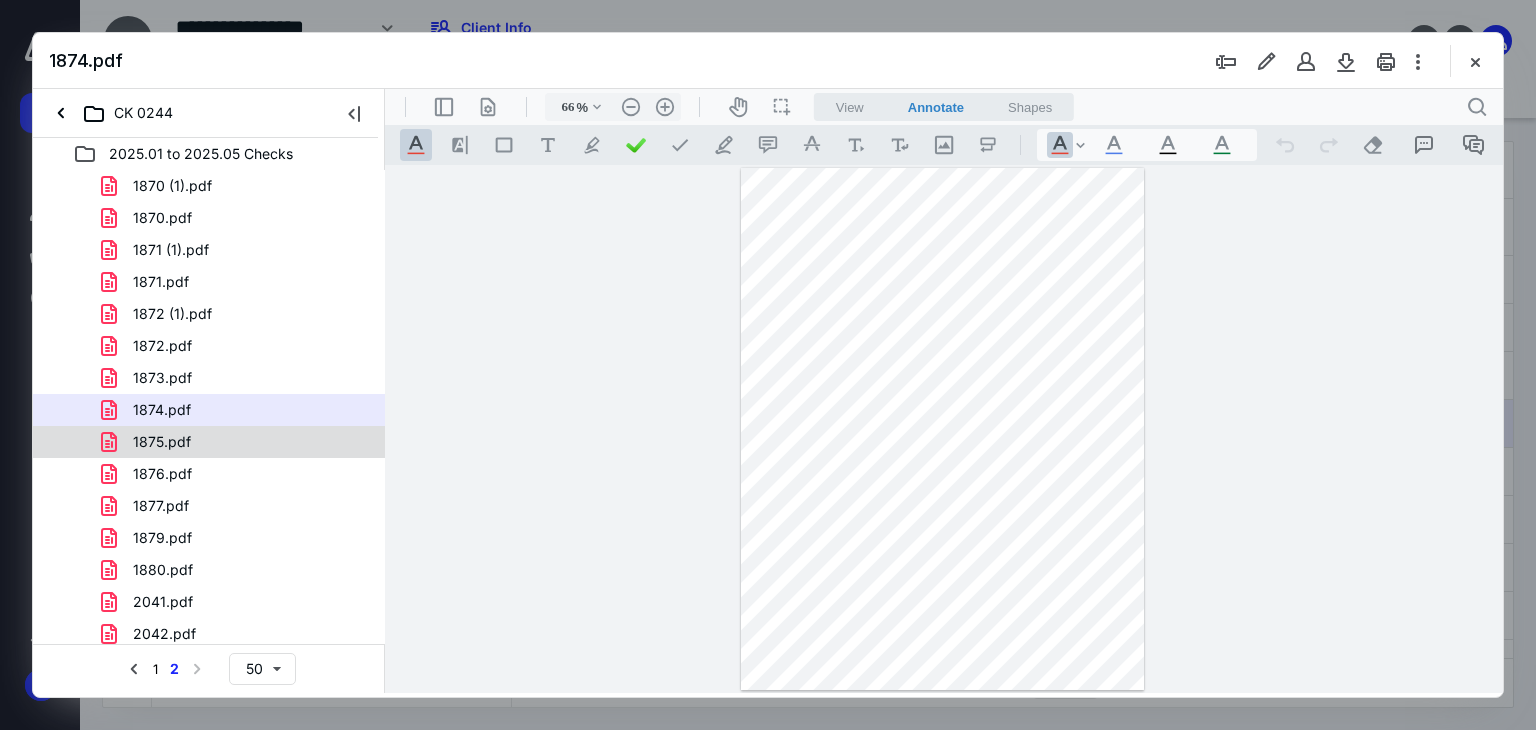 click on "1875.pdf" at bounding box center (237, 442) 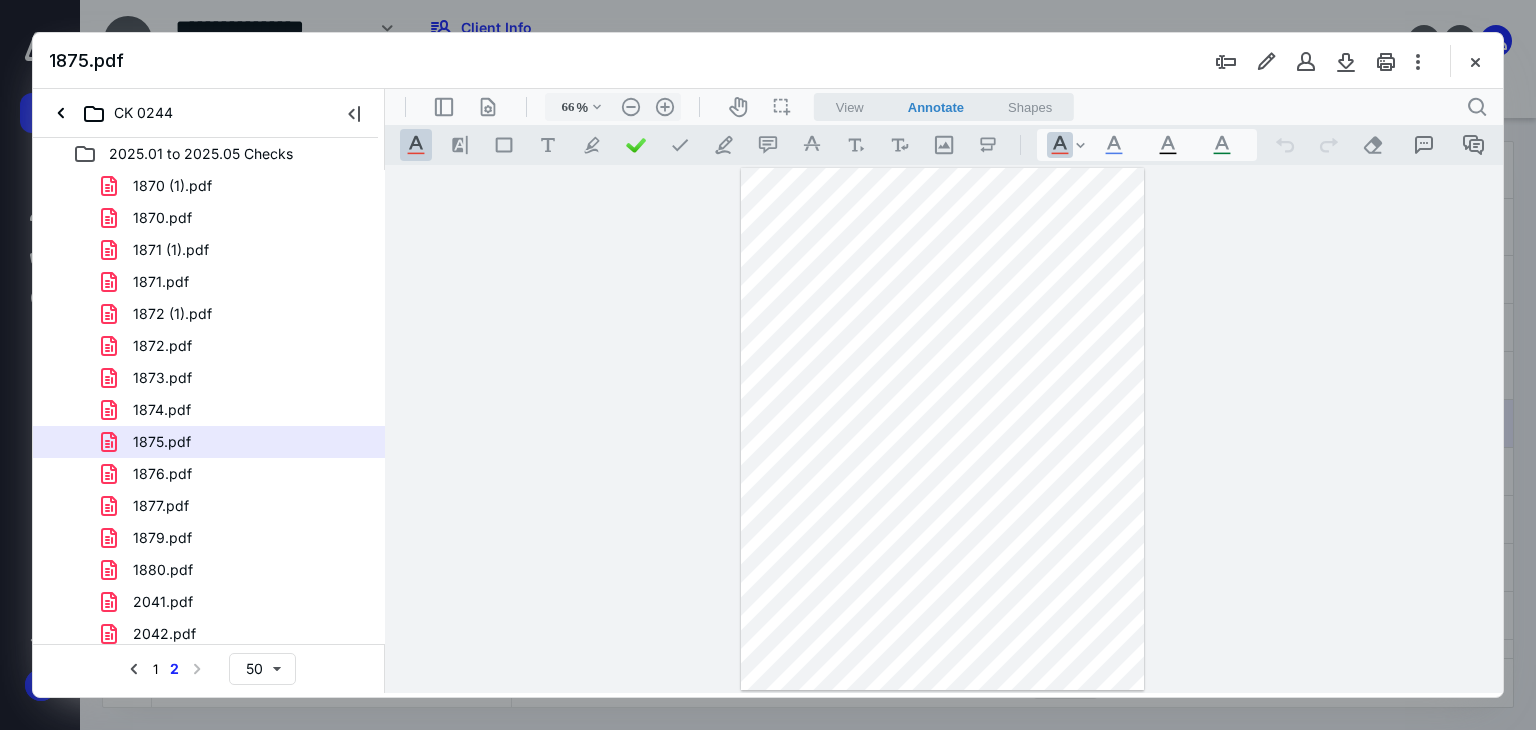 click on "1876.pdf" at bounding box center [162, 474] 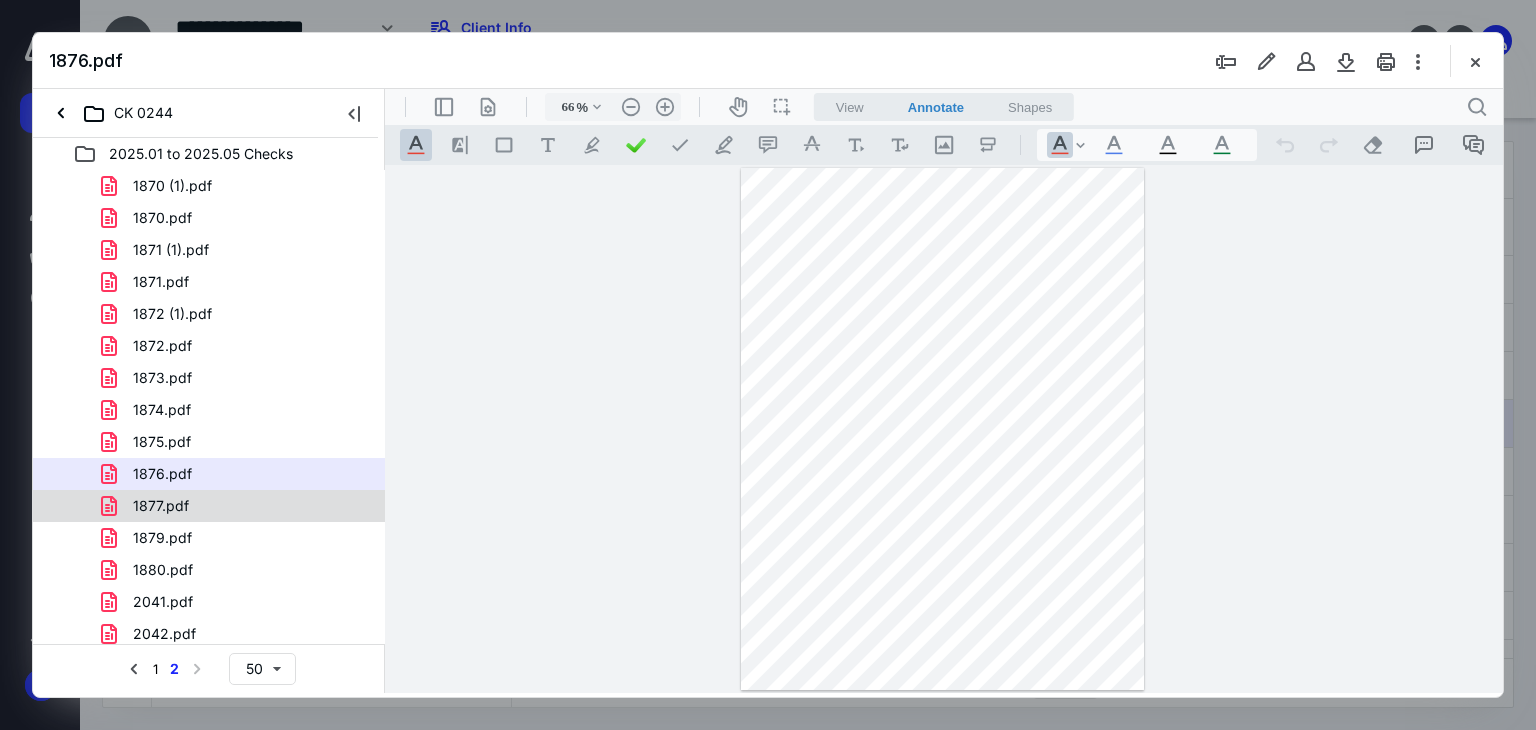click on "1877.pdf" at bounding box center [237, 506] 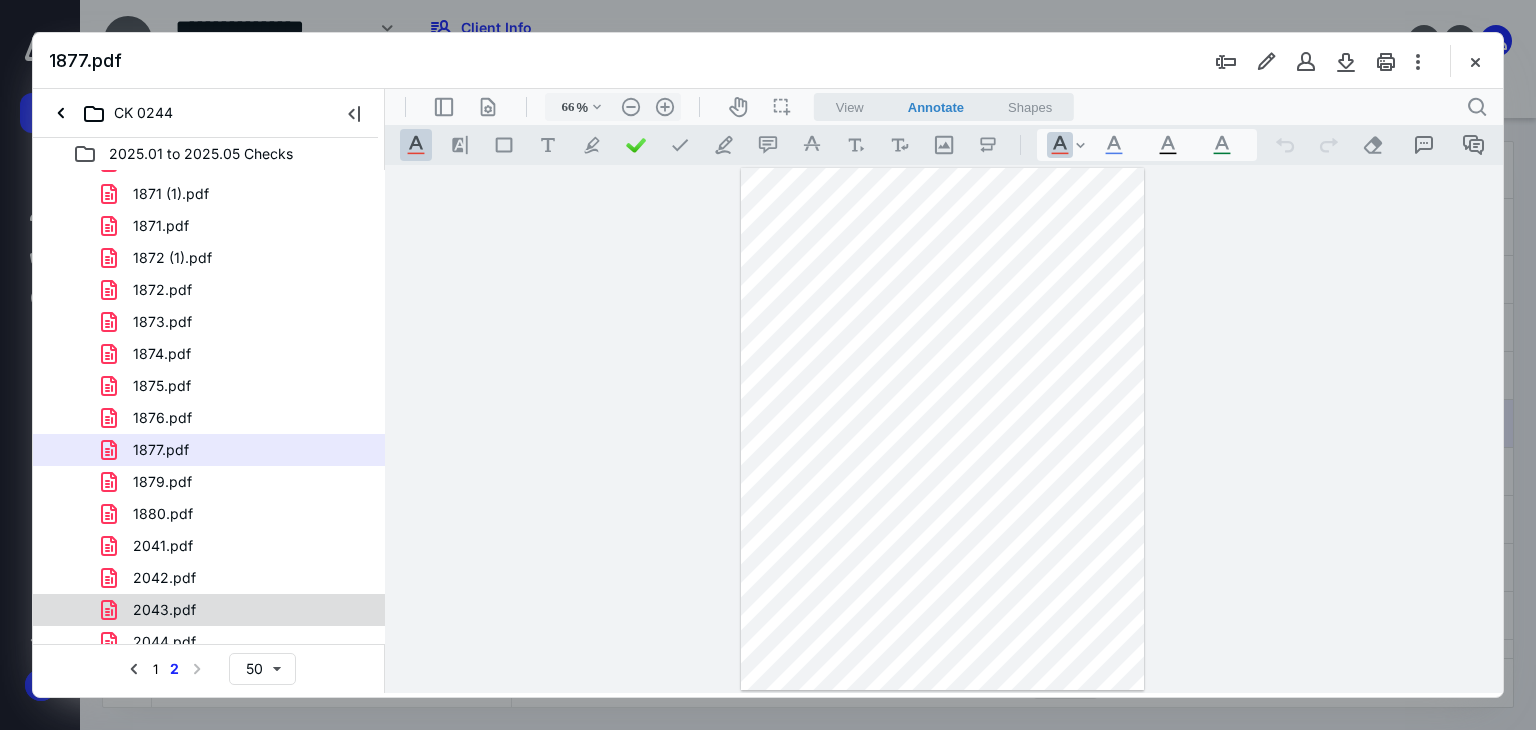 scroll, scrollTop: 200, scrollLeft: 0, axis: vertical 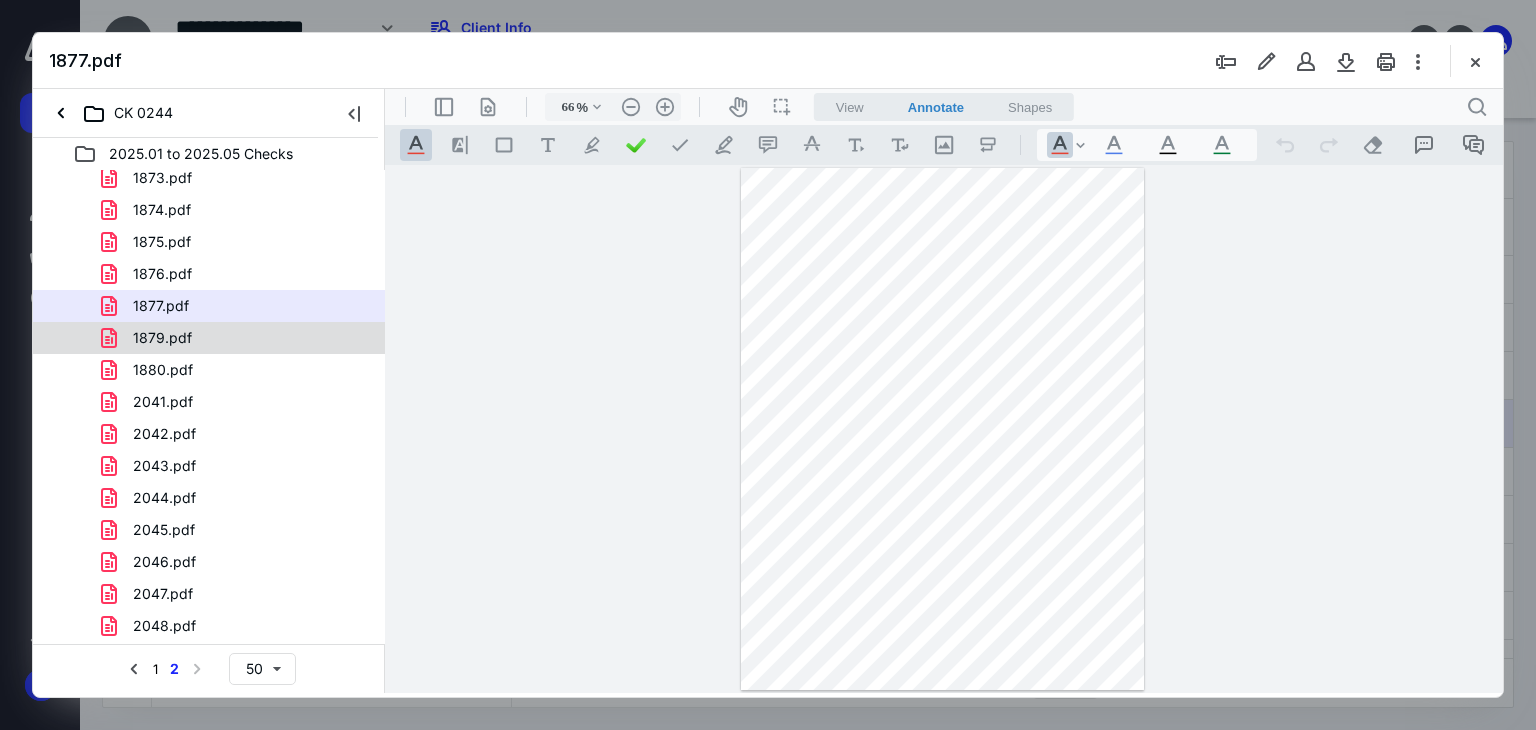 click on "1879.pdf" at bounding box center [209, 338] 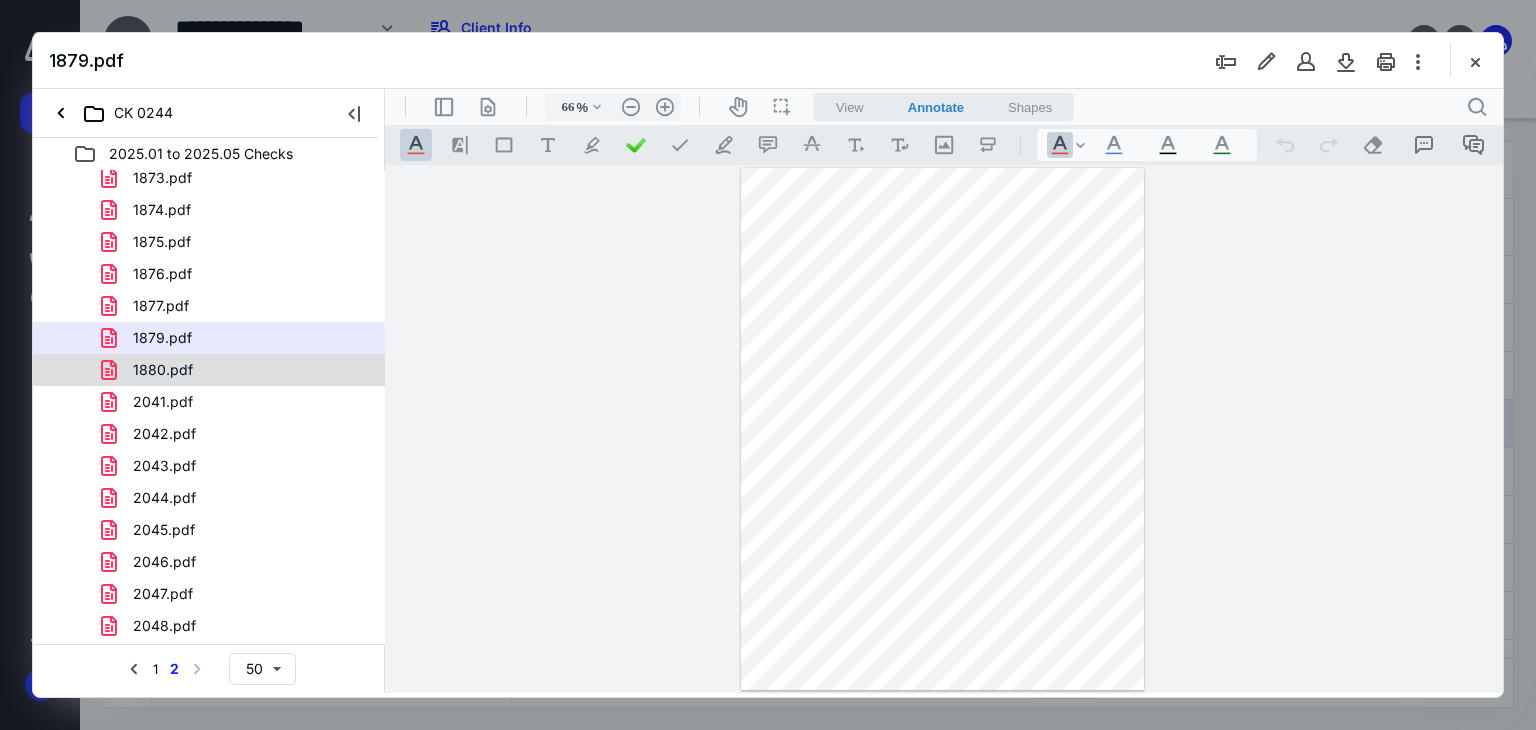 click on "1880.pdf" at bounding box center (163, 370) 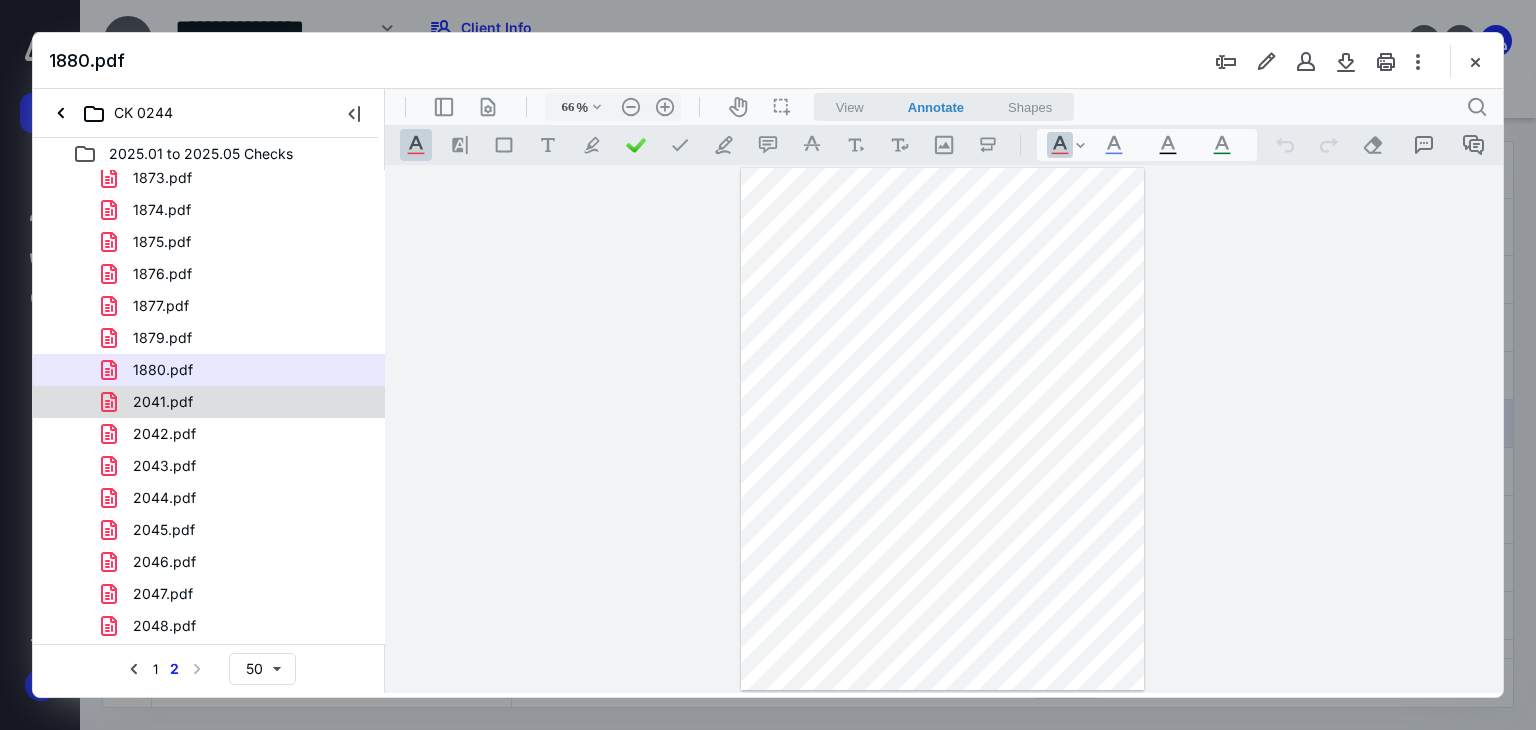 click on "2041.pdf" at bounding box center (163, 402) 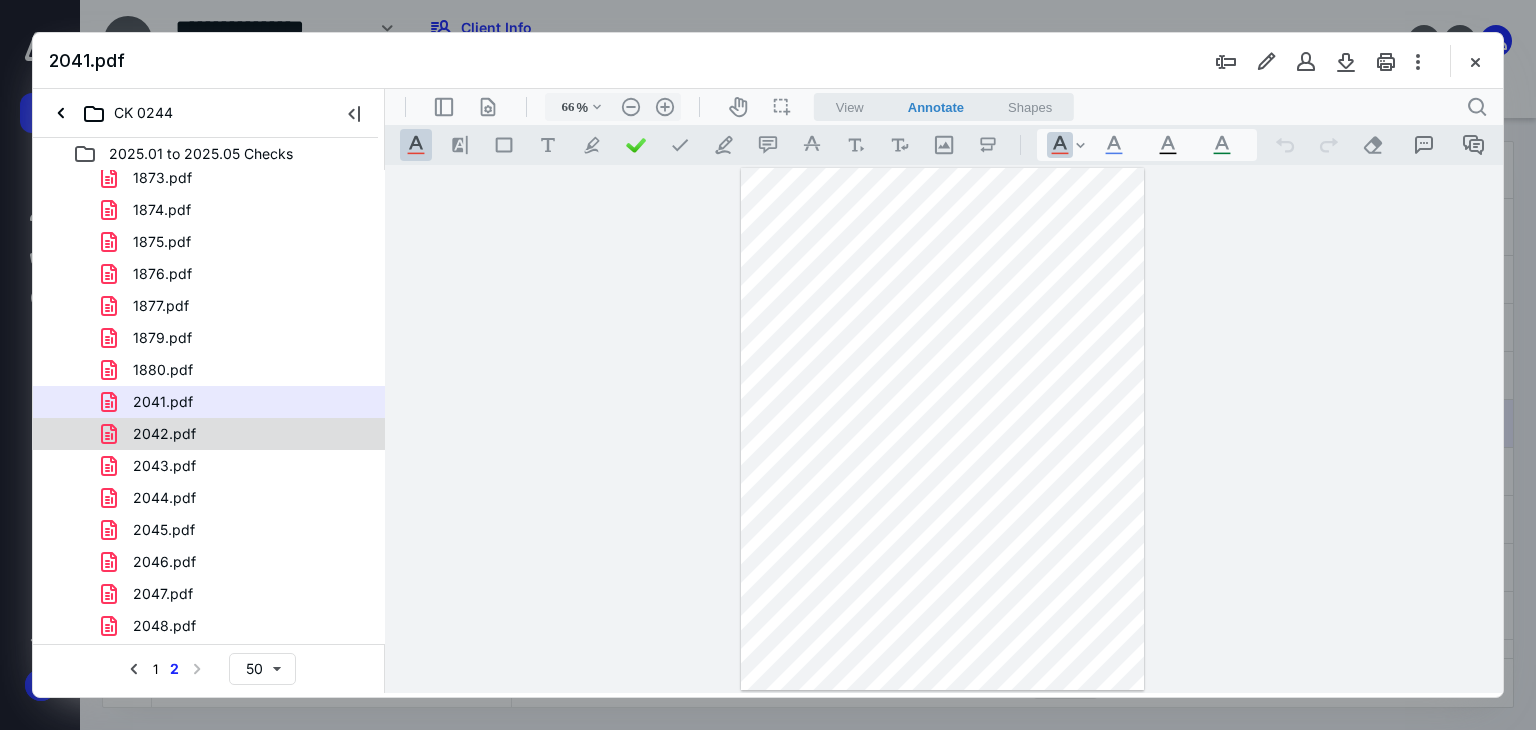 click on "2042.pdf" at bounding box center (237, 434) 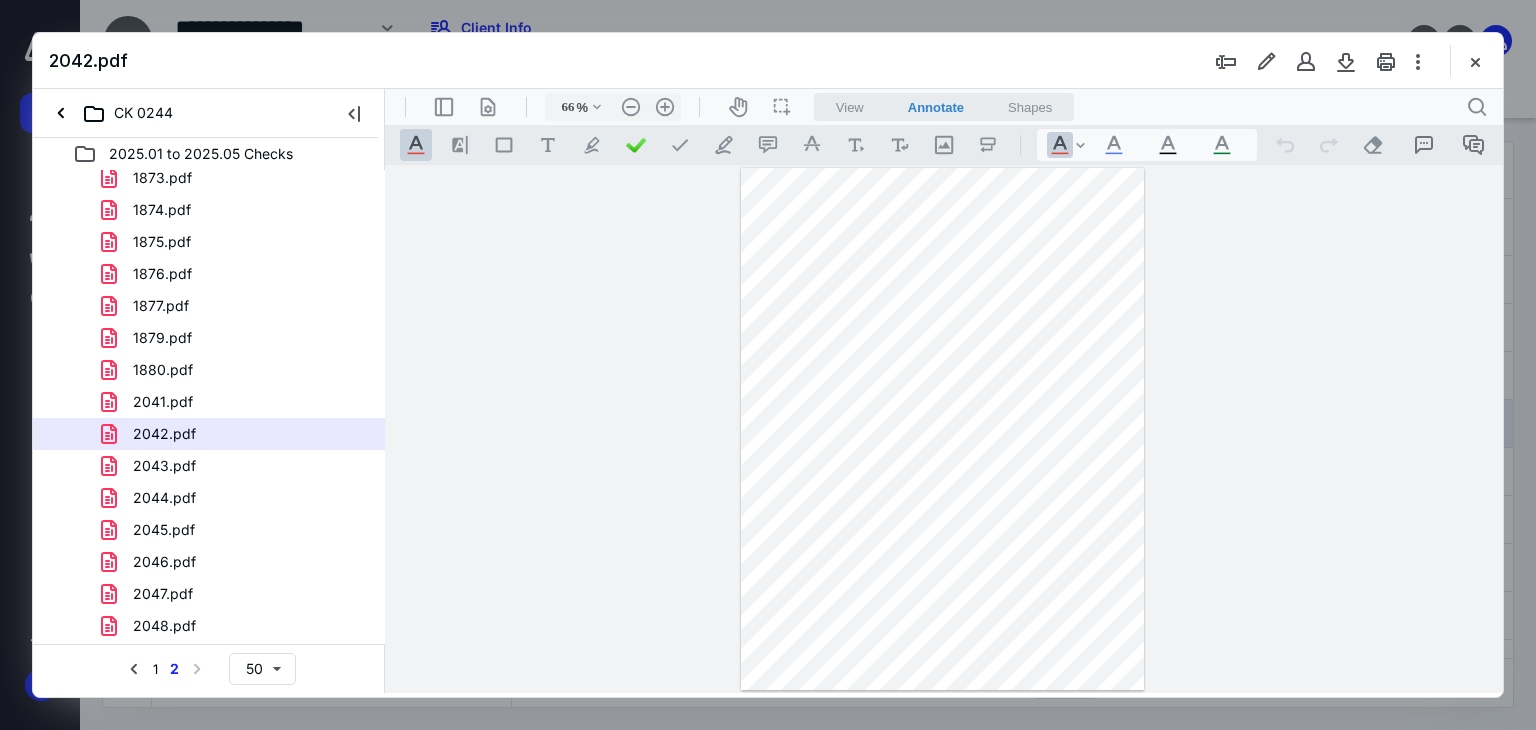 click on ".cls-1{fill:#abb0c4;} icon - header - sidebar - line .cls-1{fill:#abb0c4;} icon - header - page manipulation - line 66 % .cls-1{fill:#abb0c4;} icon - chevron - down .cls-1{fill:#abb0c4;} icon - header - zoom - out - line Current zoom is   66 % .cls-1{fill:#abb0c4;} icon - header - zoom - in - line icon-header-pan20 icon / operation / multi select View Annotate Shapes Annotate .cls-1{fill:#abb0c4;} icon - chevron - down View Annotate Shapes .cls-1{fill:#abb0c4;} icon - header - search" at bounding box center (944, 107) 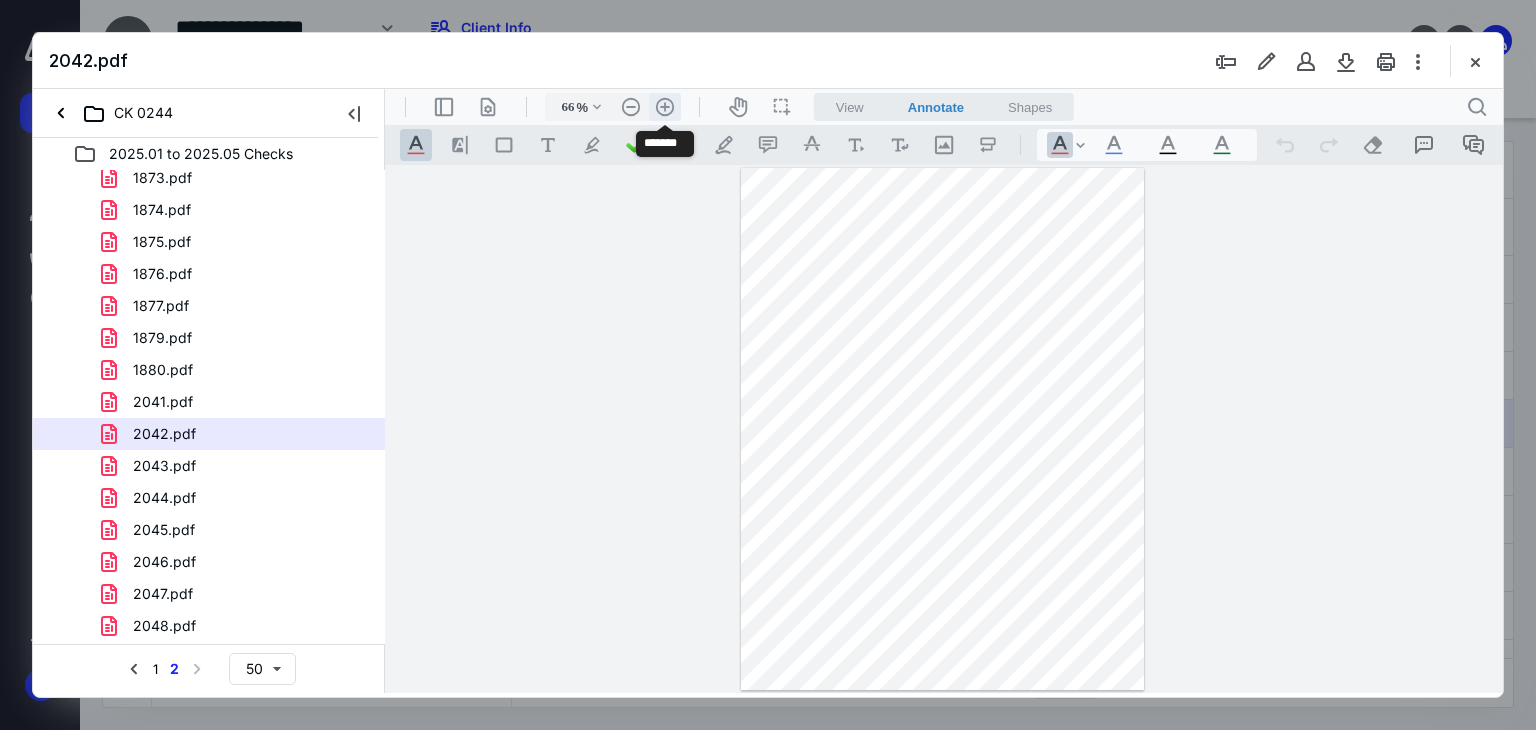 click on ".cls-1{fill:#abb0c4;} icon - header - zoom - in - line" at bounding box center [665, 107] 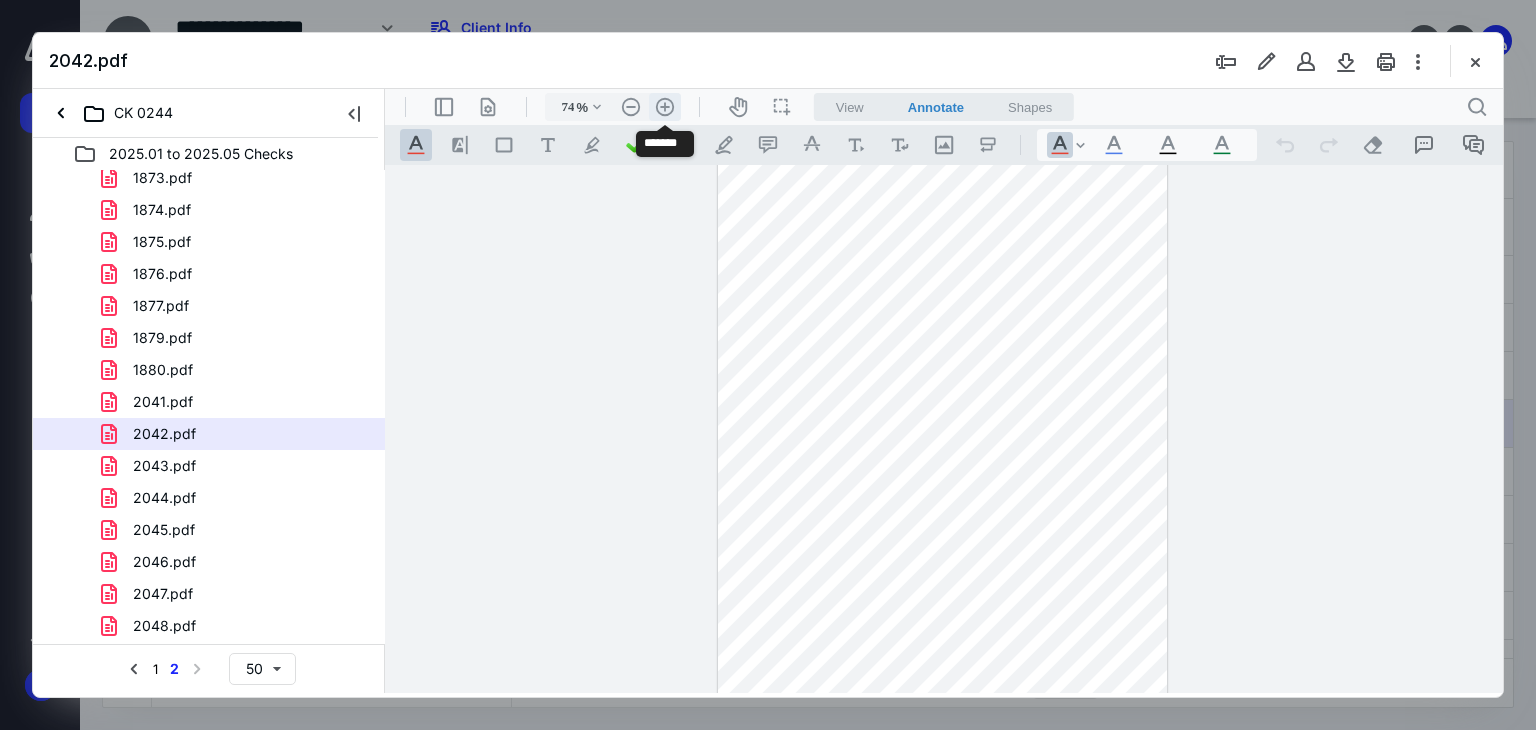 click on ".cls-1{fill:#abb0c4;} icon - header - zoom - in - line" at bounding box center [665, 107] 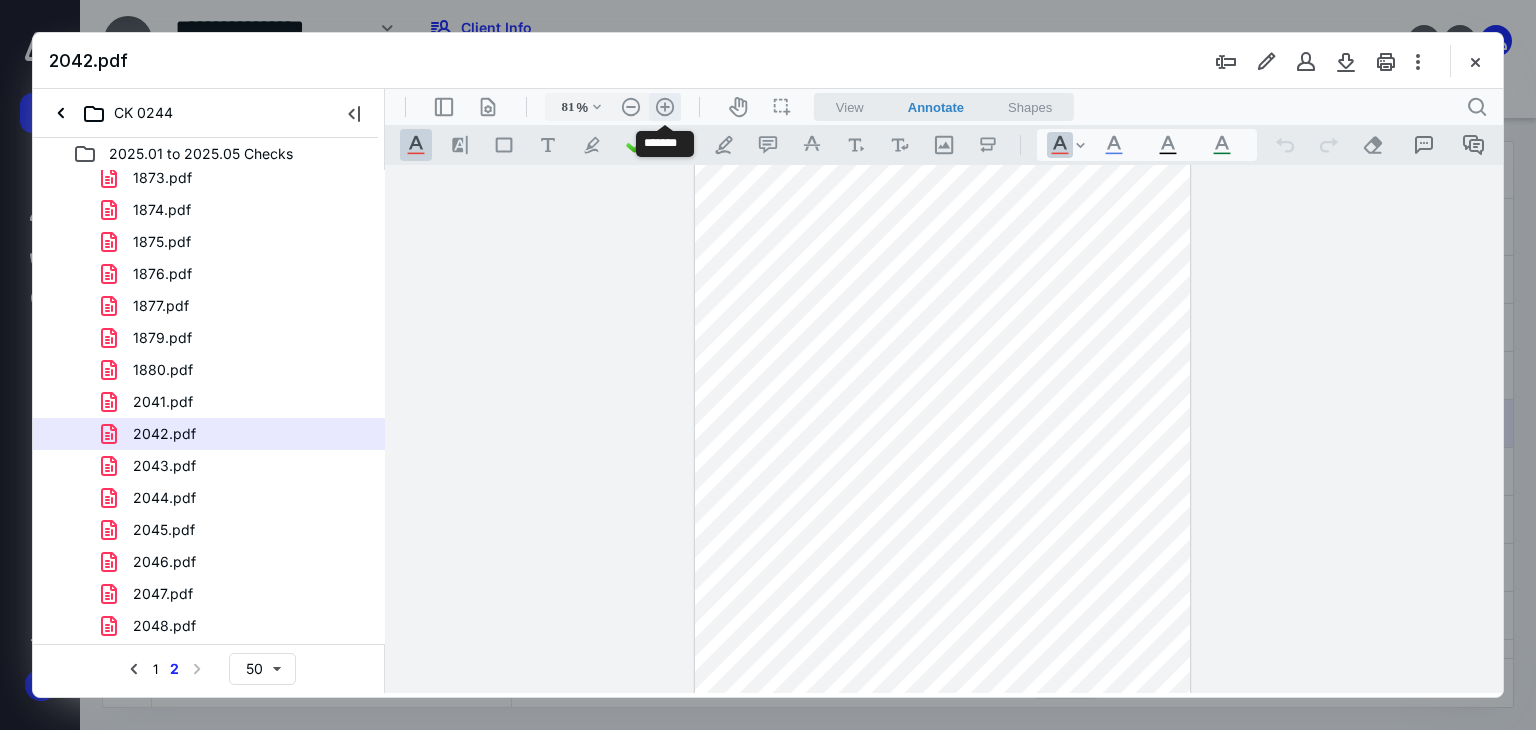 scroll, scrollTop: 51, scrollLeft: 0, axis: vertical 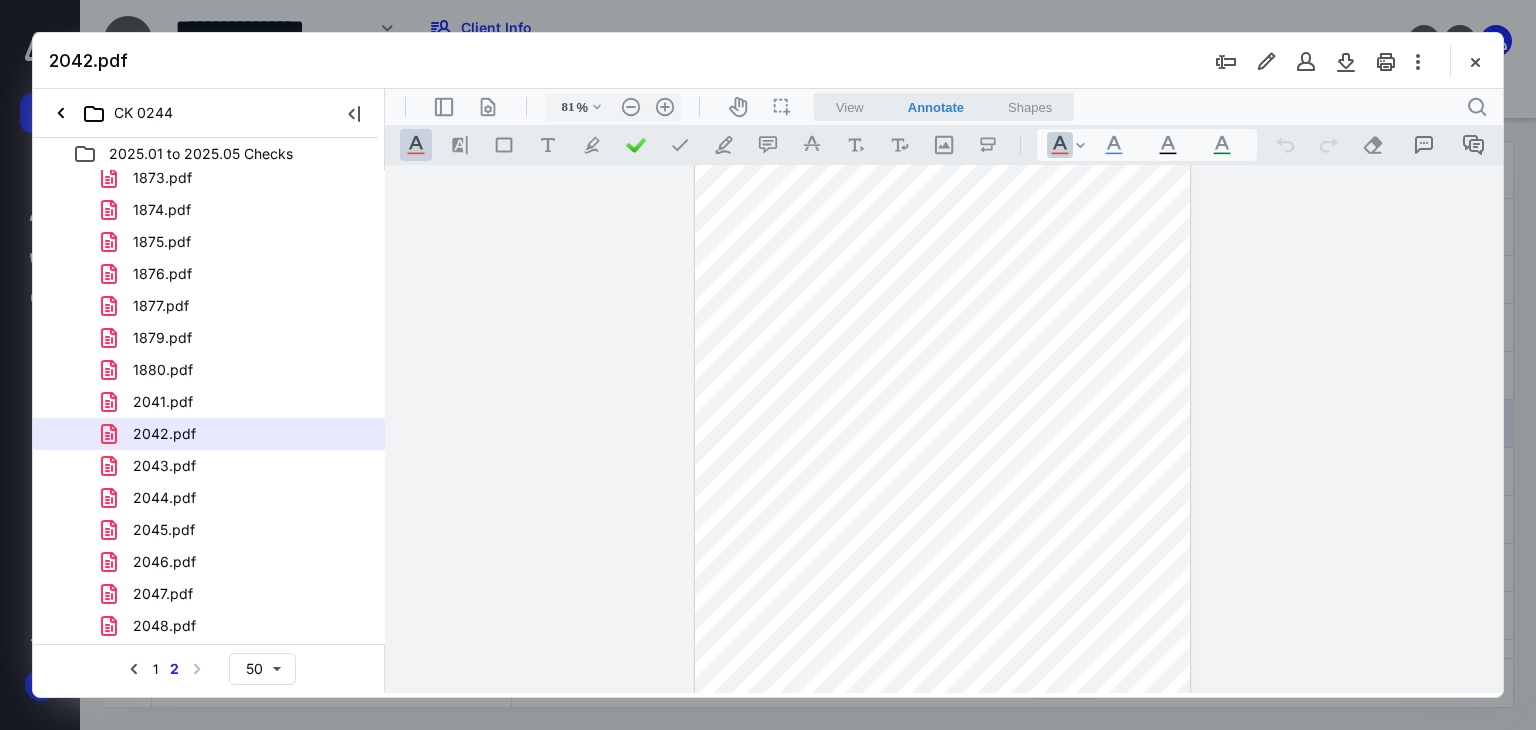 click on ".cls-1{fill:#abb0c4;} icon - header - sidebar - line .cls-1{fill:#abb0c4;} icon - header - page manipulation - line 81 % .cls-1{fill:#abb0c4;} icon - chevron - down .cls-1{fill:#abb0c4;} icon - header - zoom - out - line Current zoom is   81 % .cls-1{fill:#abb0c4;} icon - header - zoom - in - line icon-header-pan20 icon / operation / multi select View Annotate Shapes Annotate .cls-1{fill:#abb0c4;} icon - chevron - down View Annotate Shapes .cls-1{fill:#abb0c4;} icon - header - search" at bounding box center (944, 107) 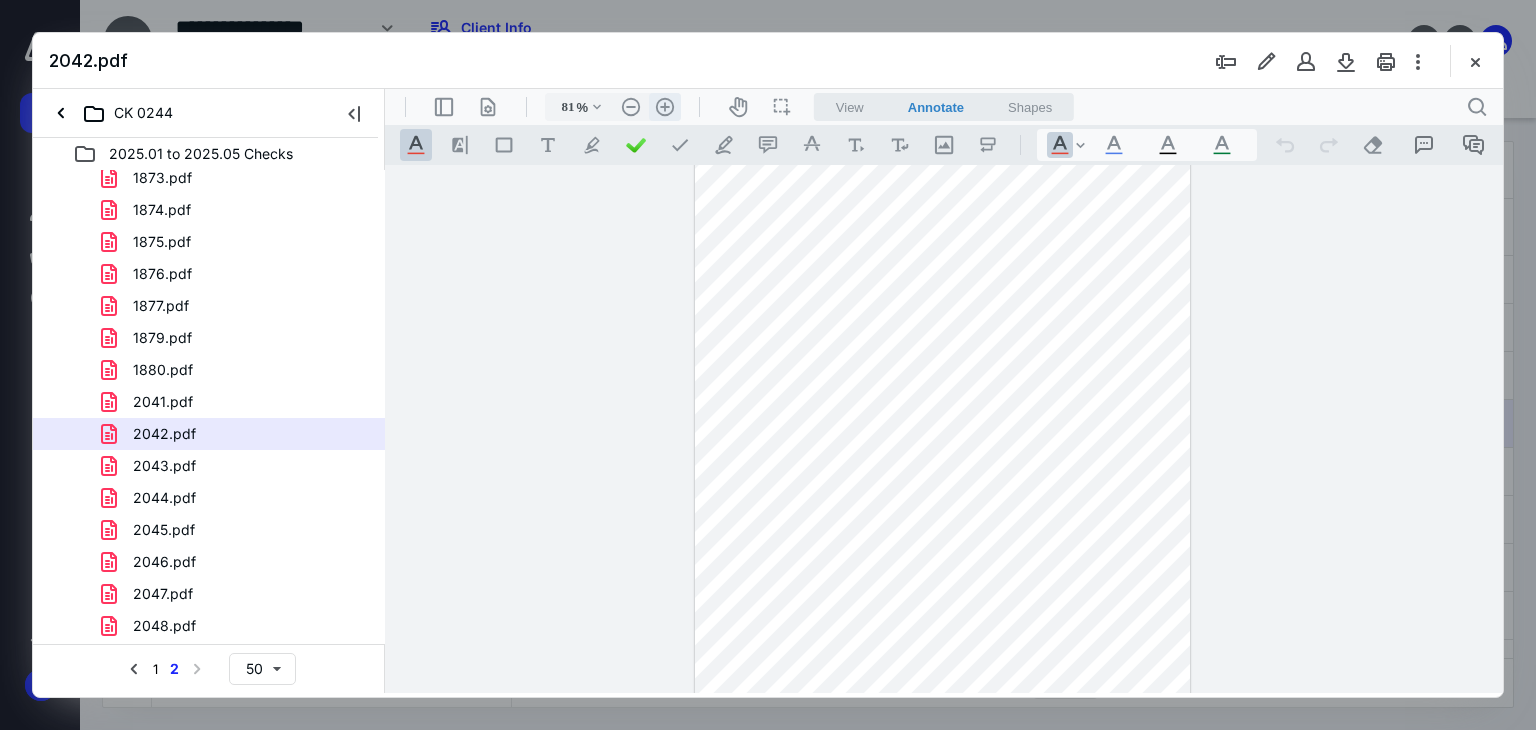 click on ".cls-1{fill:#abb0c4;} icon - header - zoom - in - line" at bounding box center [665, 107] 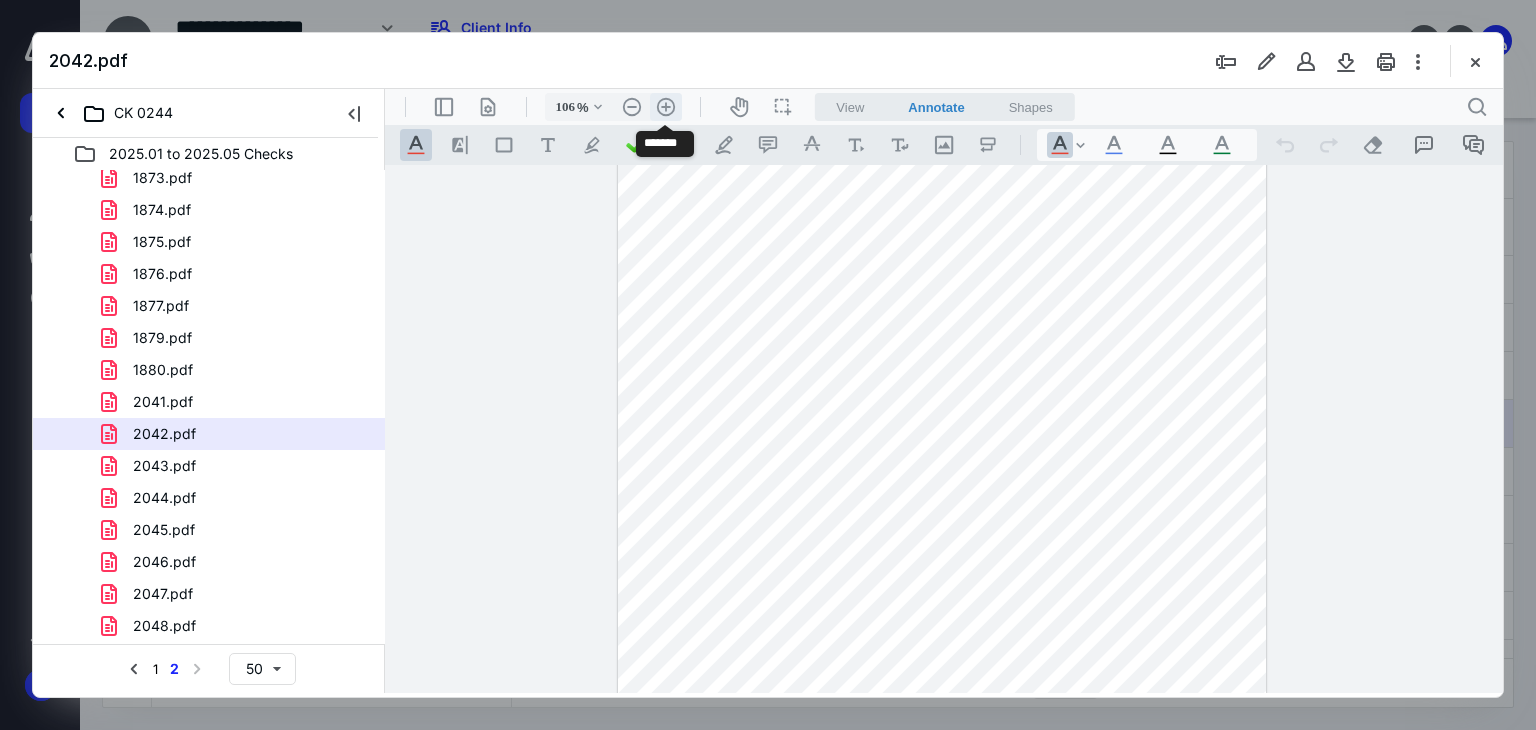click on ".cls-1{fill:#abb0c4;} icon - header - zoom - in - line" at bounding box center (666, 107) 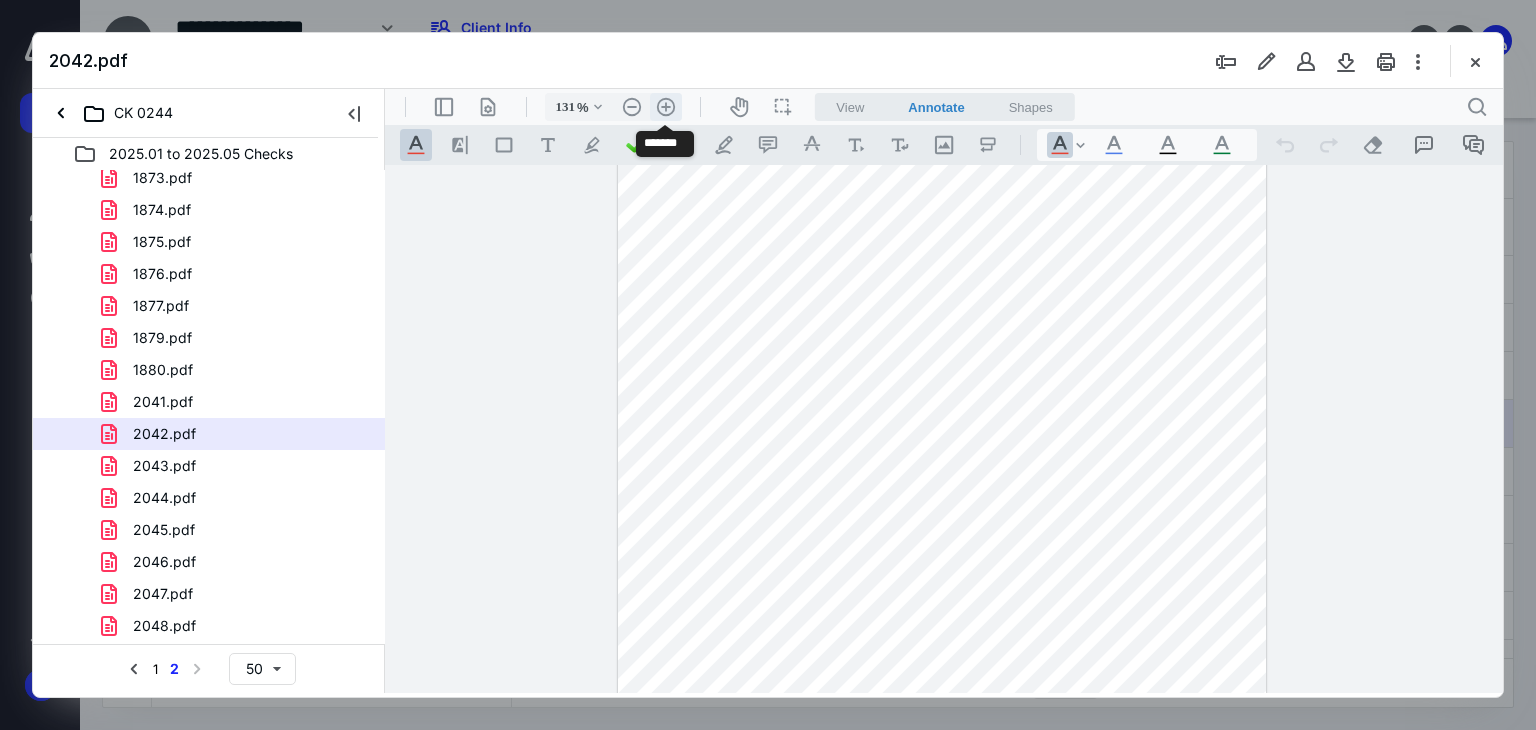 scroll, scrollTop: 222, scrollLeft: 0, axis: vertical 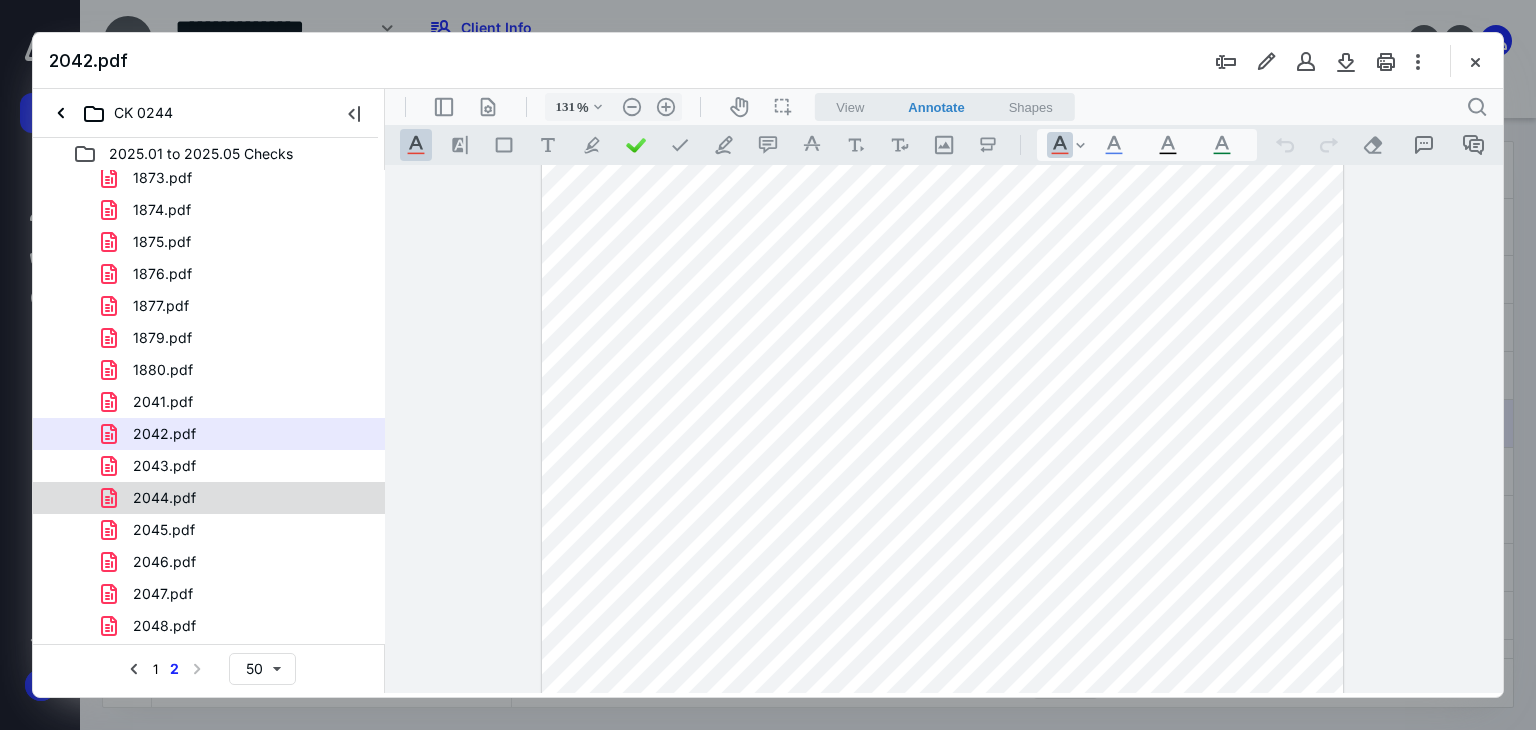 click on "2044.pdf" at bounding box center [164, 498] 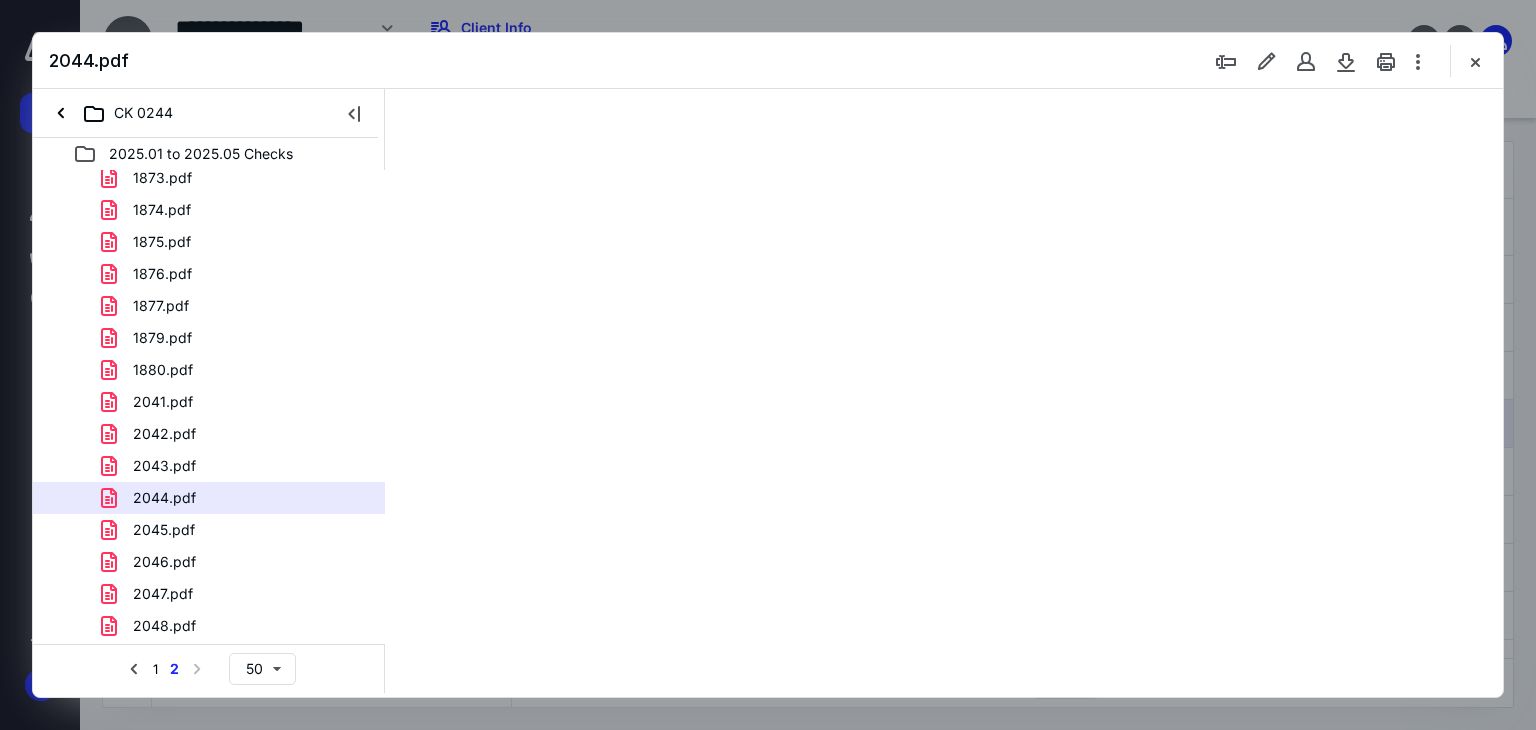 scroll, scrollTop: 0, scrollLeft: 0, axis: both 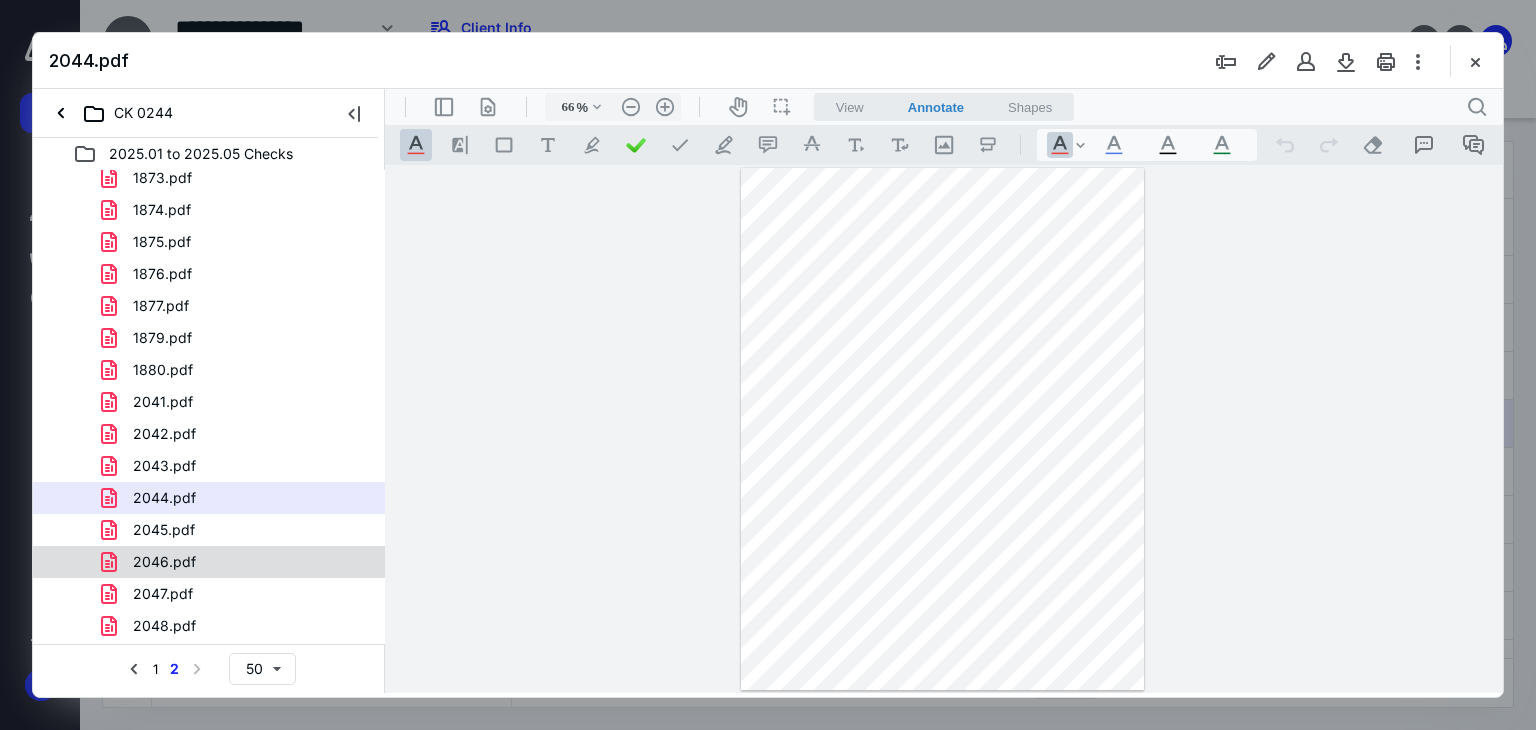 click on "2046.pdf" at bounding box center (164, 562) 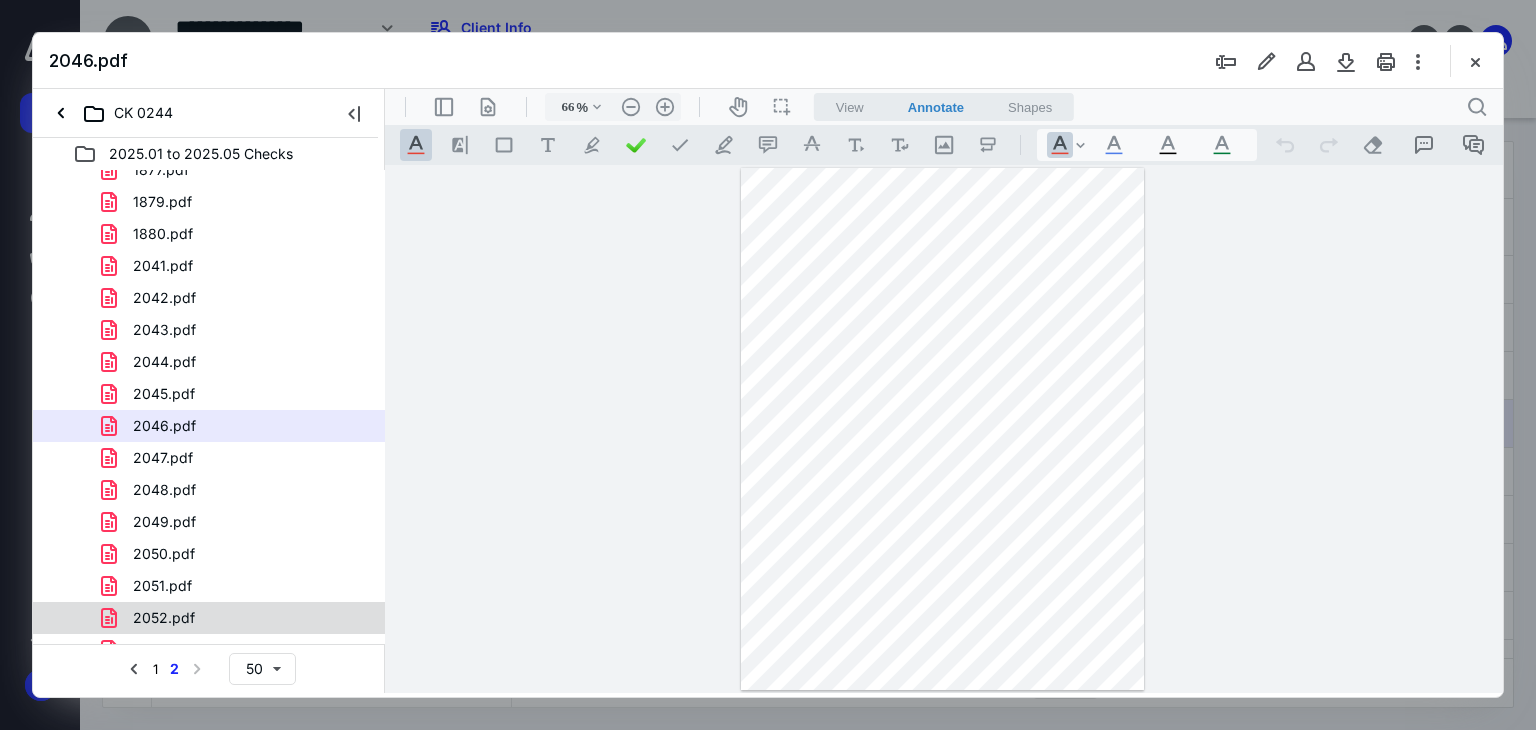 scroll, scrollTop: 400, scrollLeft: 0, axis: vertical 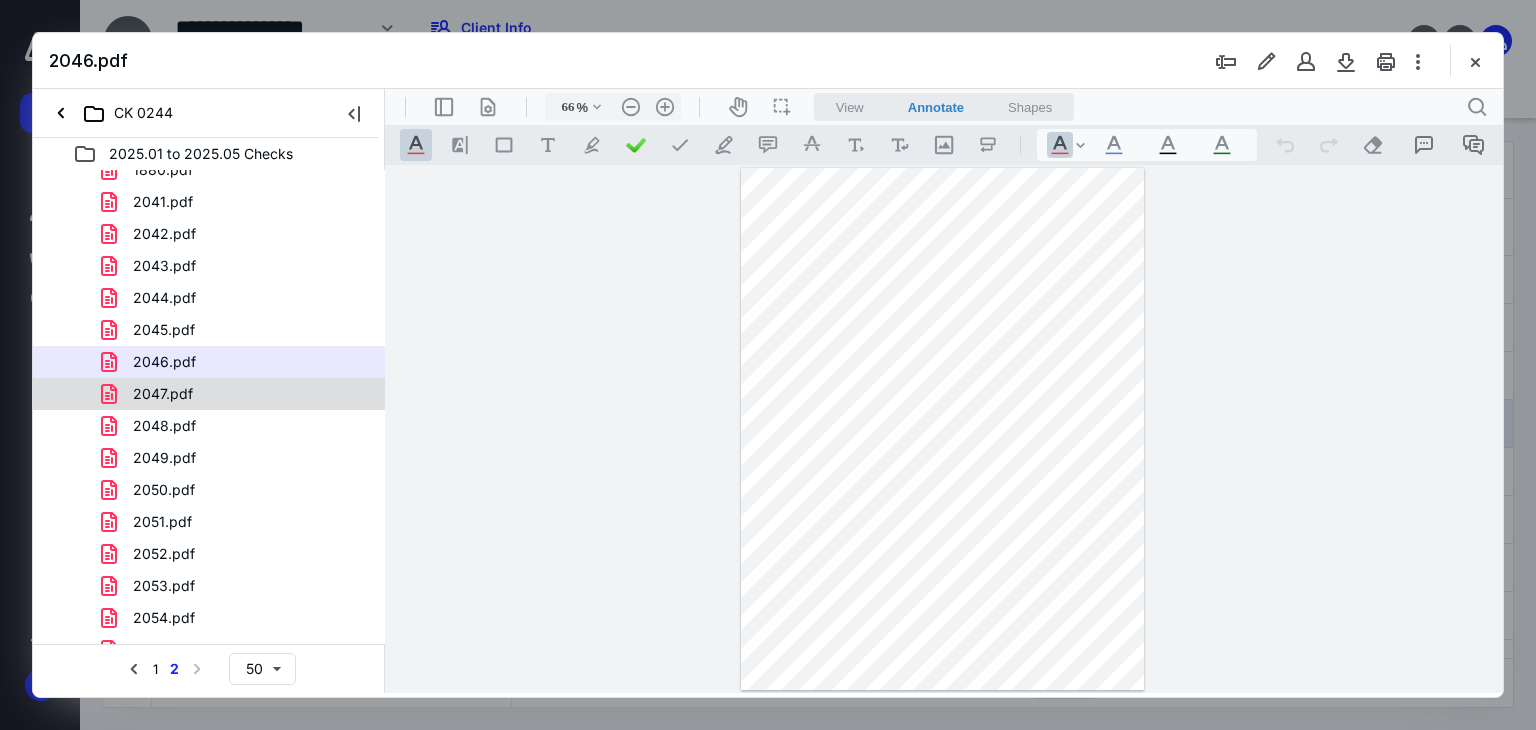 click on "2047.pdf" at bounding box center [163, 394] 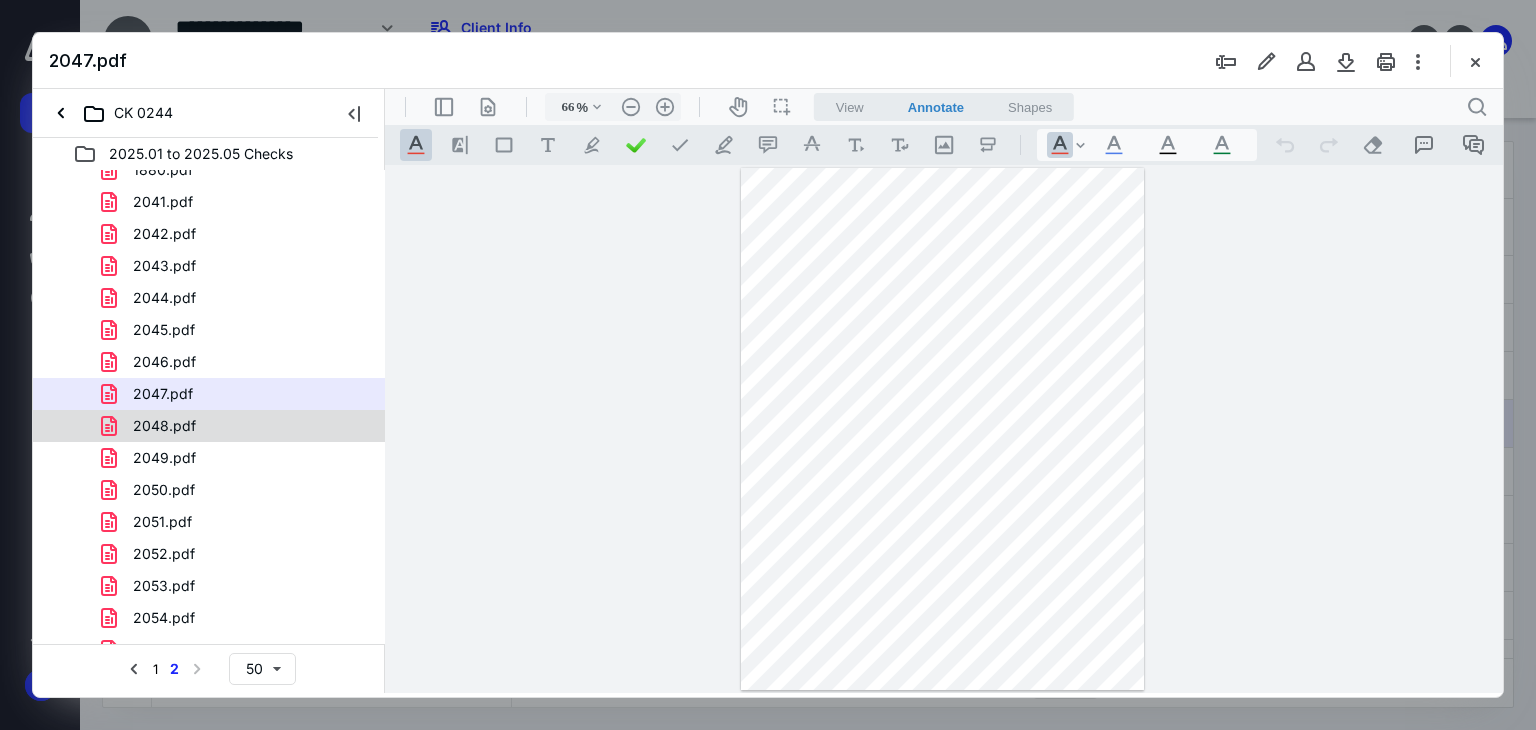 click on "2048.pdf" at bounding box center (164, 426) 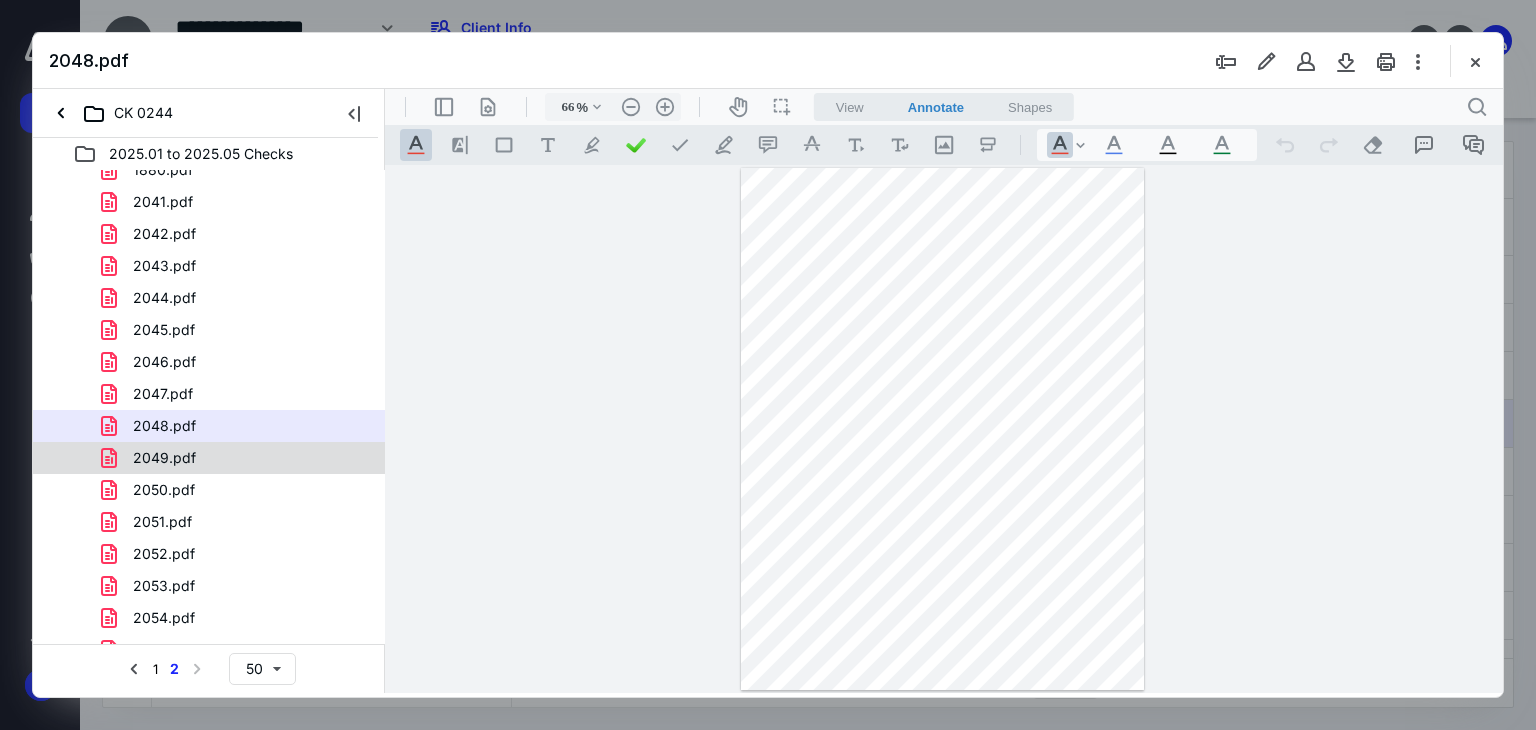 click on "2049.pdf" at bounding box center [237, 458] 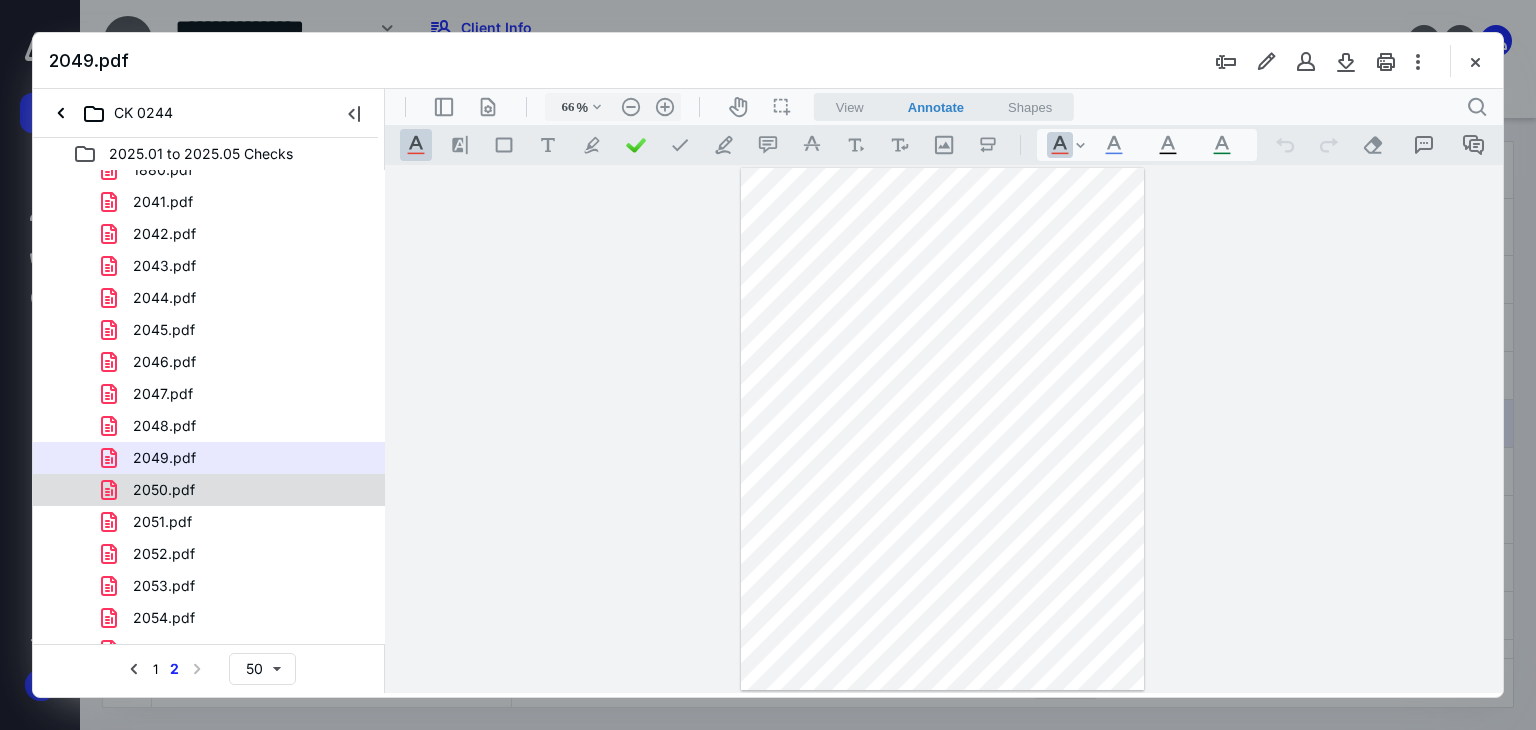 click on "2050.pdf" at bounding box center (164, 490) 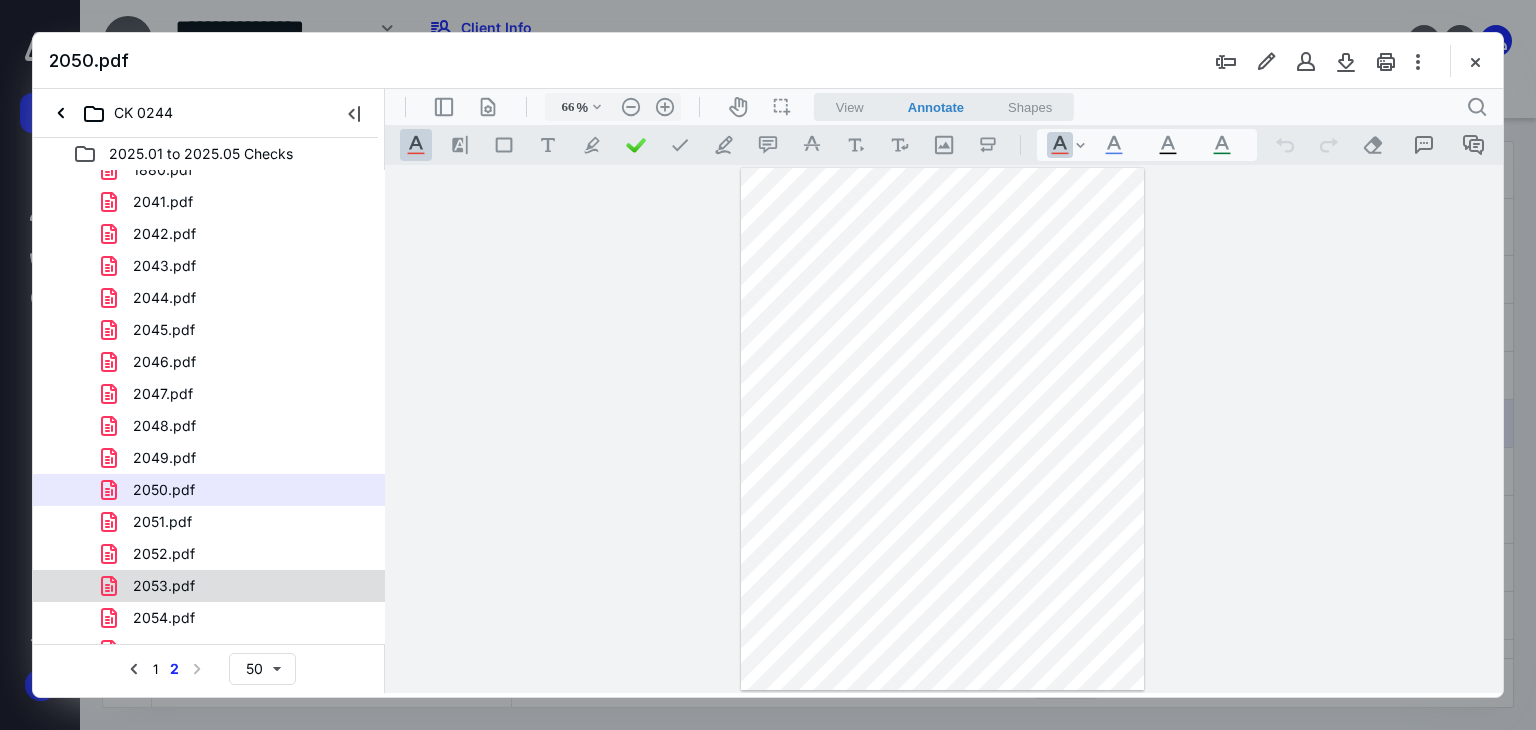 click on "2053.pdf" at bounding box center [164, 586] 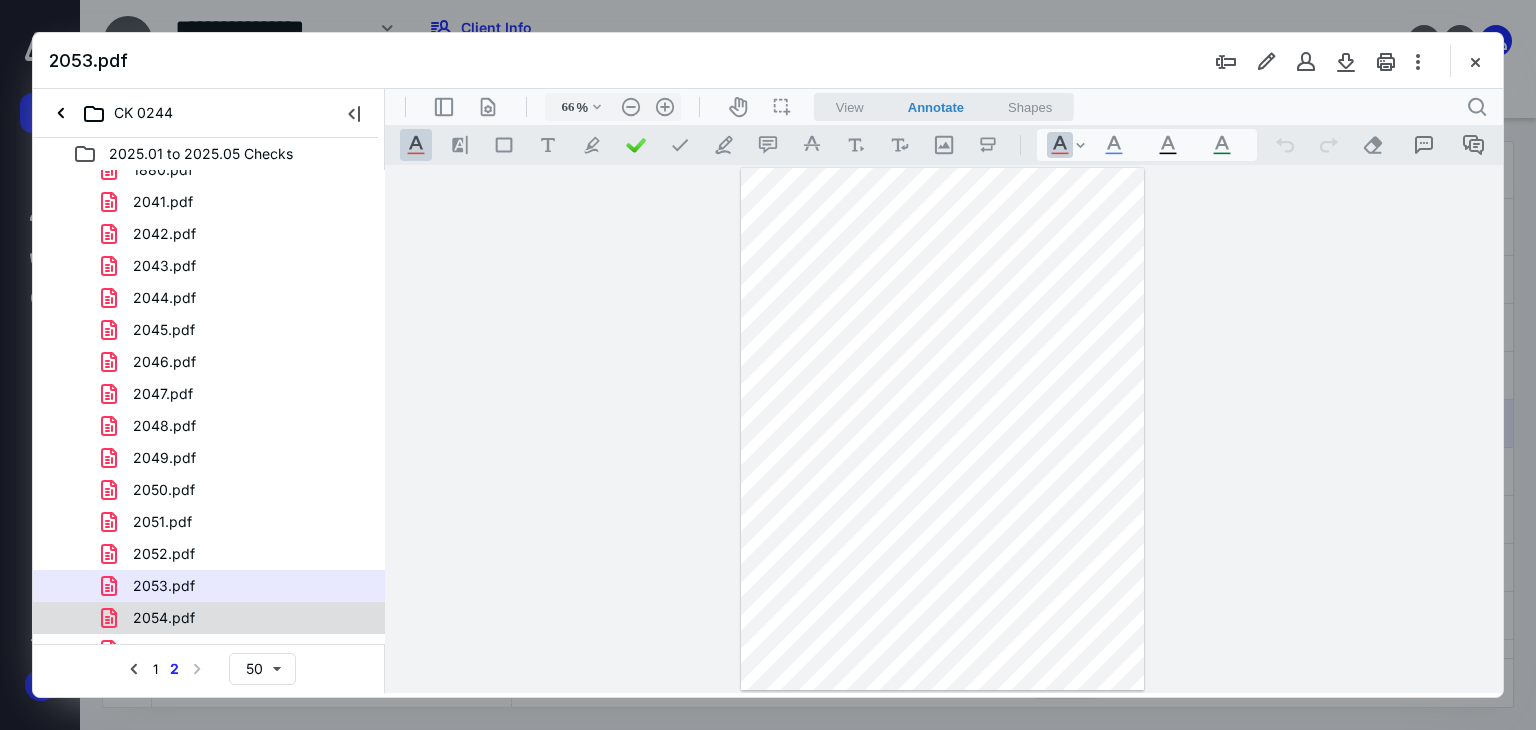 click on "2054.pdf" at bounding box center [164, 618] 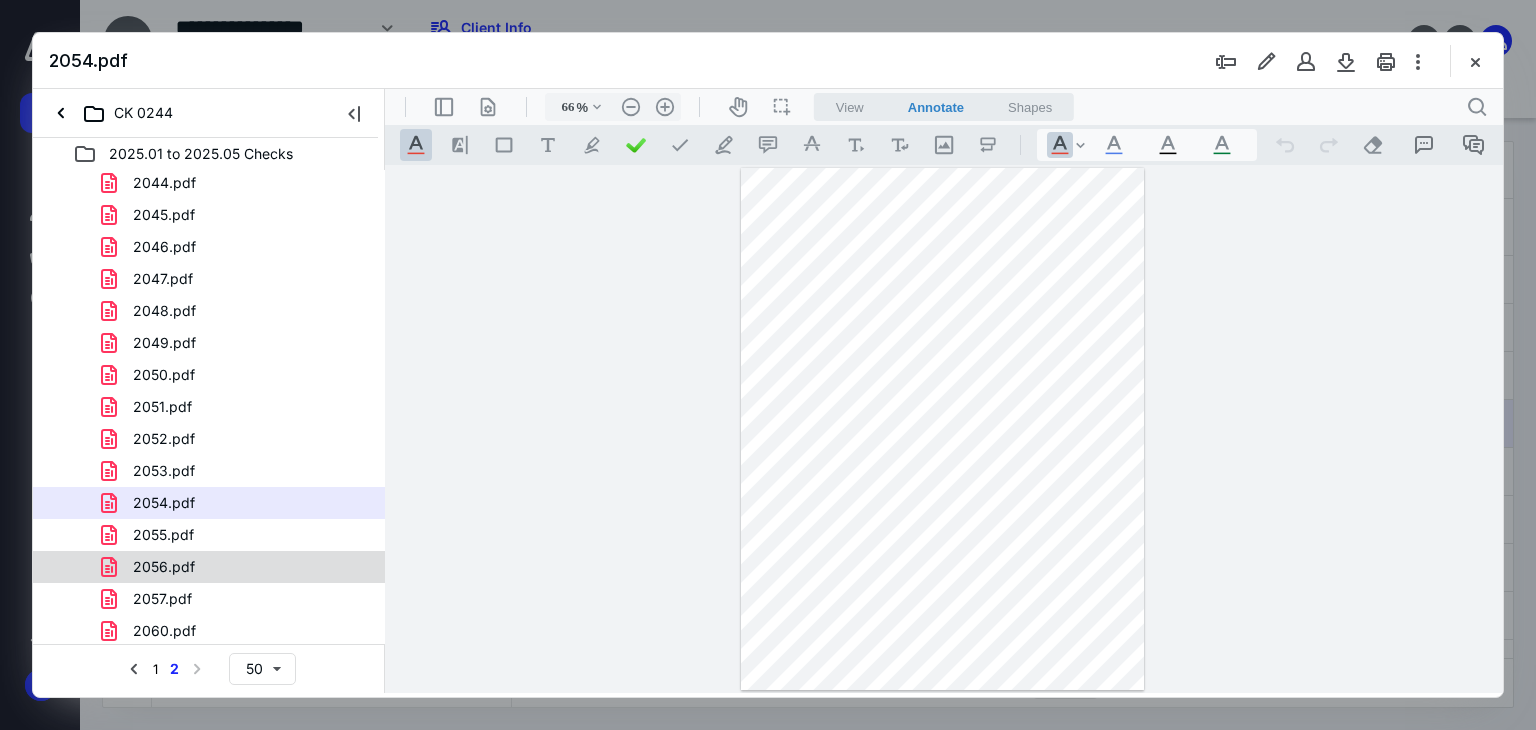 scroll, scrollTop: 517, scrollLeft: 0, axis: vertical 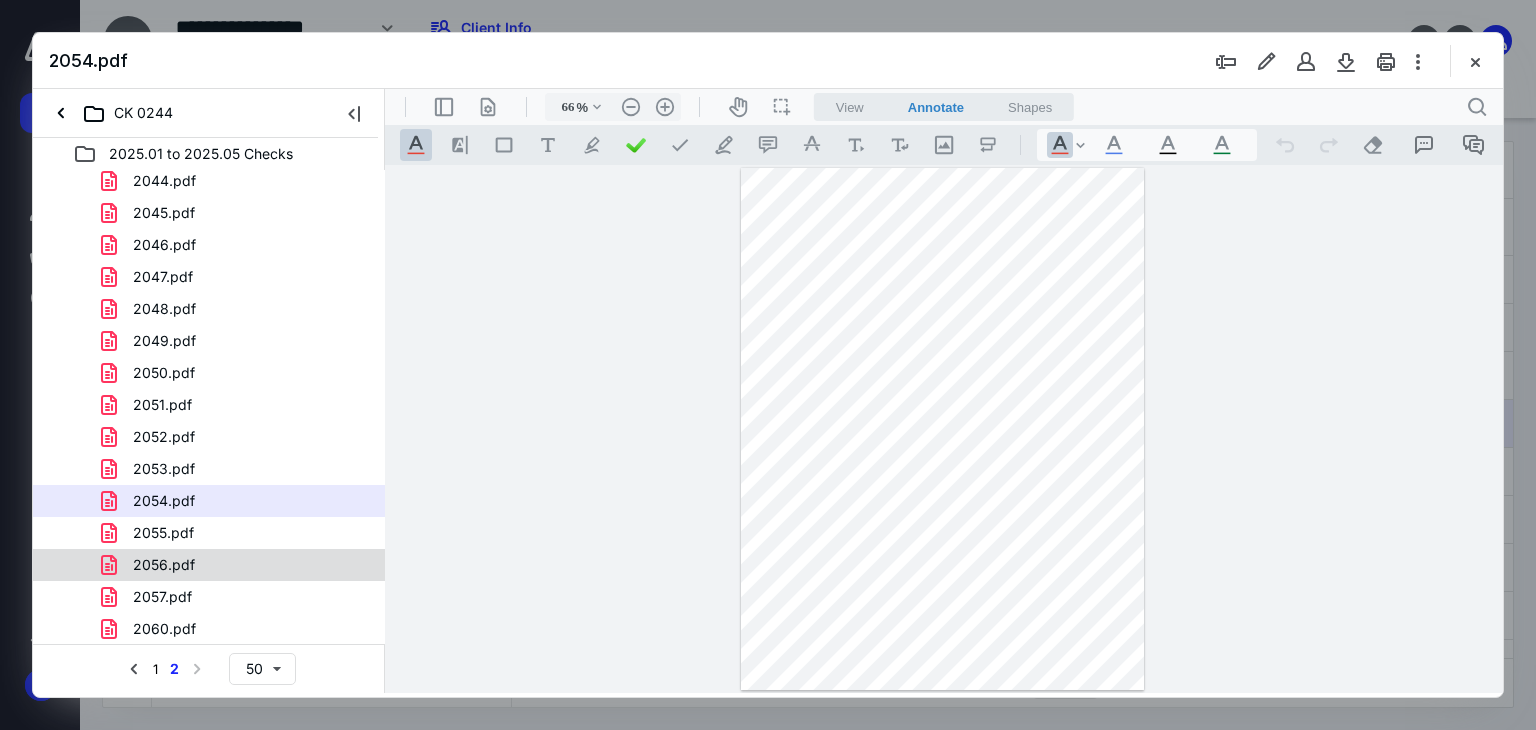 click on "2056.pdf" at bounding box center [209, 565] 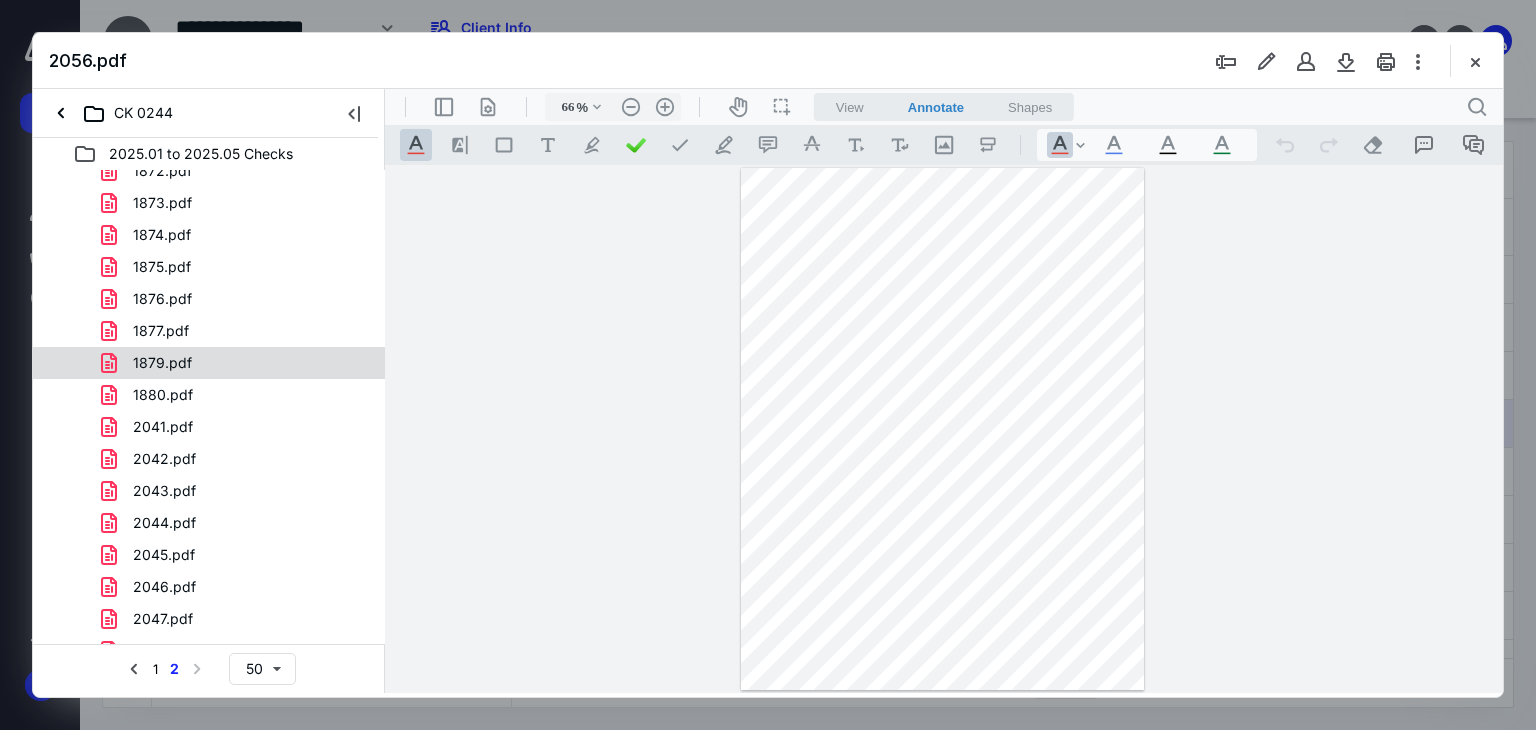 scroll, scrollTop: 0, scrollLeft: 0, axis: both 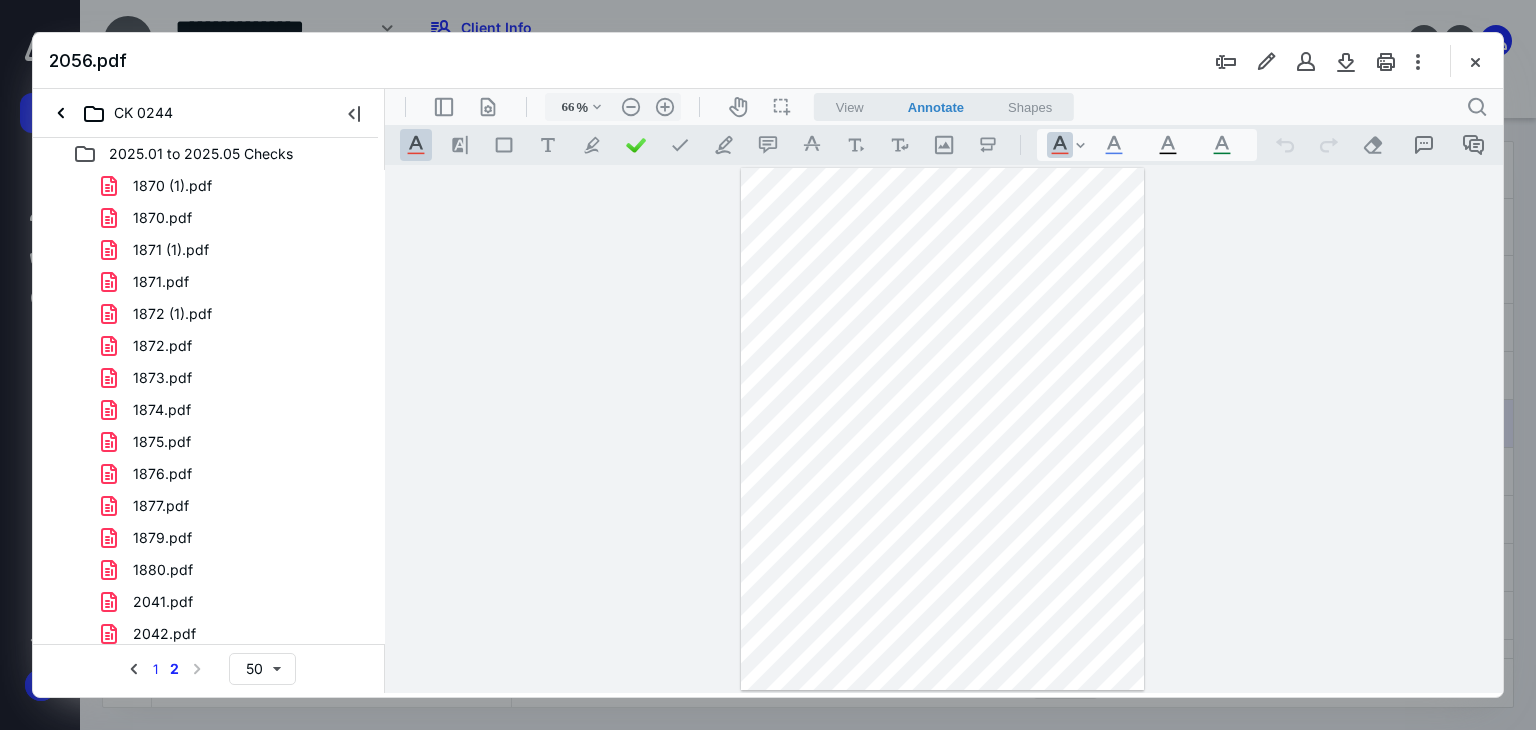 click on "1" at bounding box center (155, 669) 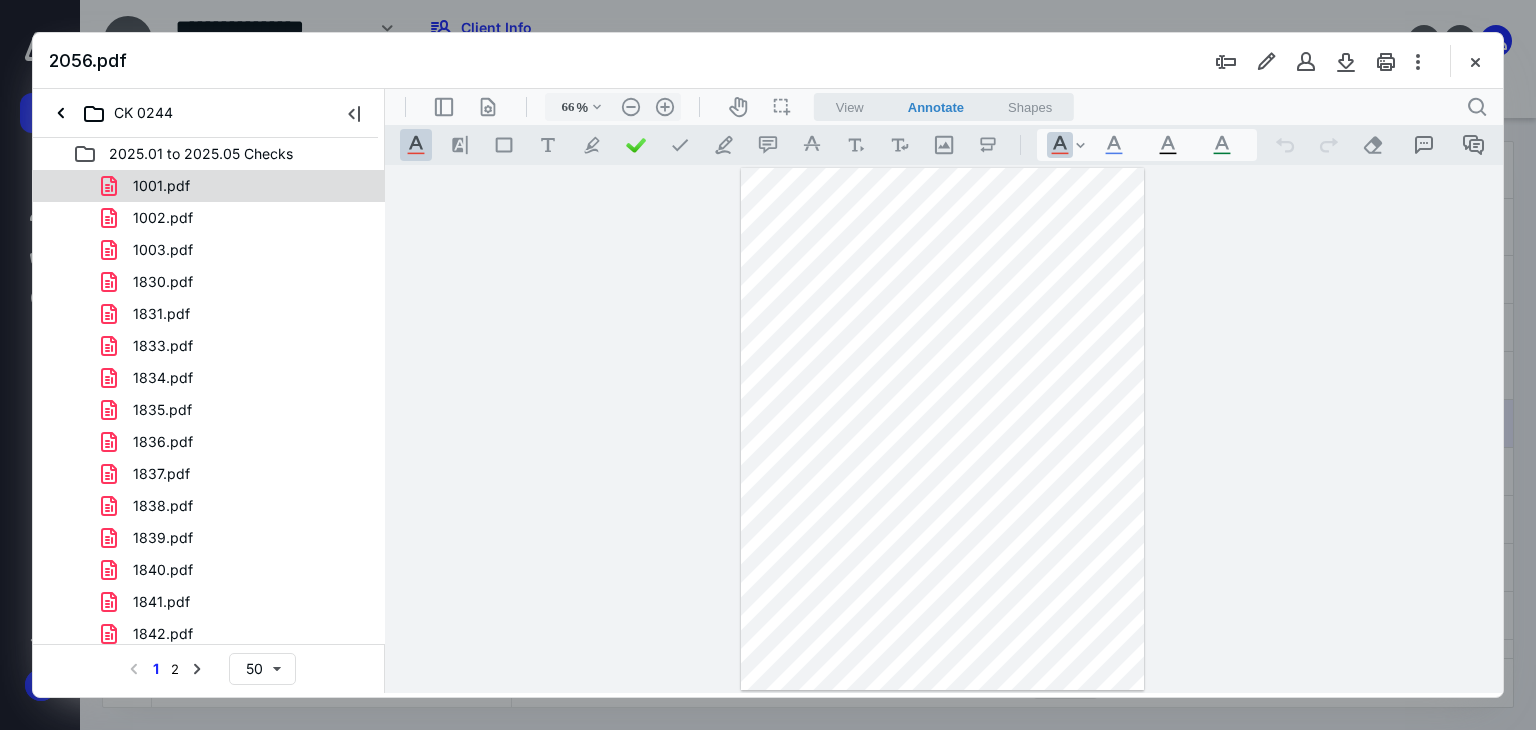 click on "1001.pdf" at bounding box center (161, 186) 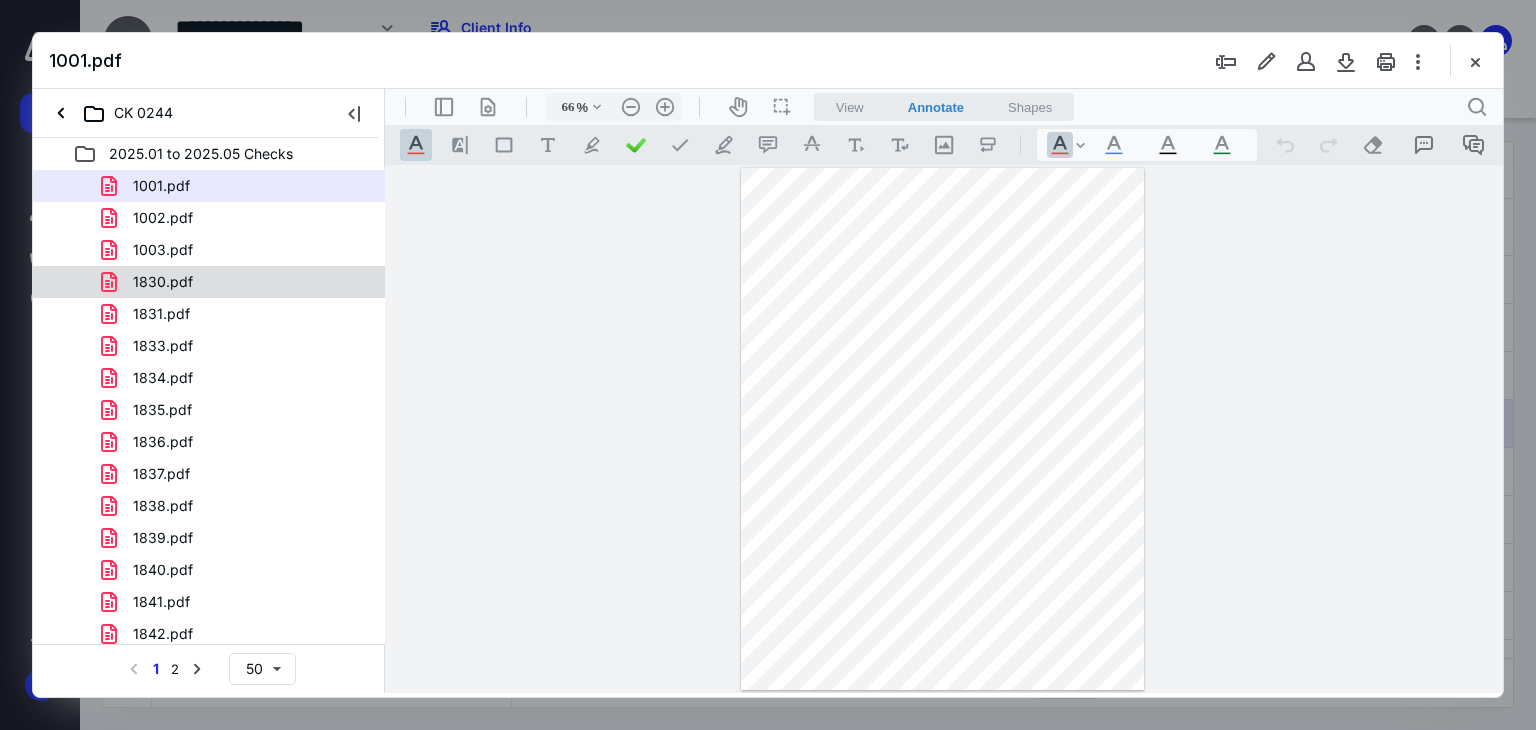click on "1830.pdf" at bounding box center (163, 282) 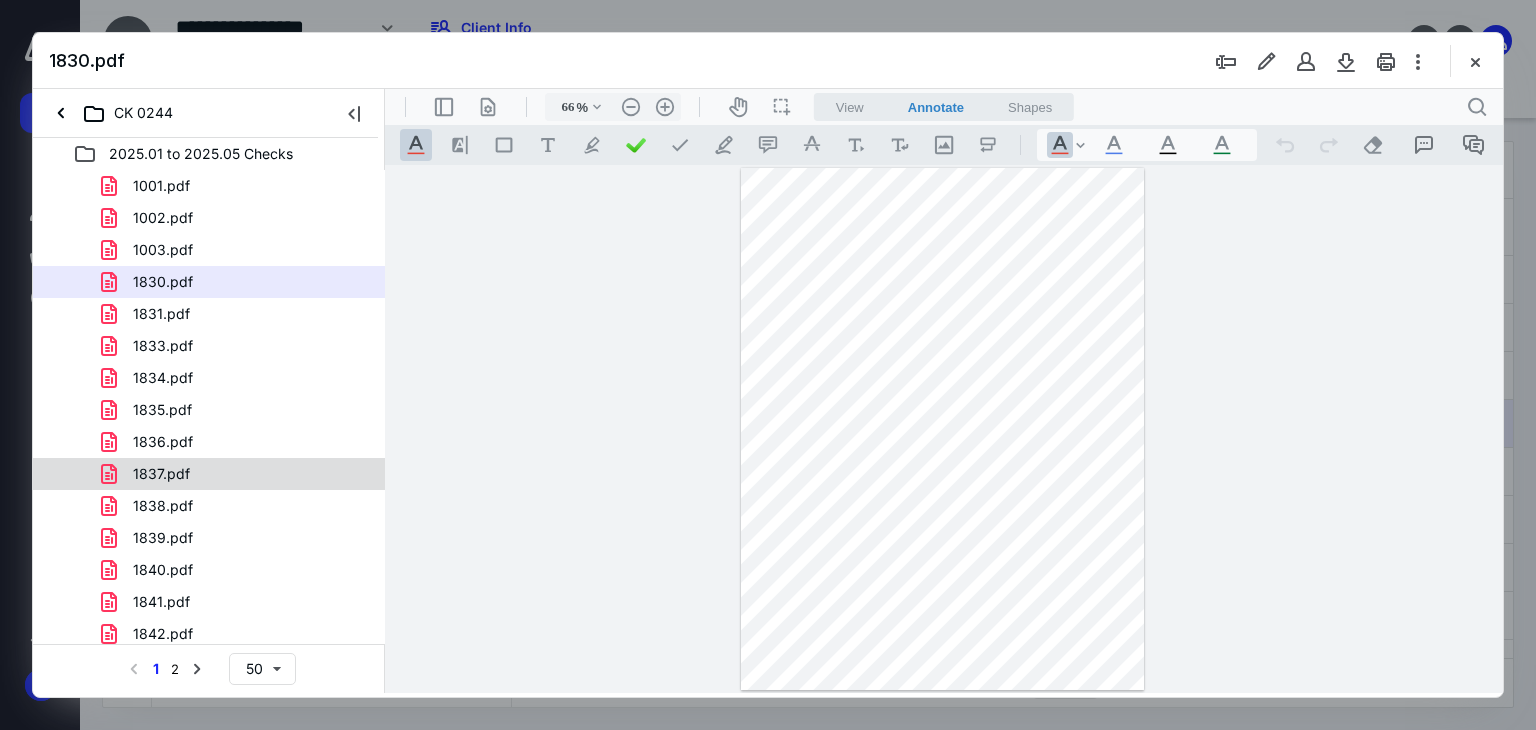 click on "1837.pdf" at bounding box center (149, 474) 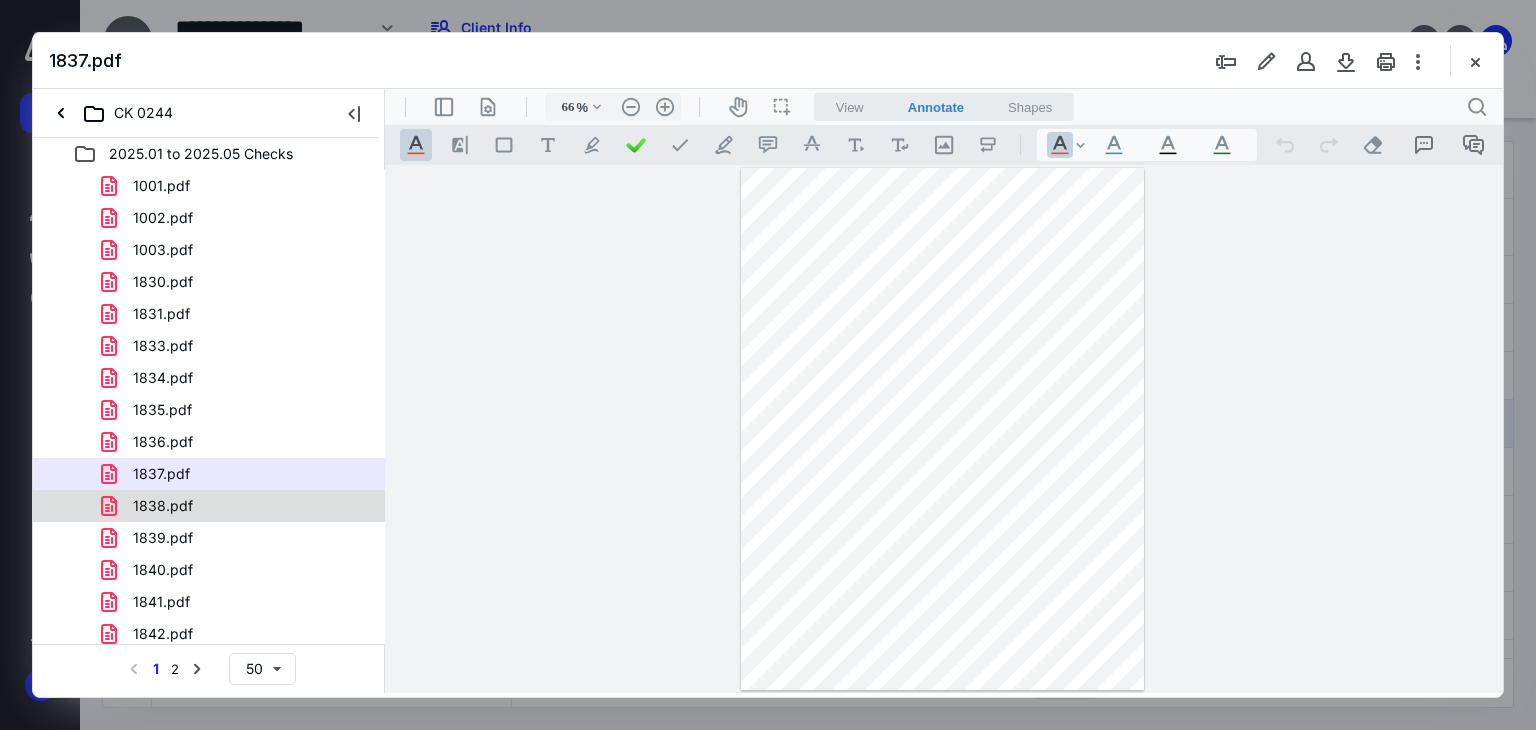 click on "1838.pdf" at bounding box center [163, 506] 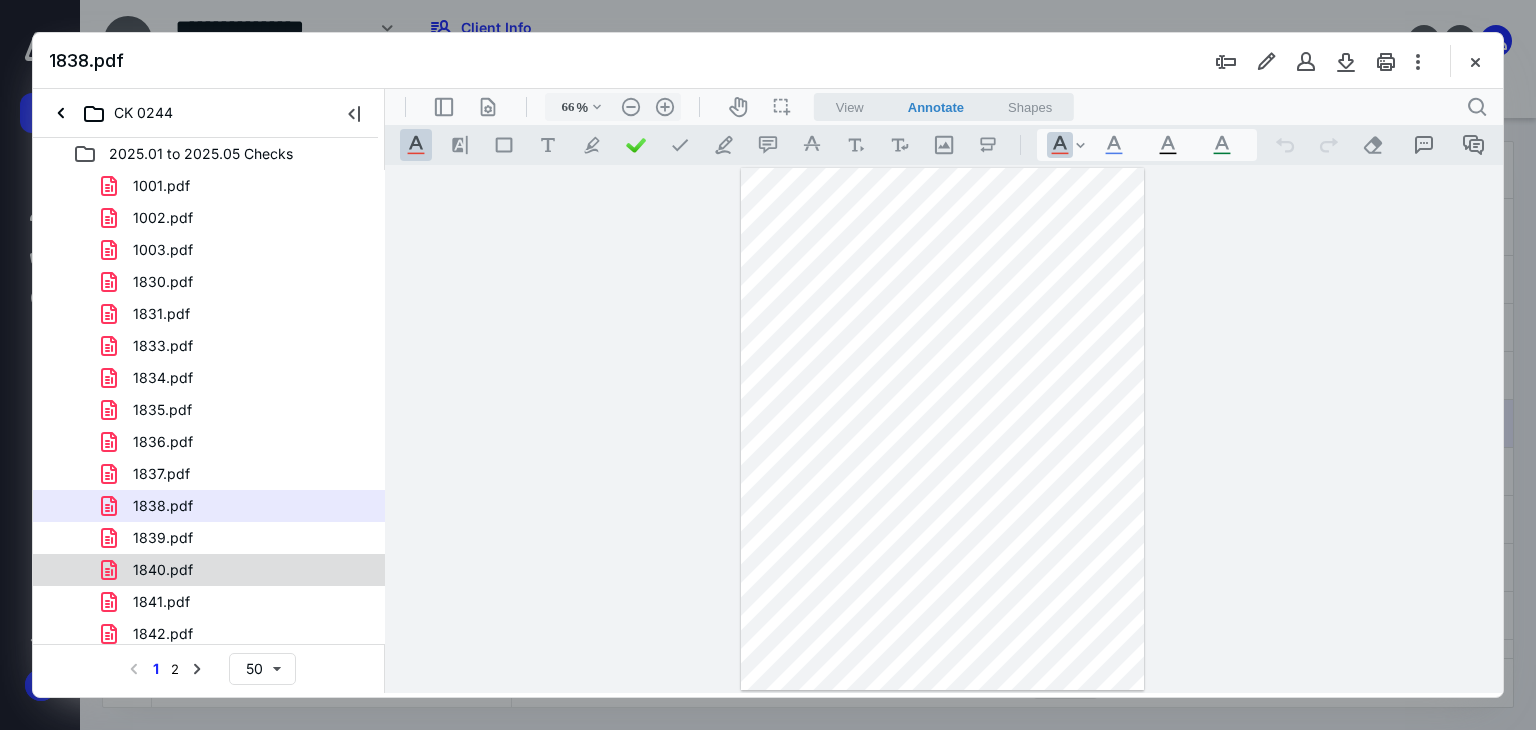 click on "1840.pdf" at bounding box center (237, 570) 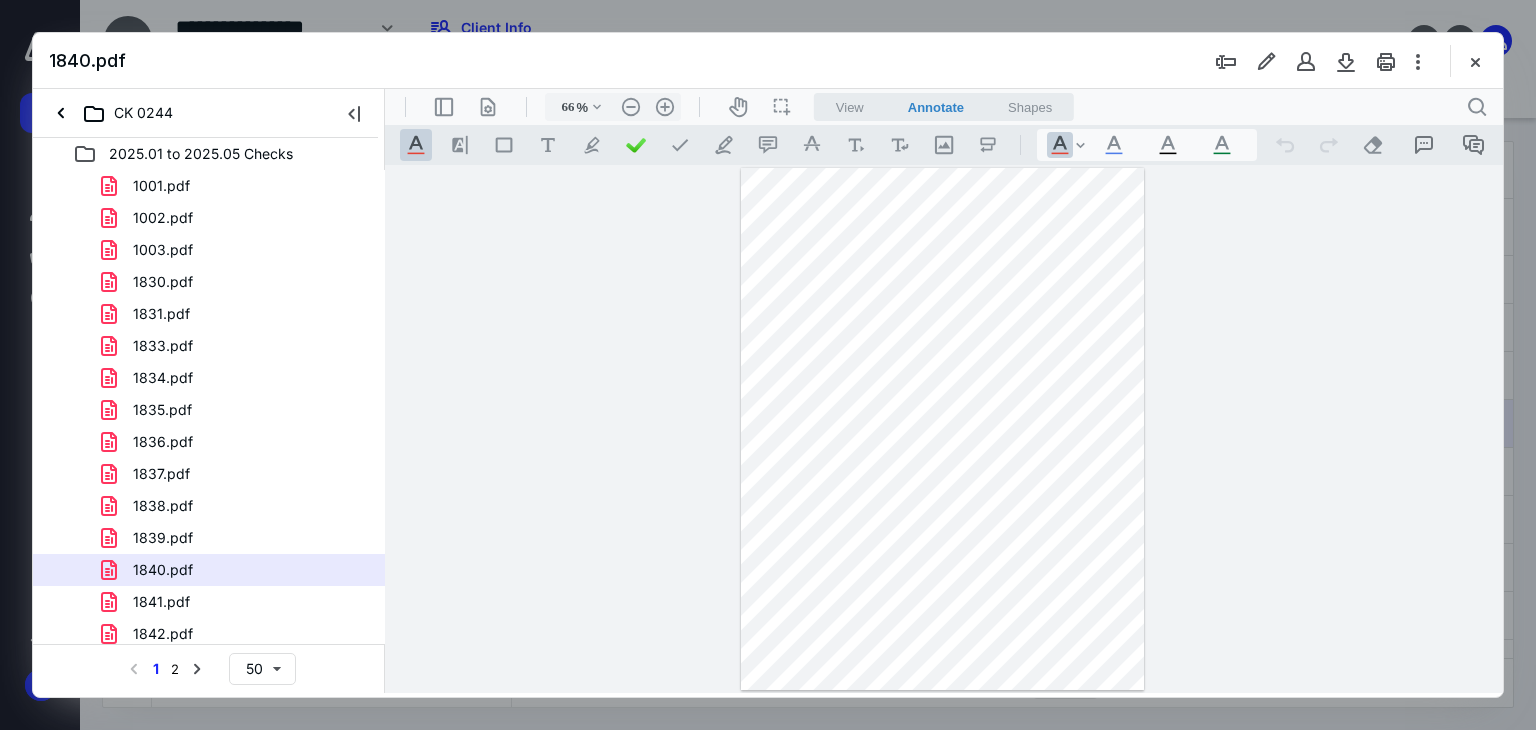 scroll, scrollTop: 100, scrollLeft: 0, axis: vertical 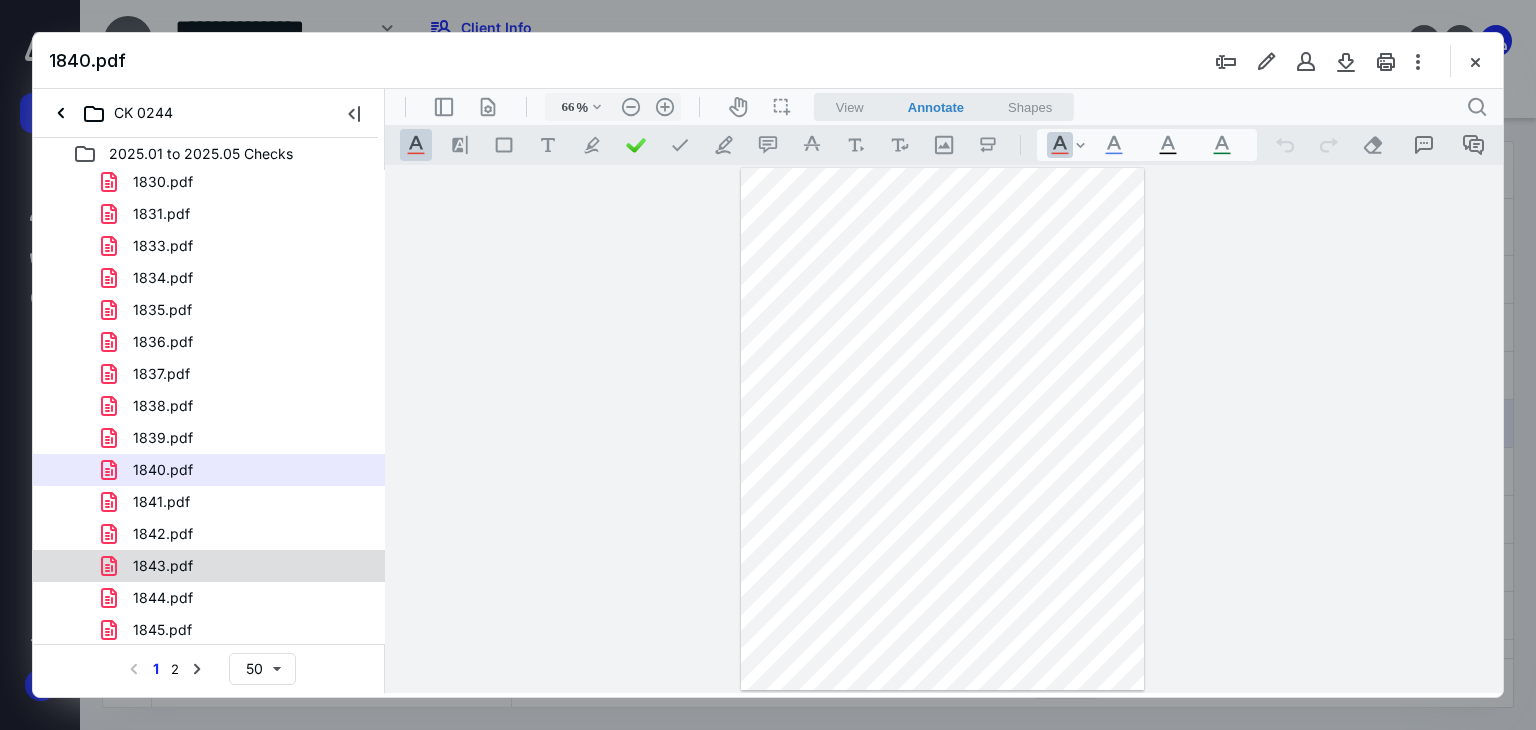 click on "1843.pdf" at bounding box center (163, 566) 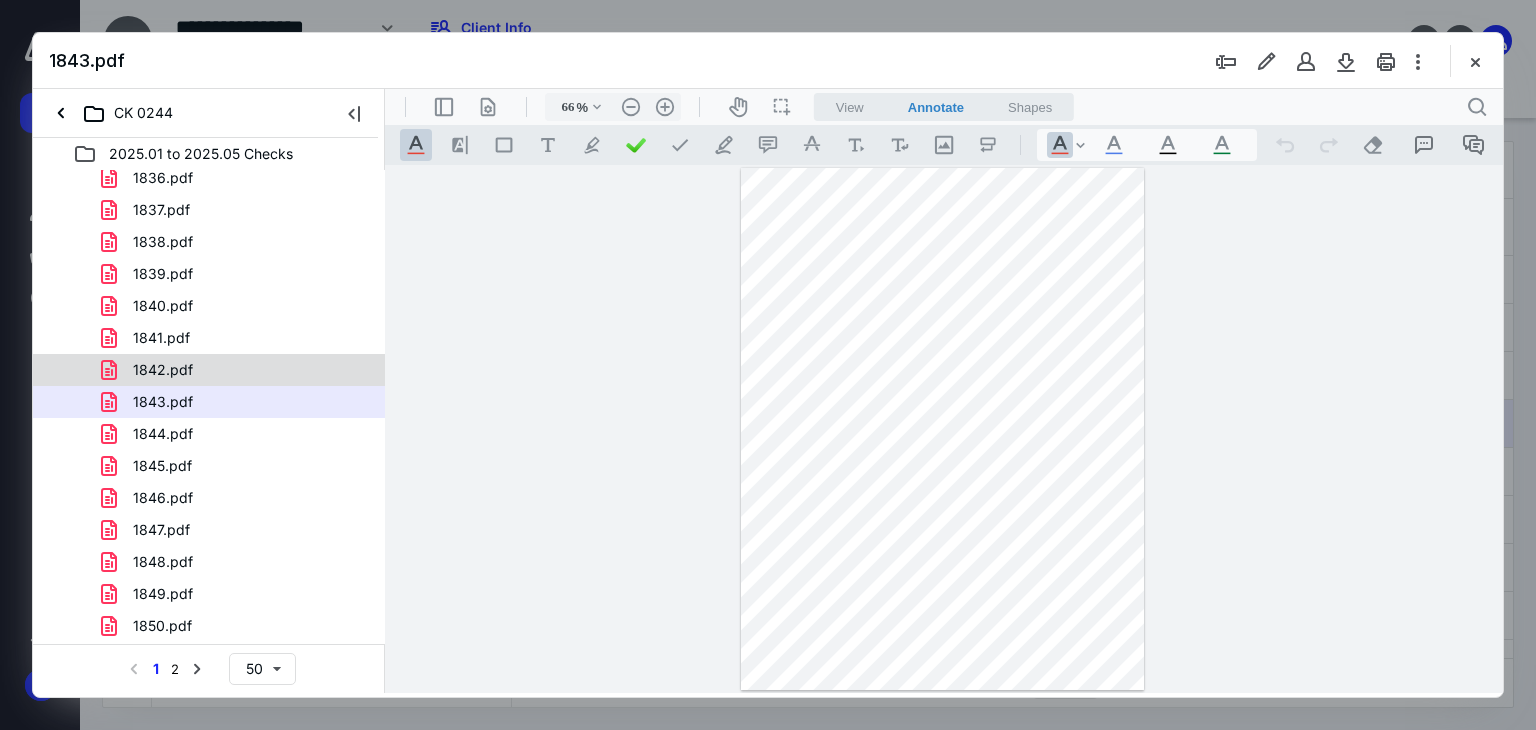 scroll, scrollTop: 300, scrollLeft: 0, axis: vertical 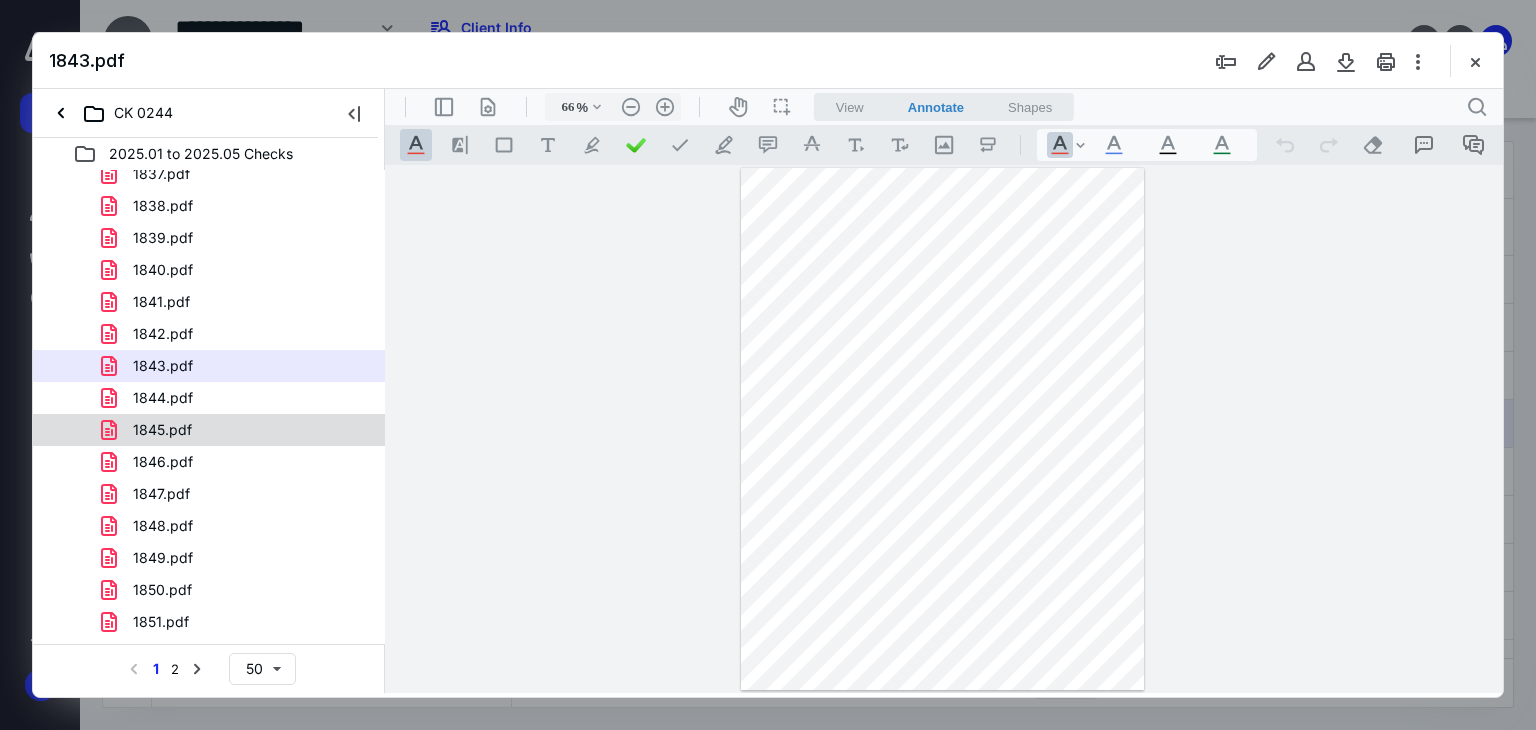 click on "1845.pdf" at bounding box center (162, 430) 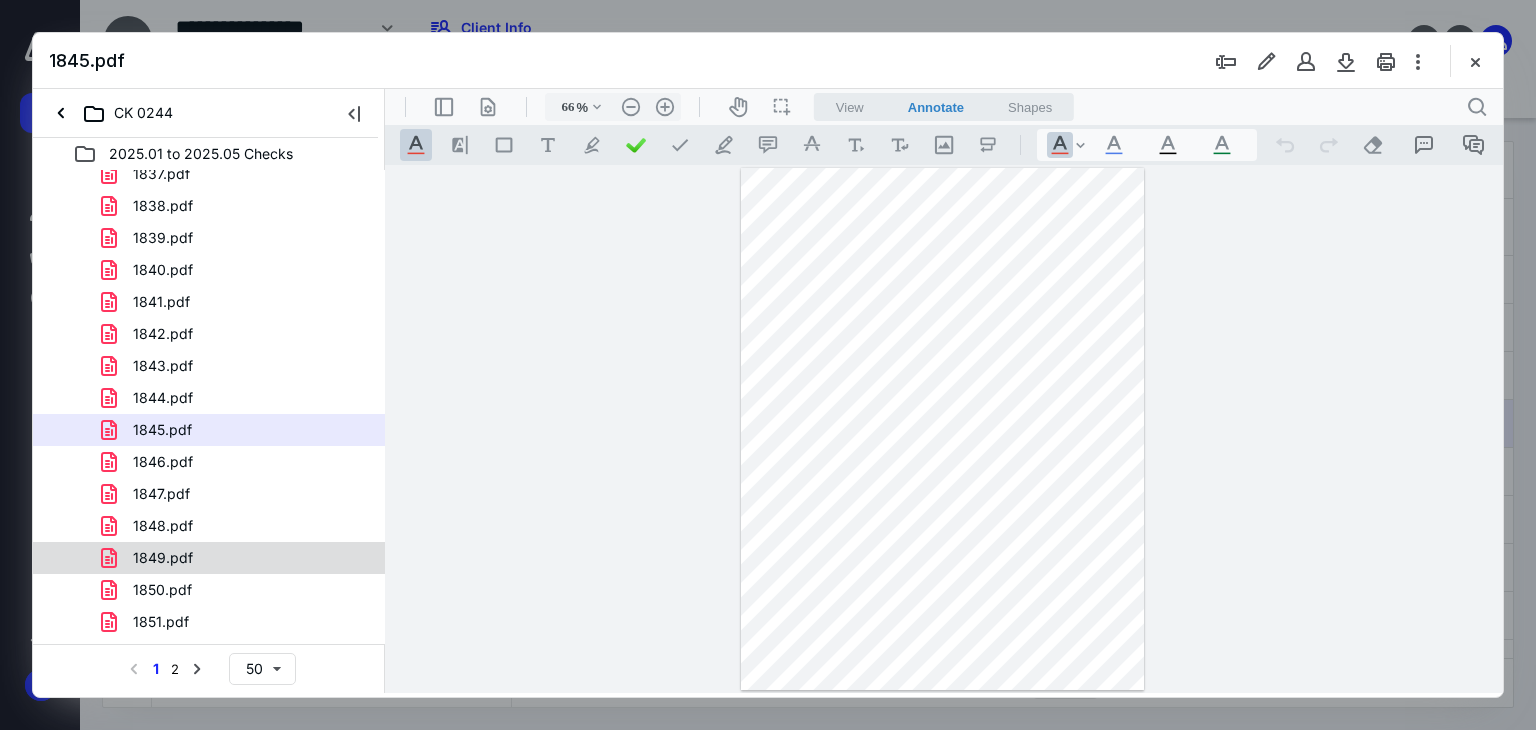 click on "1849.pdf" at bounding box center [163, 558] 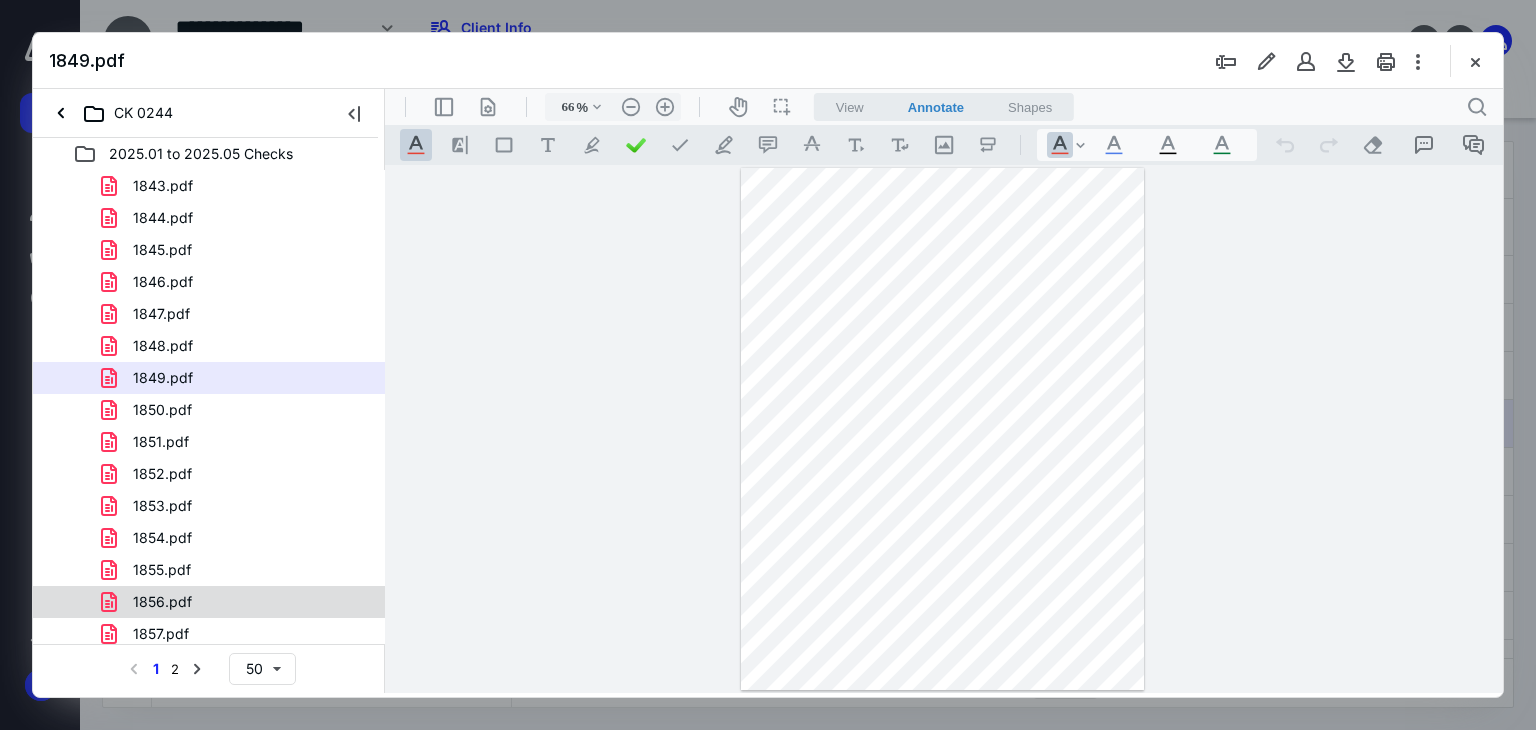 scroll, scrollTop: 500, scrollLeft: 0, axis: vertical 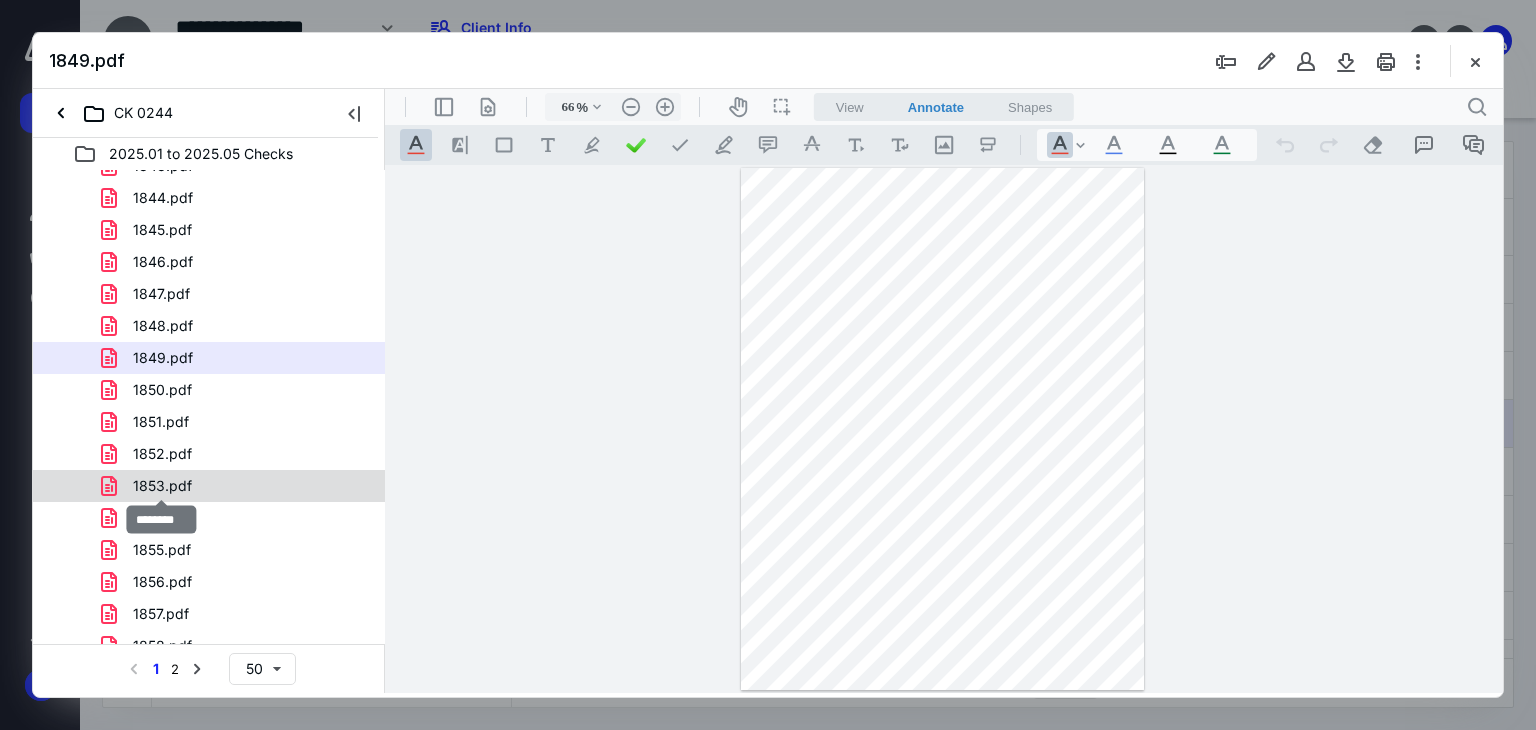 click on "1853.pdf" at bounding box center [162, 486] 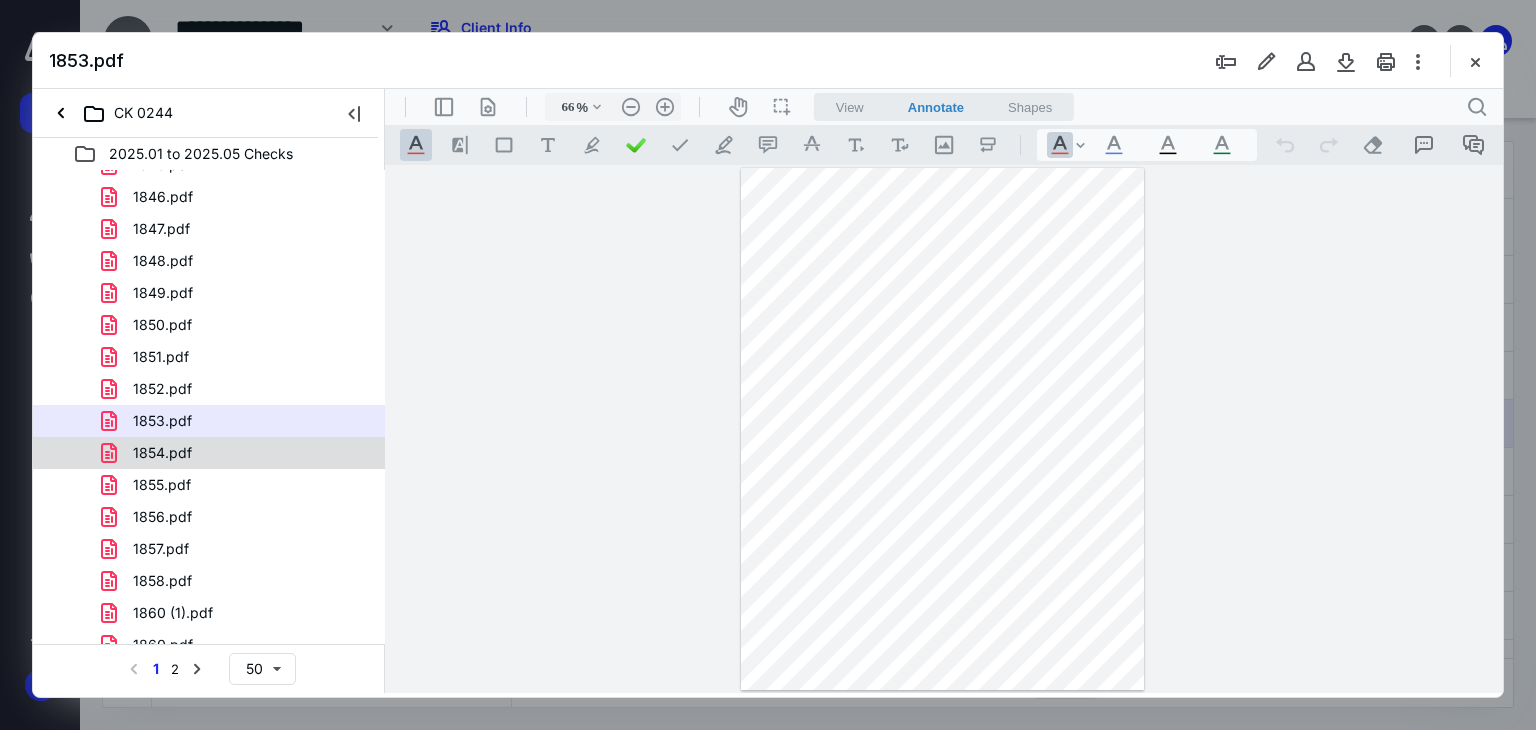 scroll, scrollTop: 600, scrollLeft: 0, axis: vertical 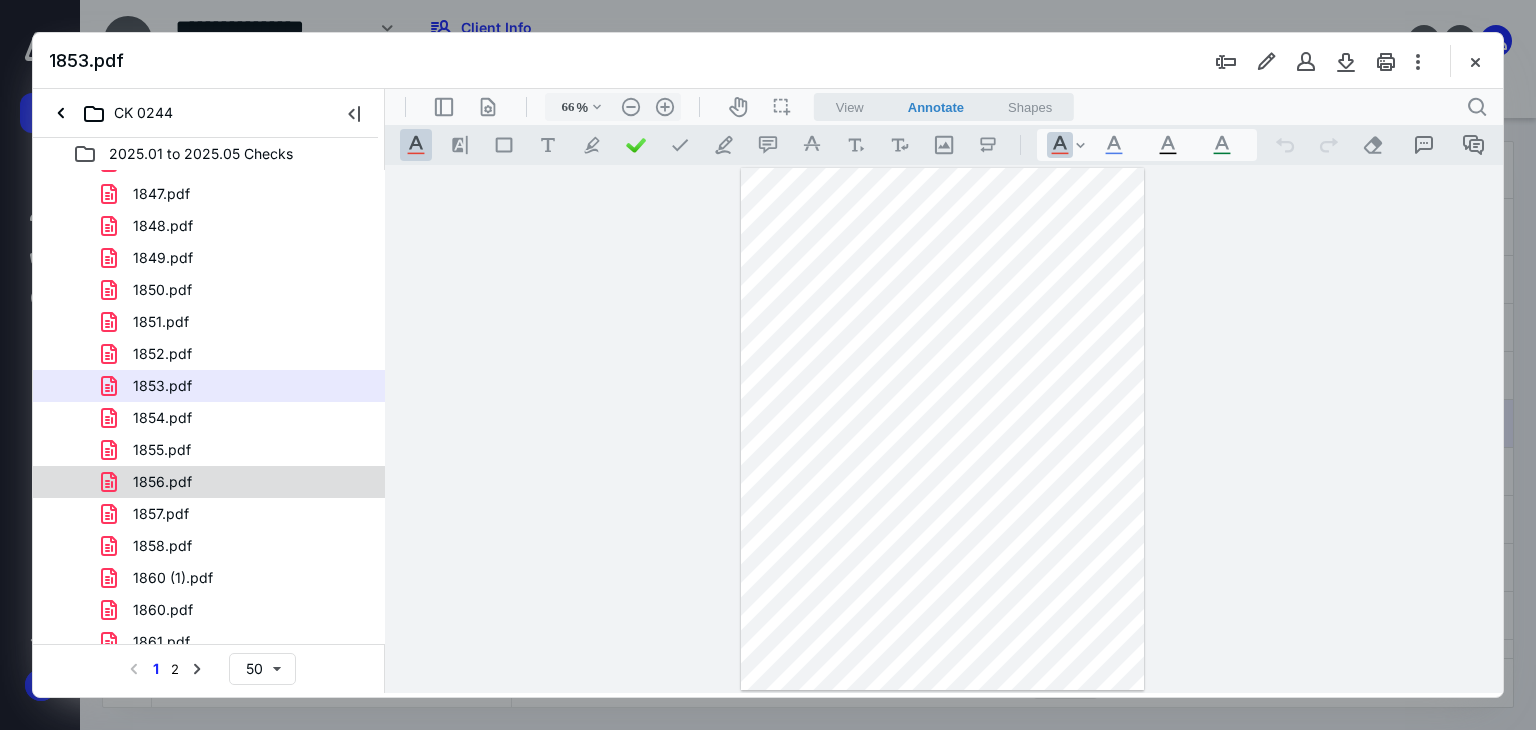 click on "1856.pdf" at bounding box center [162, 482] 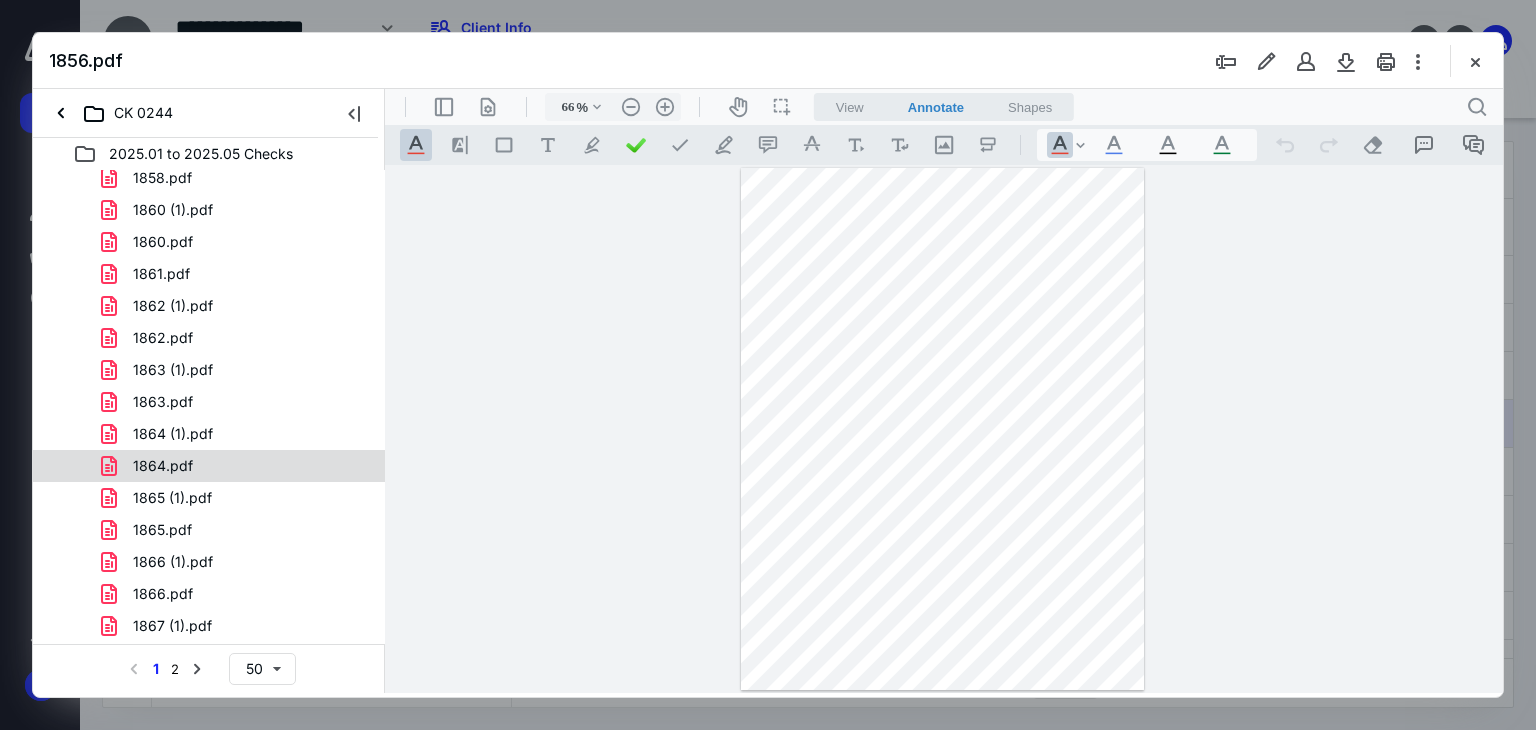 scroll, scrollTop: 1000, scrollLeft: 0, axis: vertical 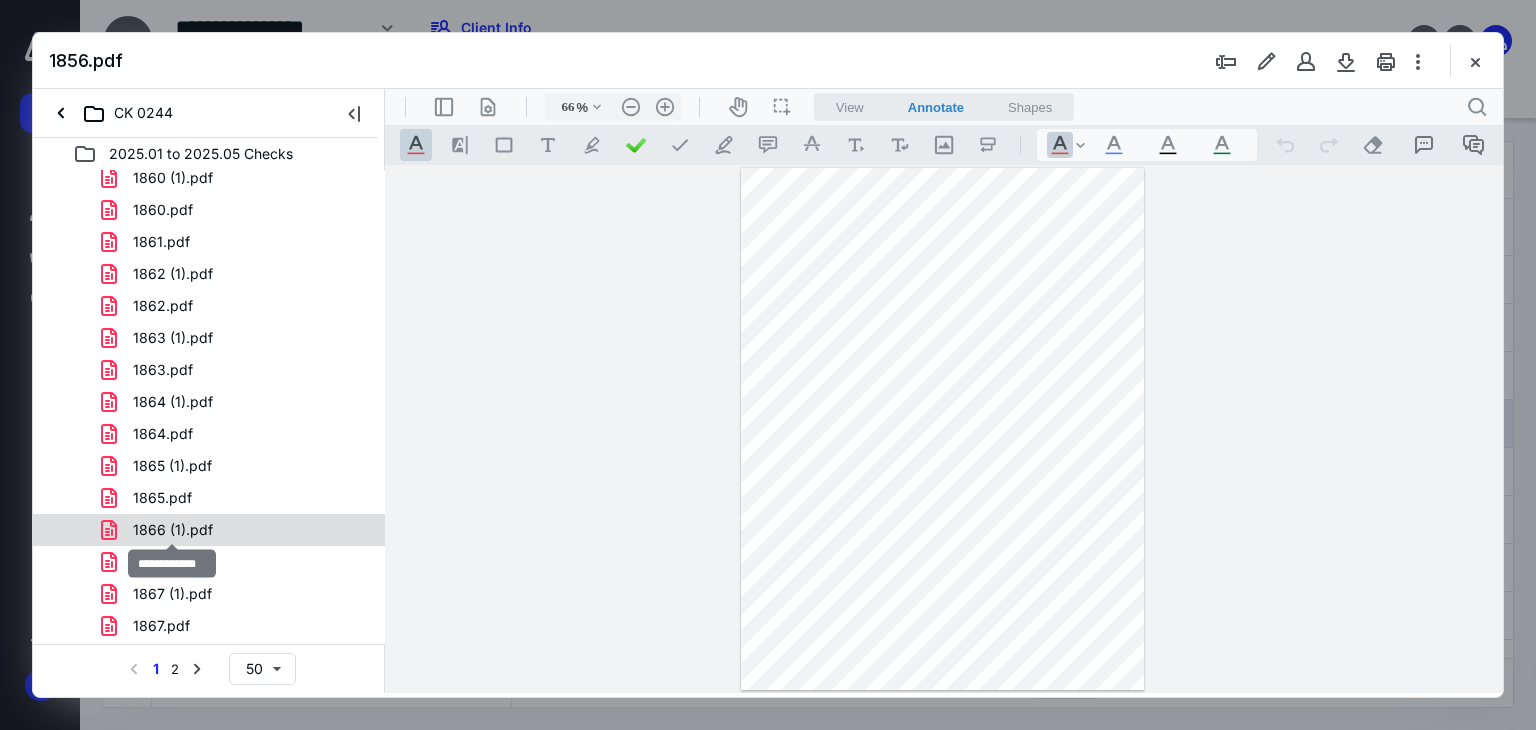 click on "1866 (1).pdf" at bounding box center [173, 530] 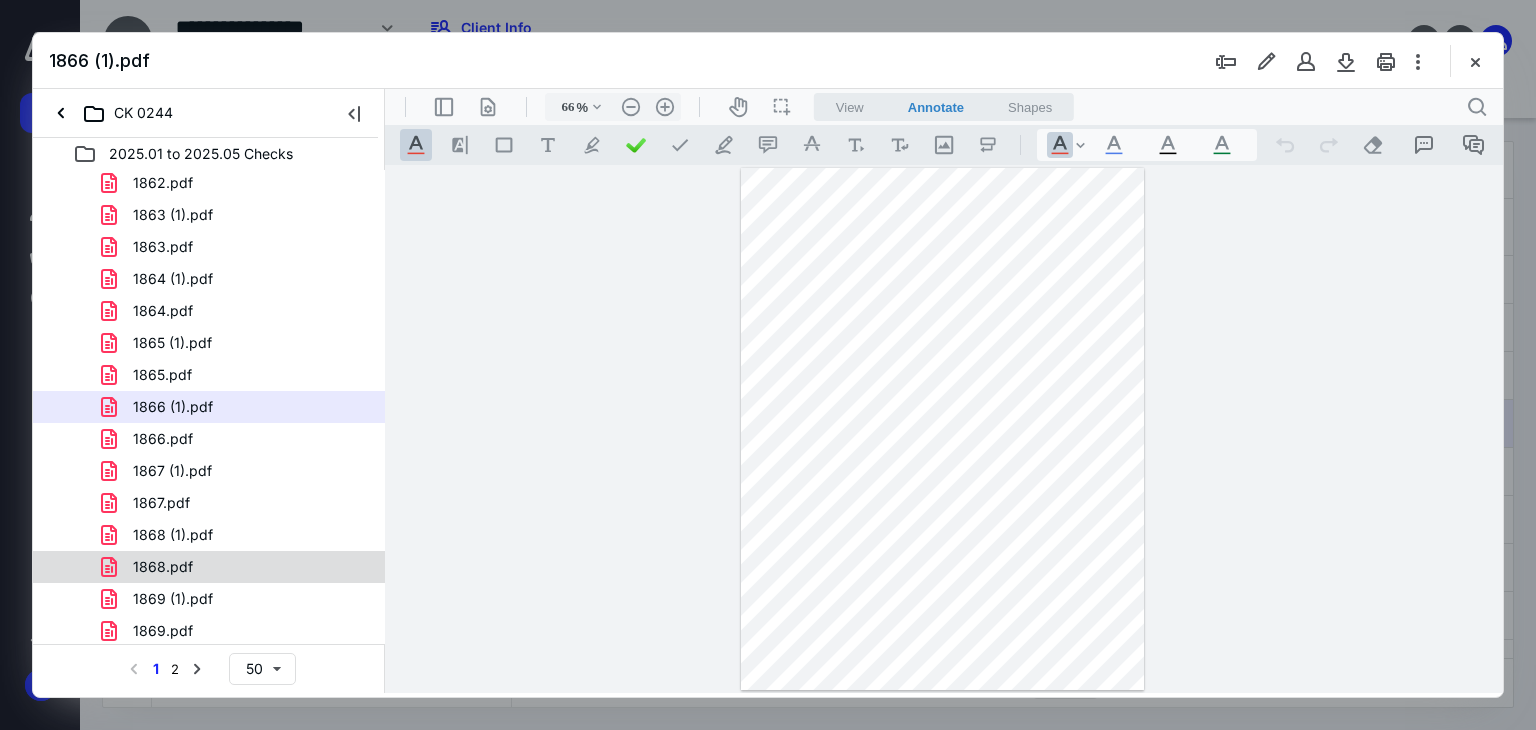 scroll, scrollTop: 1125, scrollLeft: 0, axis: vertical 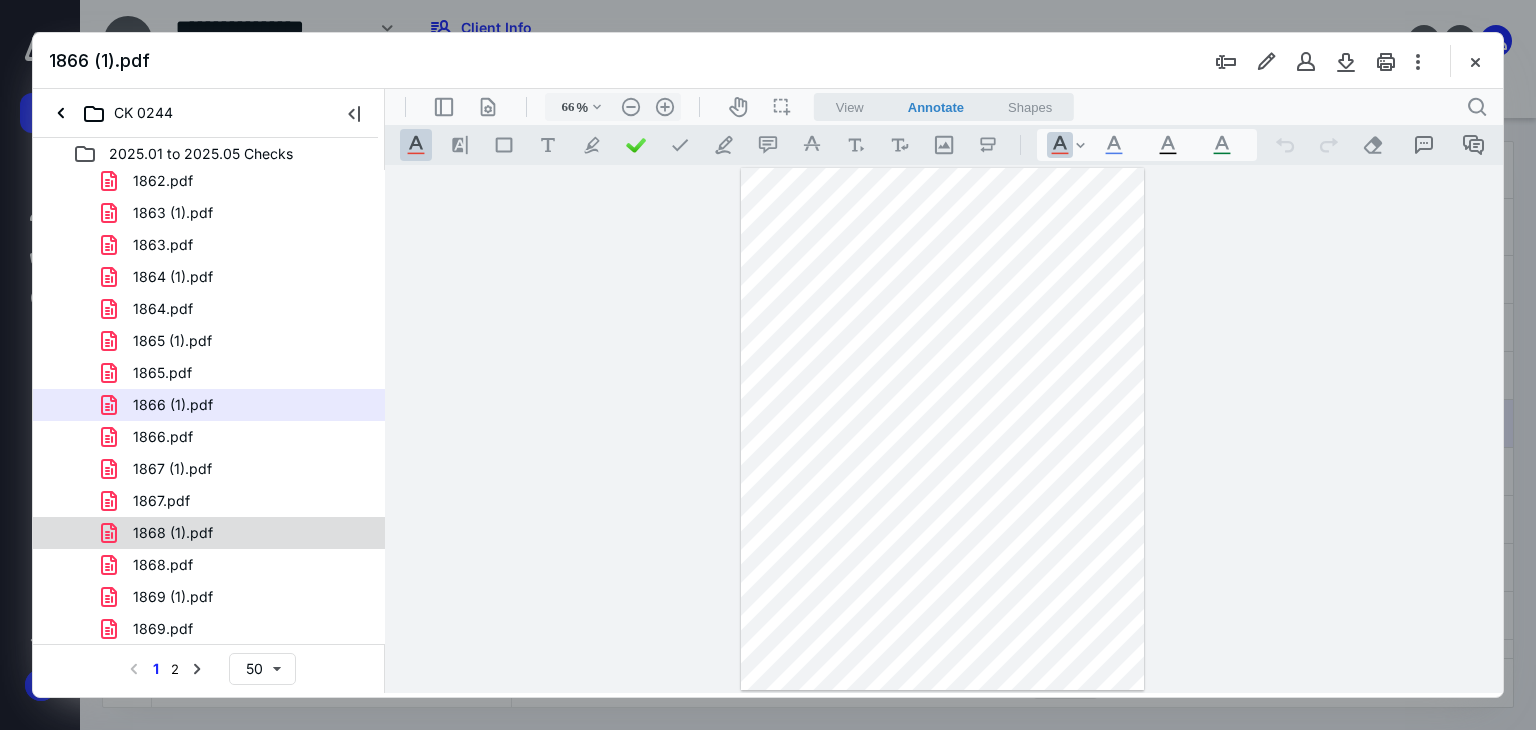 click on "1868 (1).pdf" at bounding box center [237, 533] 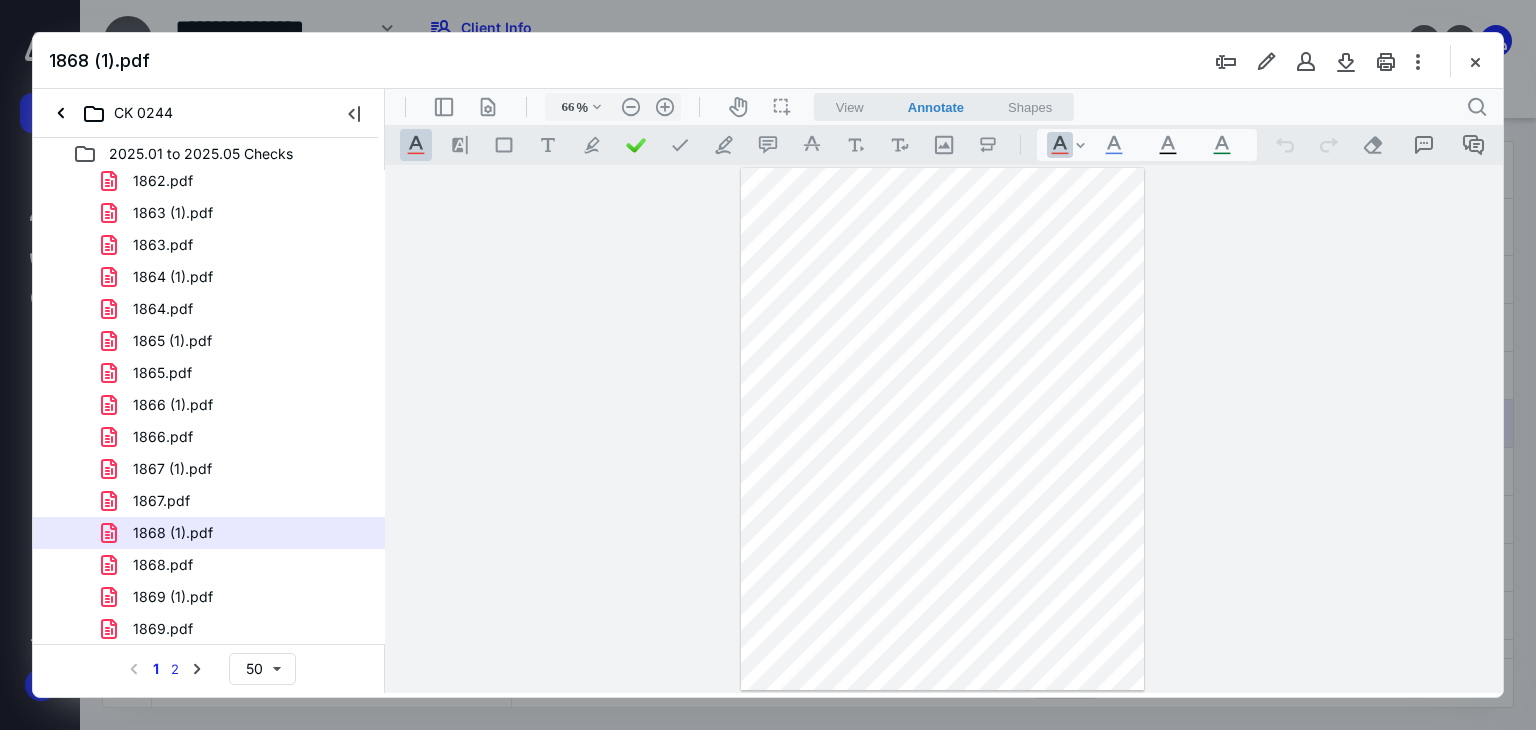 click on "2" at bounding box center (175, 669) 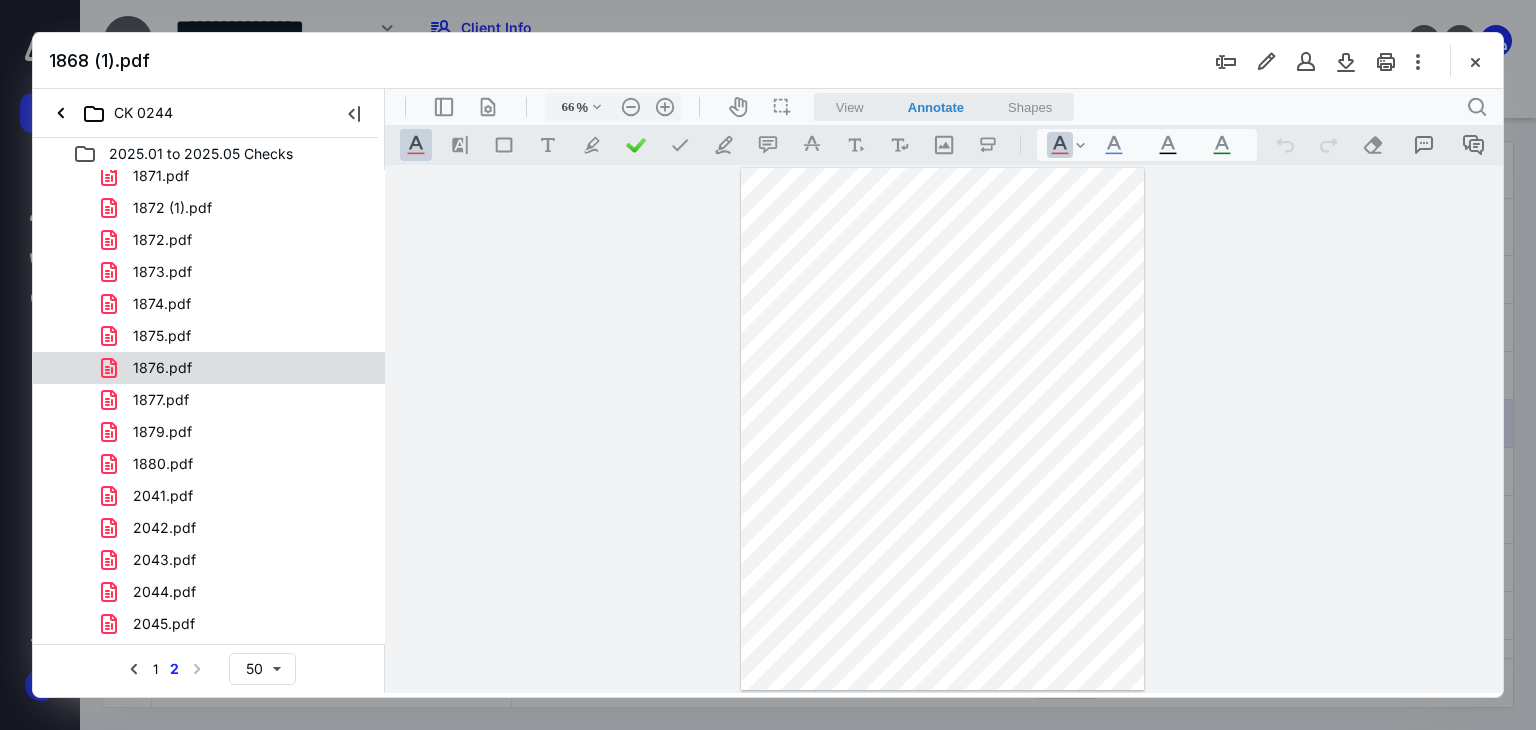 scroll, scrollTop: 100, scrollLeft: 0, axis: vertical 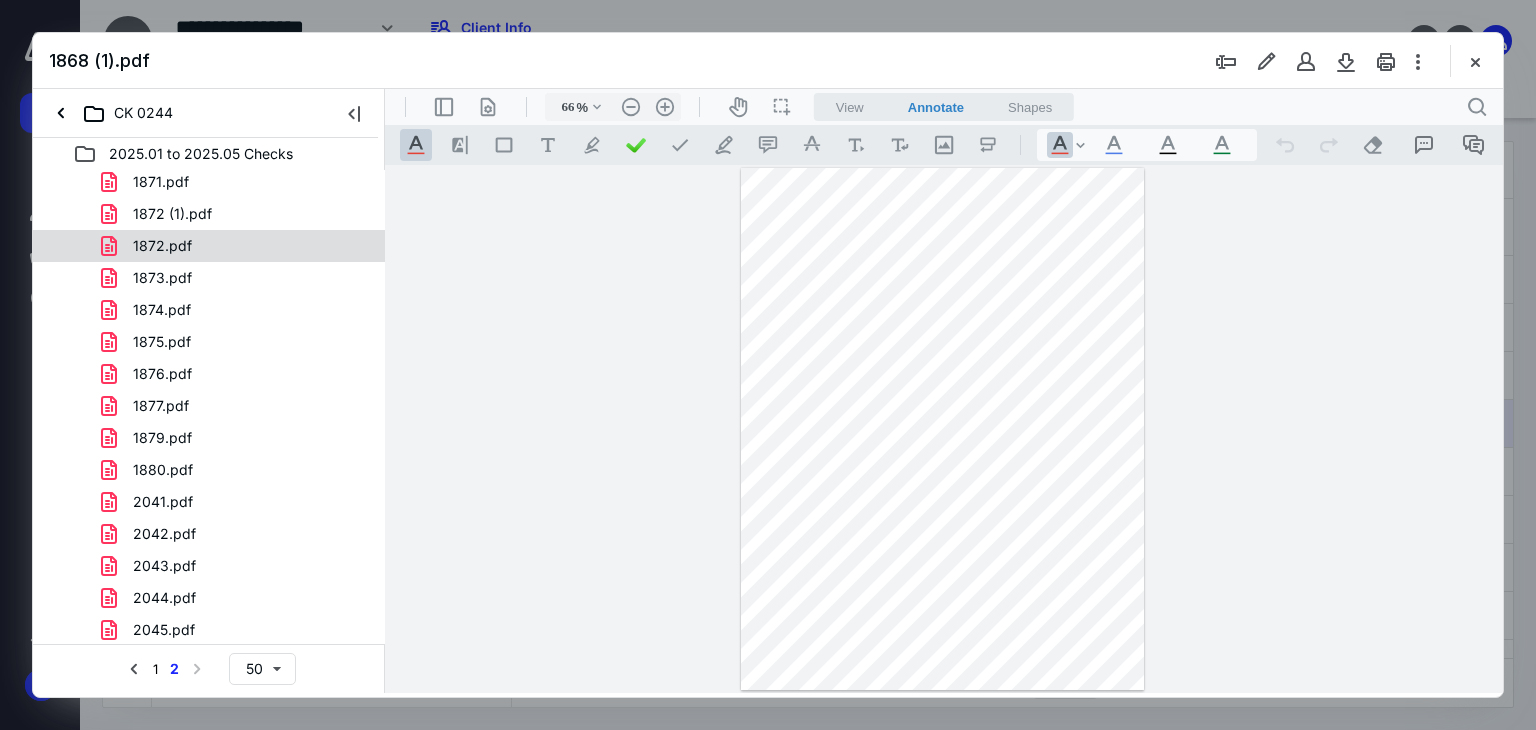 click on "1872.pdf" at bounding box center [150, 246] 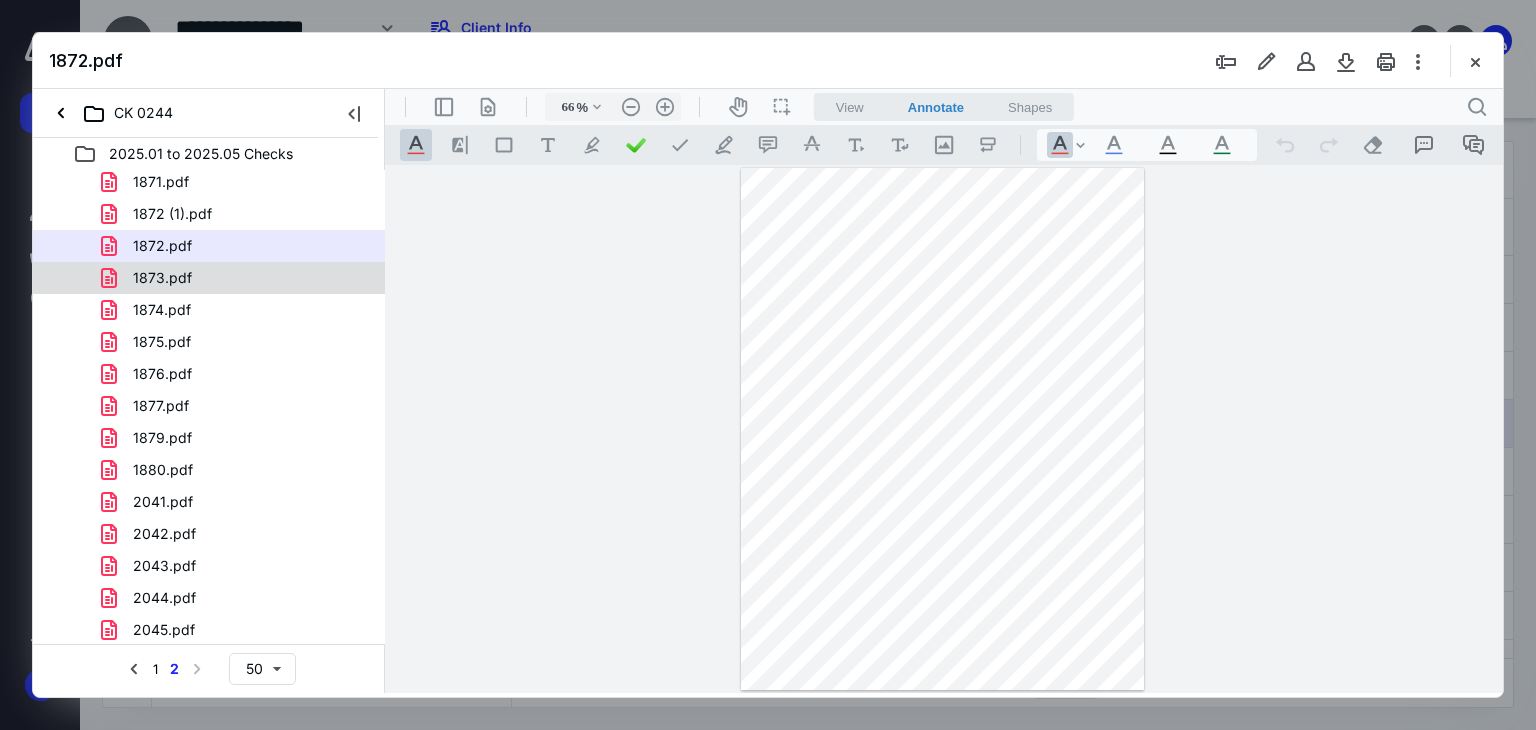 click on "1873.pdf" at bounding box center [237, 278] 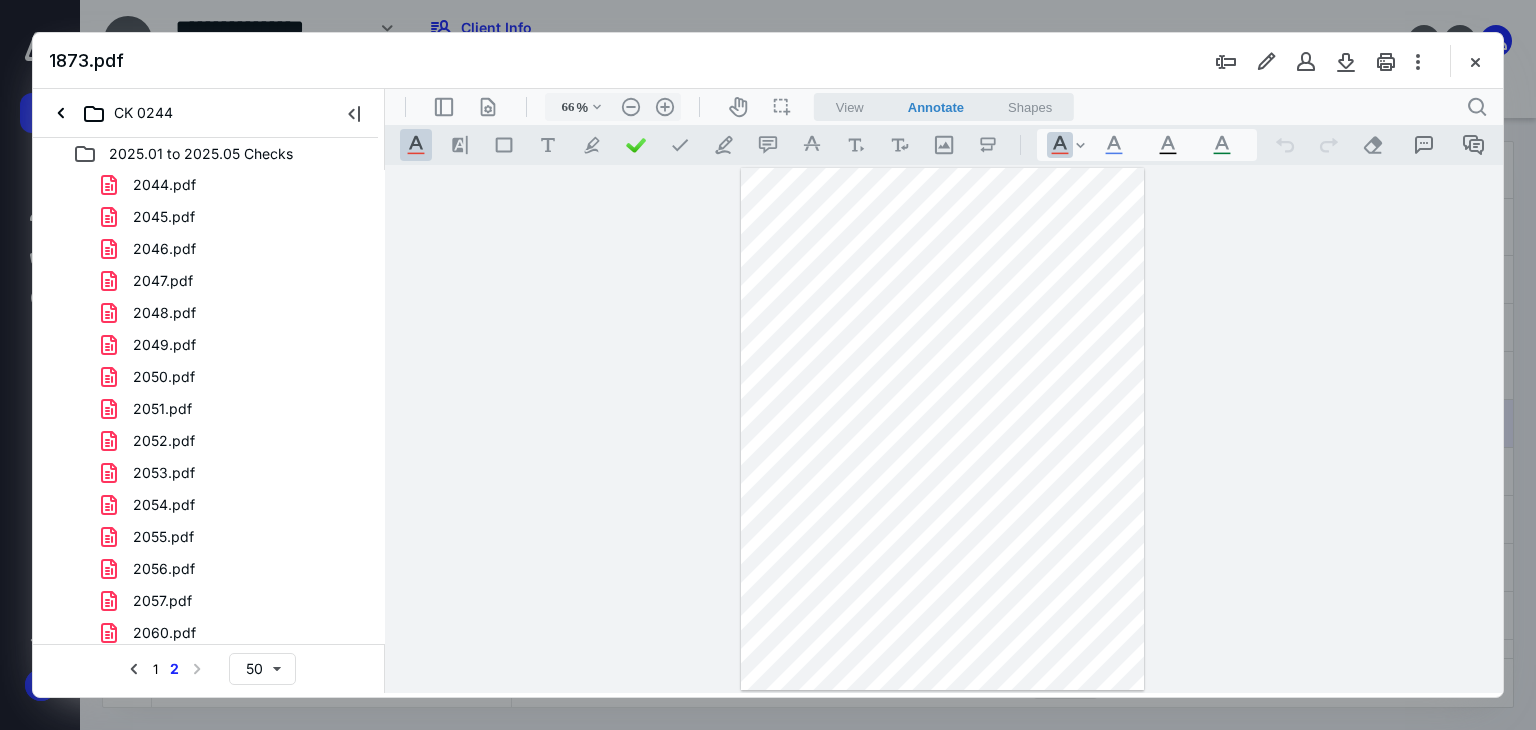 scroll, scrollTop: 517, scrollLeft: 0, axis: vertical 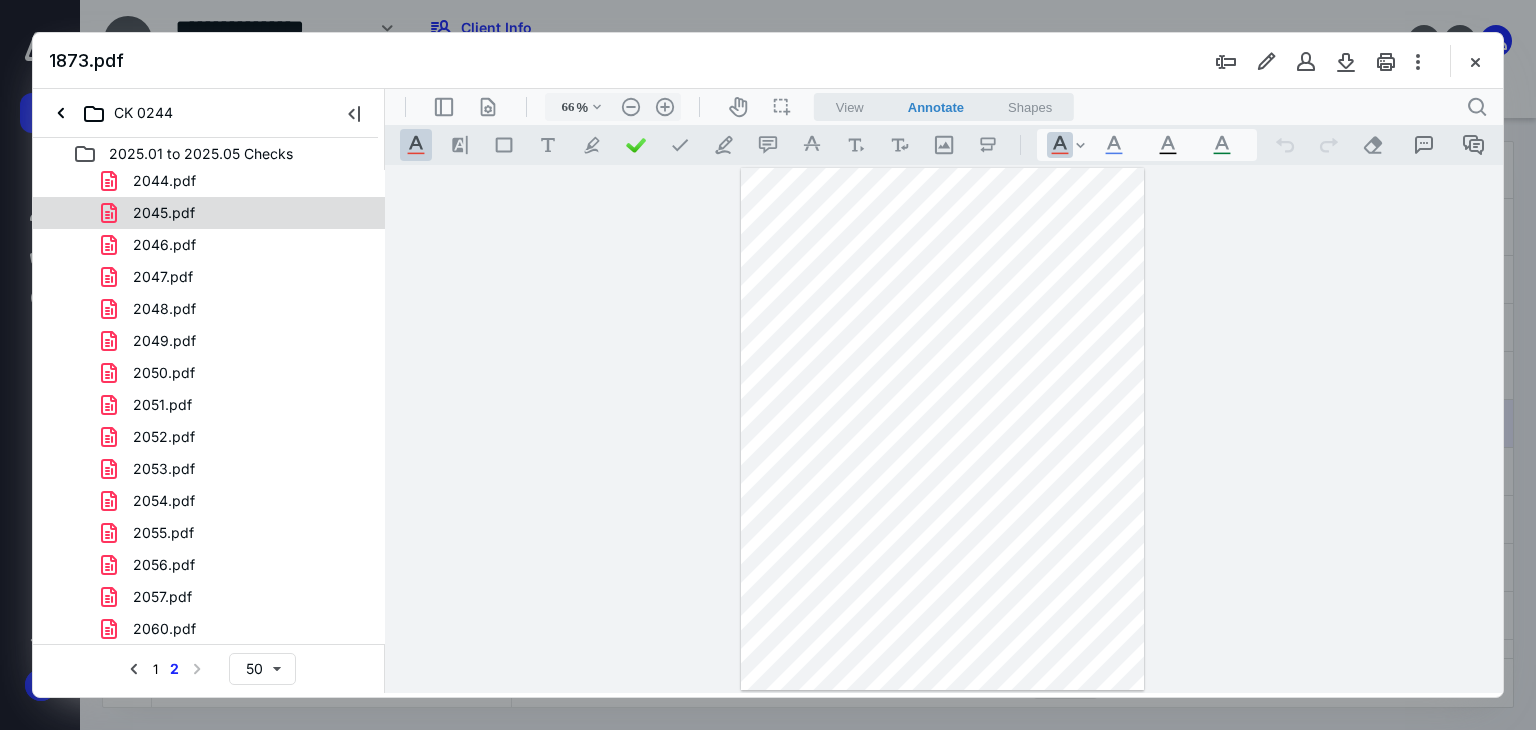 click on "2045.pdf" at bounding box center (164, 213) 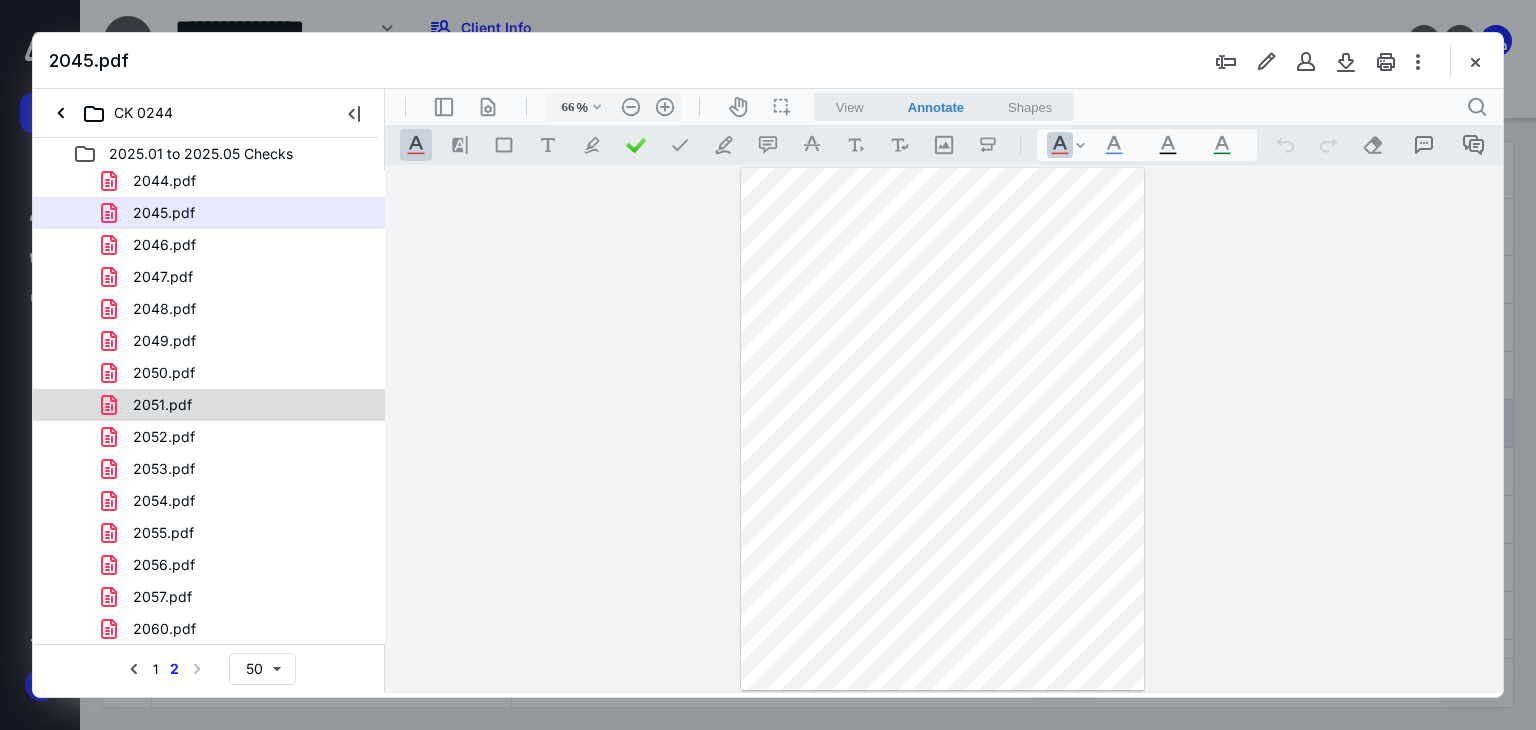 click on "2051.pdf" at bounding box center (162, 405) 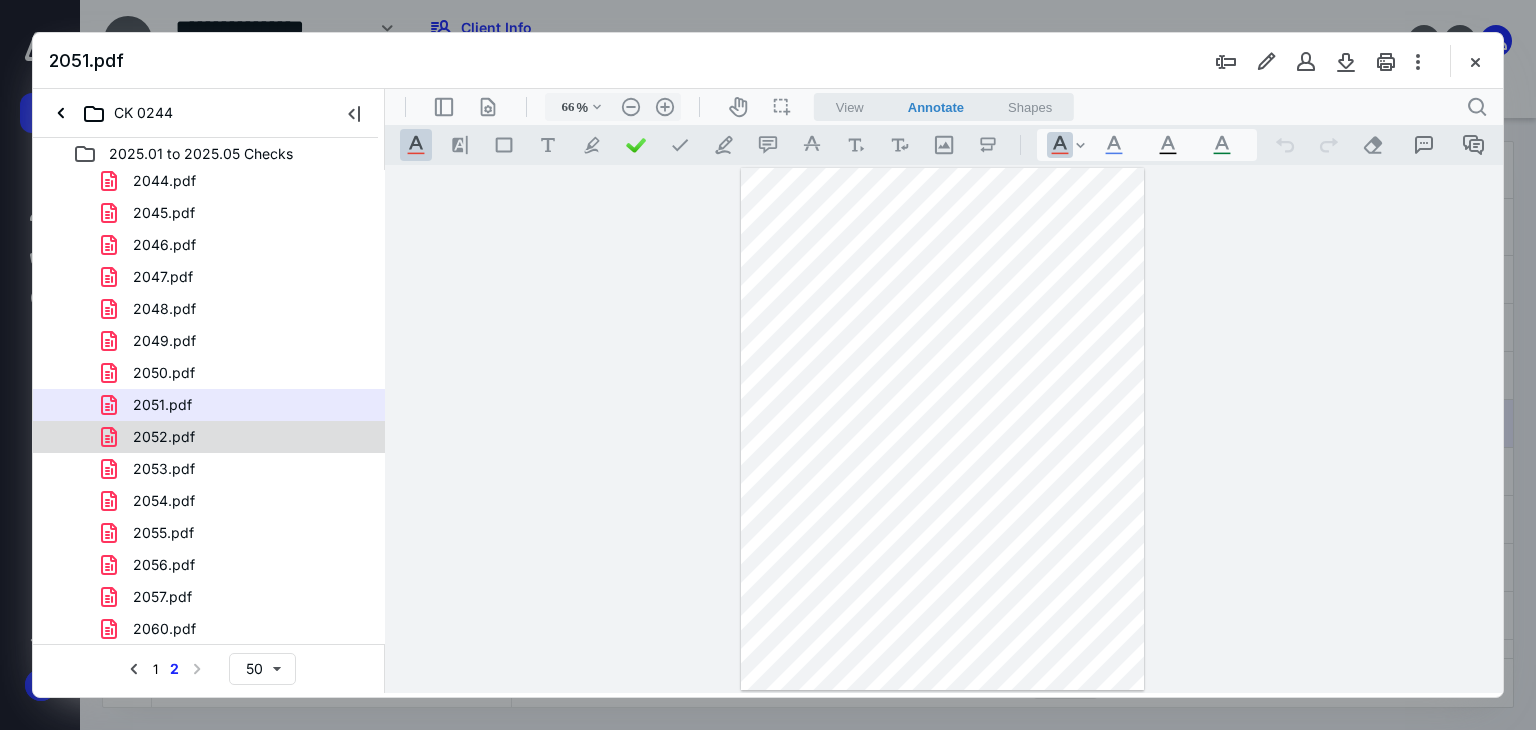 click on "2052.pdf" at bounding box center [237, 437] 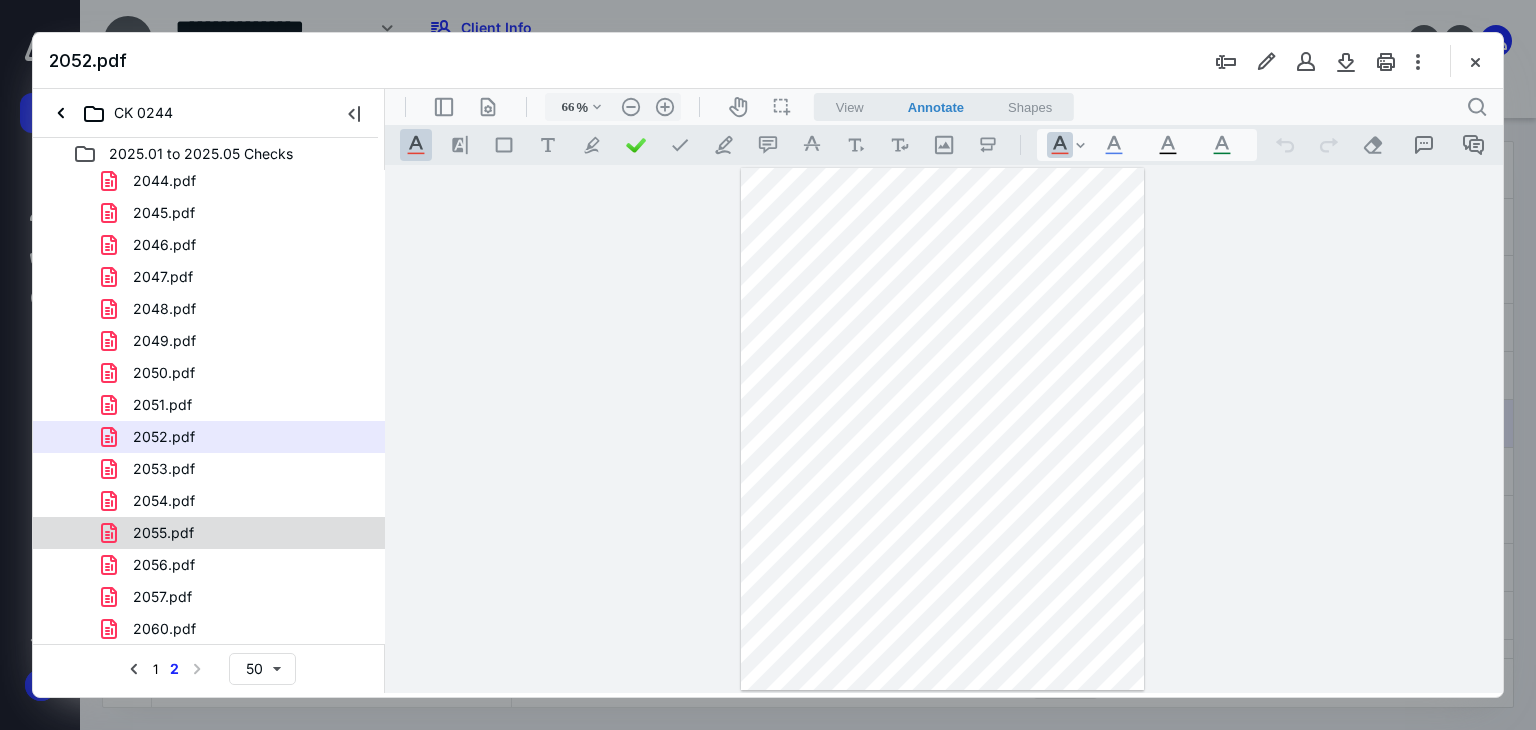click on "2055.pdf" at bounding box center (237, 533) 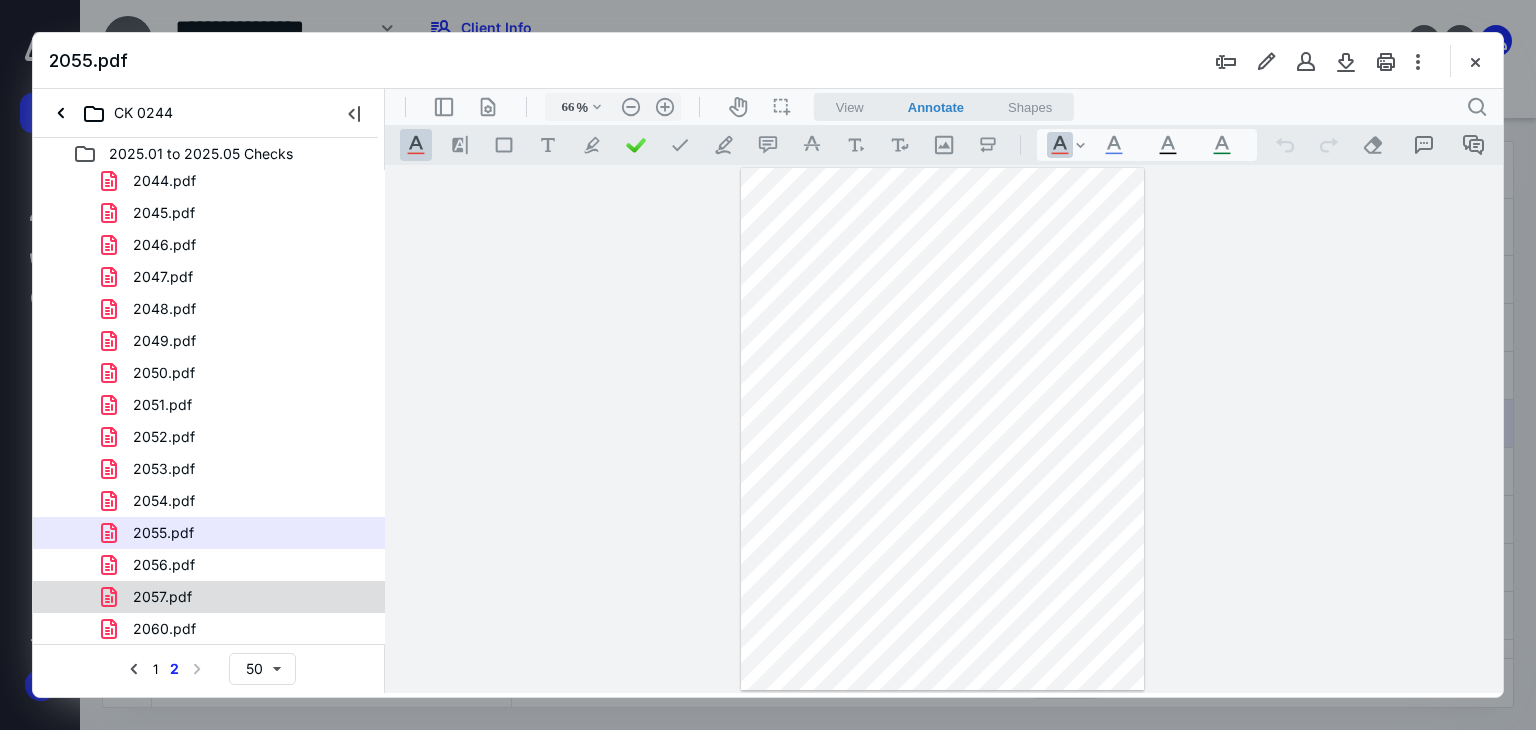click on "2057.pdf" at bounding box center (162, 597) 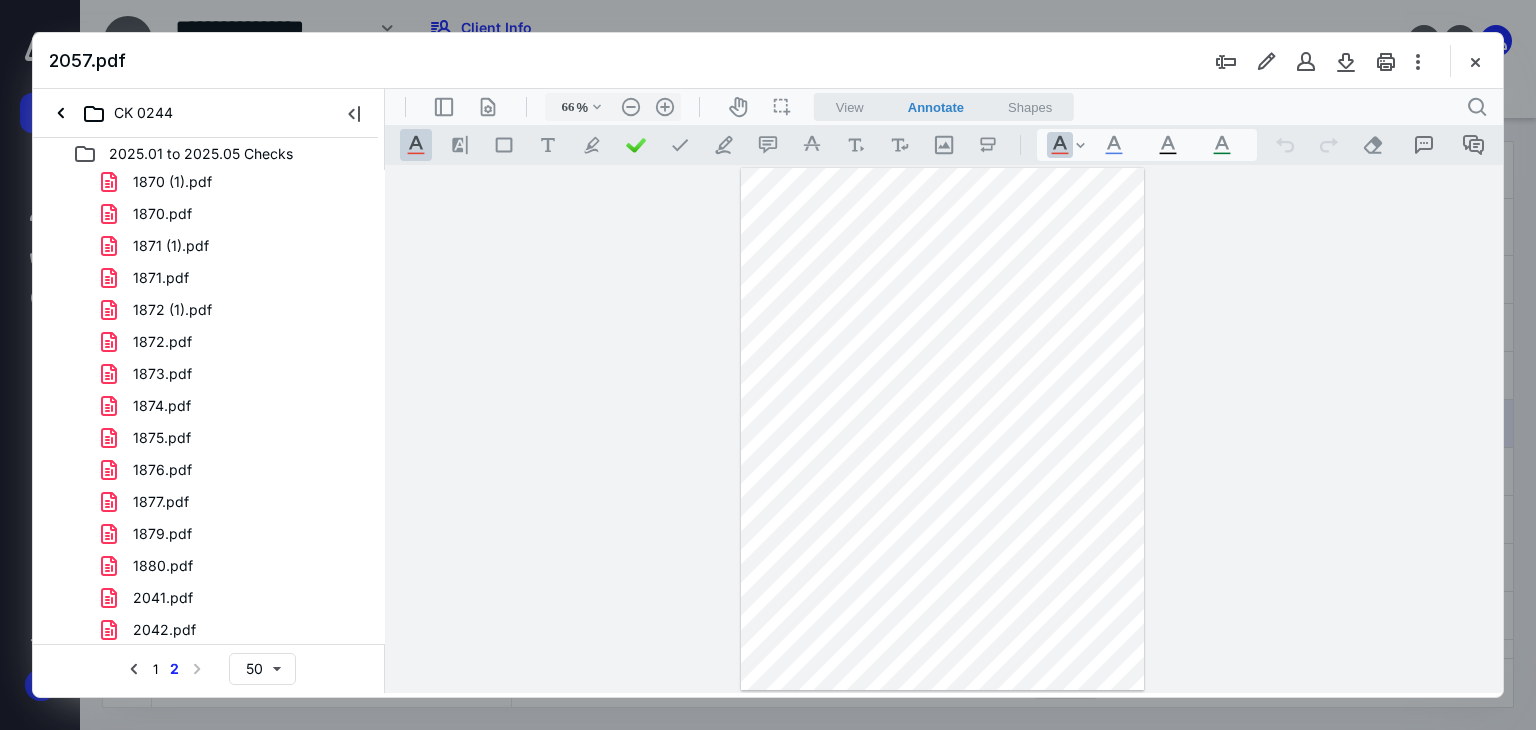 scroll, scrollTop: 0, scrollLeft: 0, axis: both 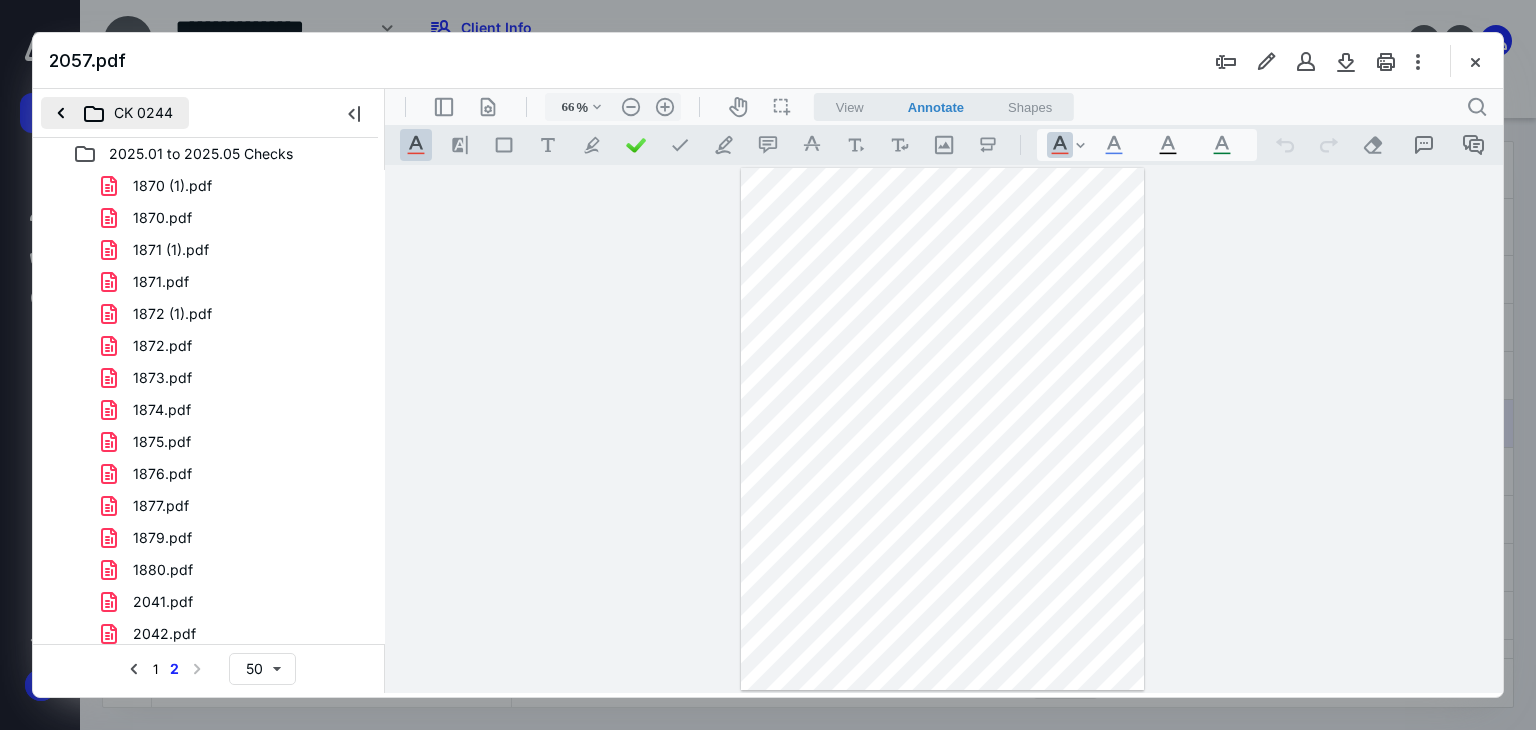 click on "CK 0244" at bounding box center [115, 113] 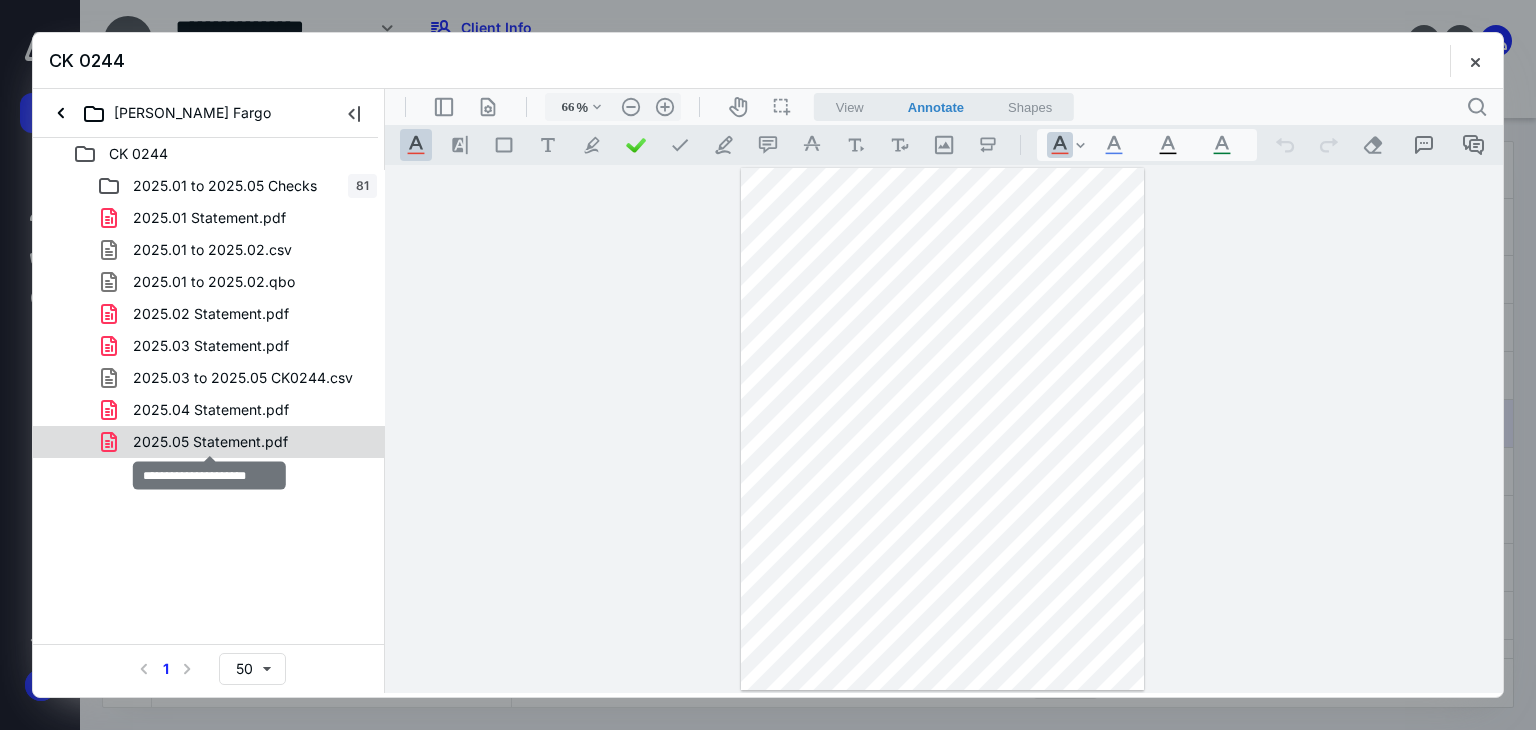 click on "2025.05 Statement.pdf" at bounding box center [210, 442] 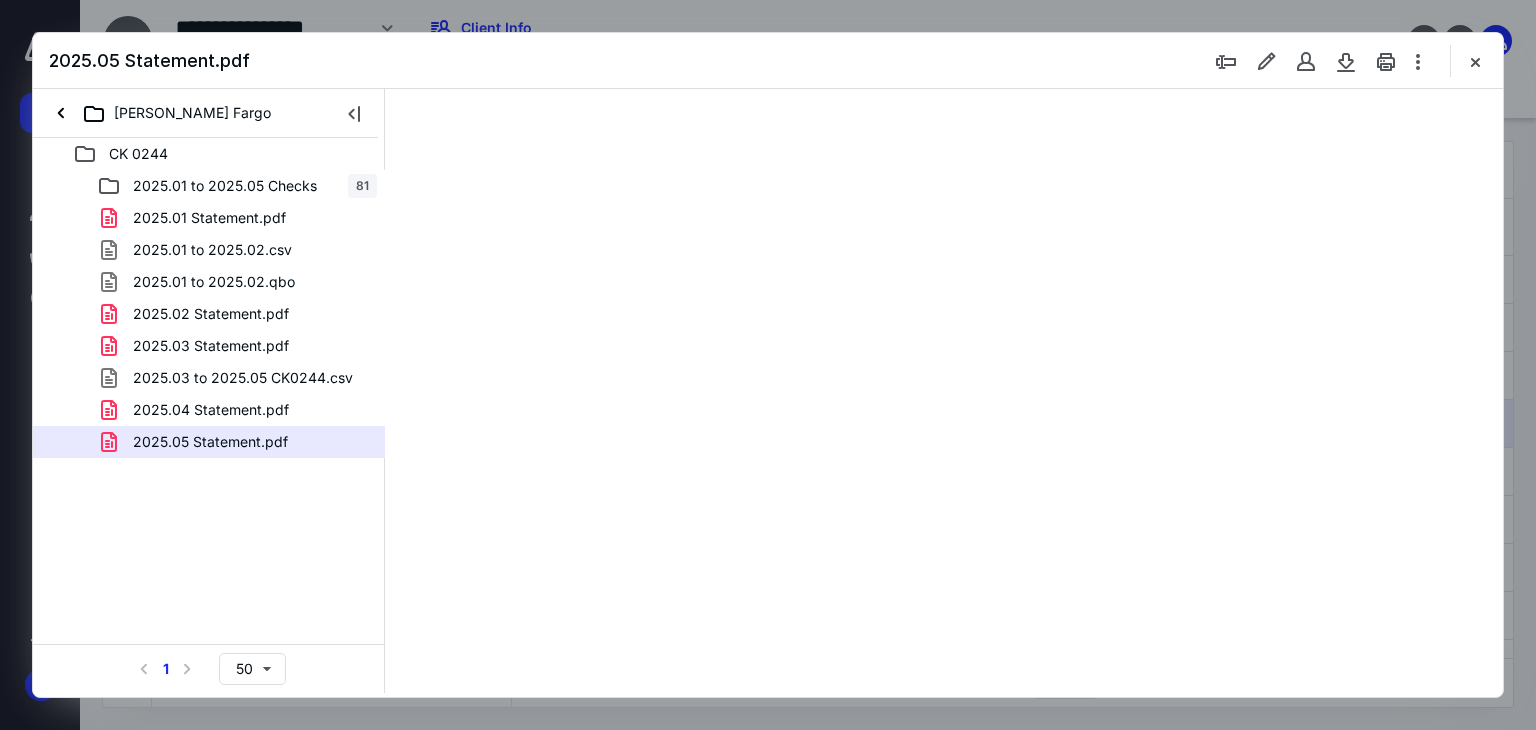 scroll, scrollTop: 79, scrollLeft: 0, axis: vertical 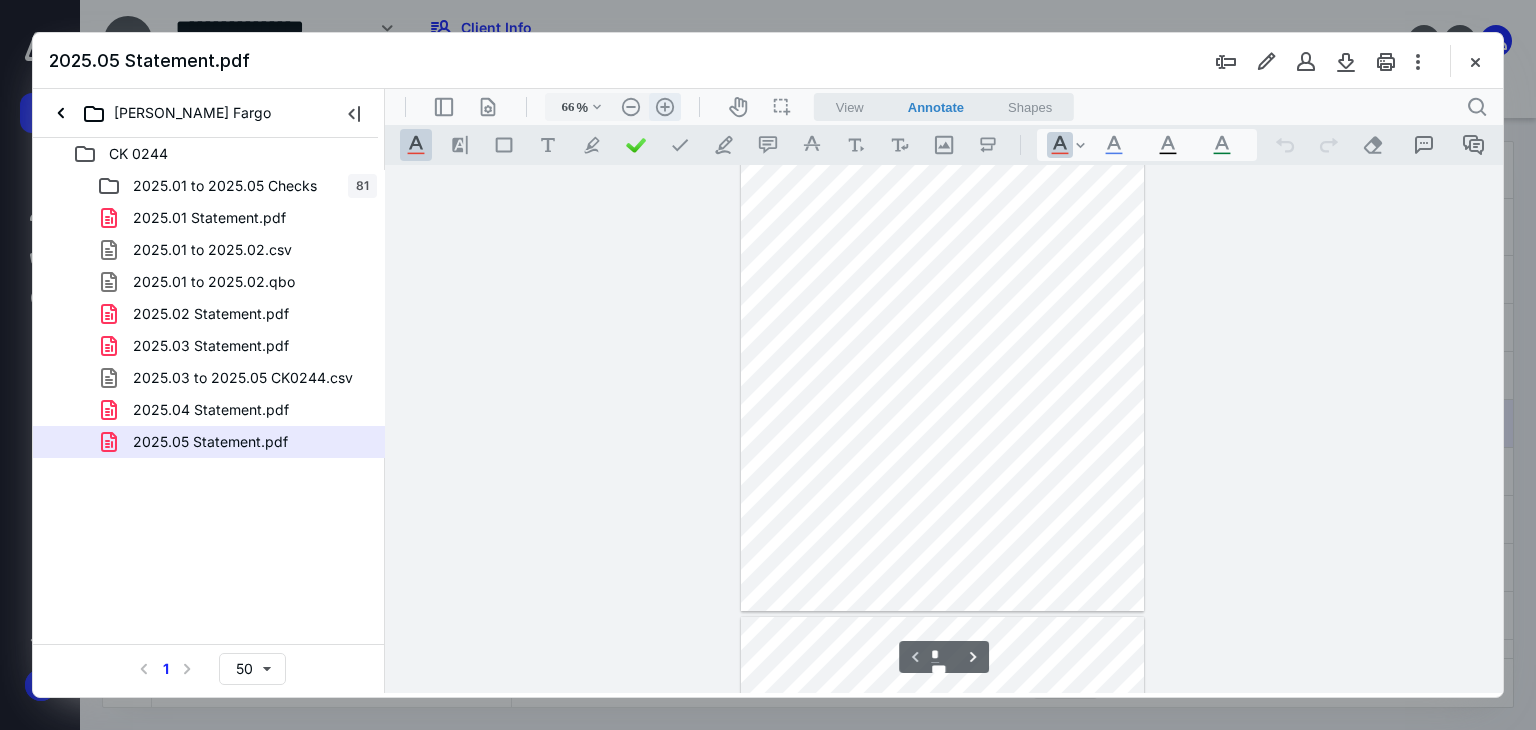 click on ".cls-1{fill:#abb0c4;} icon - header - zoom - in - line" at bounding box center [665, 107] 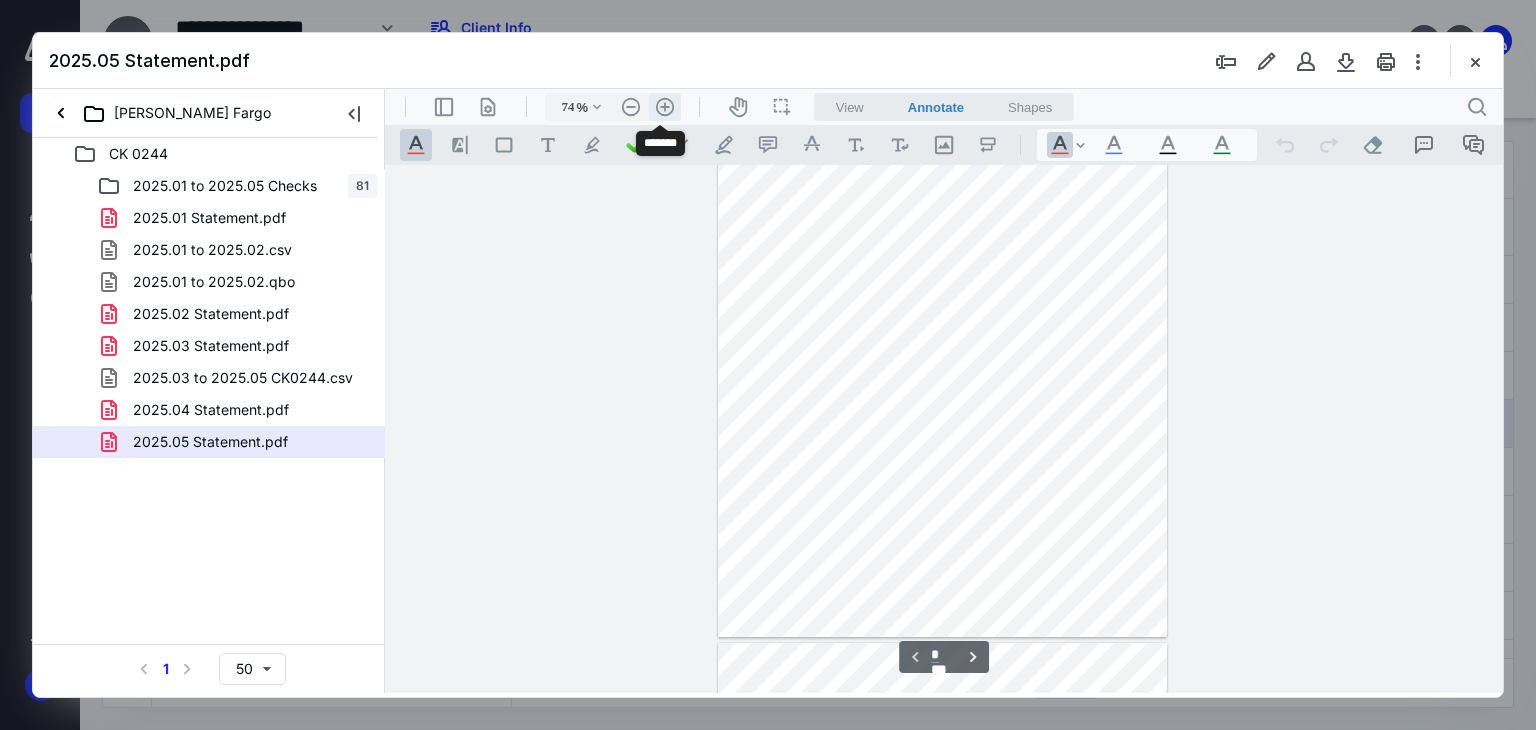 click on ".cls-1{fill:#abb0c4;} icon - header - zoom - in - line" at bounding box center [665, 107] 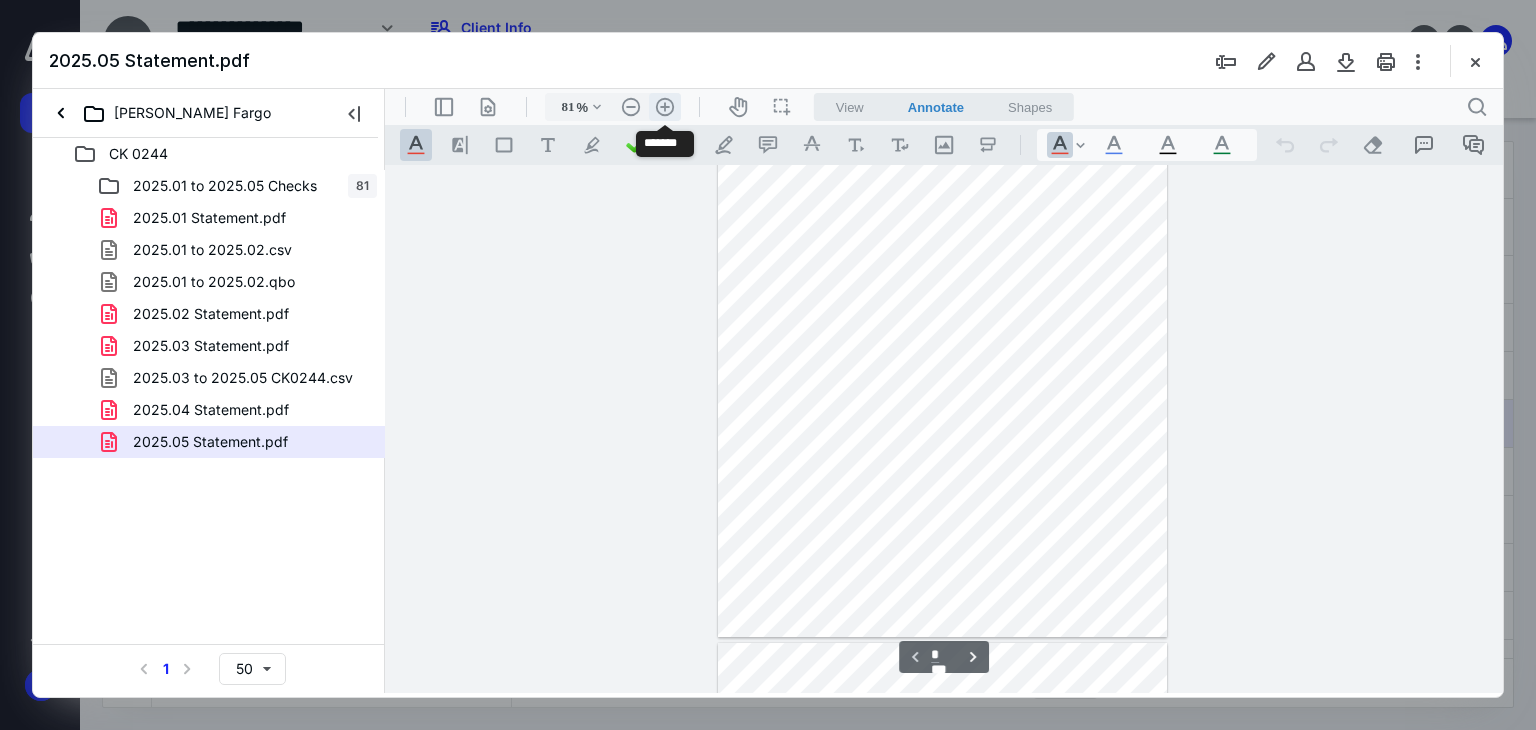 click on ".cls-1{fill:#abb0c4;} icon - header - zoom - in - line" at bounding box center (665, 107) 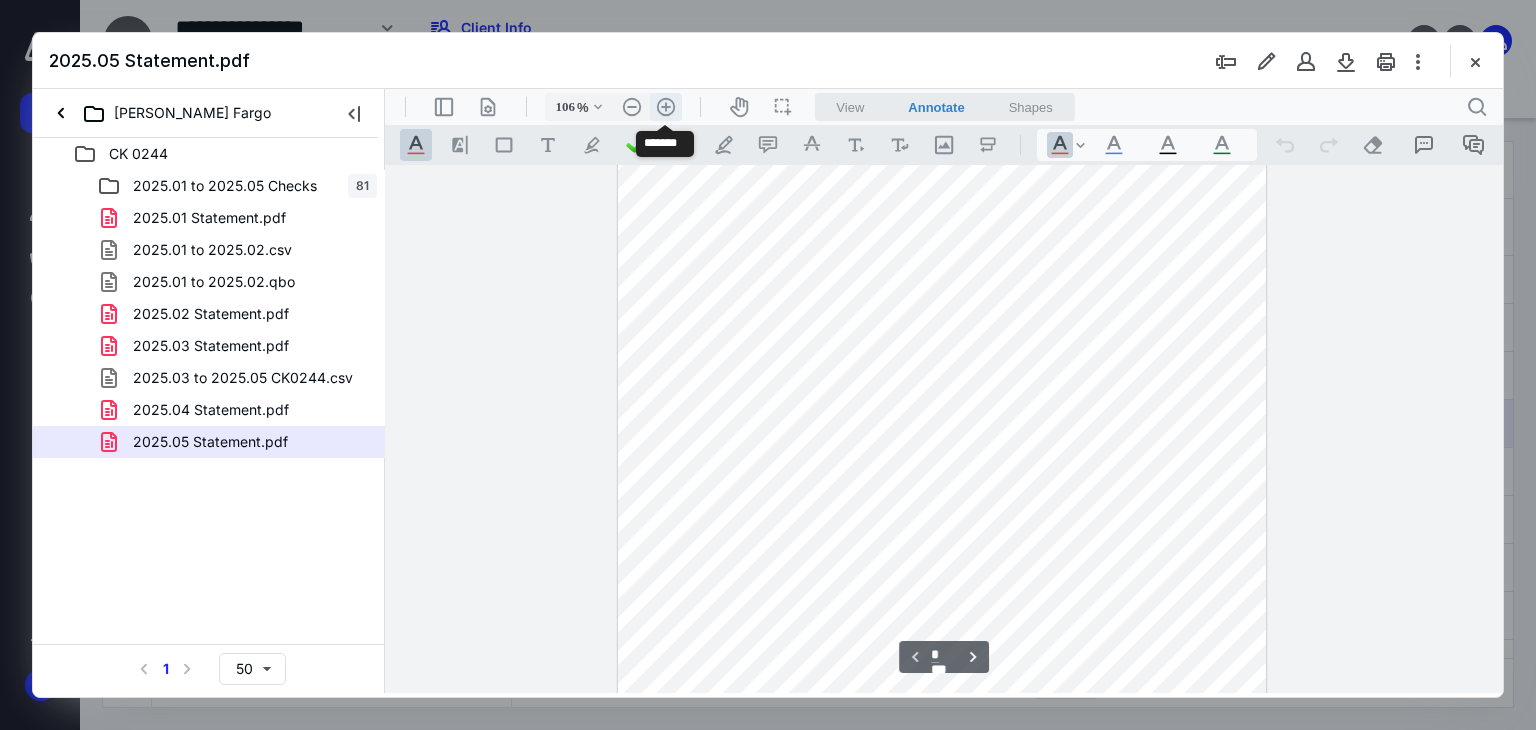 click on ".cls-1{fill:#abb0c4;} icon - header - zoom - in - line" at bounding box center (666, 107) 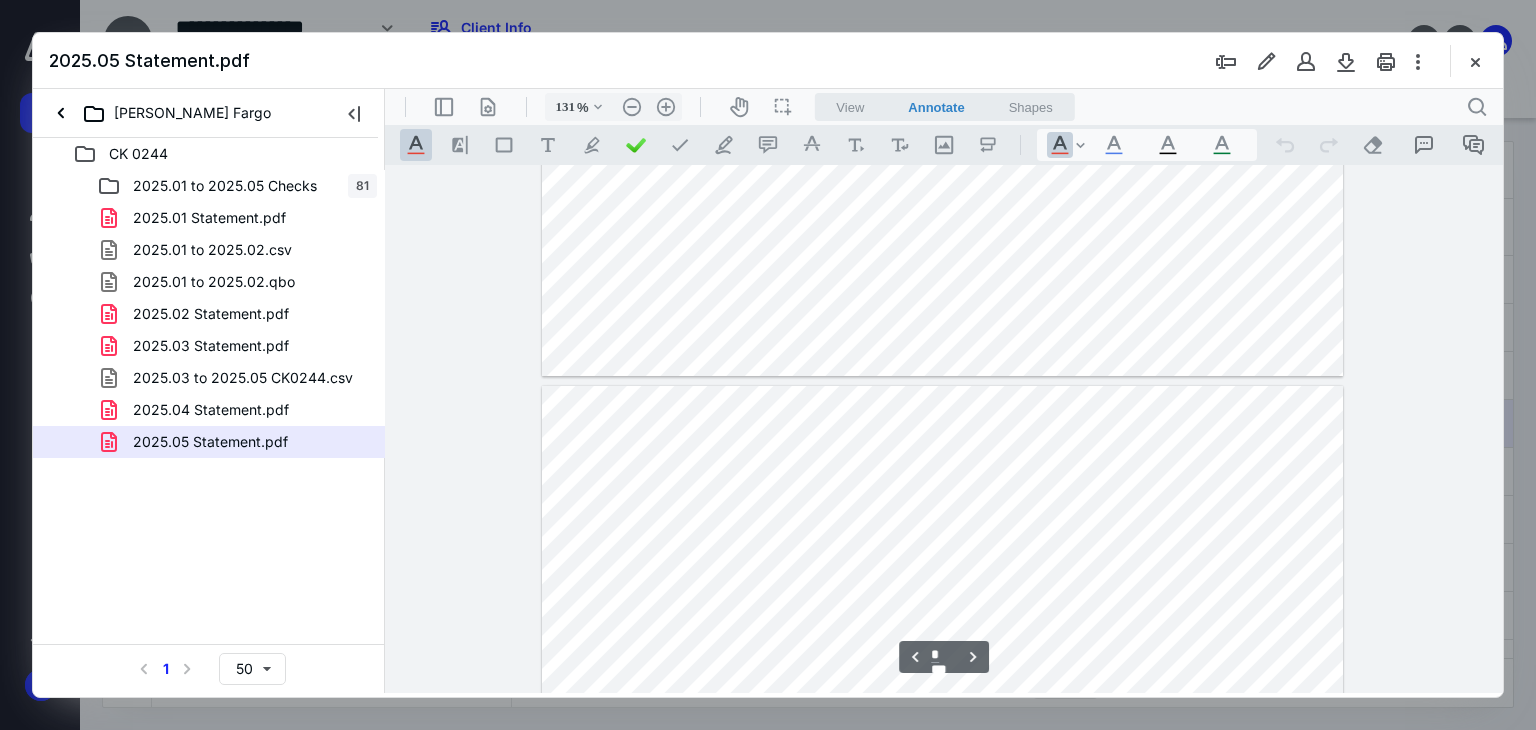 type on "*" 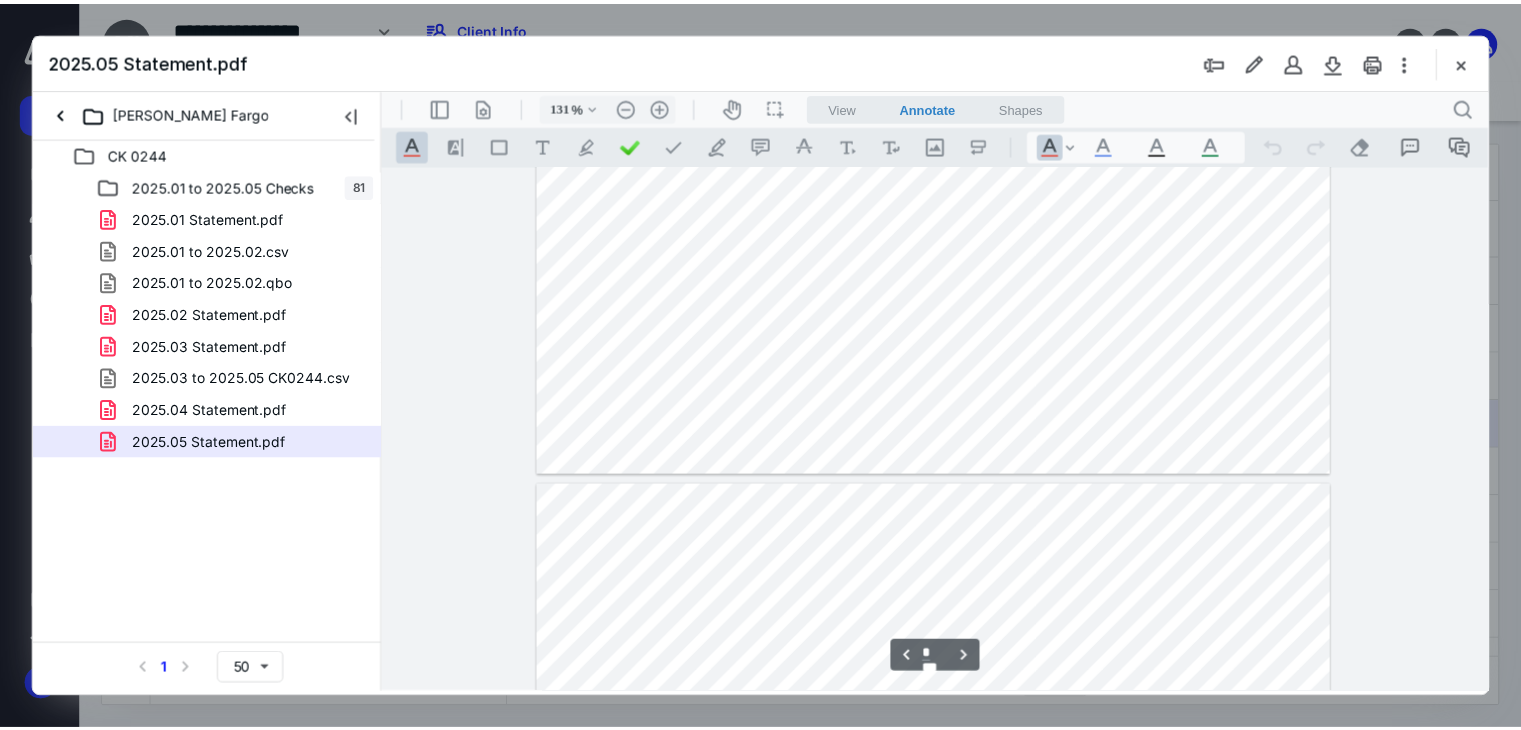 scroll, scrollTop: 1678, scrollLeft: 0, axis: vertical 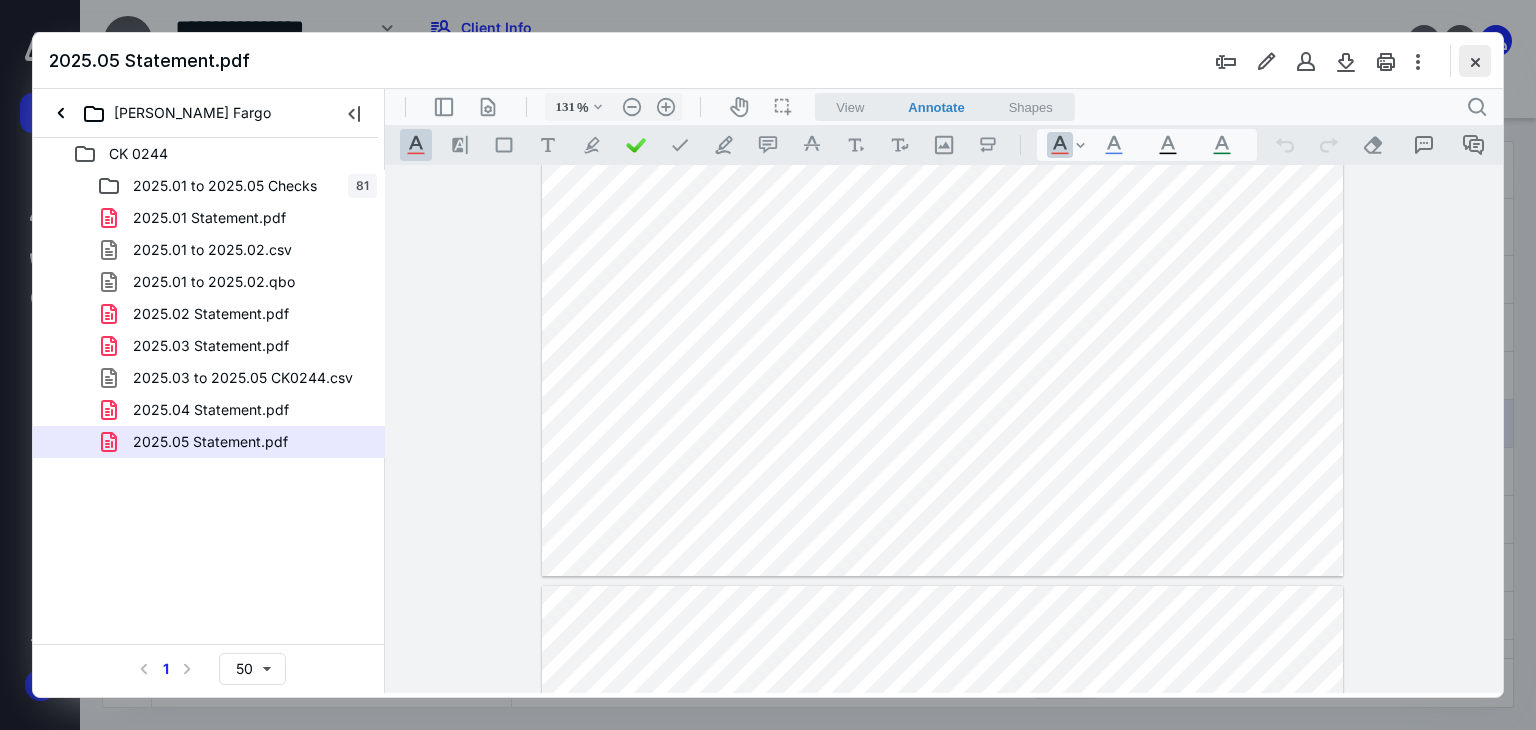 click at bounding box center (1475, 61) 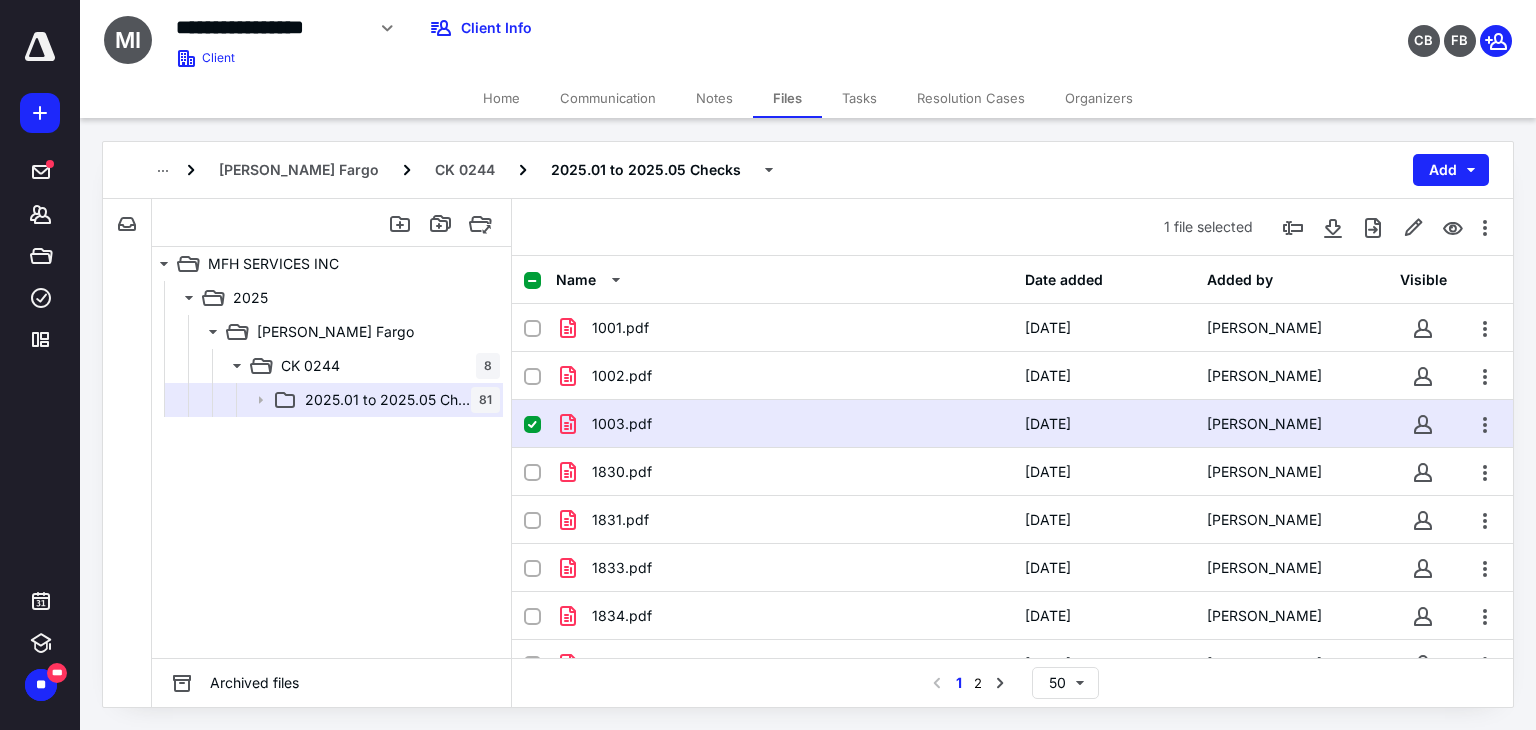 click on "Tasks" at bounding box center (859, 98) 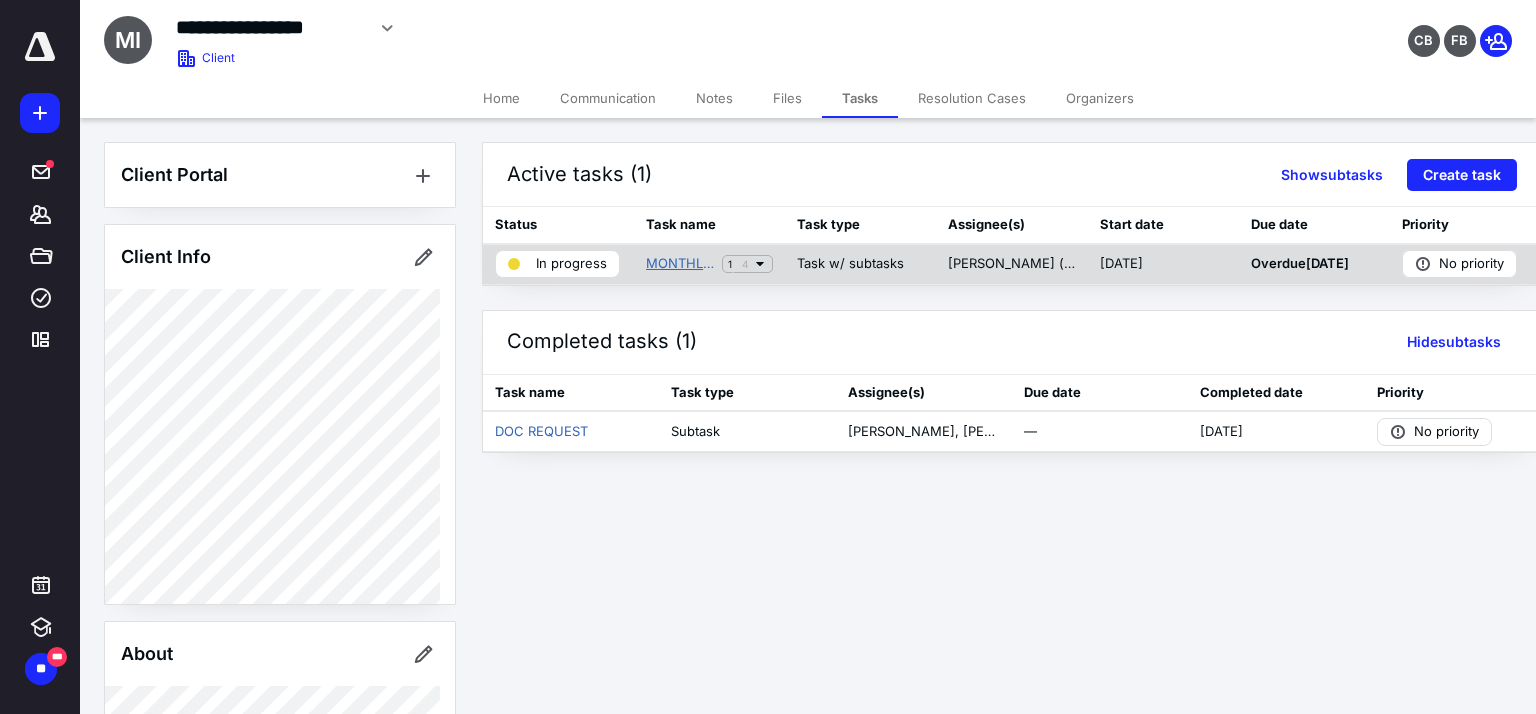 click on "MONTHLY BK BATCH #1 MFH SERVICES INC" at bounding box center [680, 264] 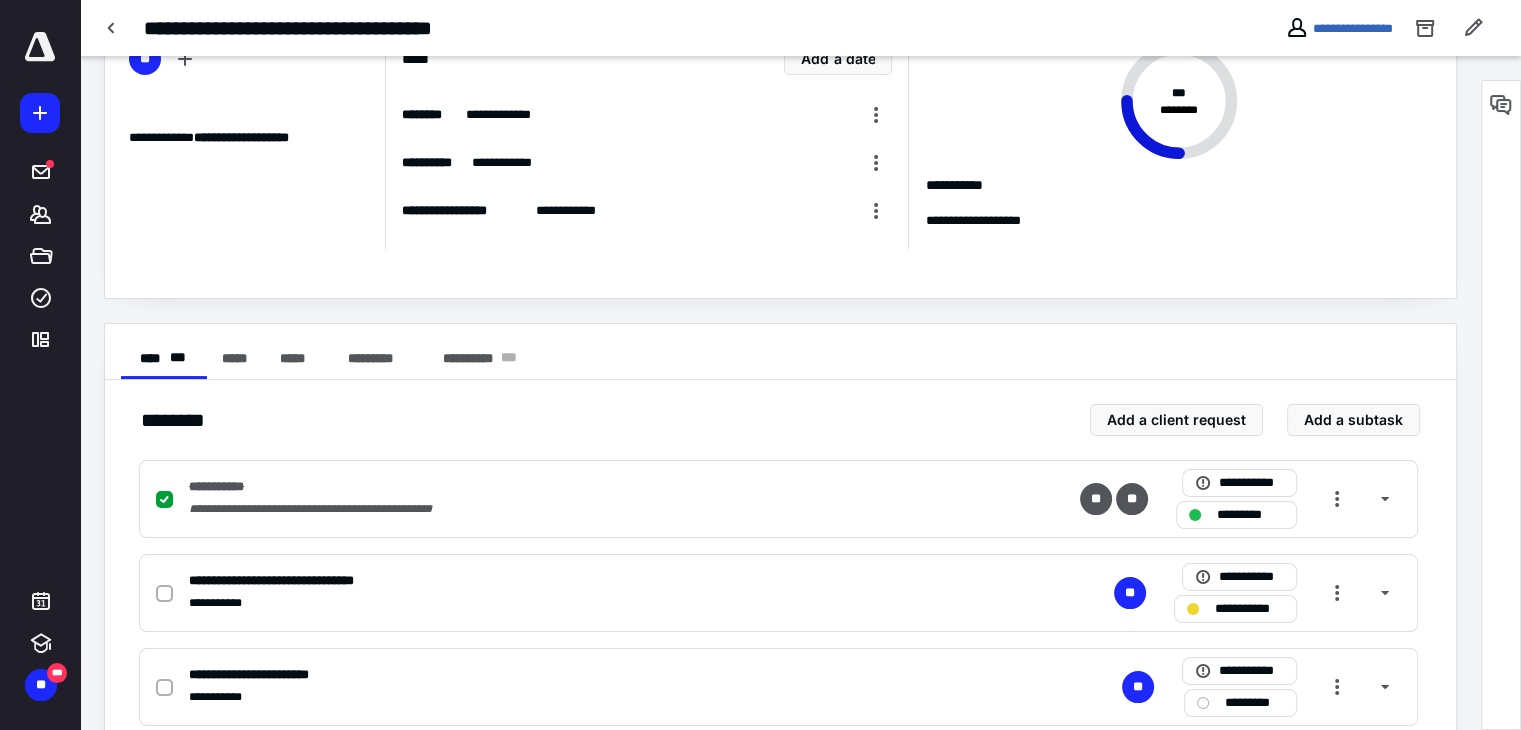 scroll, scrollTop: 256, scrollLeft: 0, axis: vertical 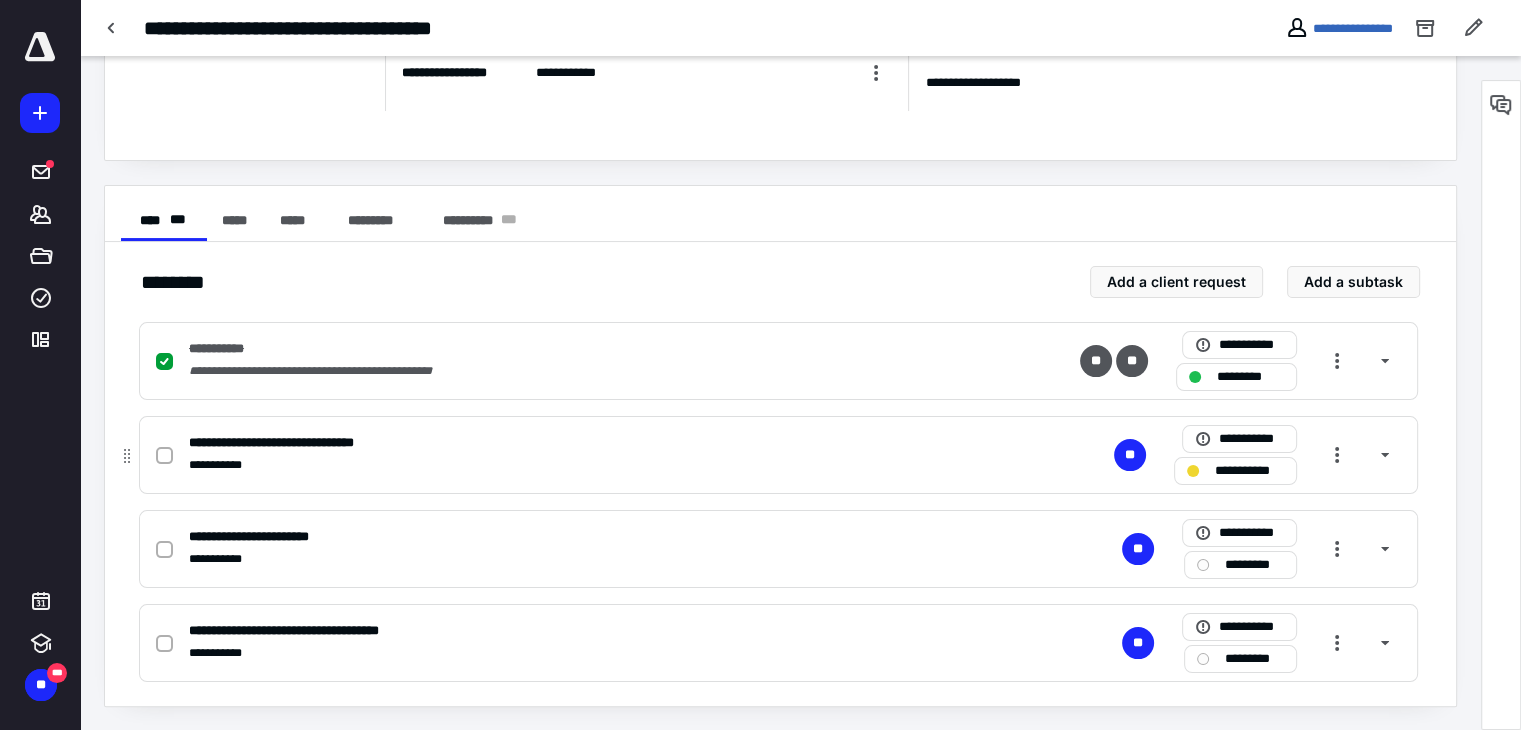 click at bounding box center [164, 456] 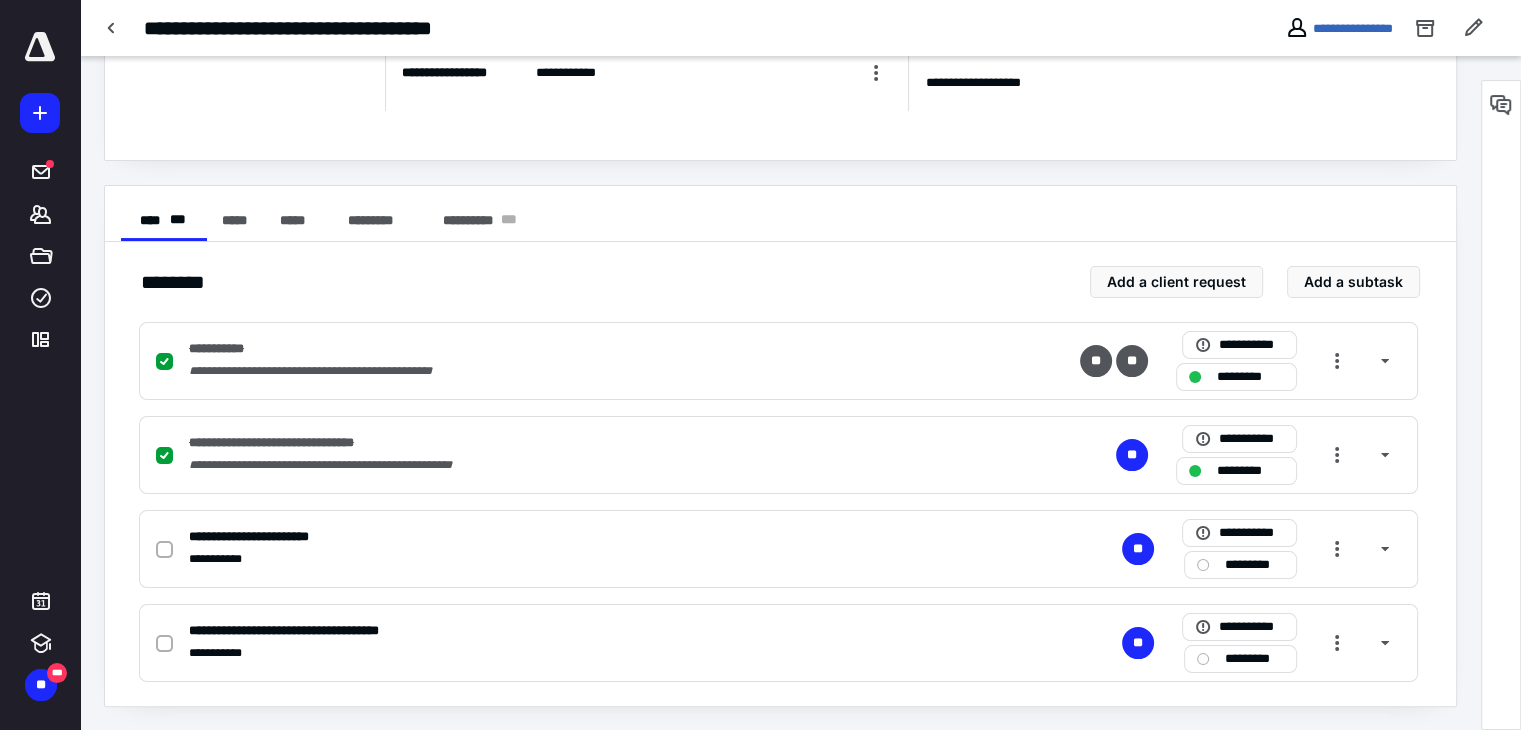 scroll, scrollTop: 0, scrollLeft: 0, axis: both 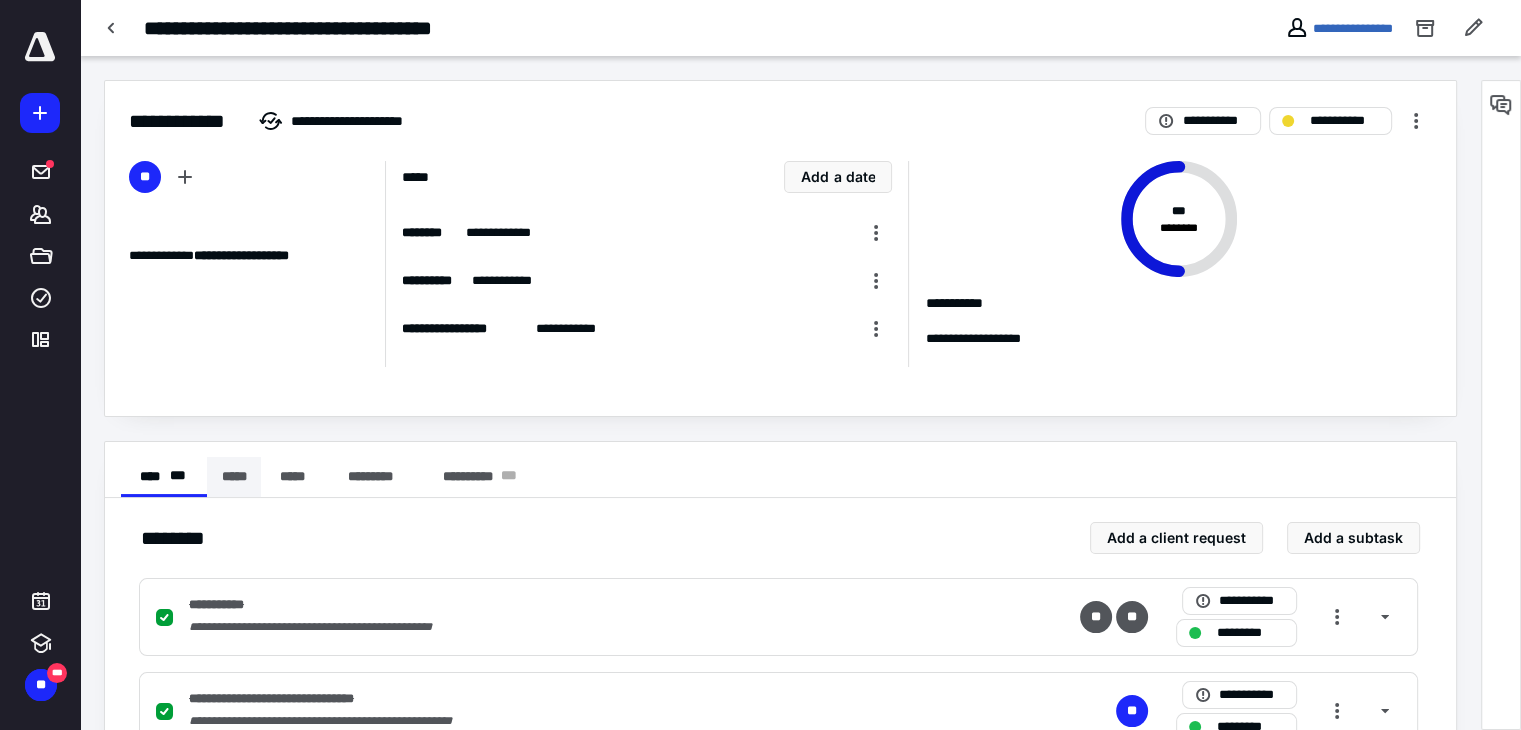 click on "*****" at bounding box center [234, 477] 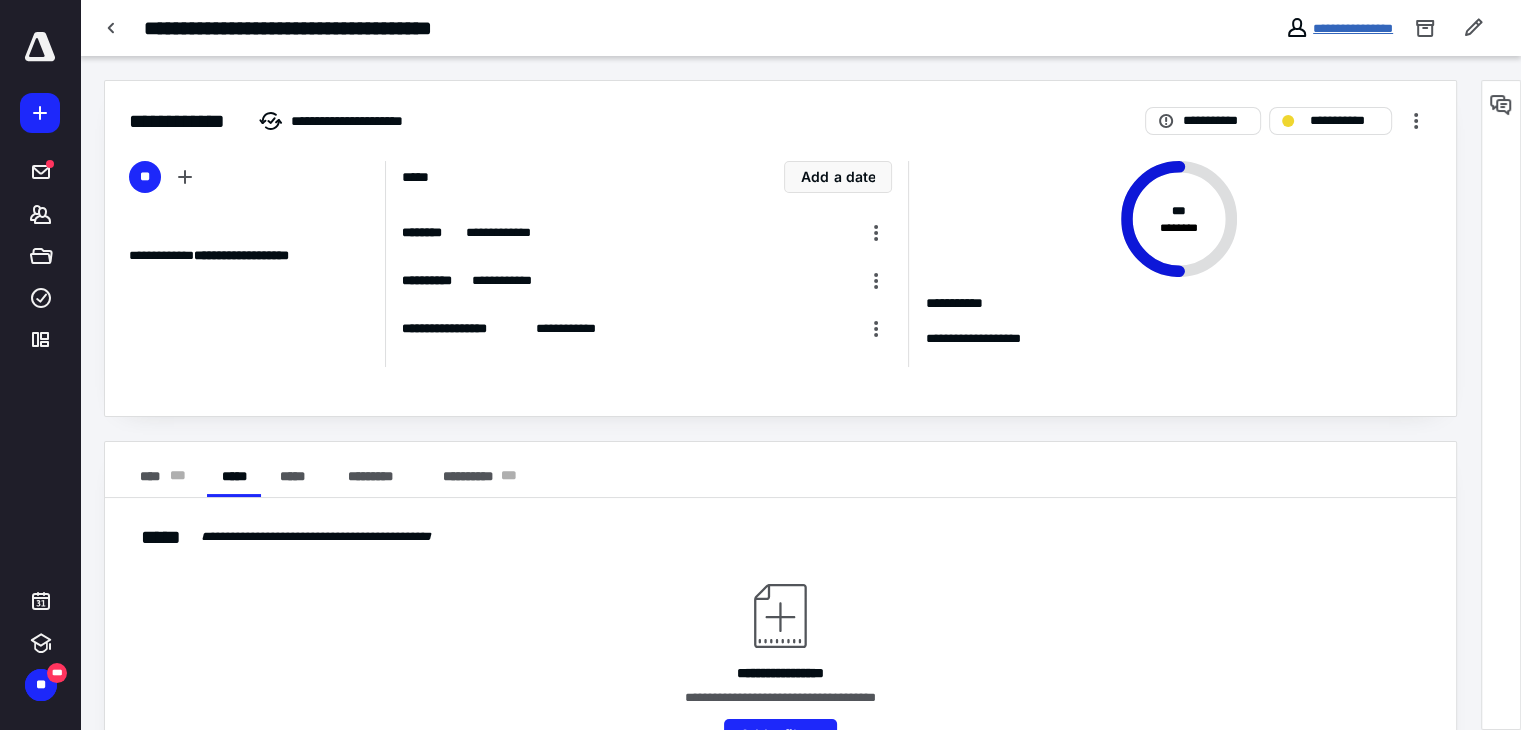 click on "**********" at bounding box center [1353, 28] 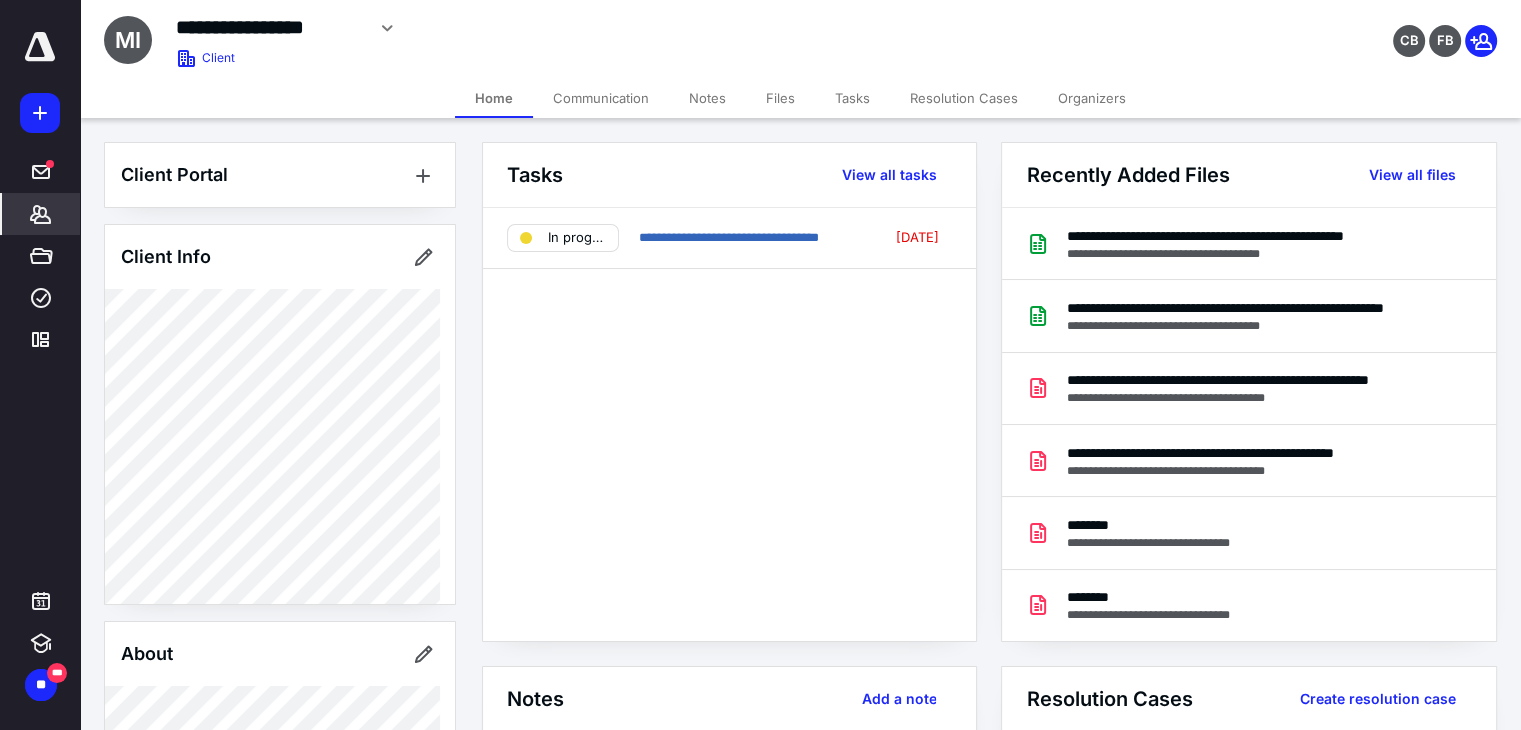 click on "Files" at bounding box center [780, 98] 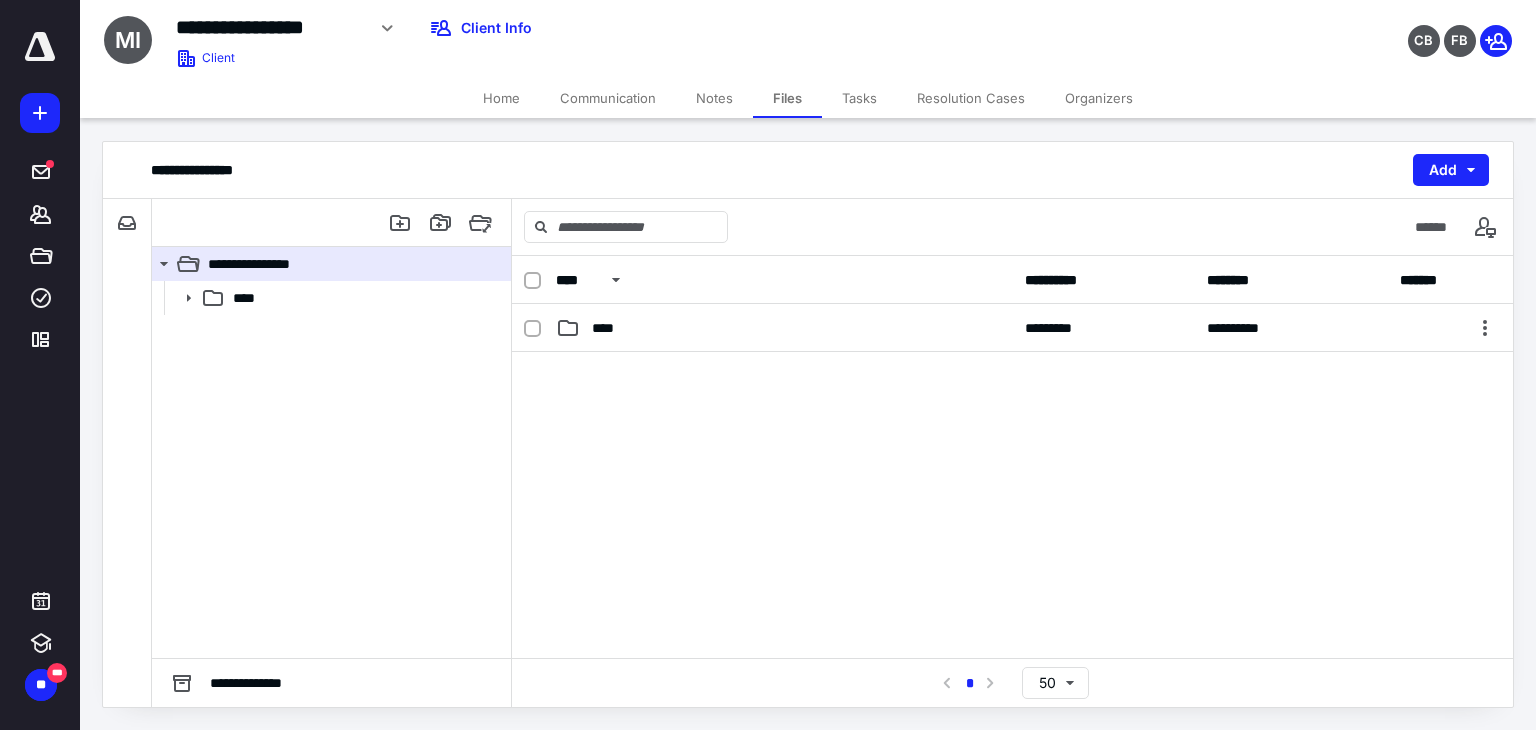 click on "Tasks" at bounding box center [859, 98] 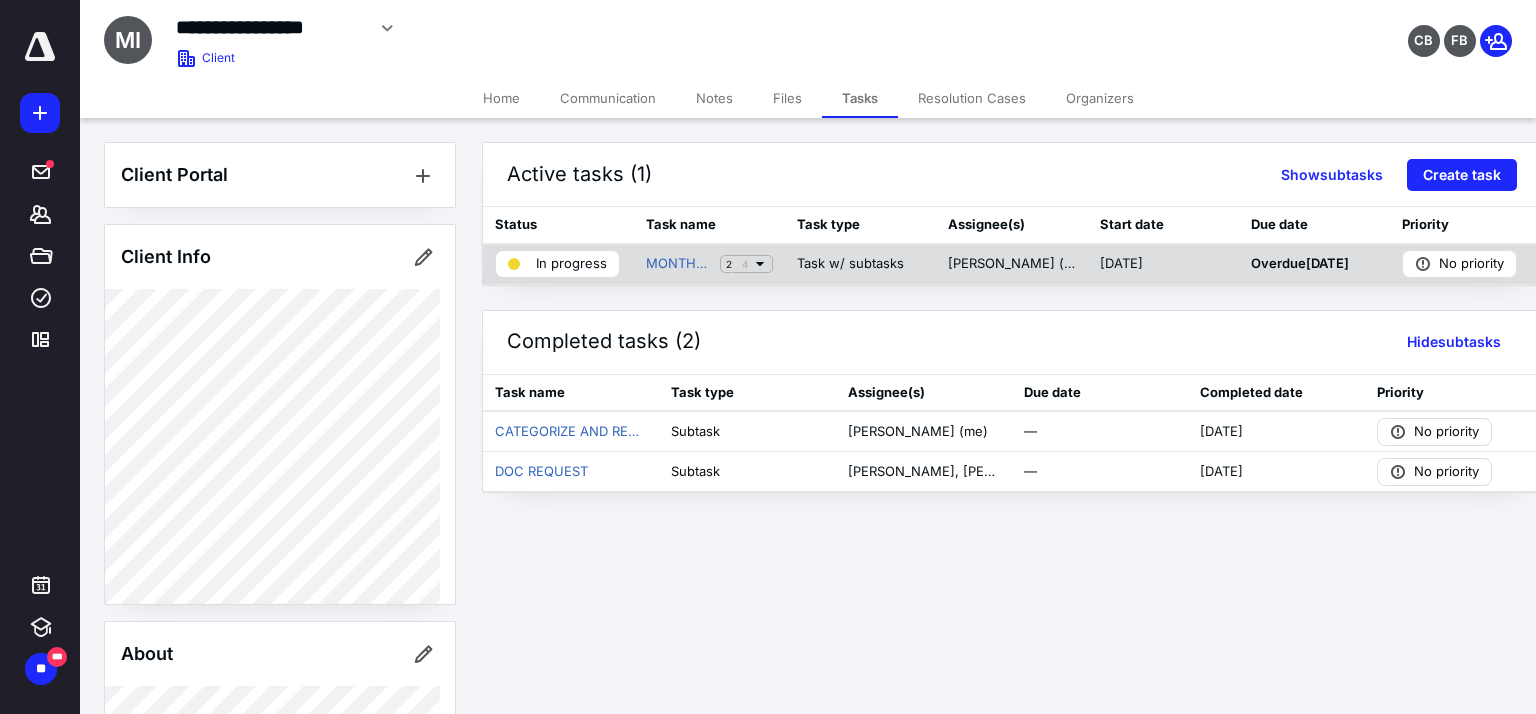 click on "In progress" at bounding box center [571, 264] 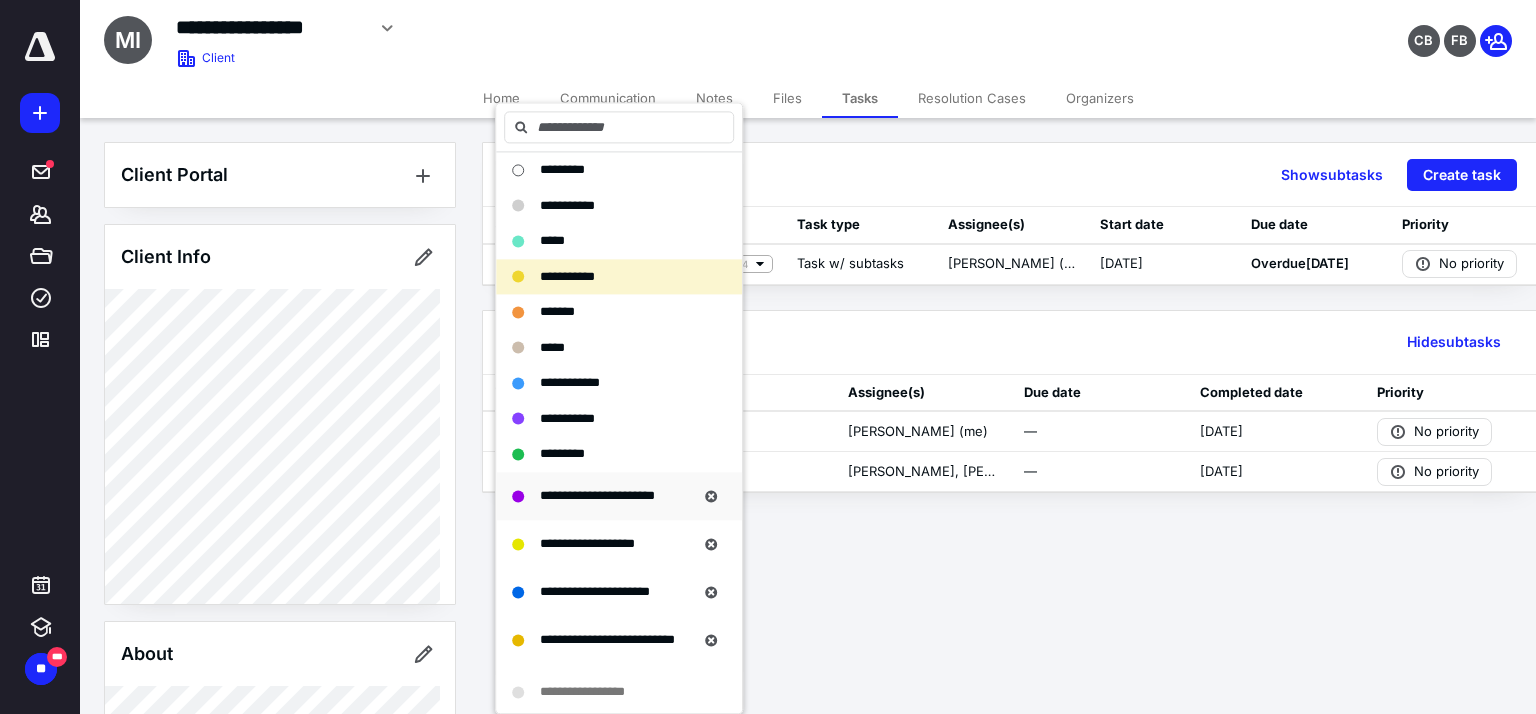 click on "**********" at bounding box center (597, 495) 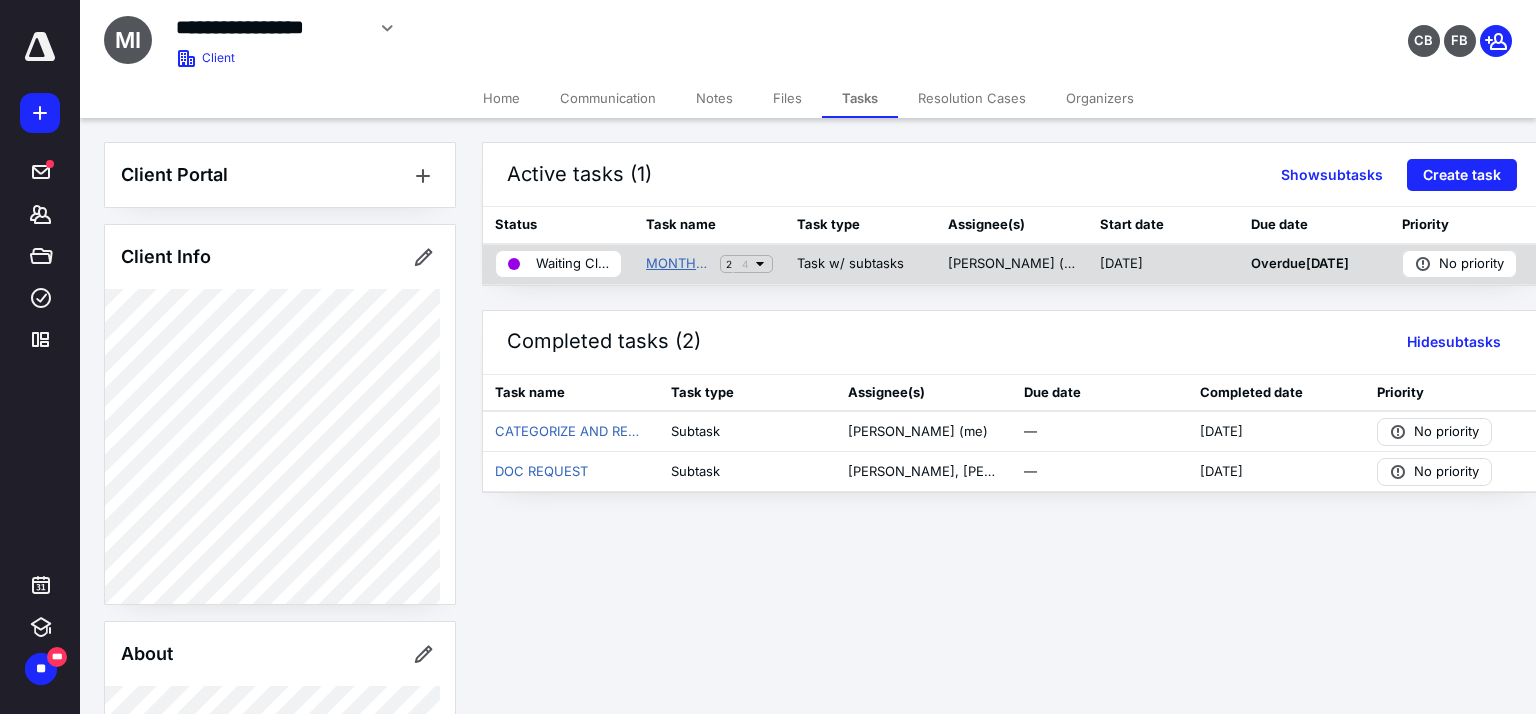 click on "MONTHLY BK BATCH #1 MFH SERVICES INC" at bounding box center [679, 264] 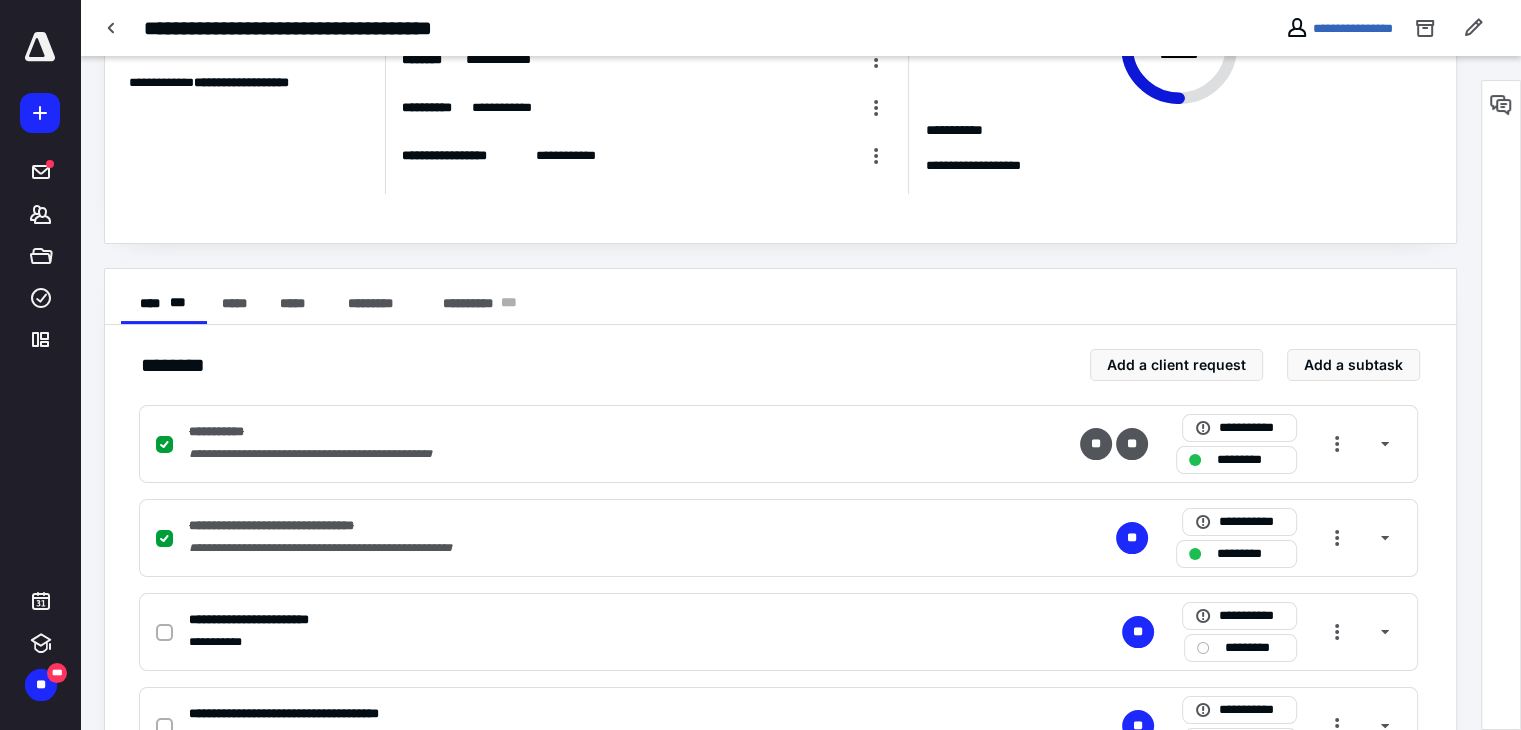 scroll, scrollTop: 256, scrollLeft: 0, axis: vertical 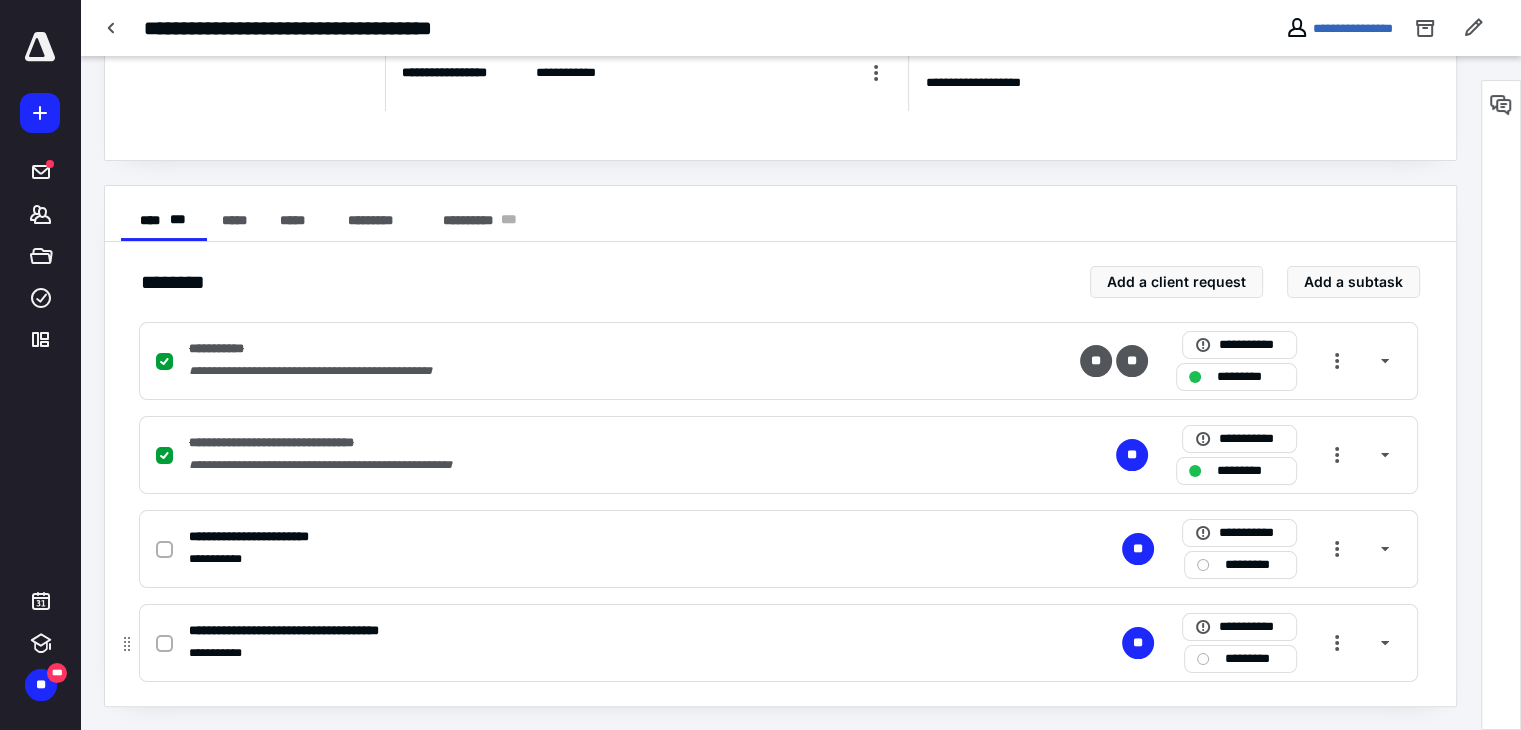 click at bounding box center (164, 644) 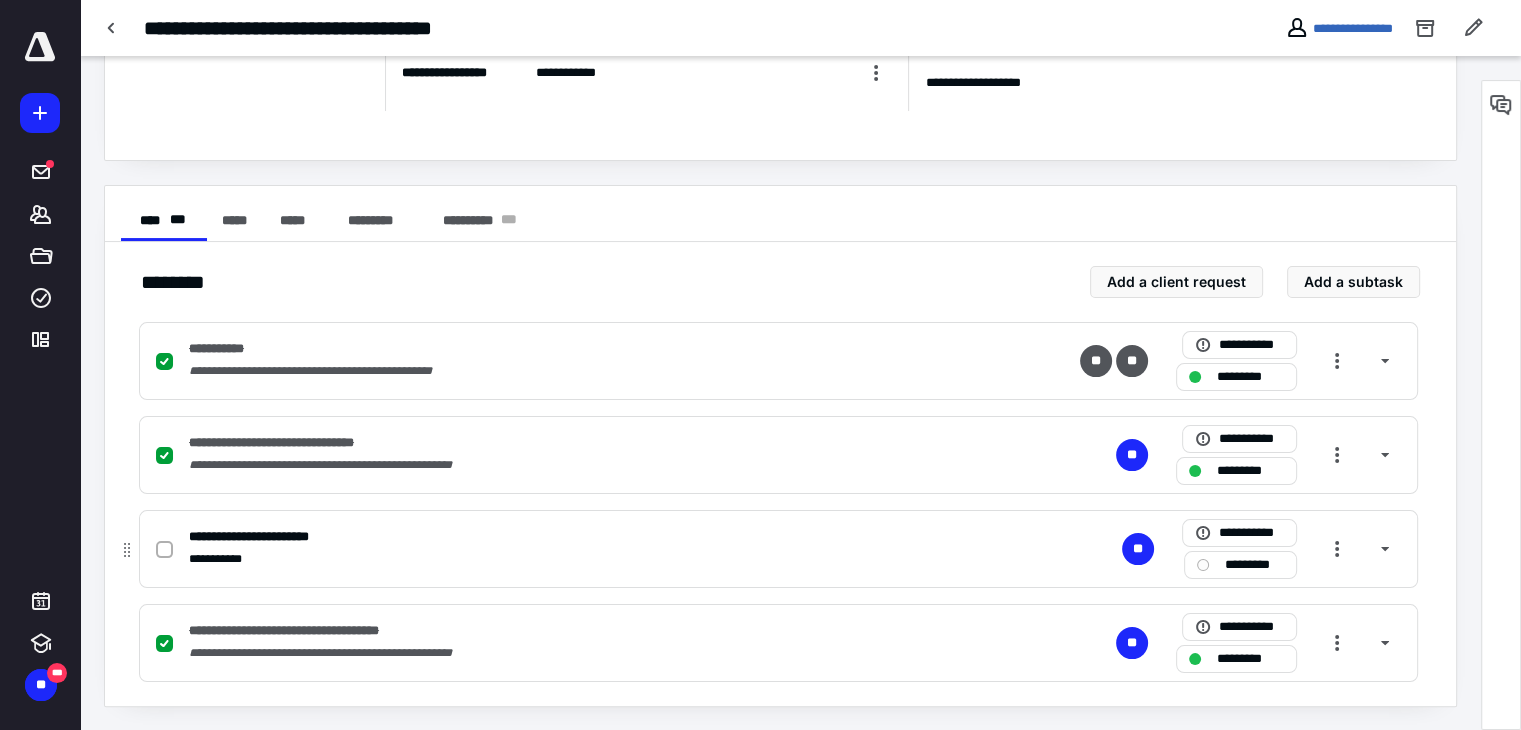 click on "*********" at bounding box center (1254, 565) 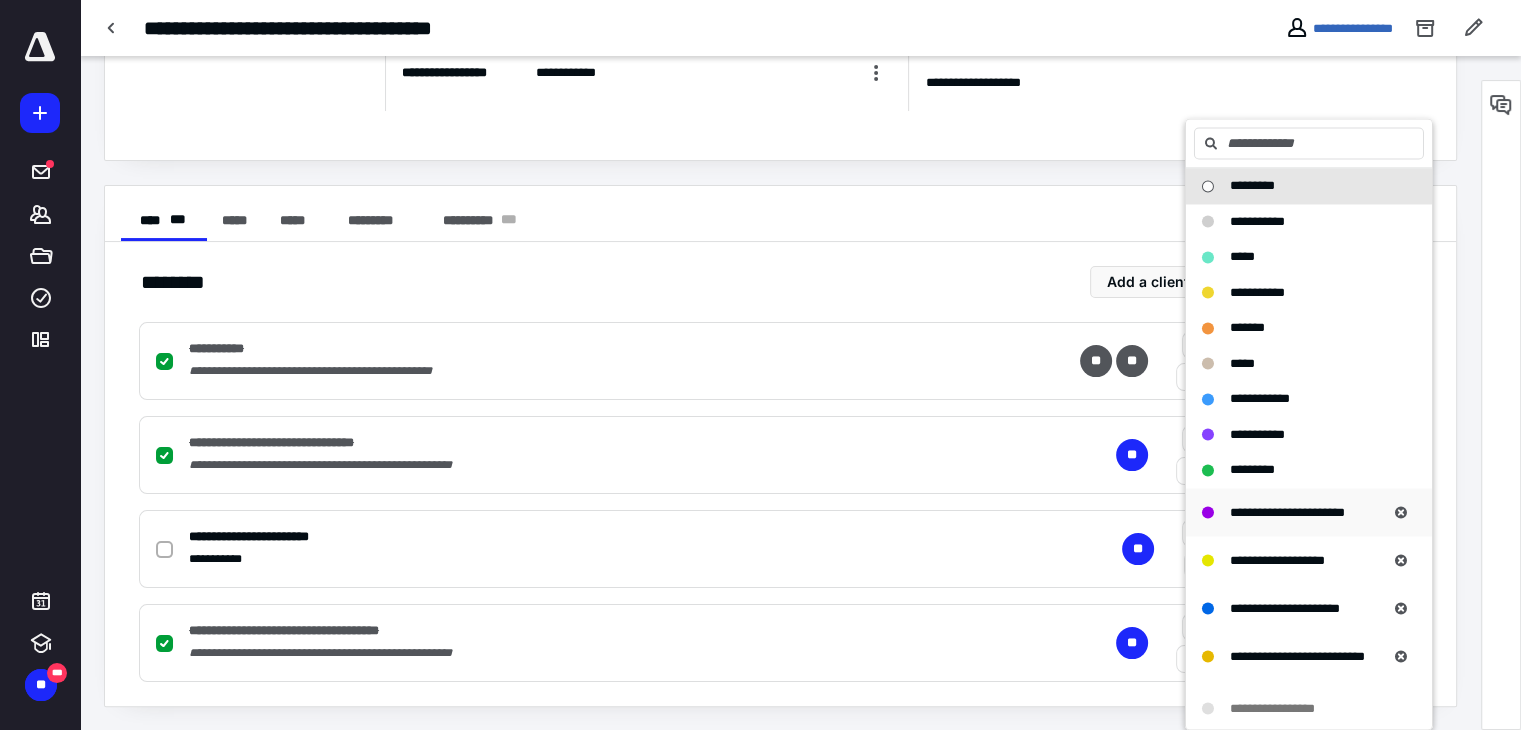 click on "**********" at bounding box center (1309, 512) 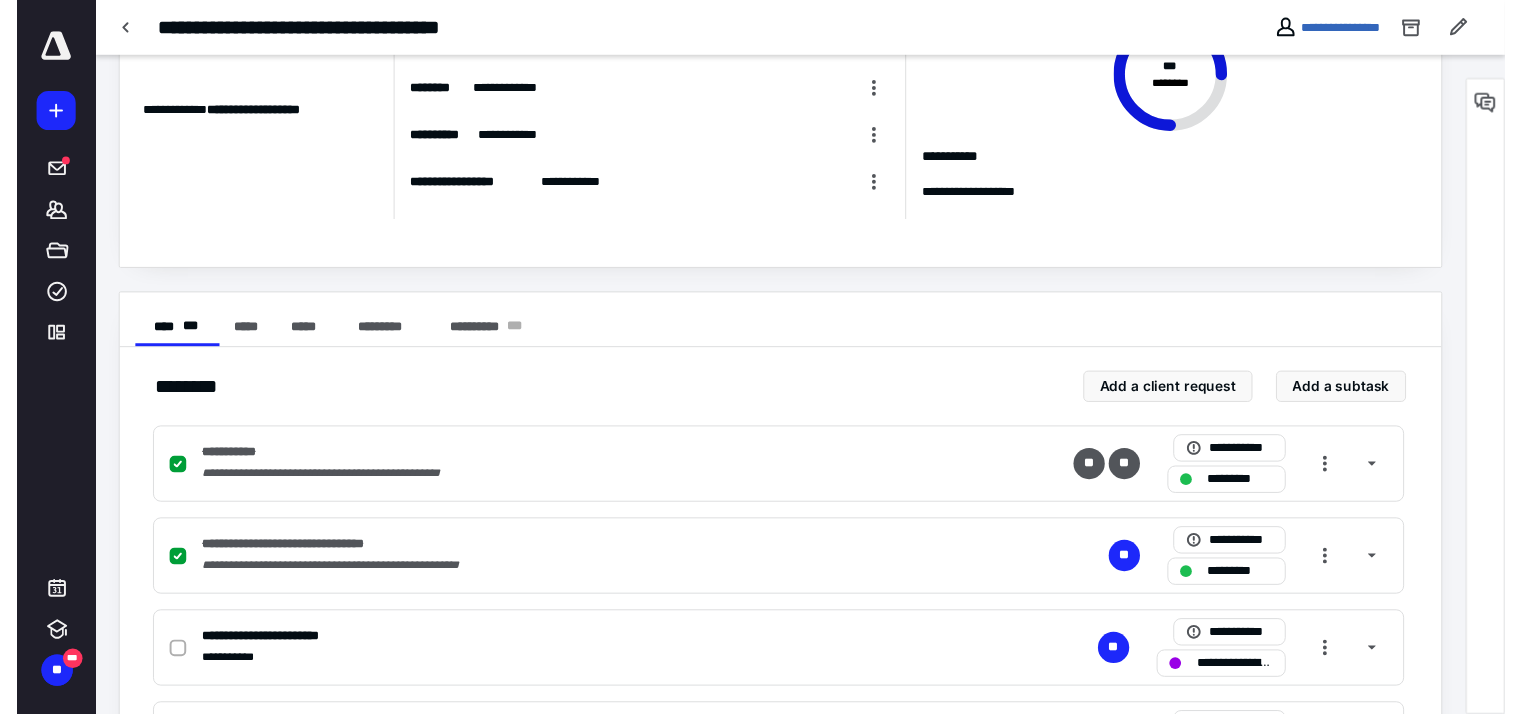 scroll, scrollTop: 0, scrollLeft: 0, axis: both 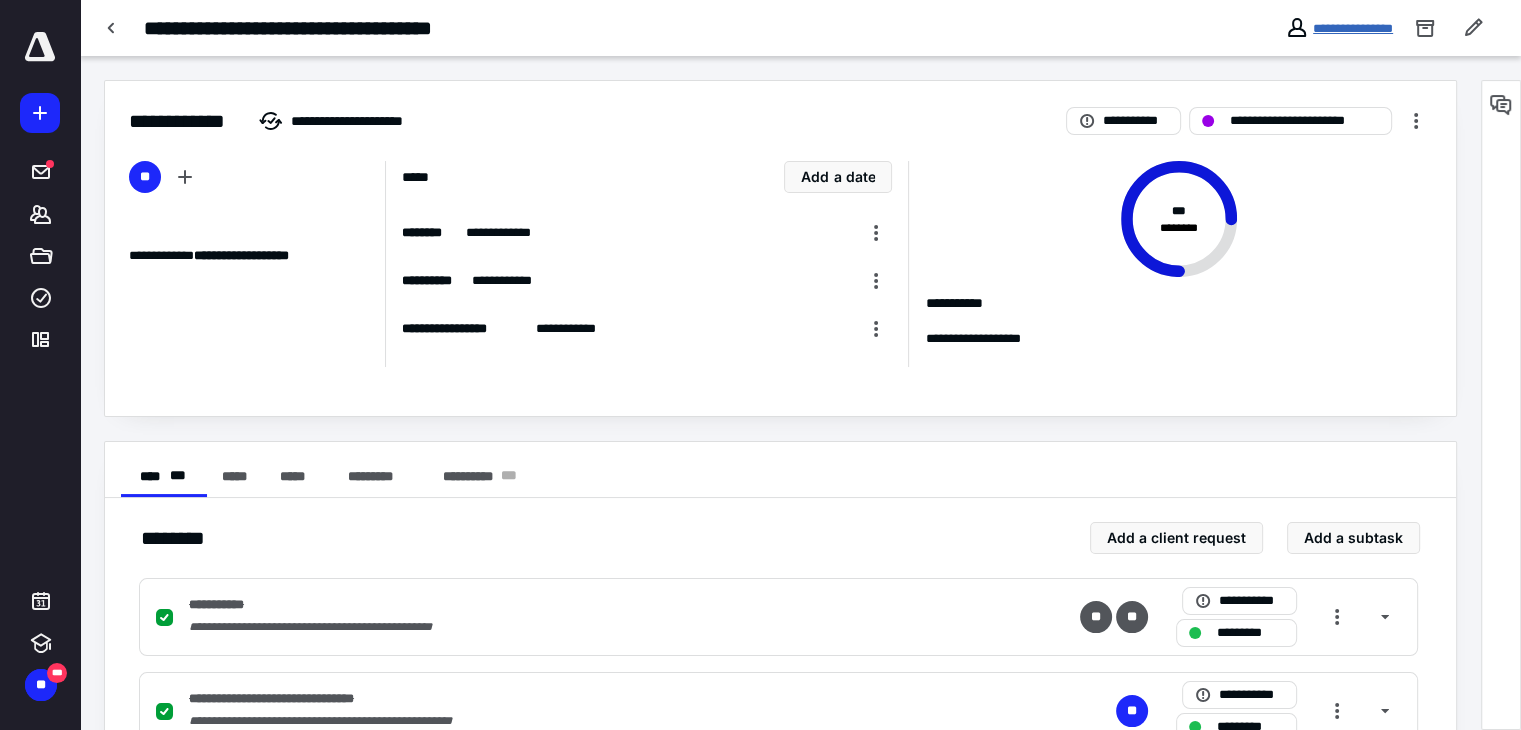 click on "**********" at bounding box center [1353, 28] 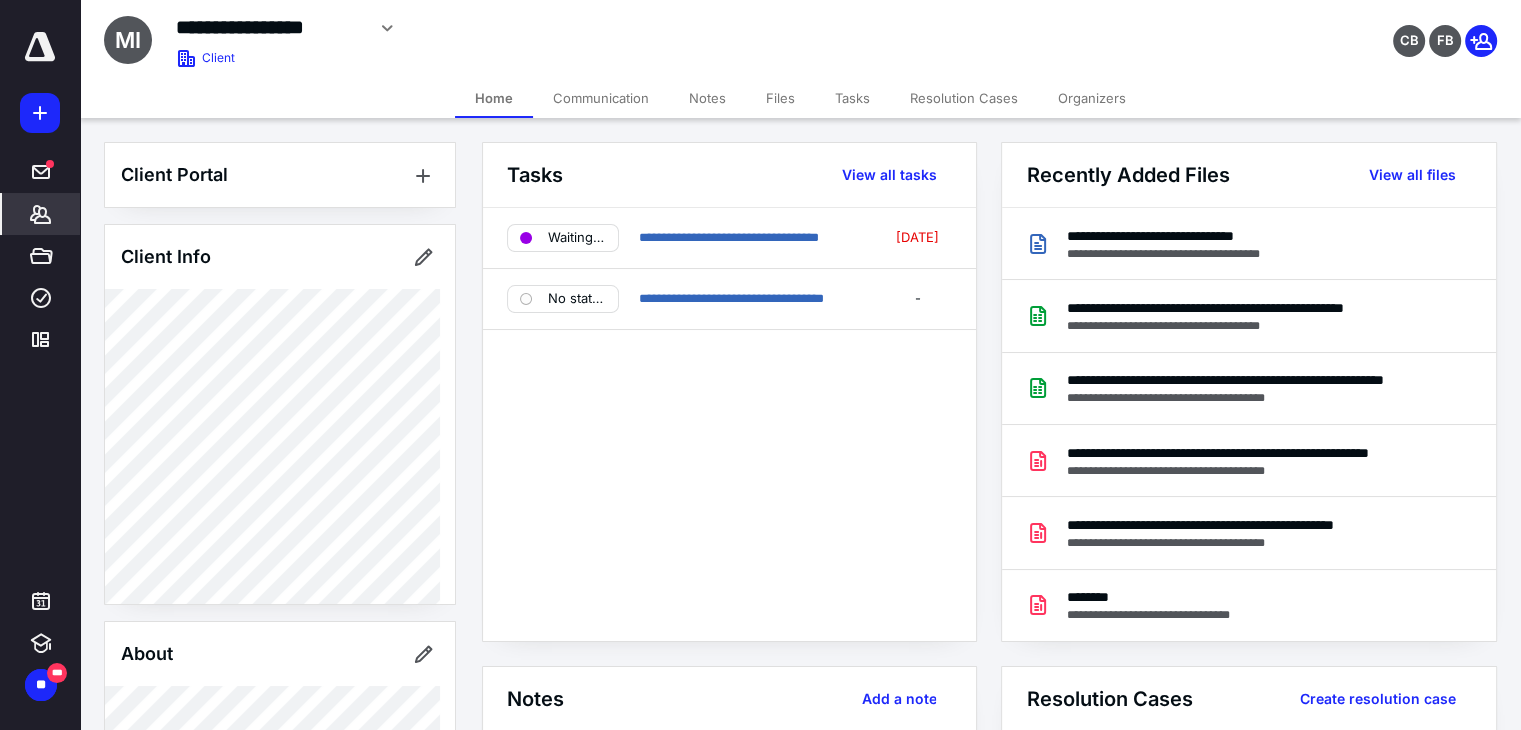 click on "Files" at bounding box center (780, 98) 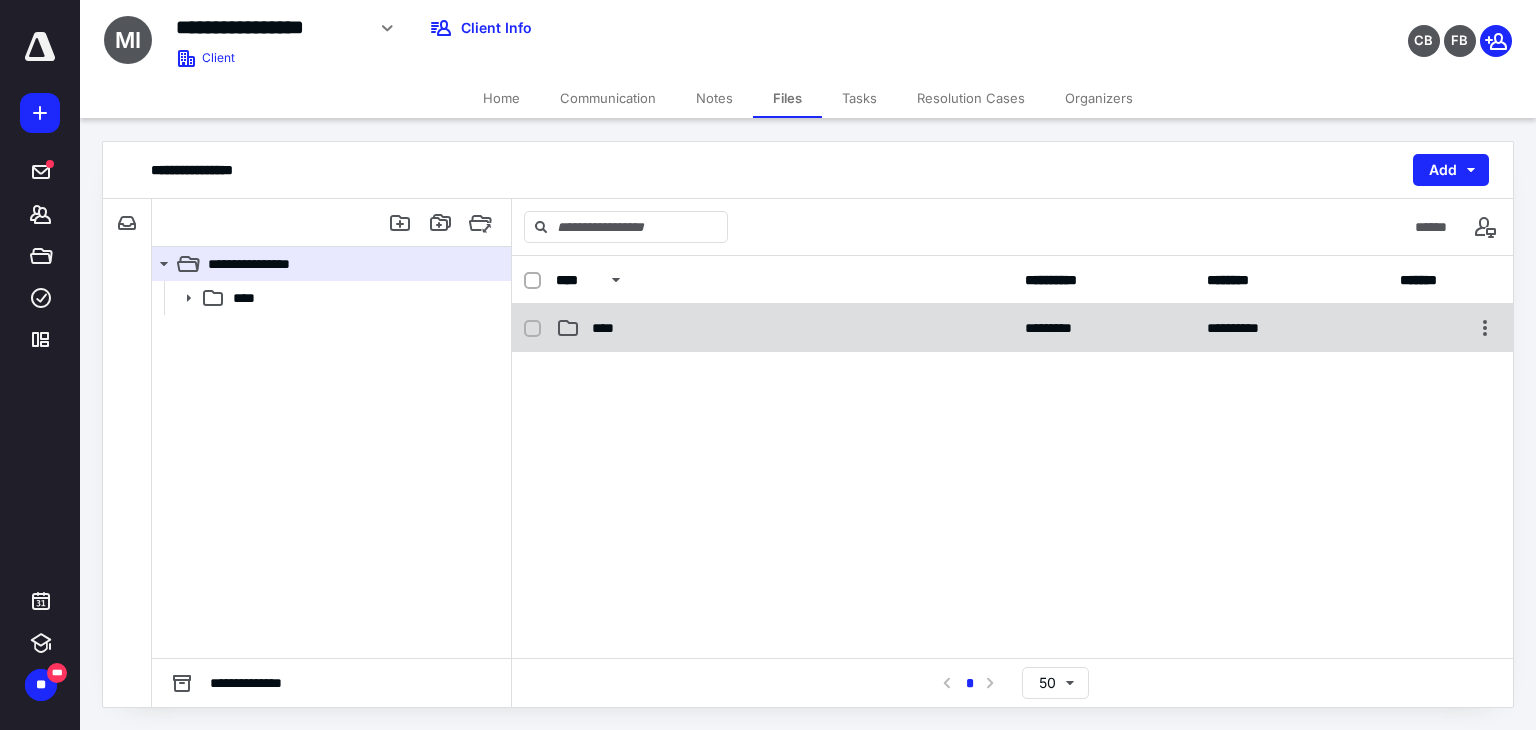 click on "**********" at bounding box center [1012, 328] 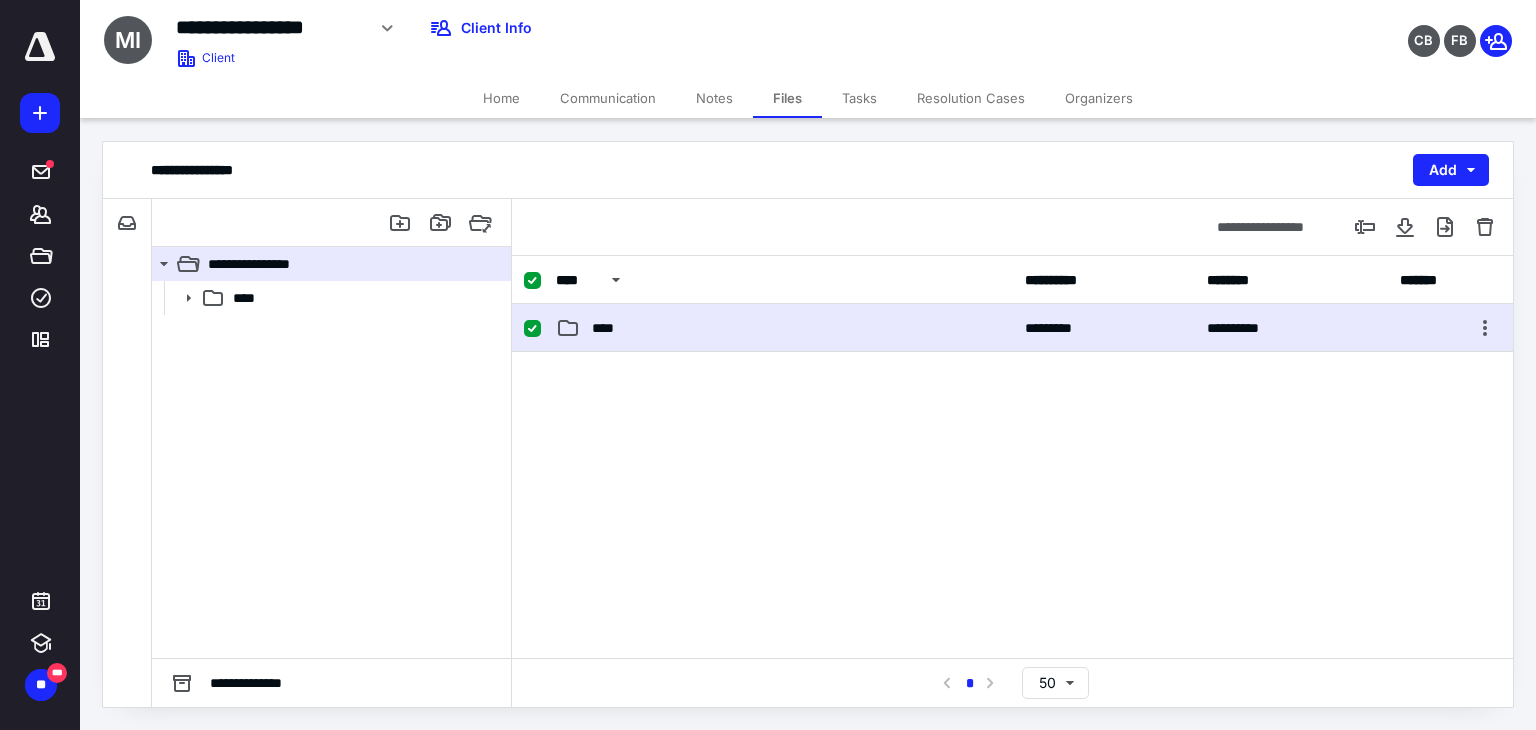 click on "**********" at bounding box center [1012, 328] 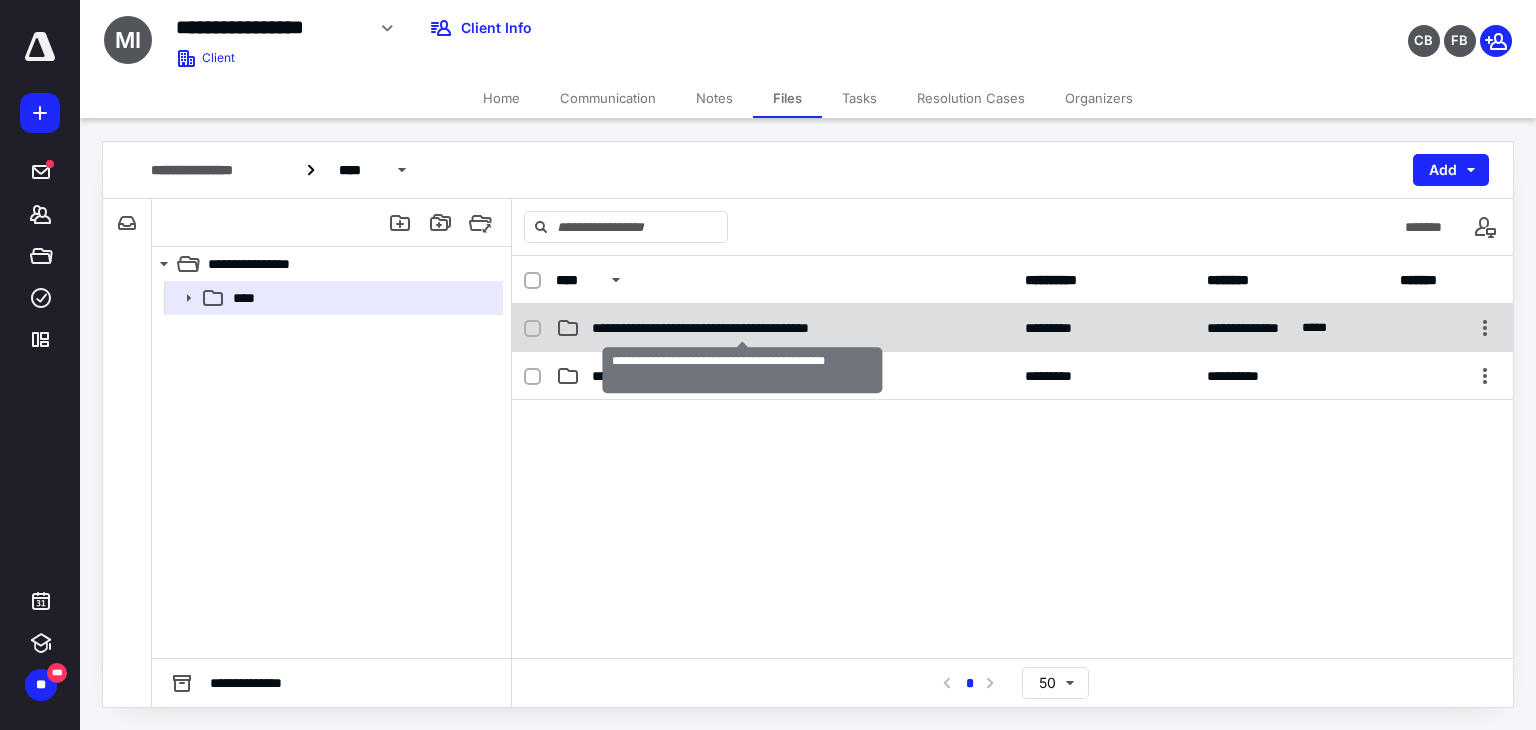 click on "**********" at bounding box center [743, 328] 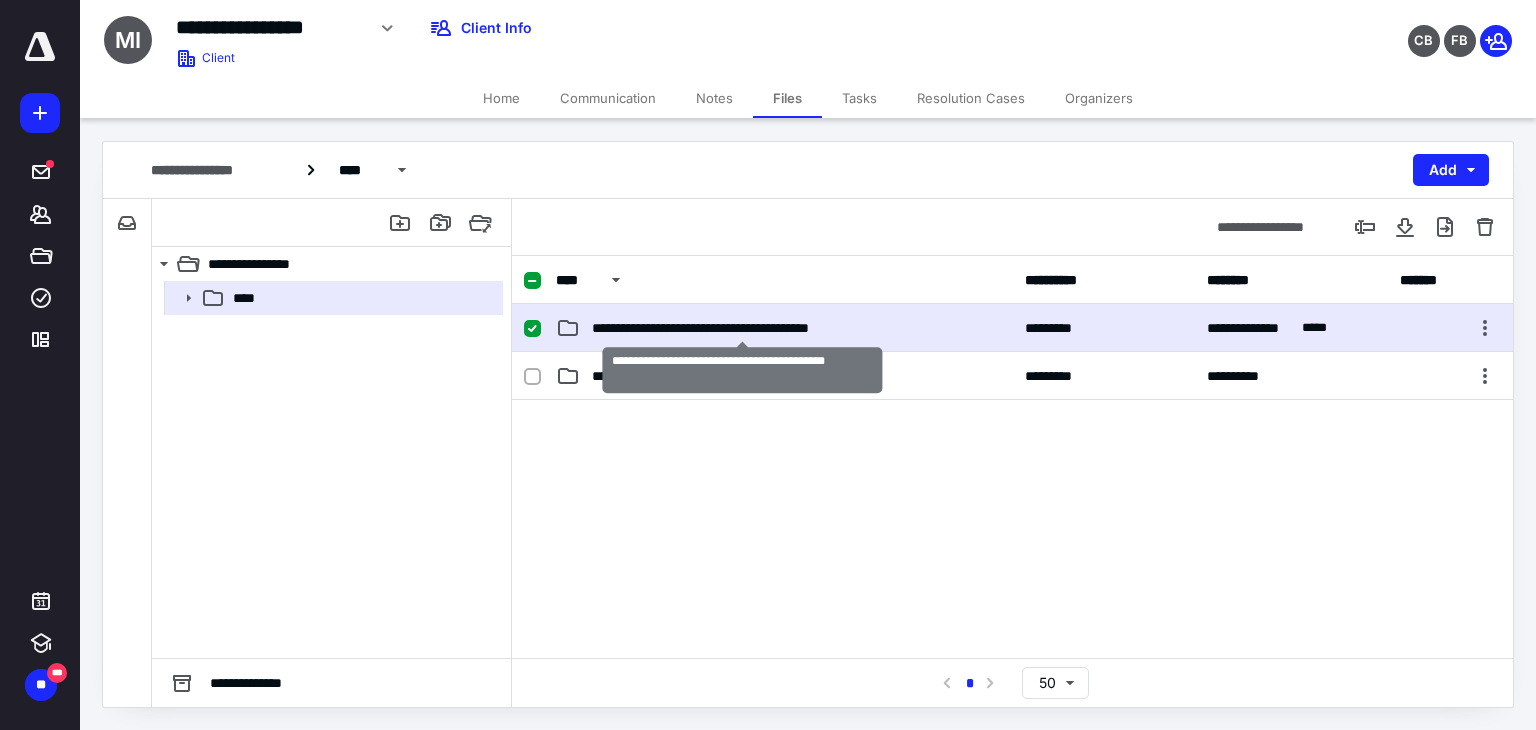click on "**********" at bounding box center (743, 328) 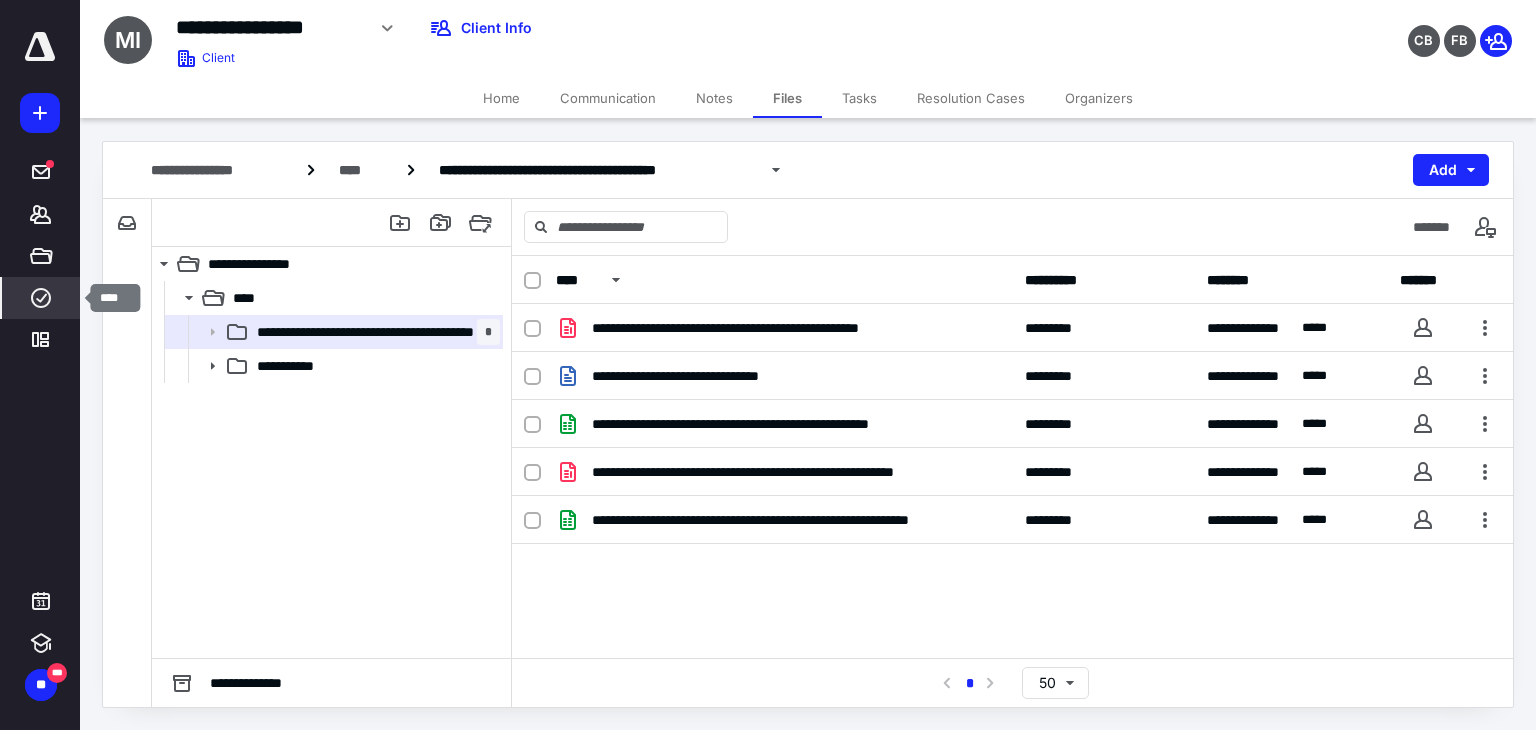 click 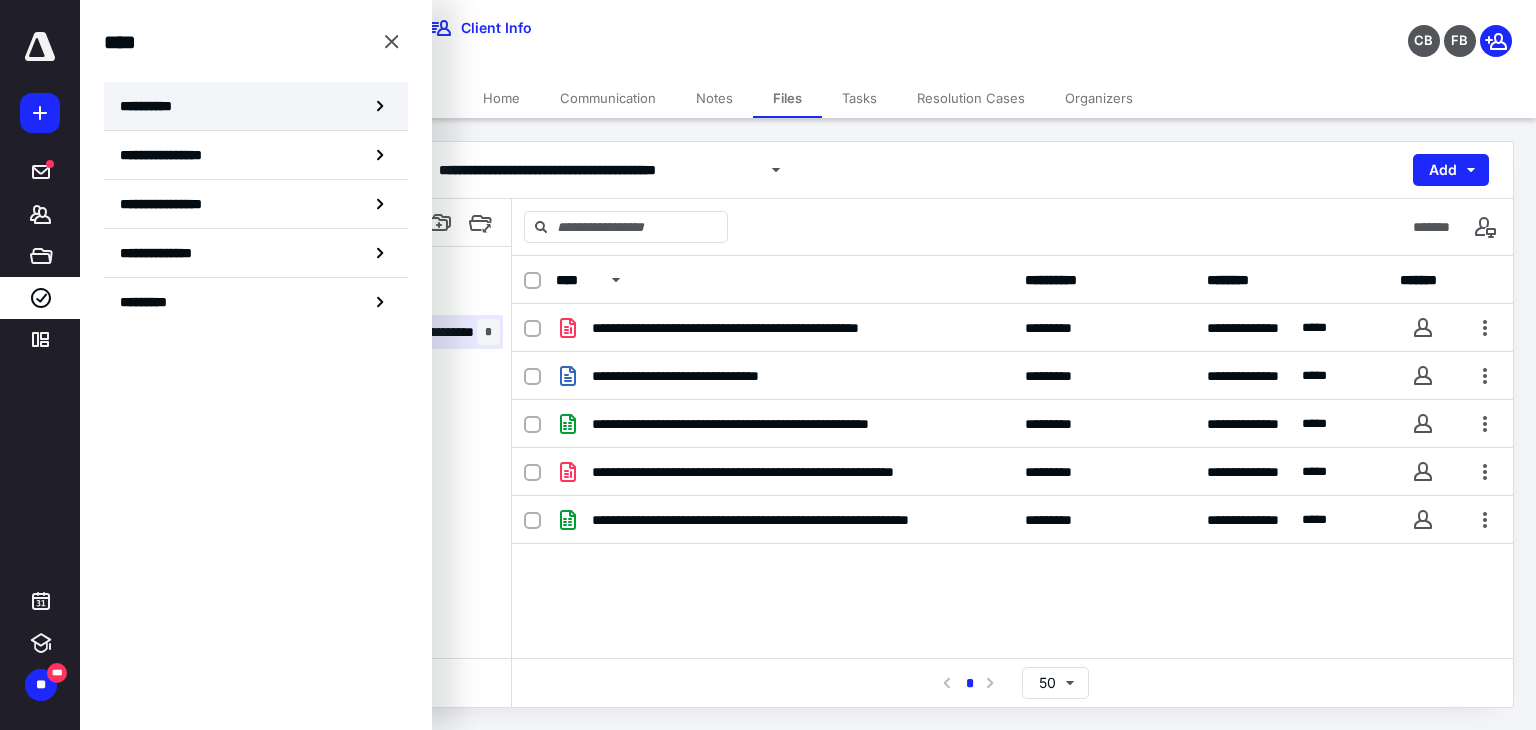 click on "**********" at bounding box center (153, 106) 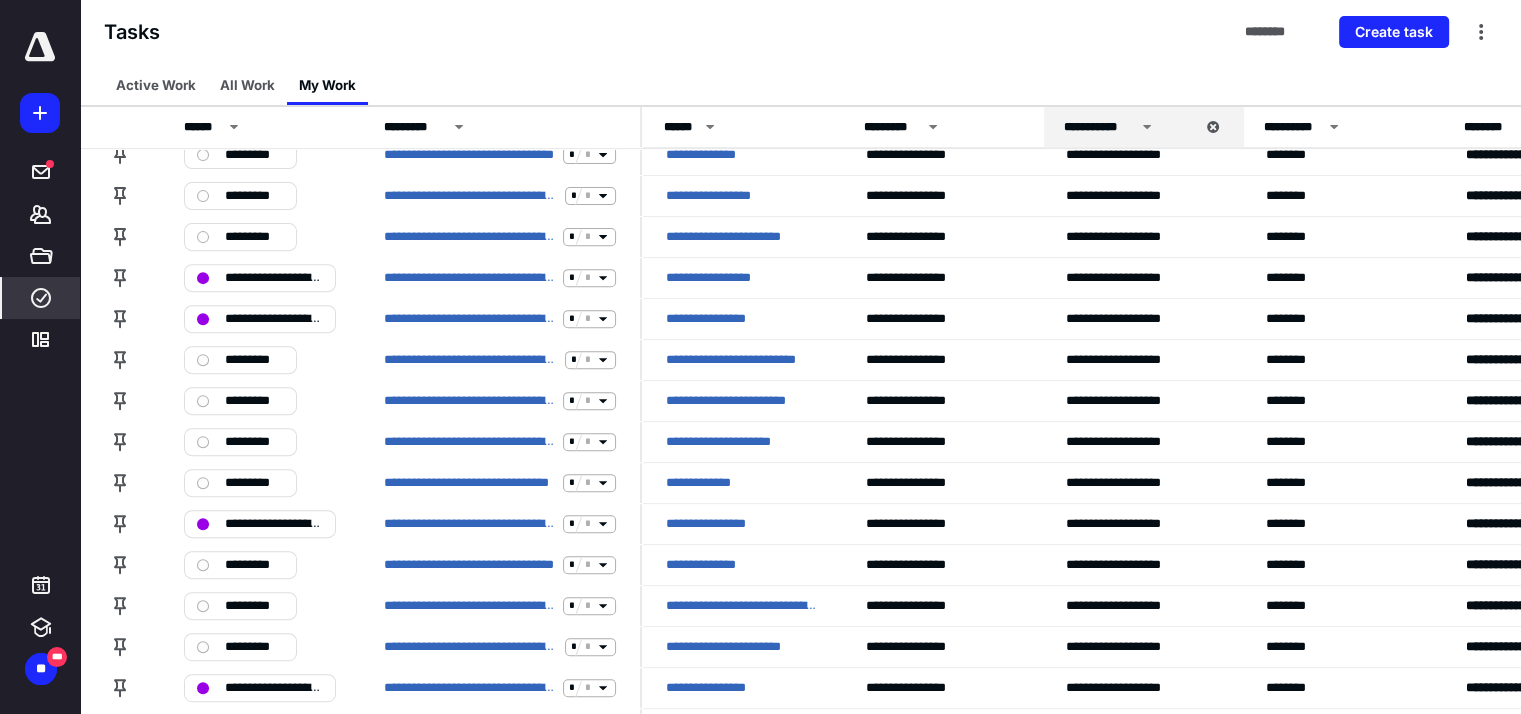 scroll, scrollTop: 700, scrollLeft: 0, axis: vertical 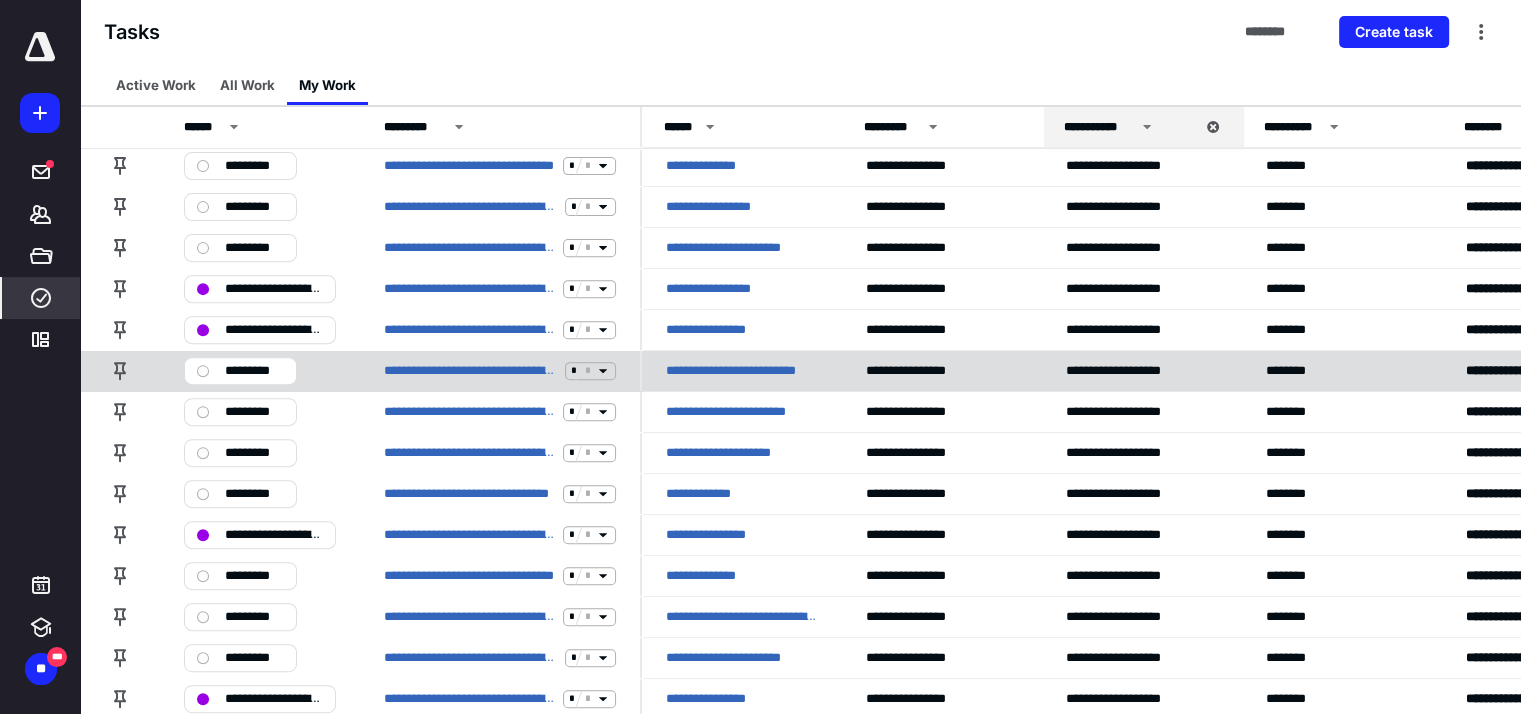 click on "**********" at bounding box center [742, 371] 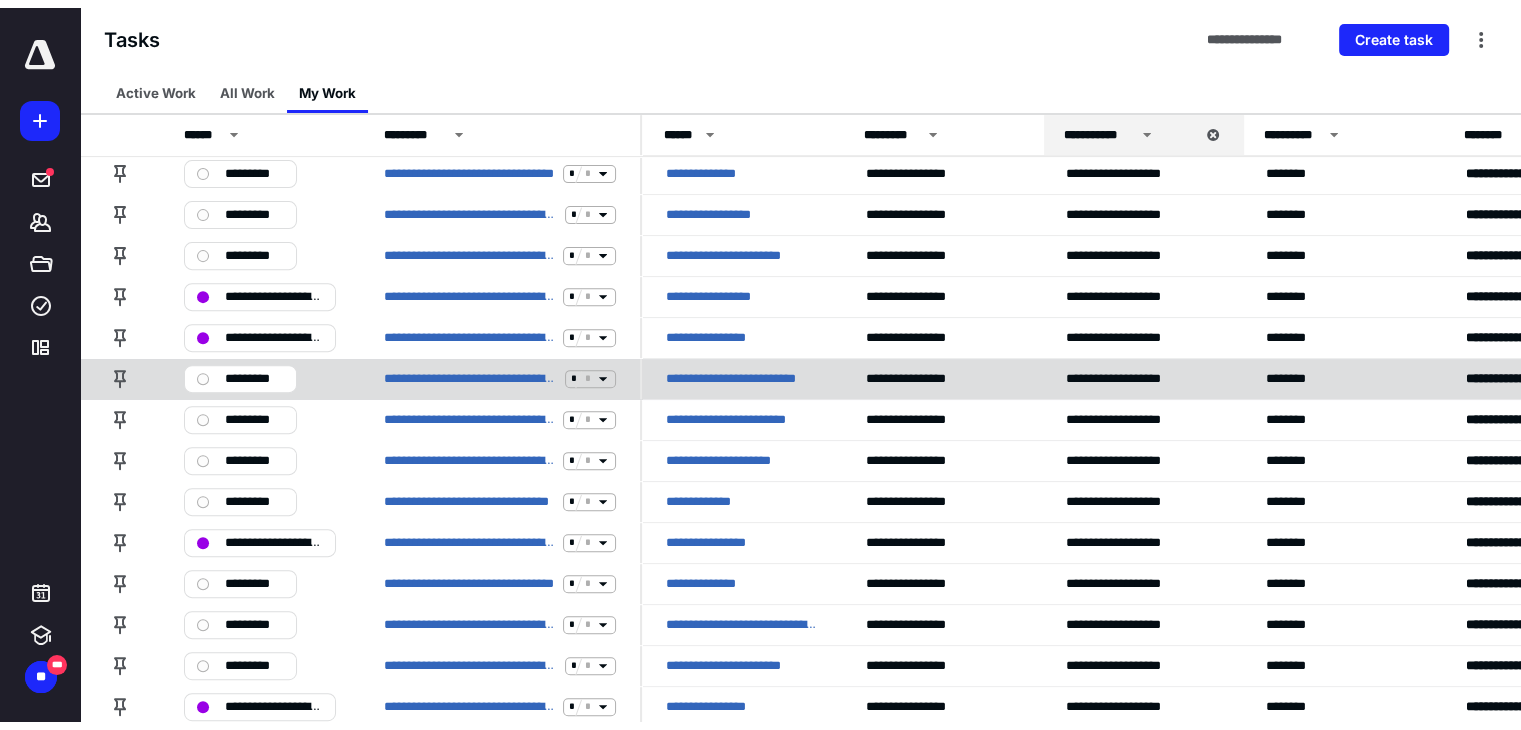 scroll, scrollTop: 0, scrollLeft: 0, axis: both 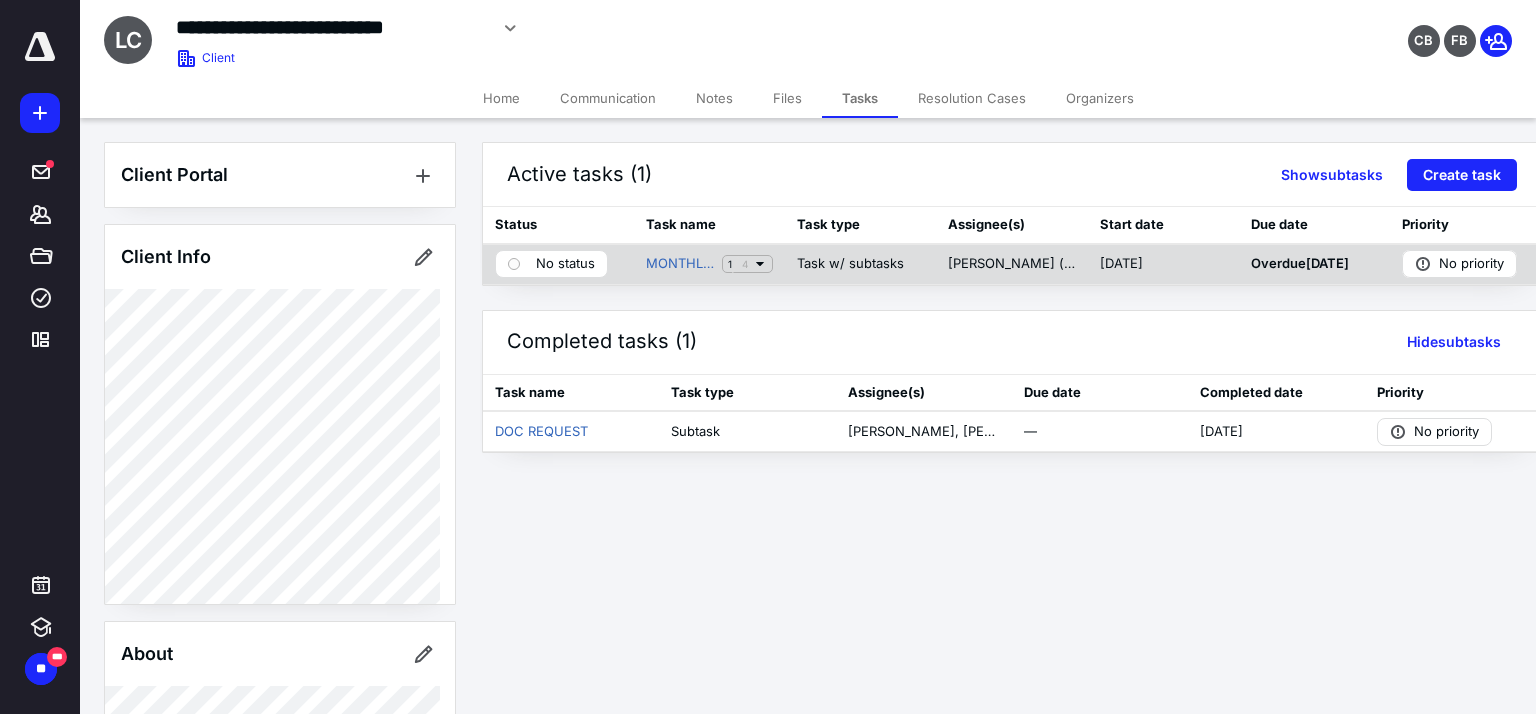click on "MONTHLY BK BATCH #1 L & M [US_STATE] CONSTRUCTION 1 4" at bounding box center [709, 264] 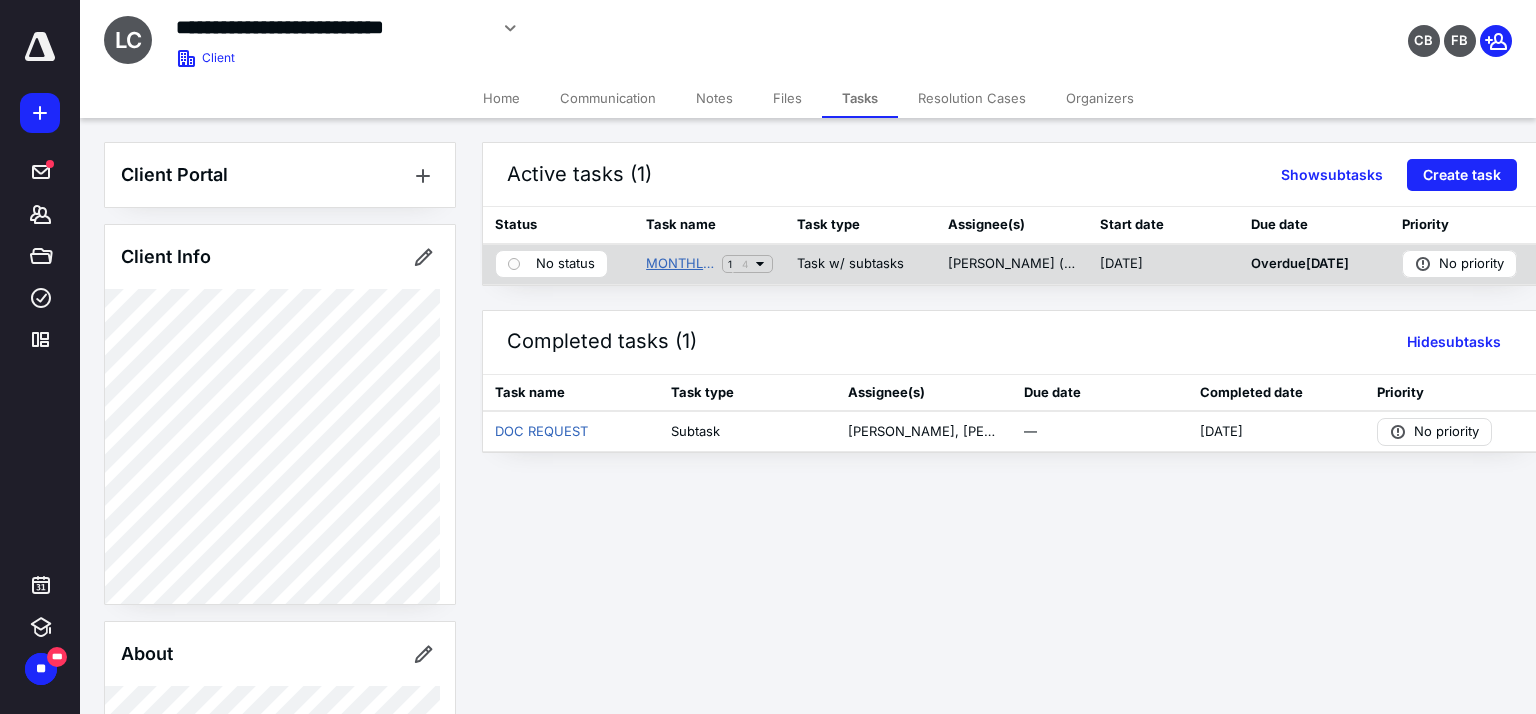 click on "MONTHLY BK BATCH #1 L & M [US_STATE] CONSTRUCTION" at bounding box center (680, 264) 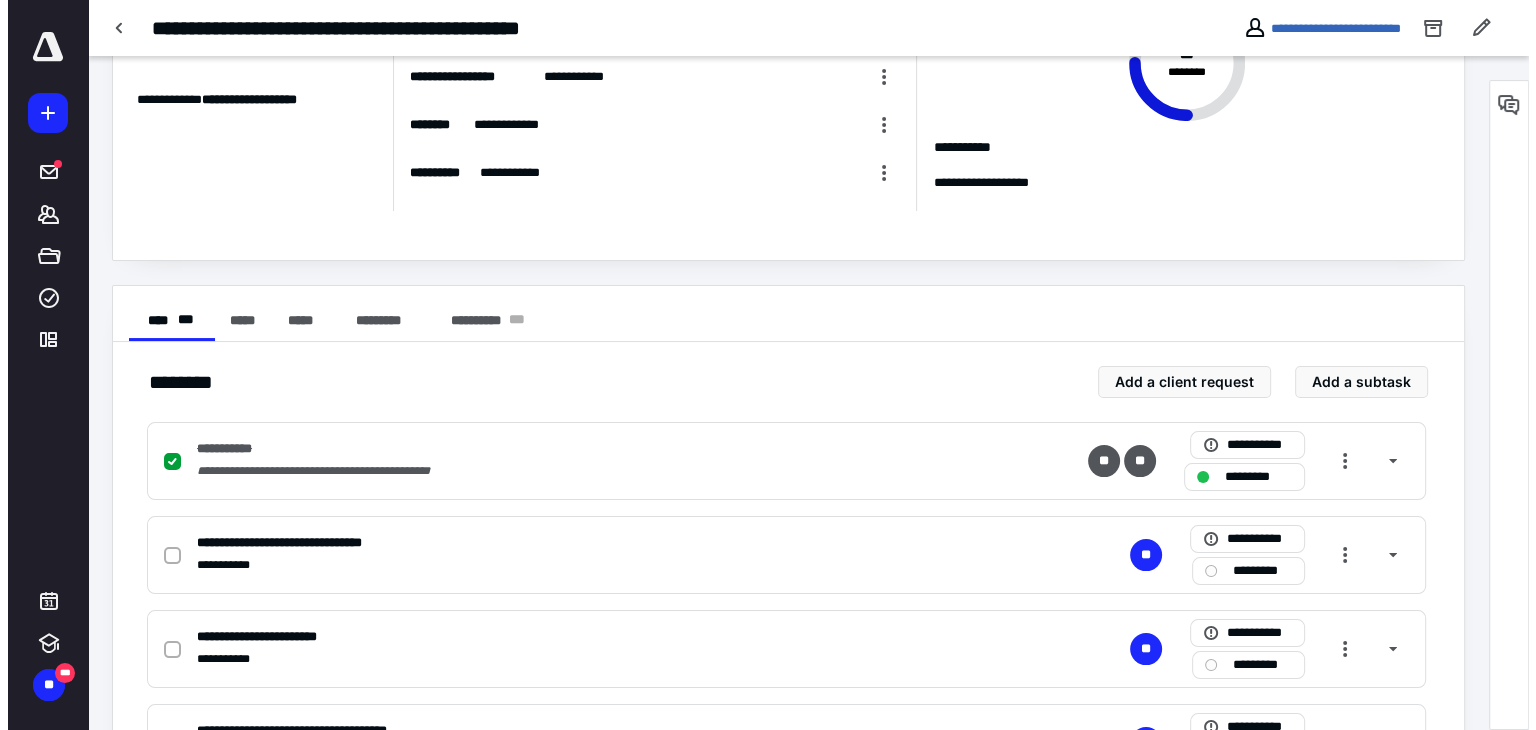 scroll, scrollTop: 0, scrollLeft: 0, axis: both 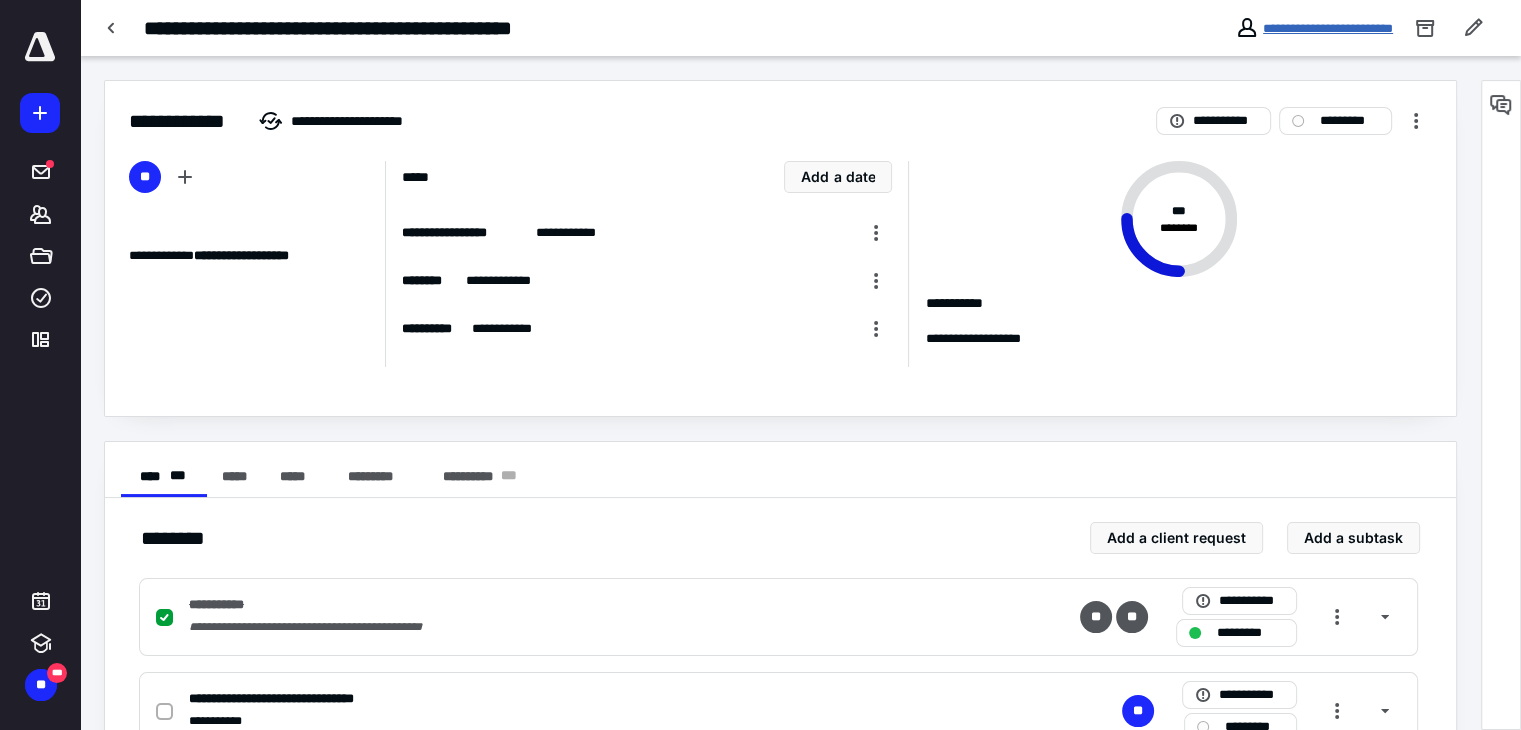 click on "**********" at bounding box center (1328, 28) 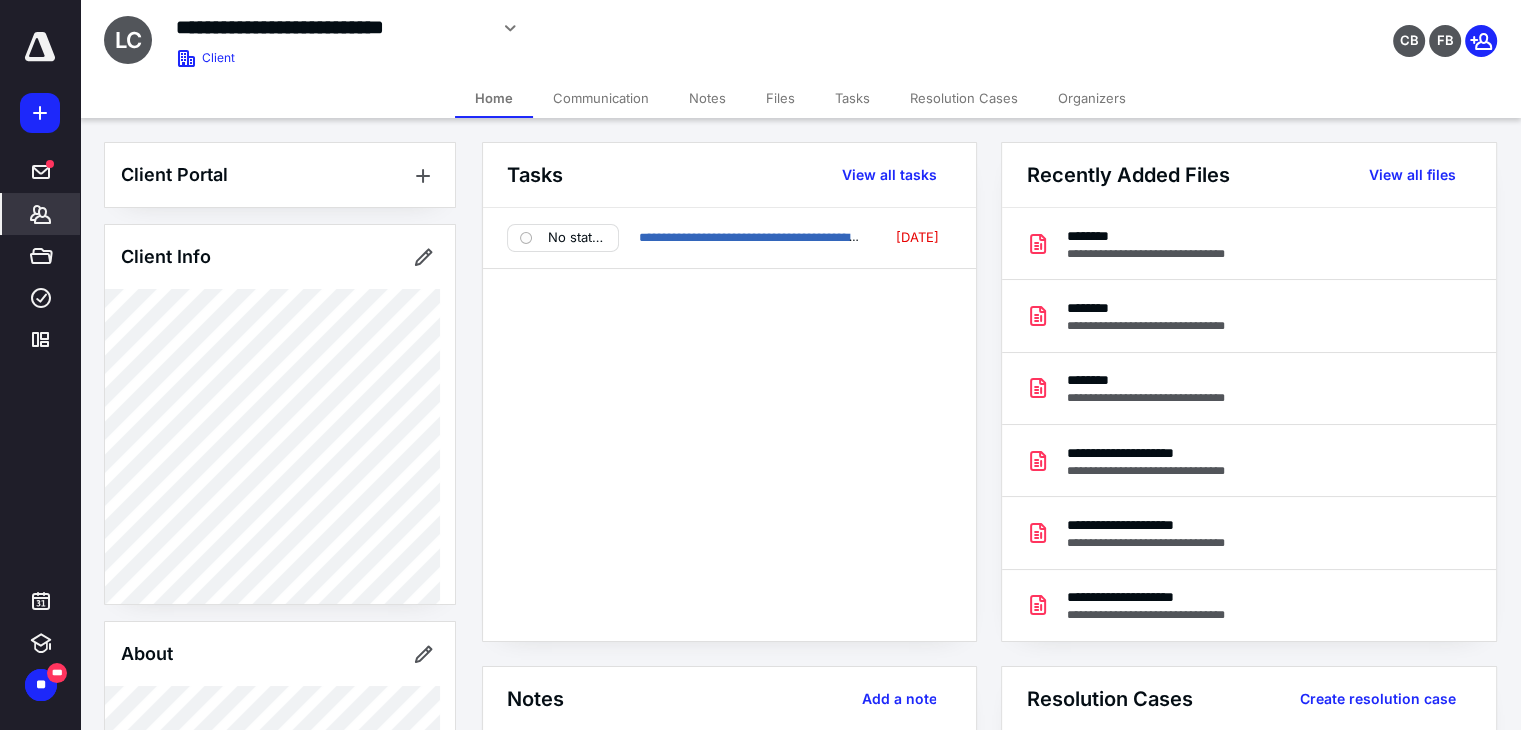 click on "Files" at bounding box center (780, 98) 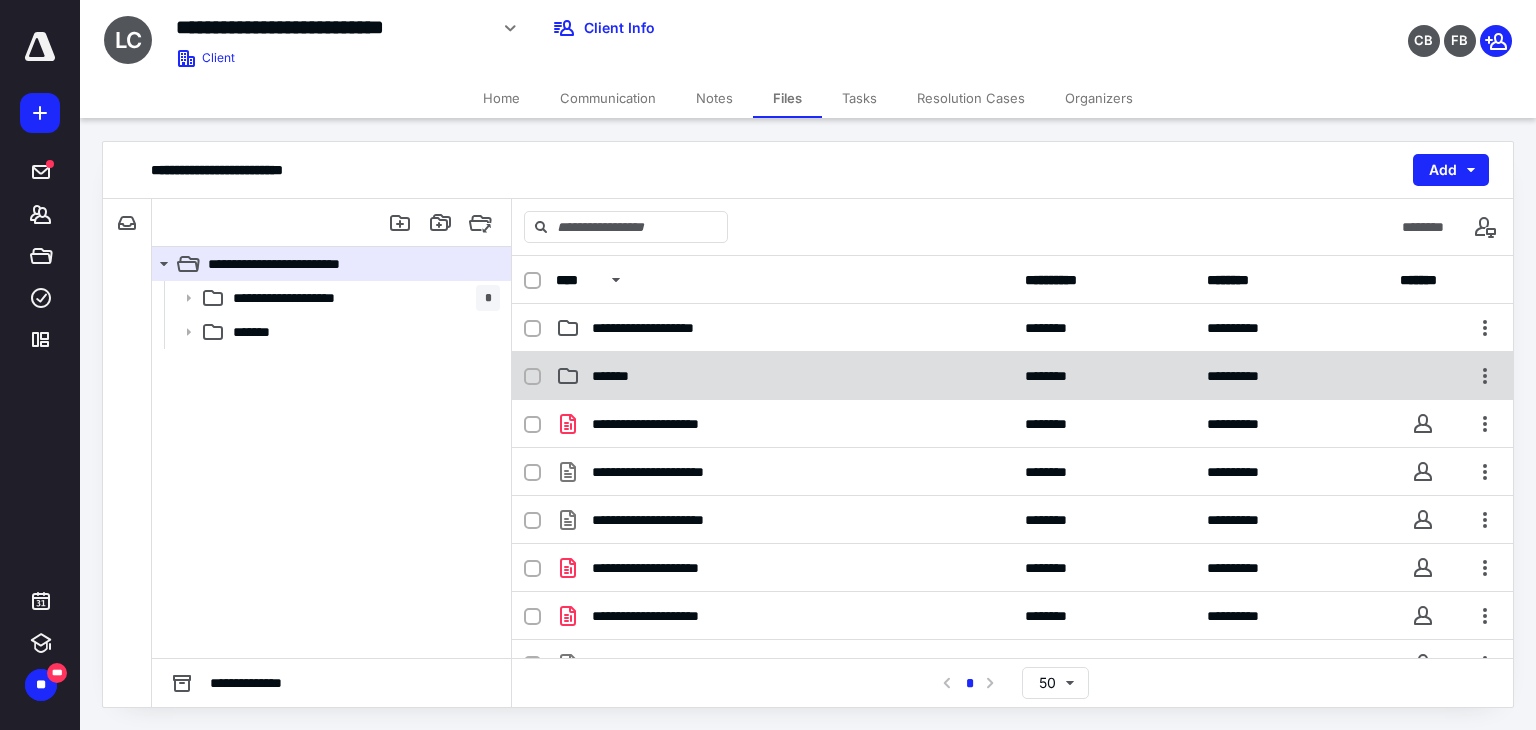 click on "*******" at bounding box center (784, 376) 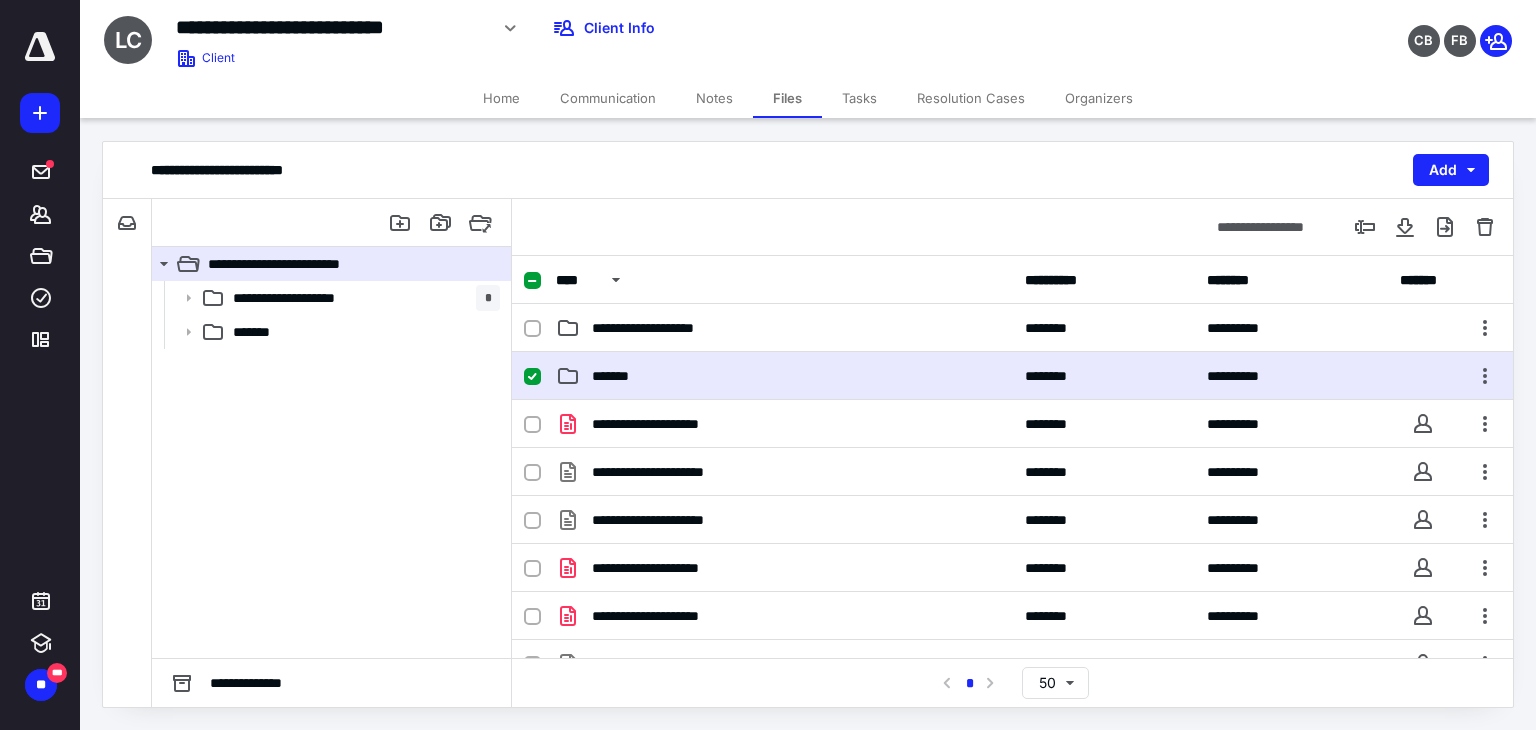 click on "*******" at bounding box center (784, 376) 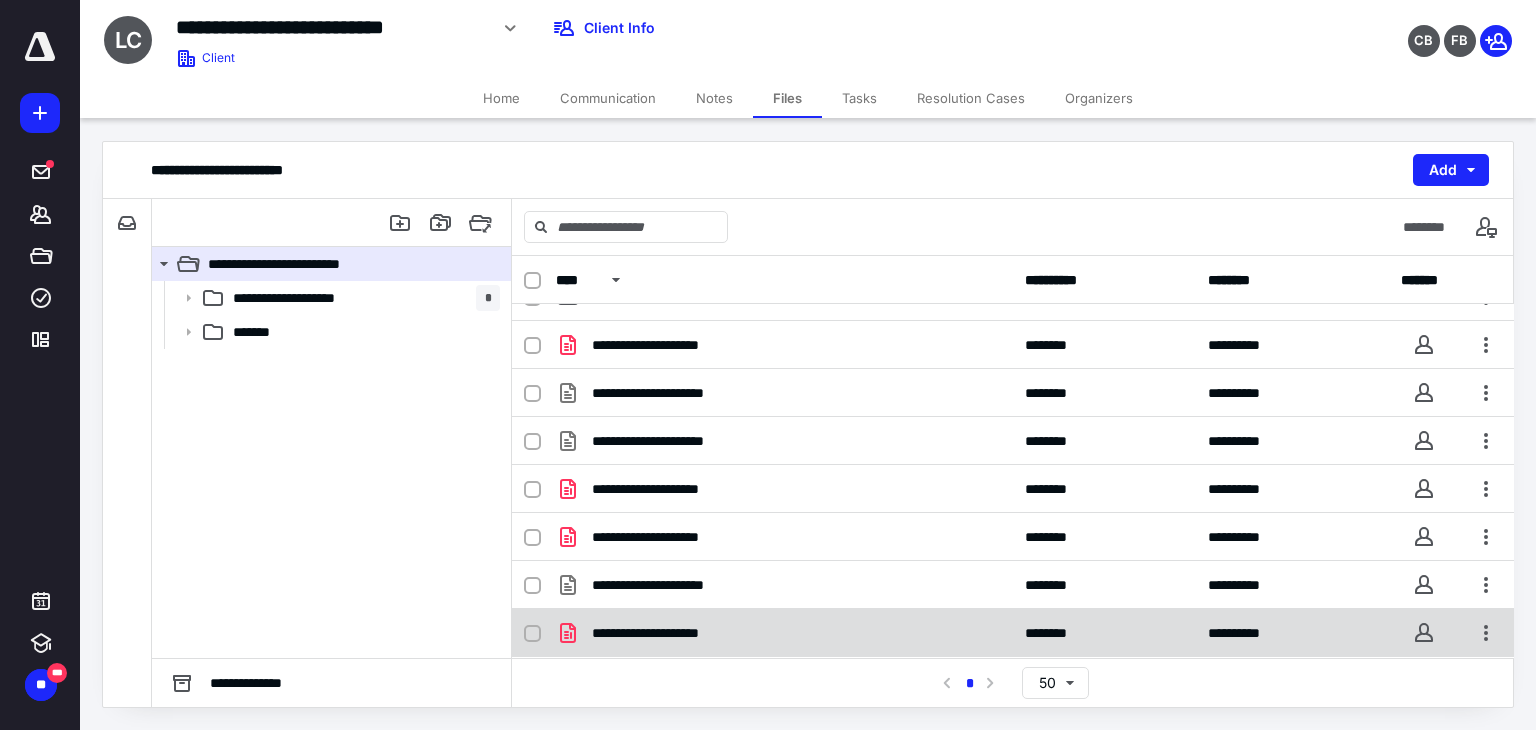 scroll, scrollTop: 0, scrollLeft: 0, axis: both 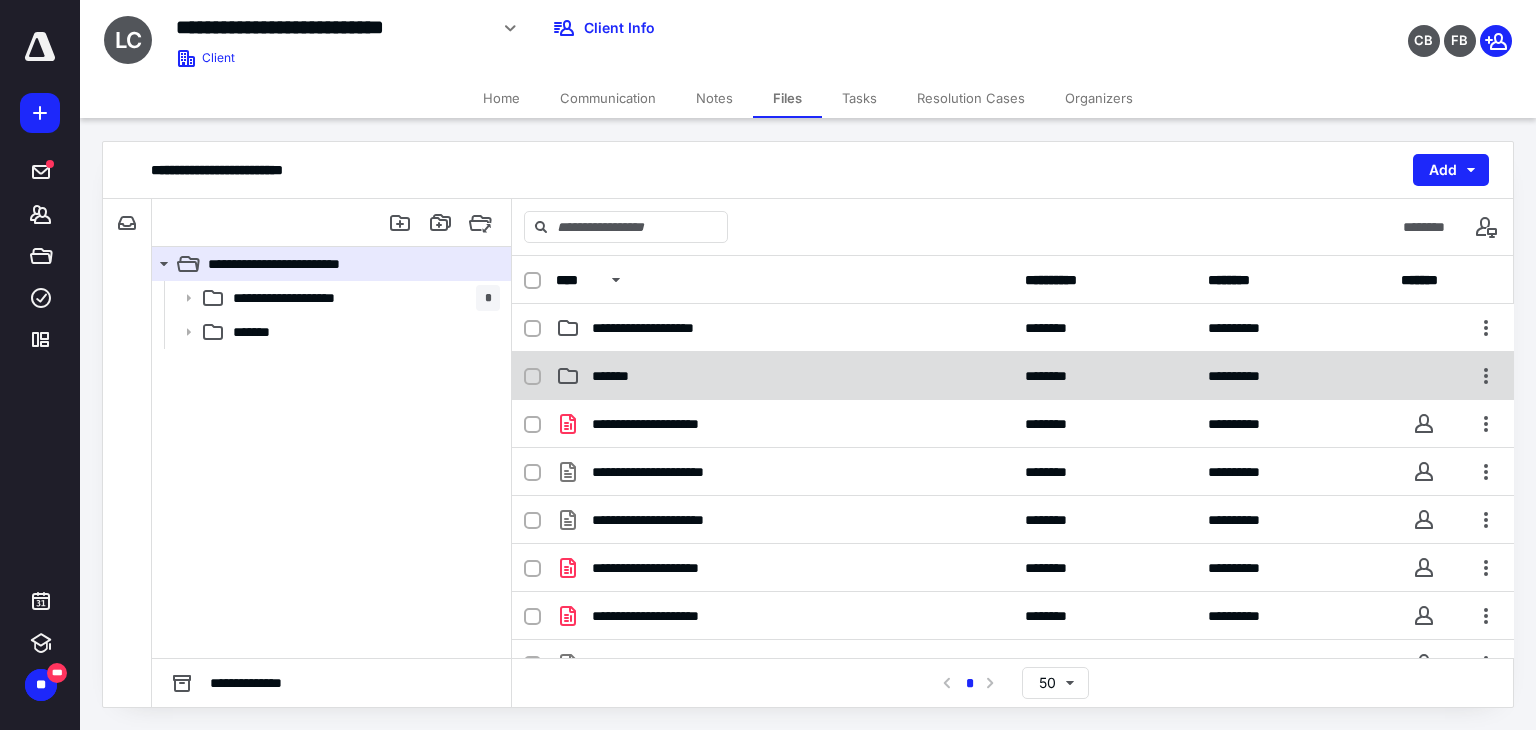 click on "*******" at bounding box center [784, 376] 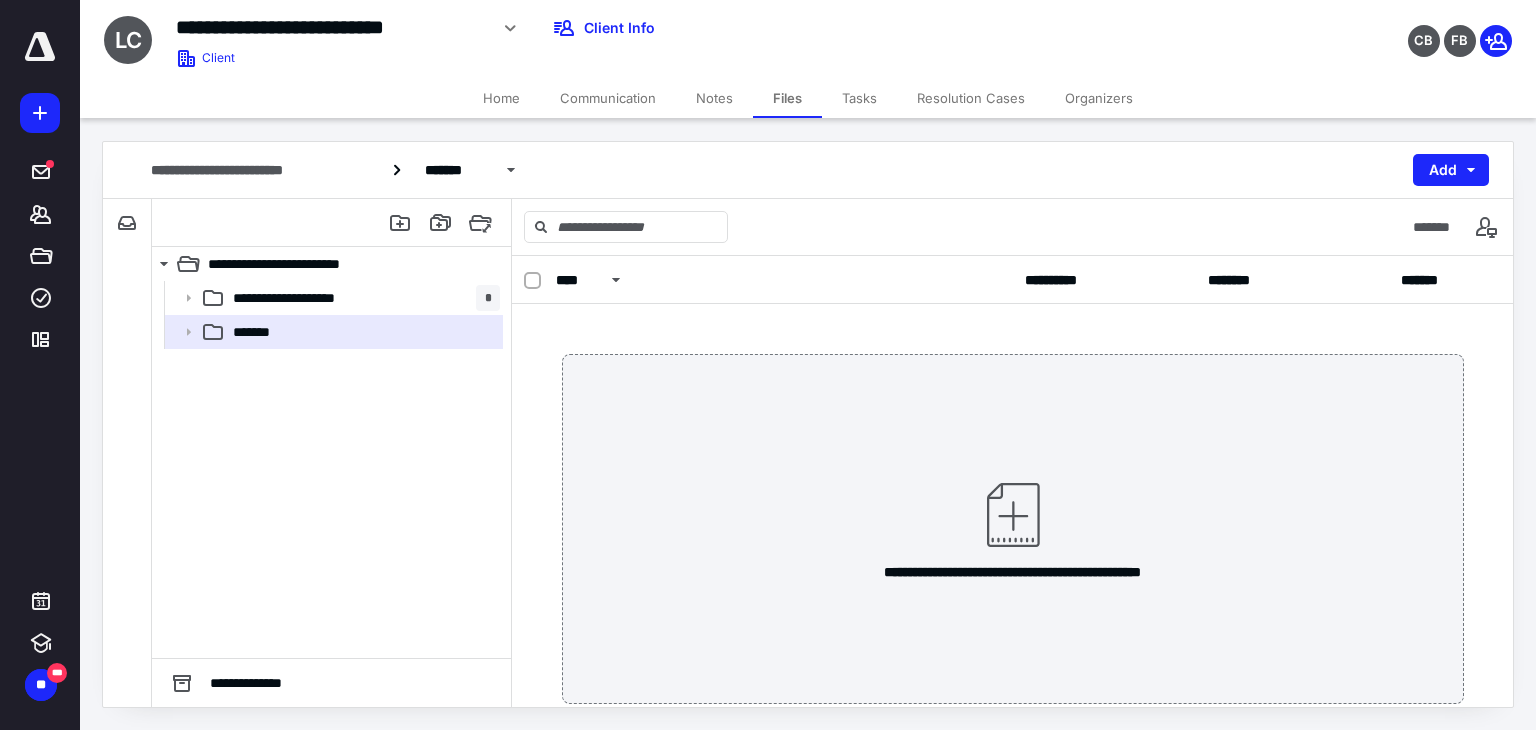 click on "Files" at bounding box center [787, 98] 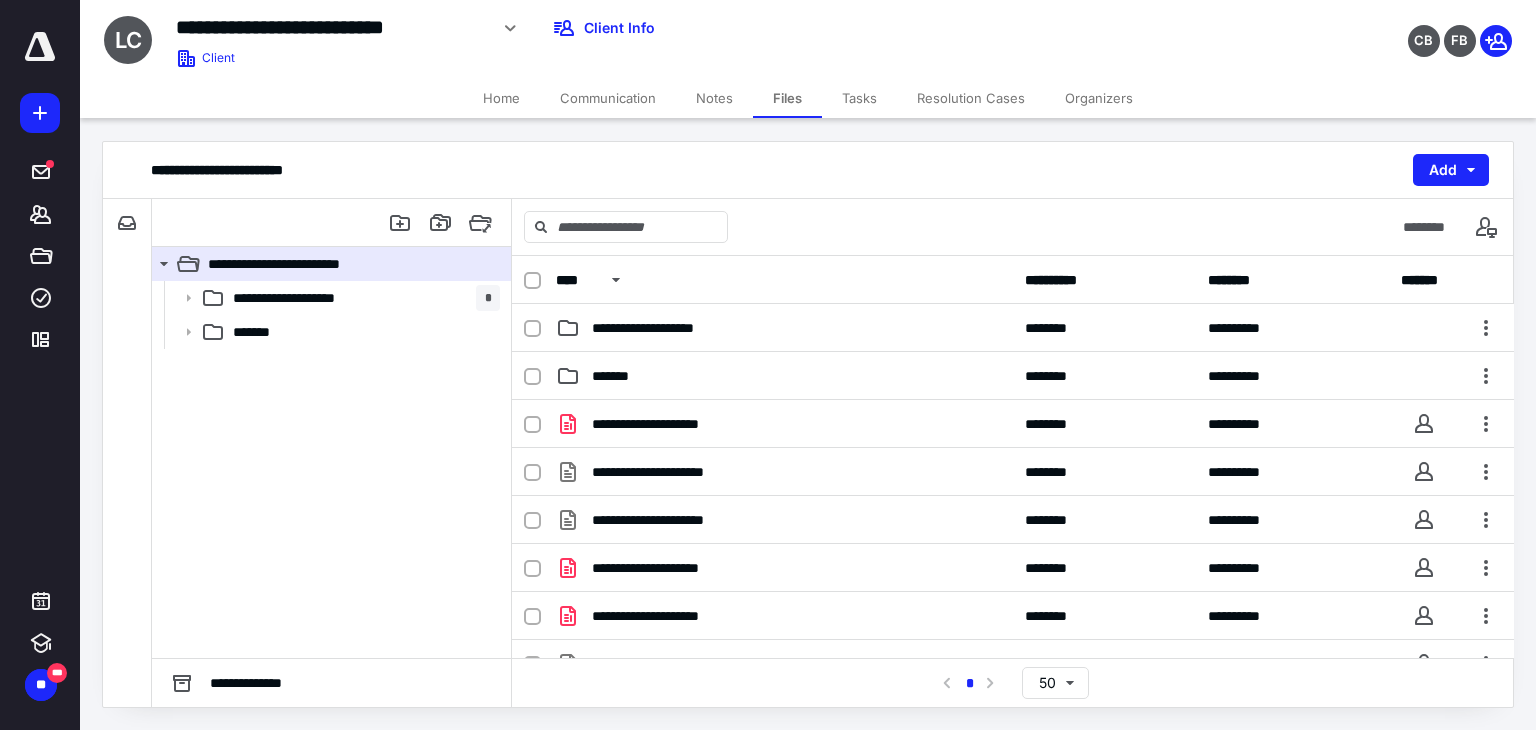 scroll, scrollTop: 0, scrollLeft: 0, axis: both 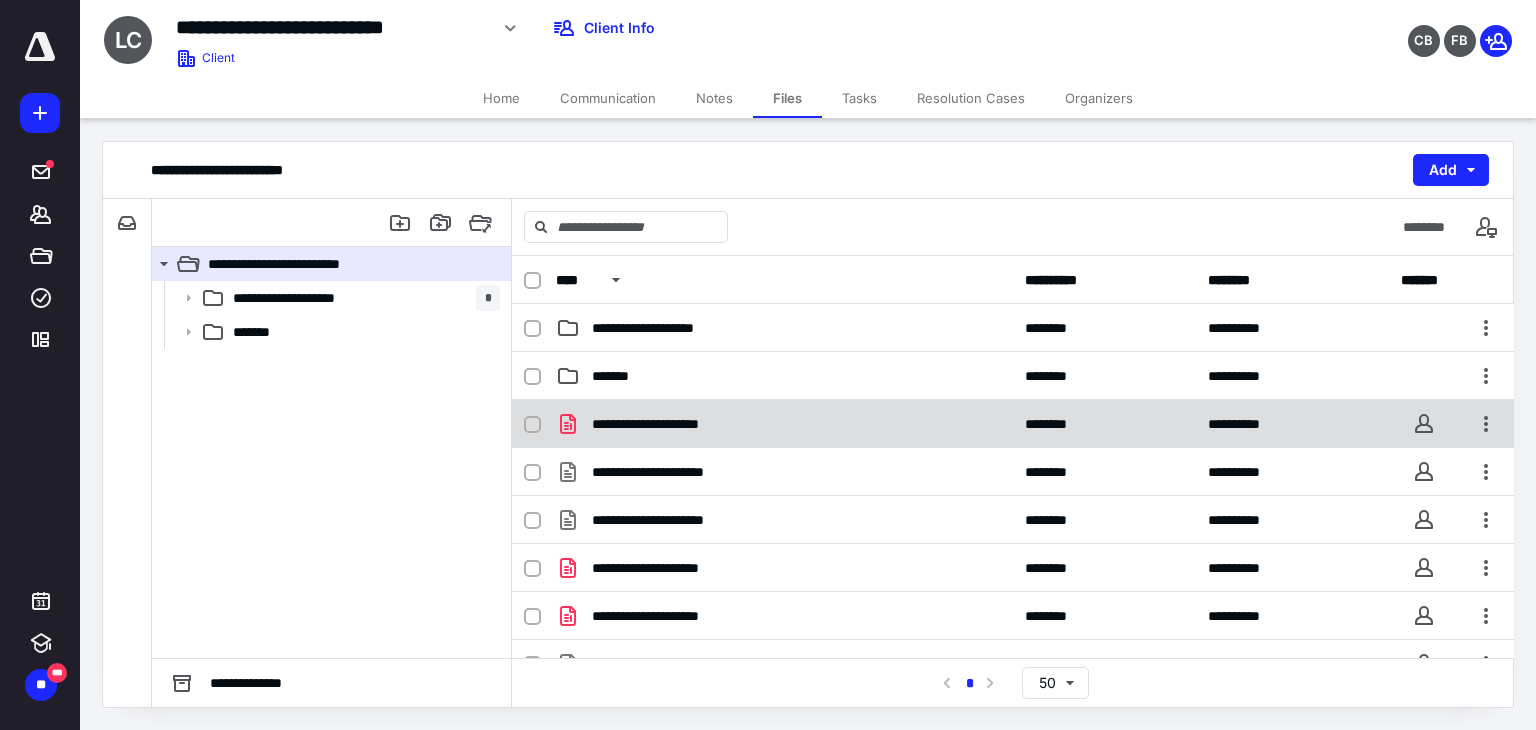 click on "**********" at bounding box center (1013, 424) 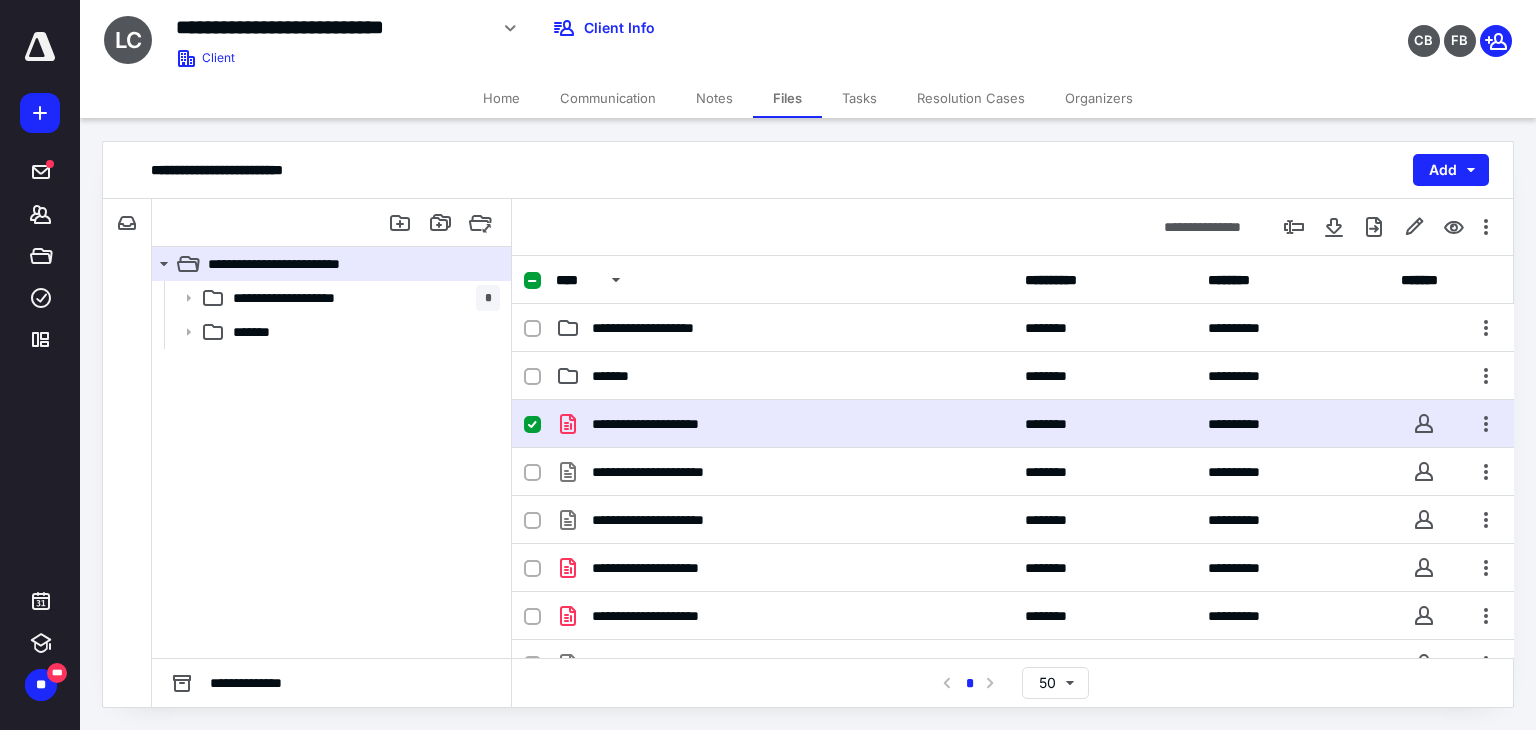 click on "**********" at bounding box center (1013, 424) 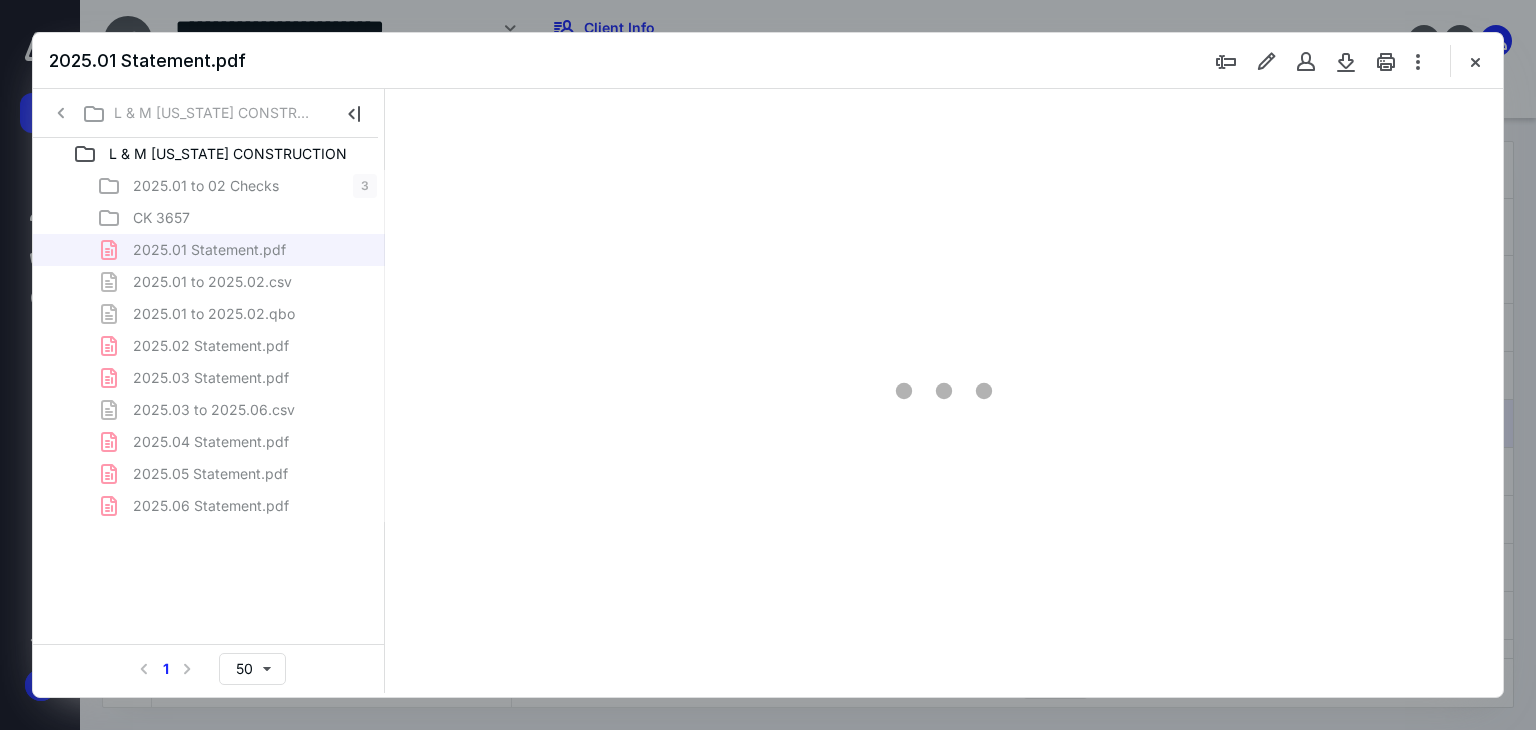 scroll, scrollTop: 0, scrollLeft: 0, axis: both 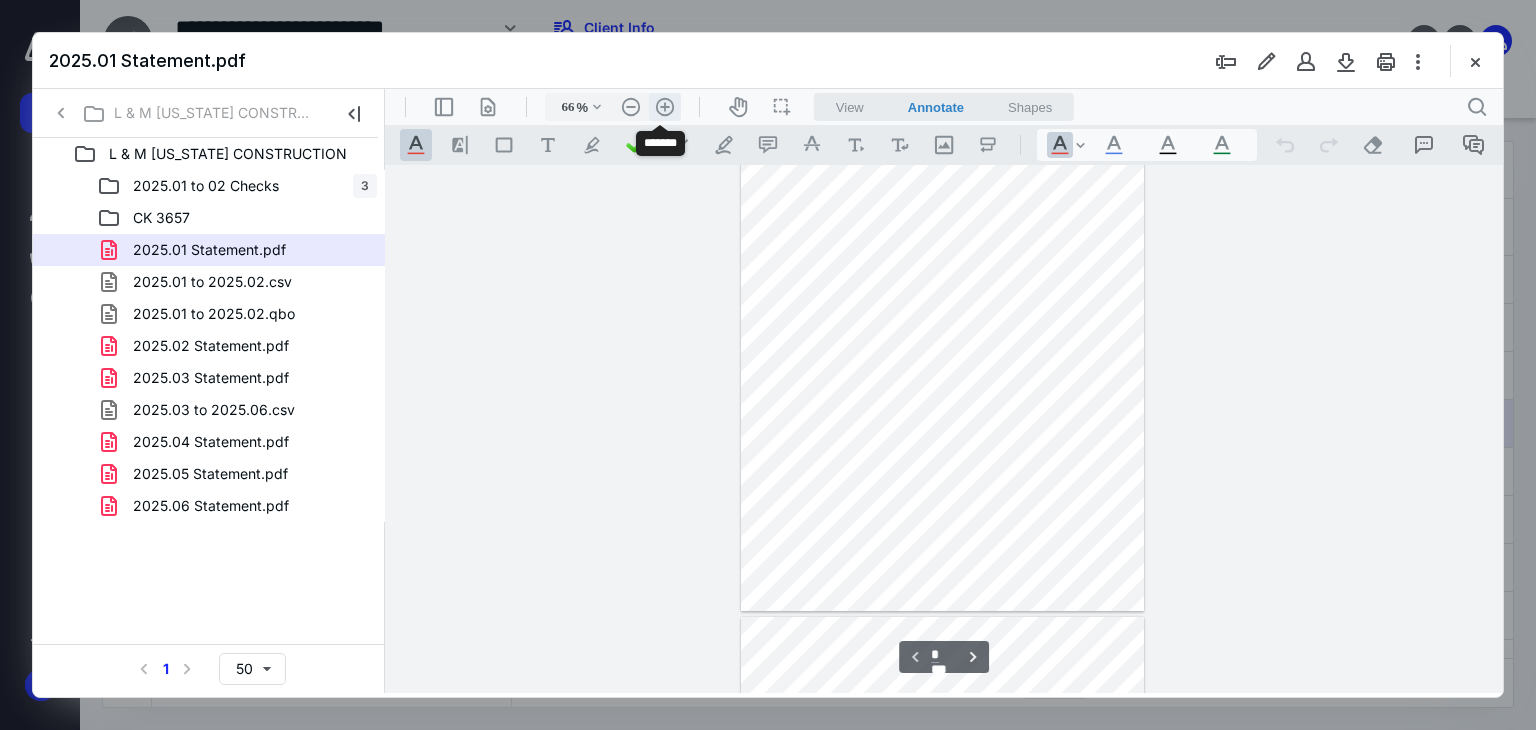click on ".cls-1{fill:#abb0c4;} icon - header - zoom - in - line" at bounding box center [665, 107] 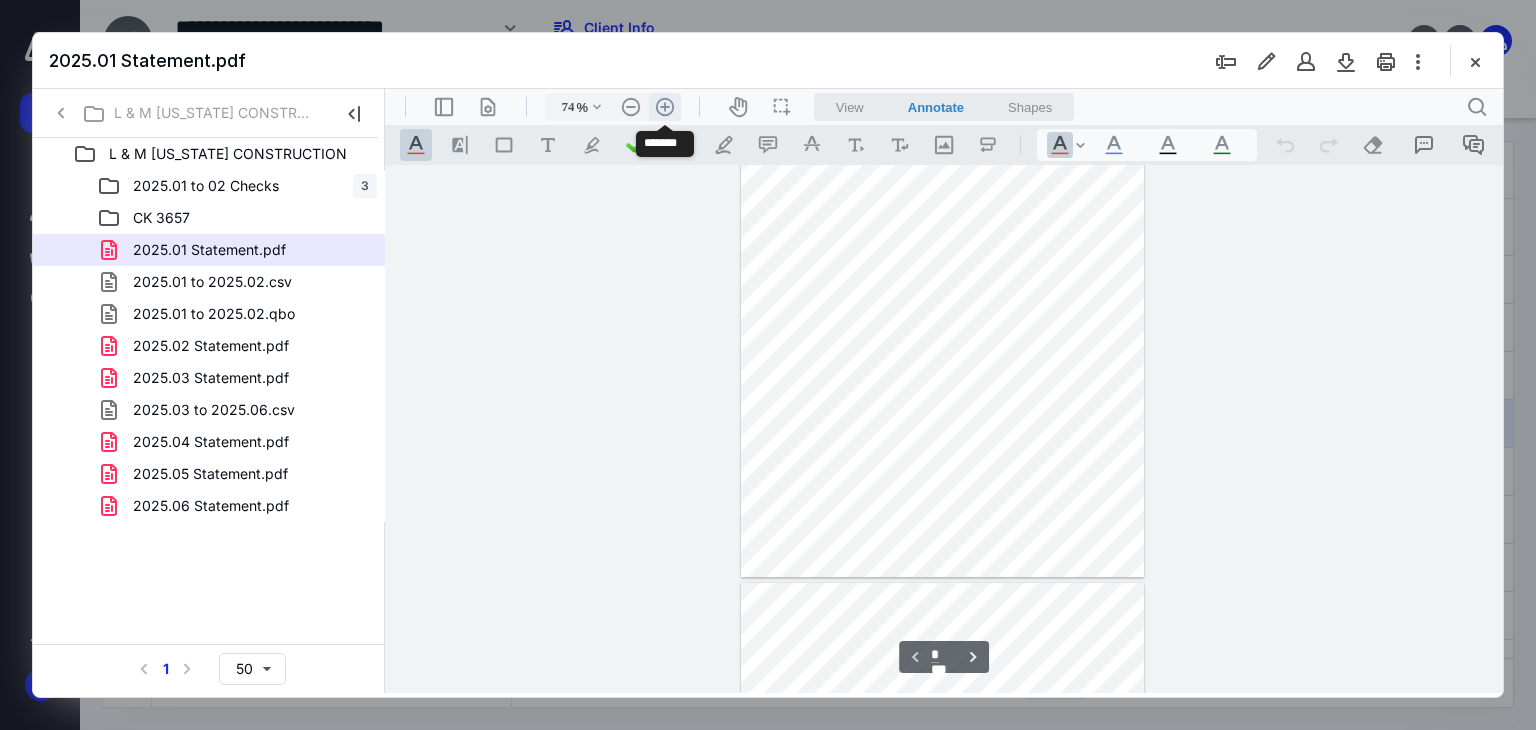 click on ".cls-1{fill:#abb0c4;} icon - header - zoom - in - line" at bounding box center [665, 107] 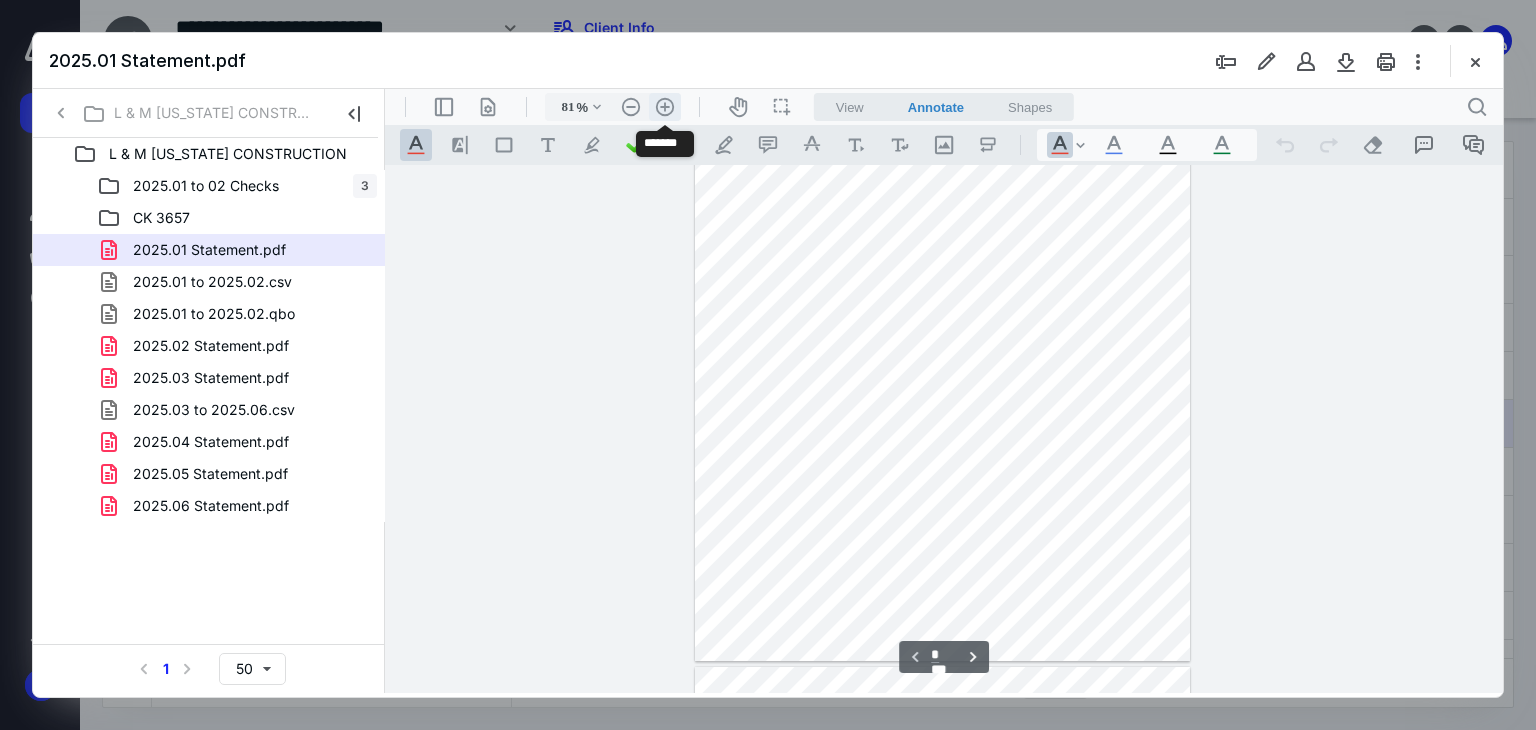 click on ".cls-1{fill:#abb0c4;} icon - header - zoom - in - line" at bounding box center (665, 107) 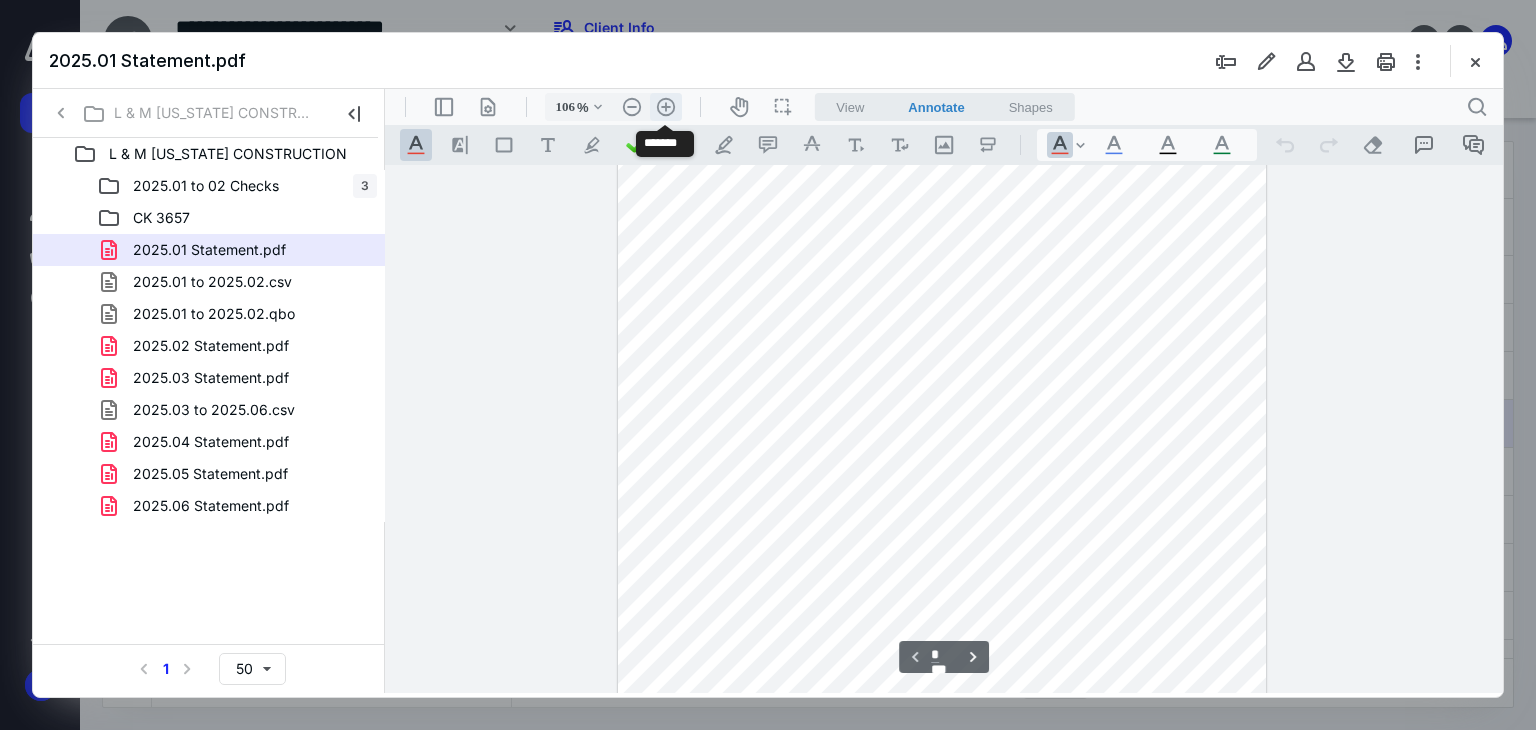 click on ".cls-1{fill:#abb0c4;} icon - header - zoom - in - line" at bounding box center [666, 107] 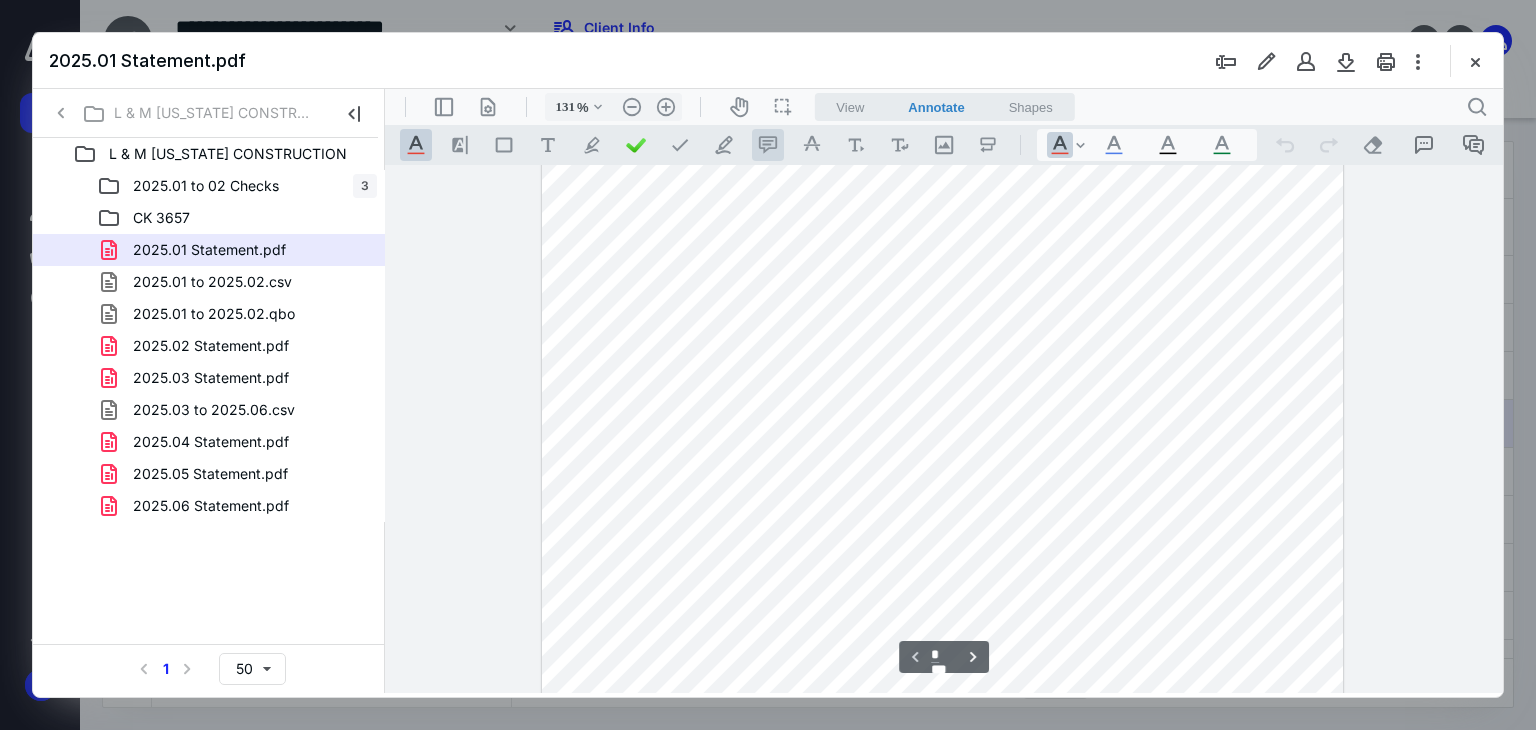 scroll, scrollTop: 300, scrollLeft: 0, axis: vertical 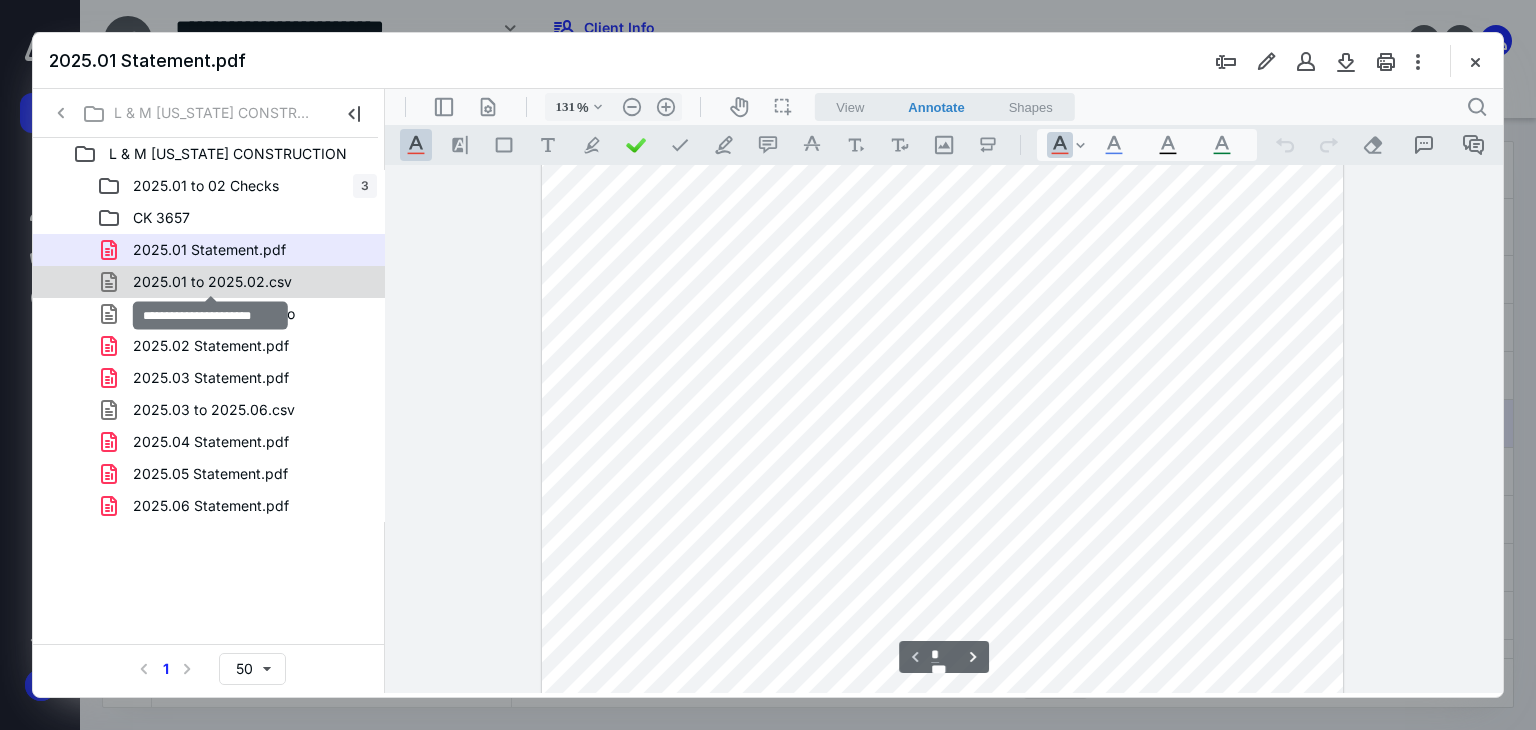 click on "2025.01 to 2025.02.csv" at bounding box center (212, 282) 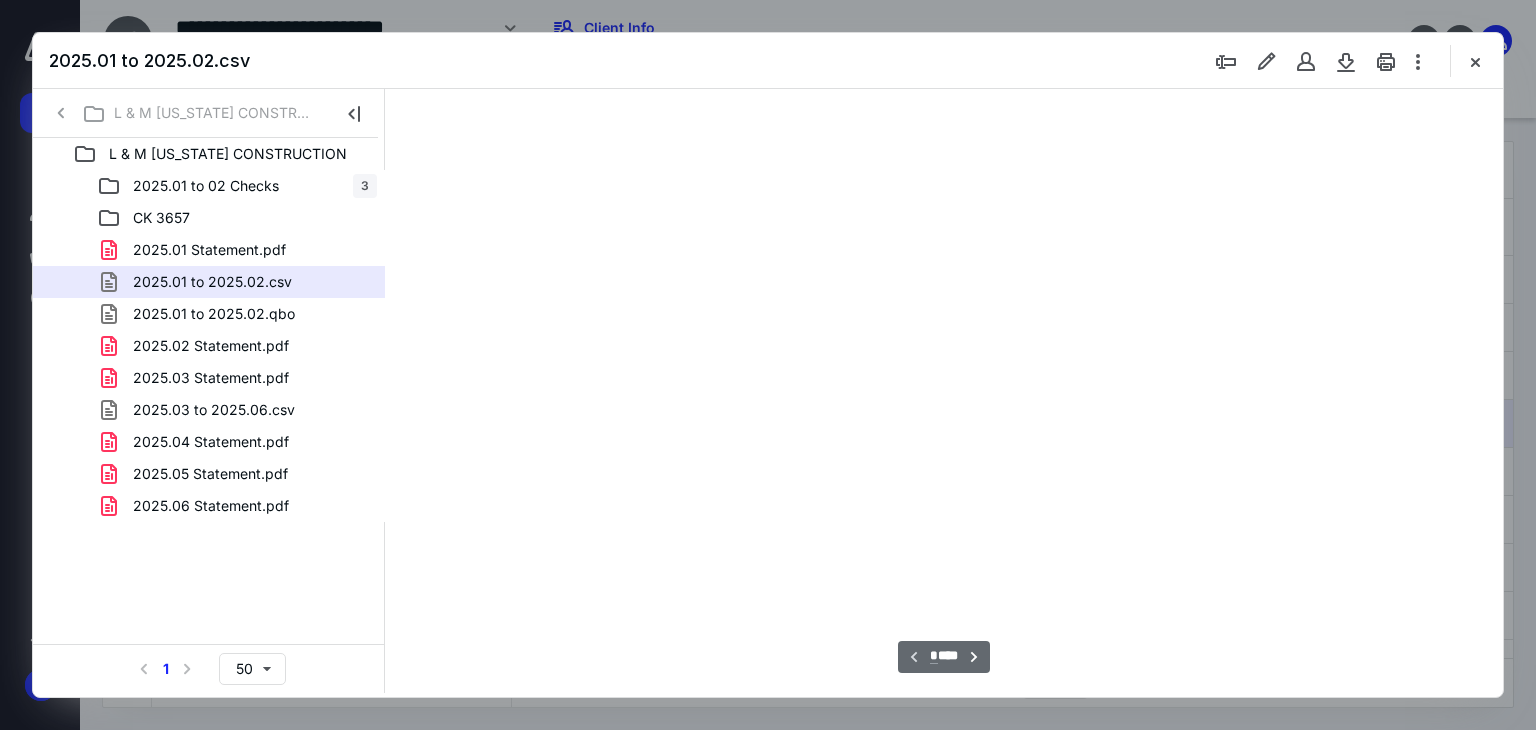 type on "66" 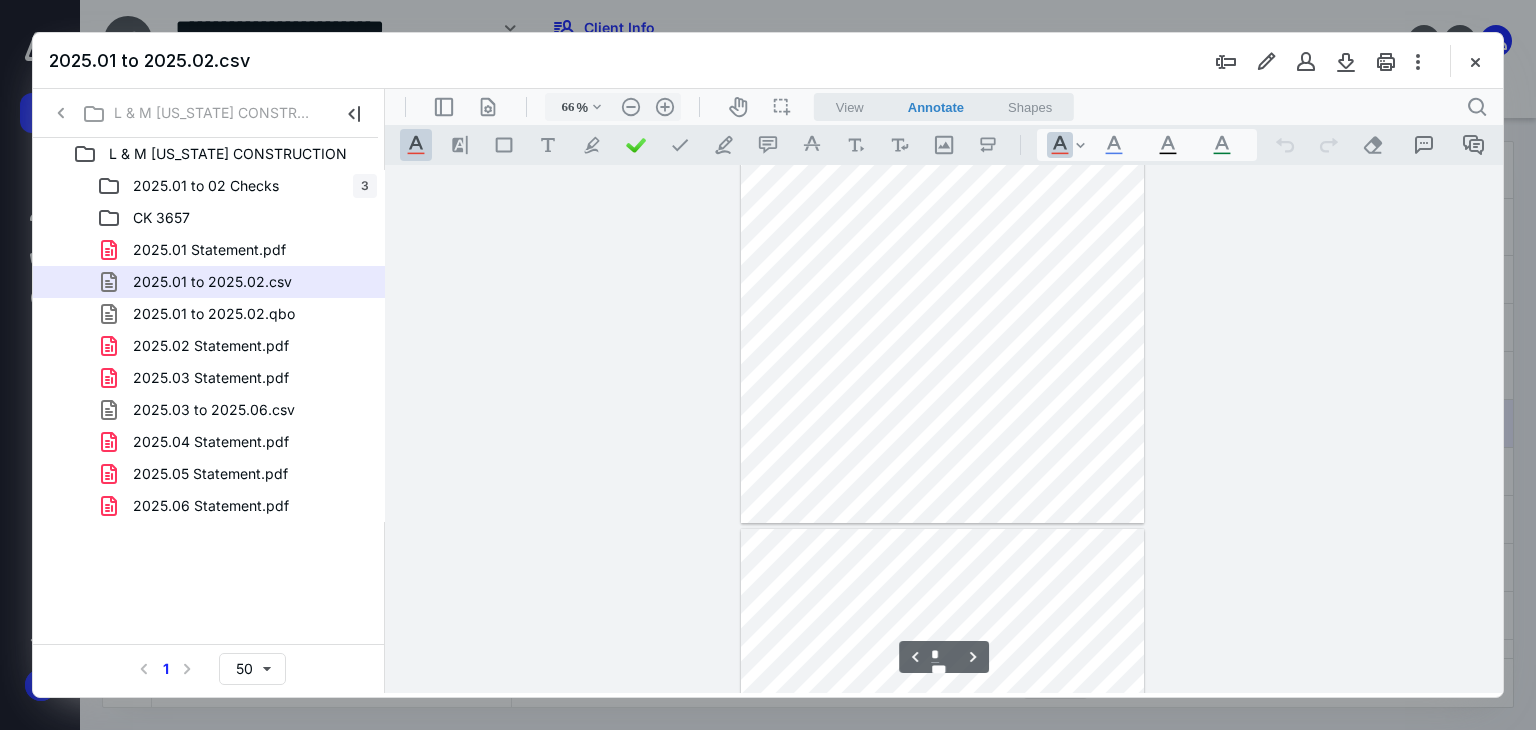 scroll, scrollTop: 2640, scrollLeft: 0, axis: vertical 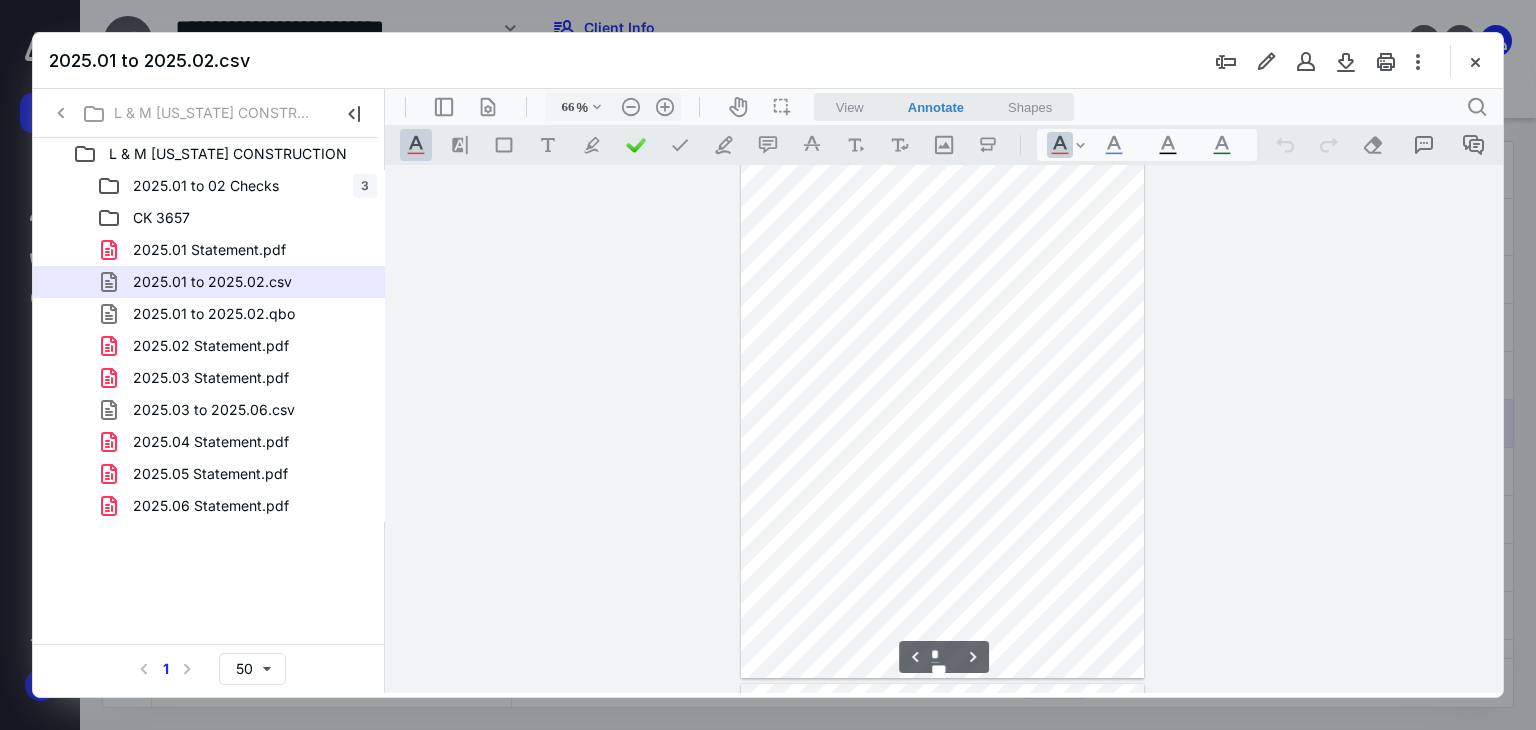type on "*" 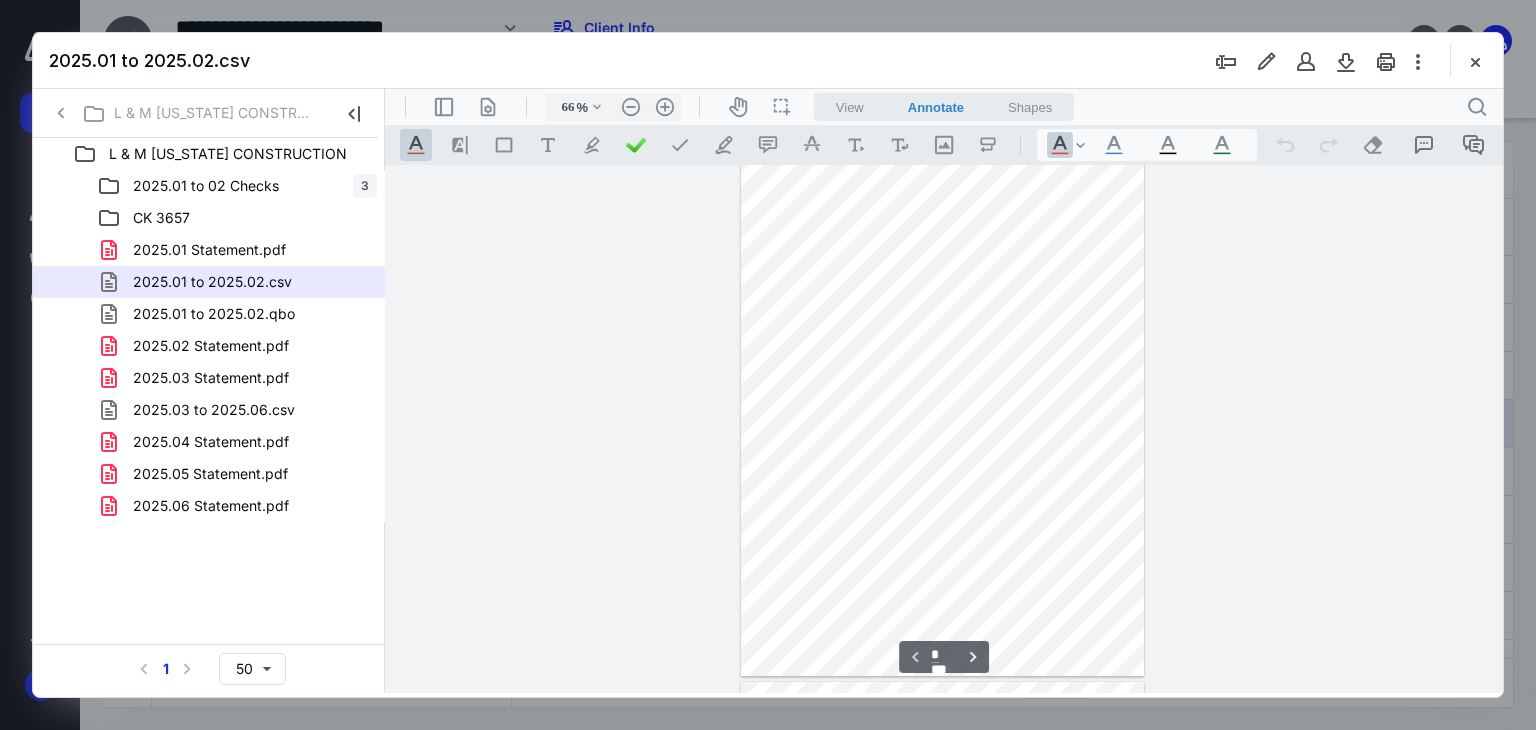 scroll, scrollTop: 0, scrollLeft: 0, axis: both 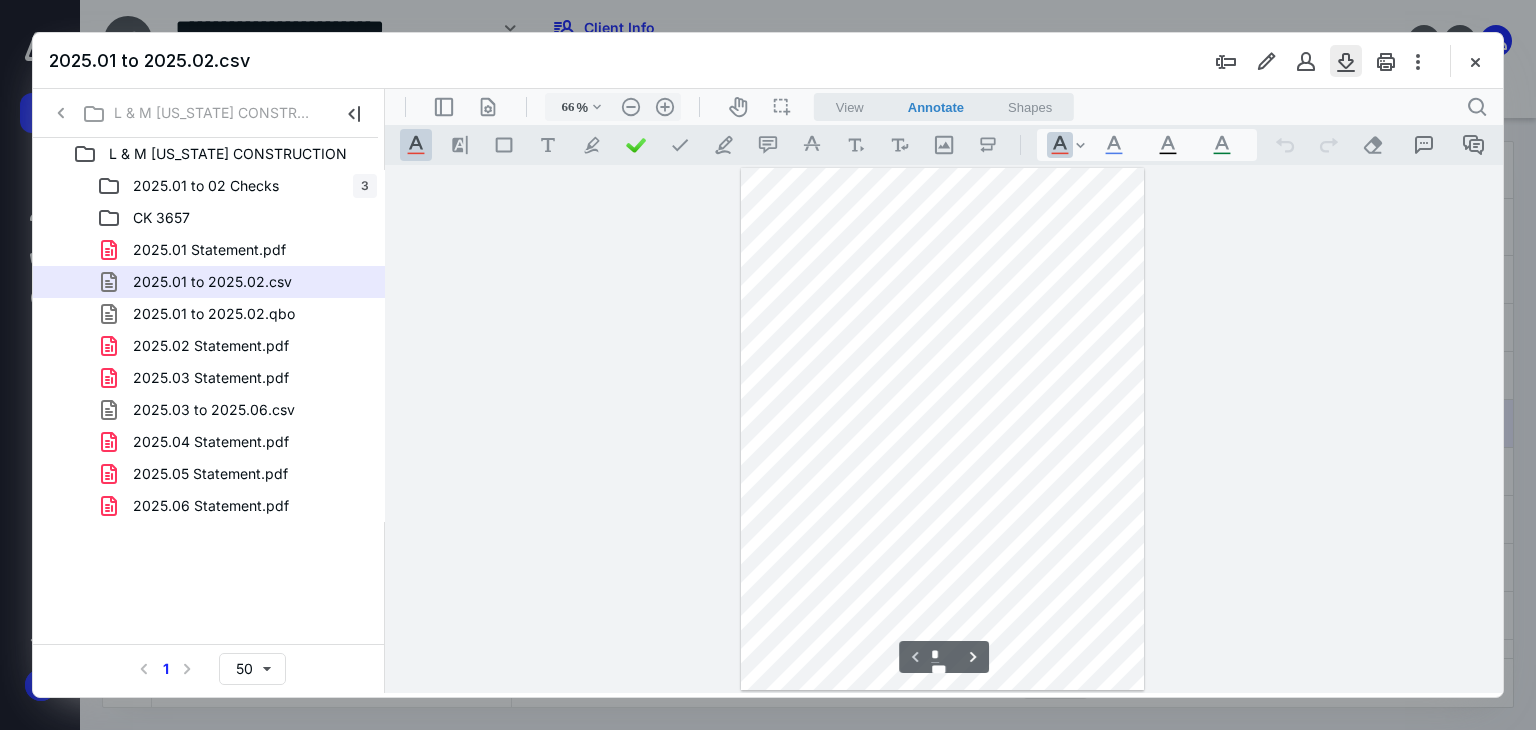 click at bounding box center [1346, 61] 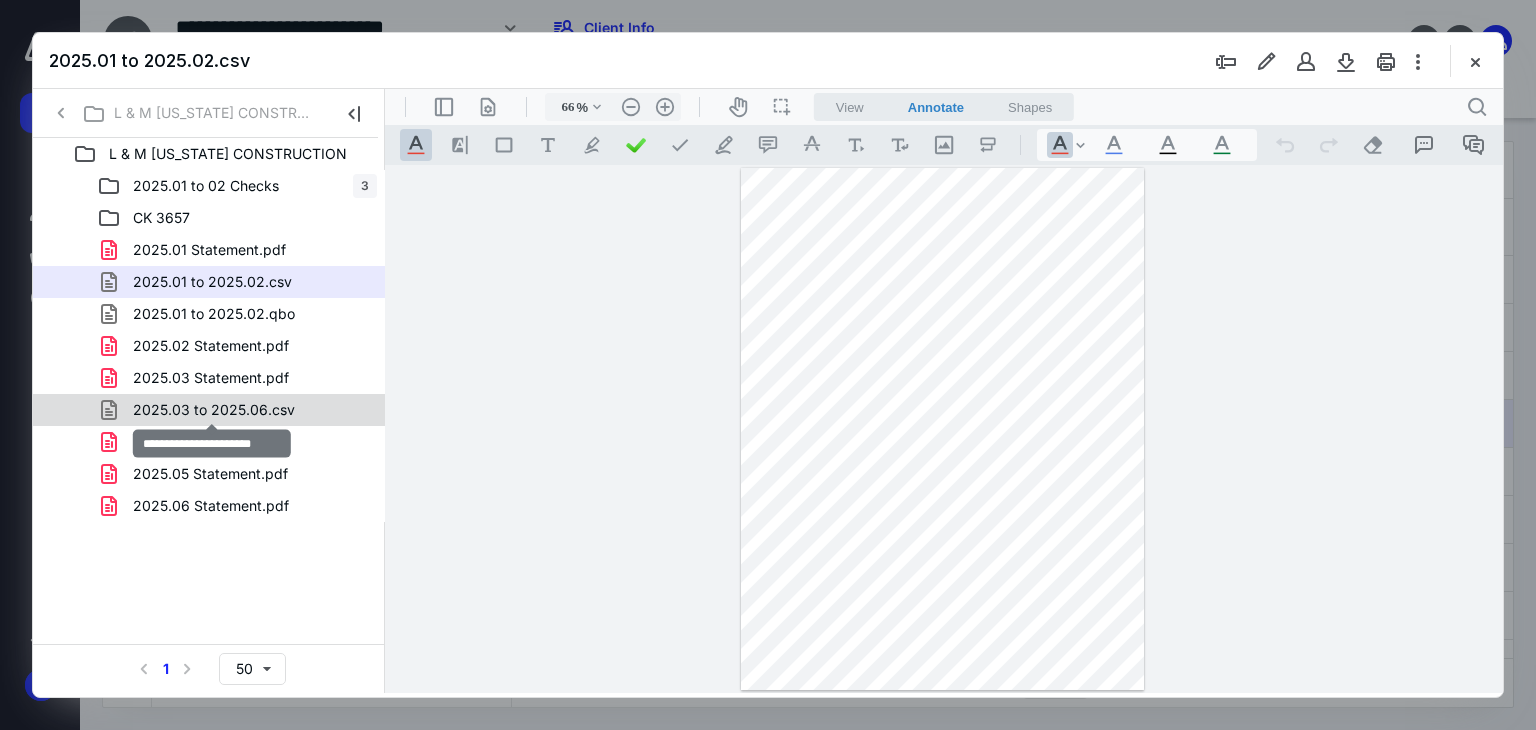click on "2025.03 to 2025.06.csv" at bounding box center (214, 410) 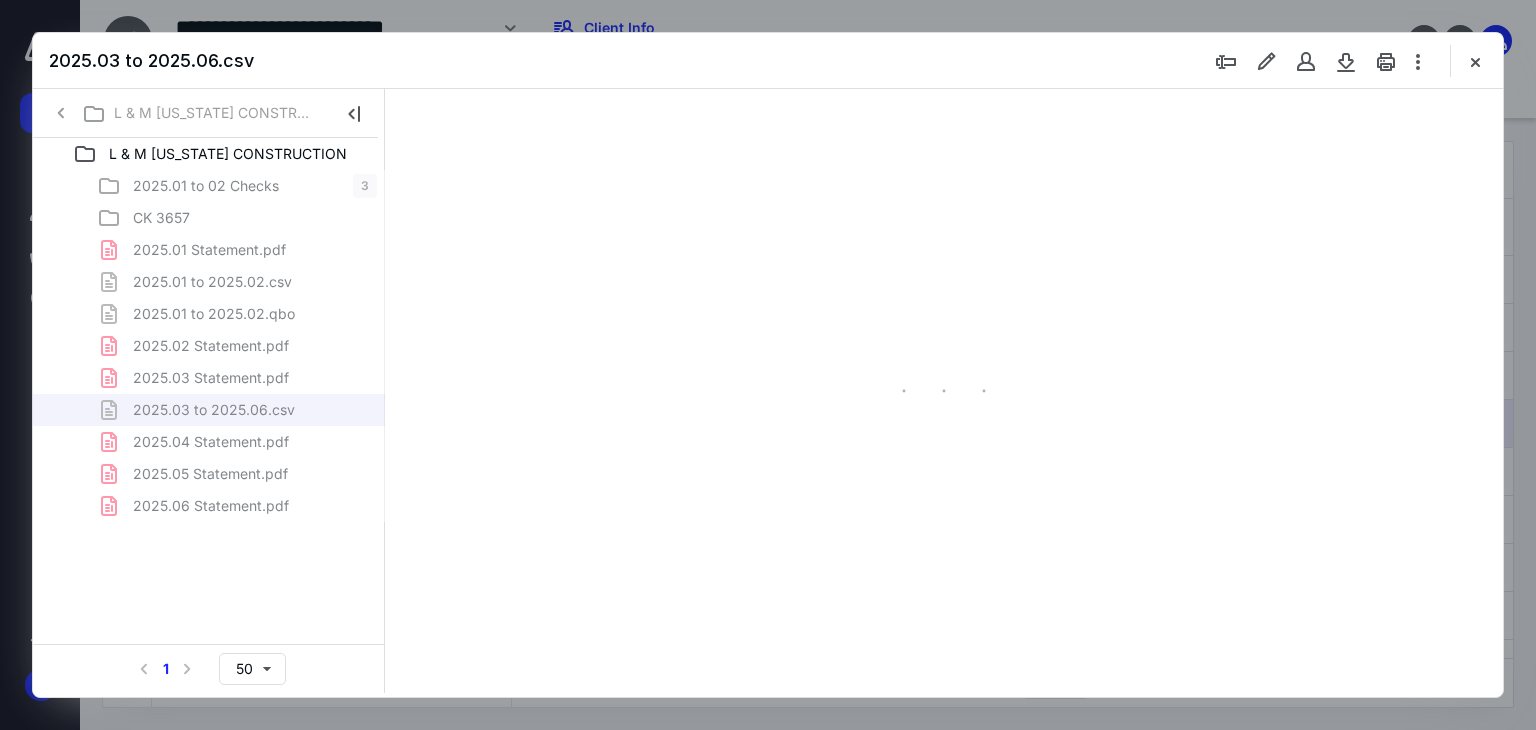 type on "66" 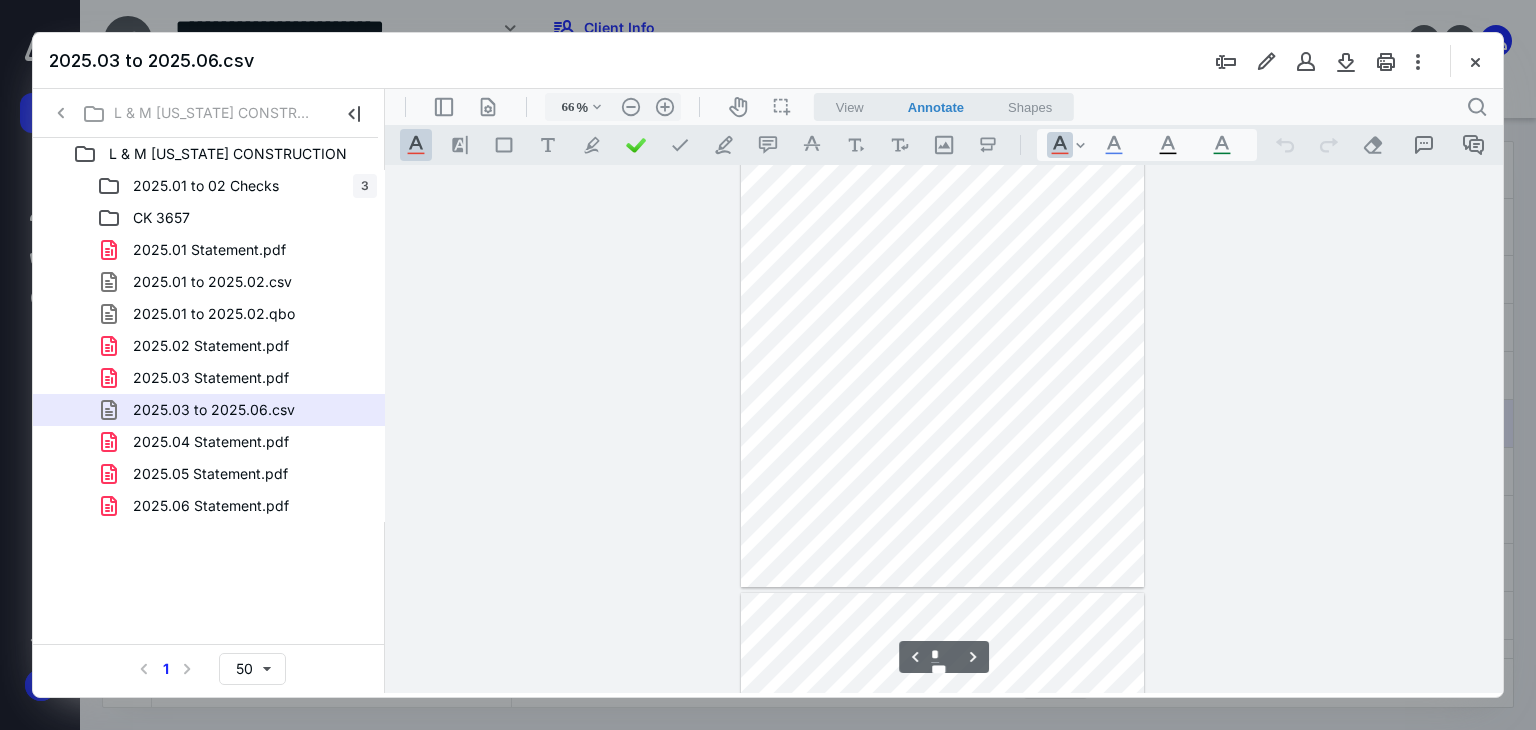 scroll, scrollTop: 1940, scrollLeft: 0, axis: vertical 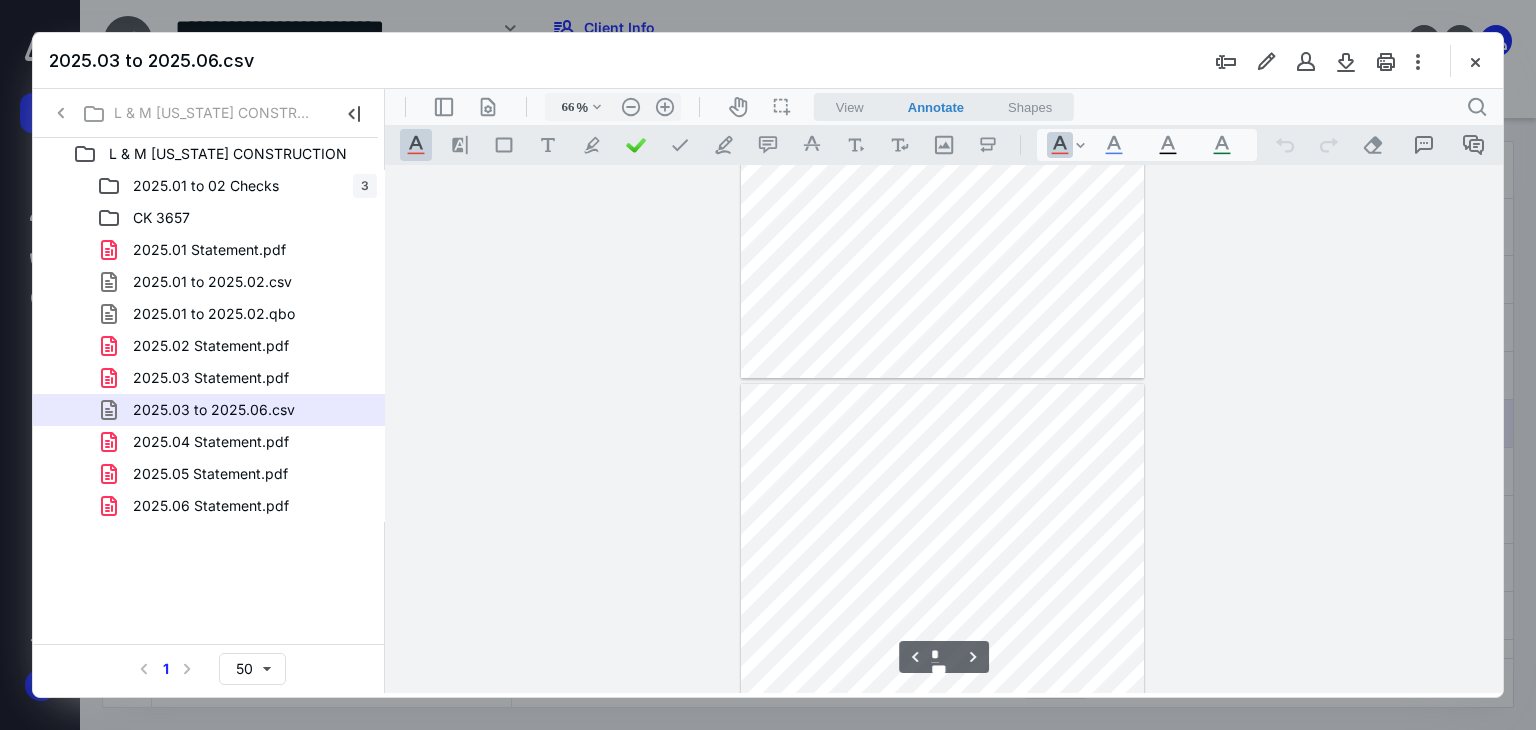 type on "*" 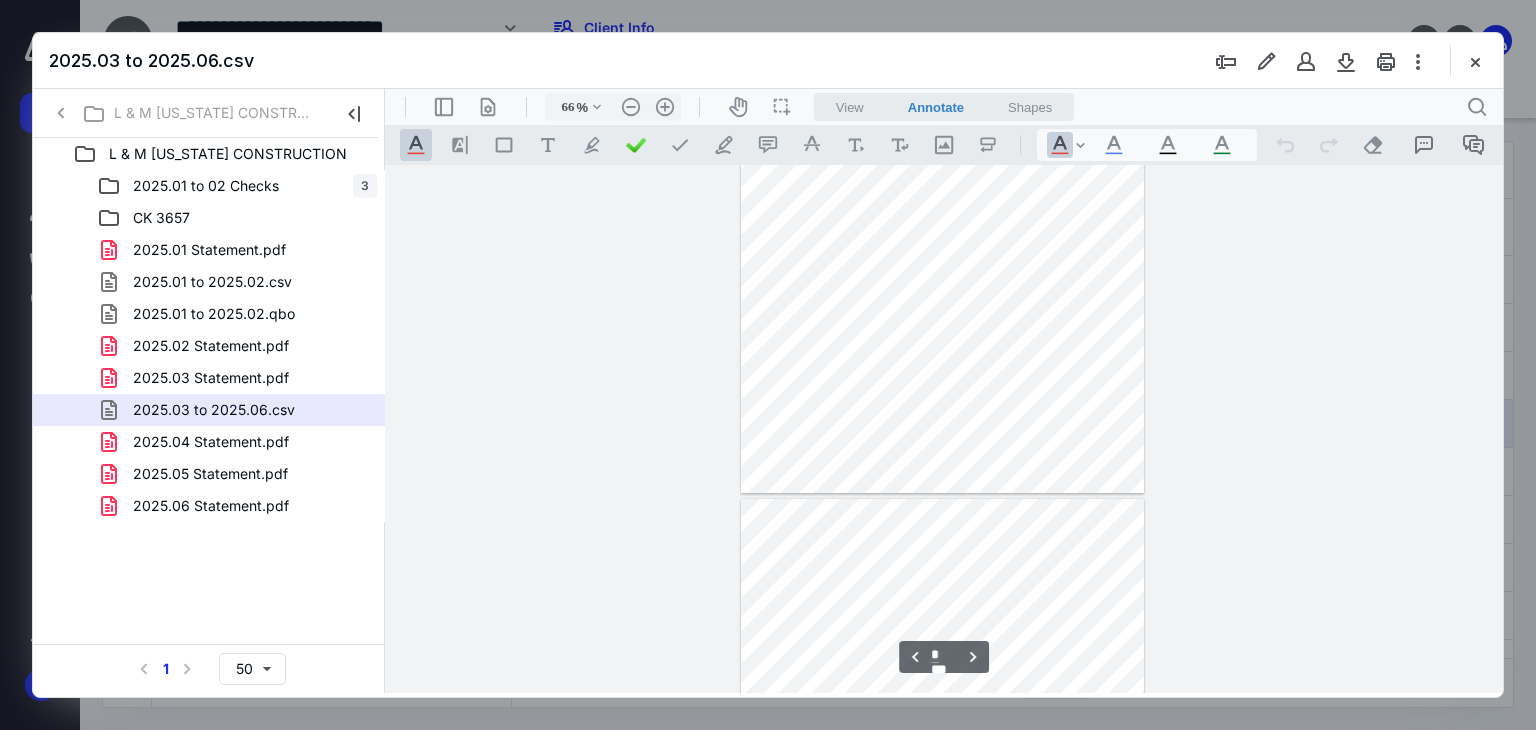scroll, scrollTop: 540, scrollLeft: 0, axis: vertical 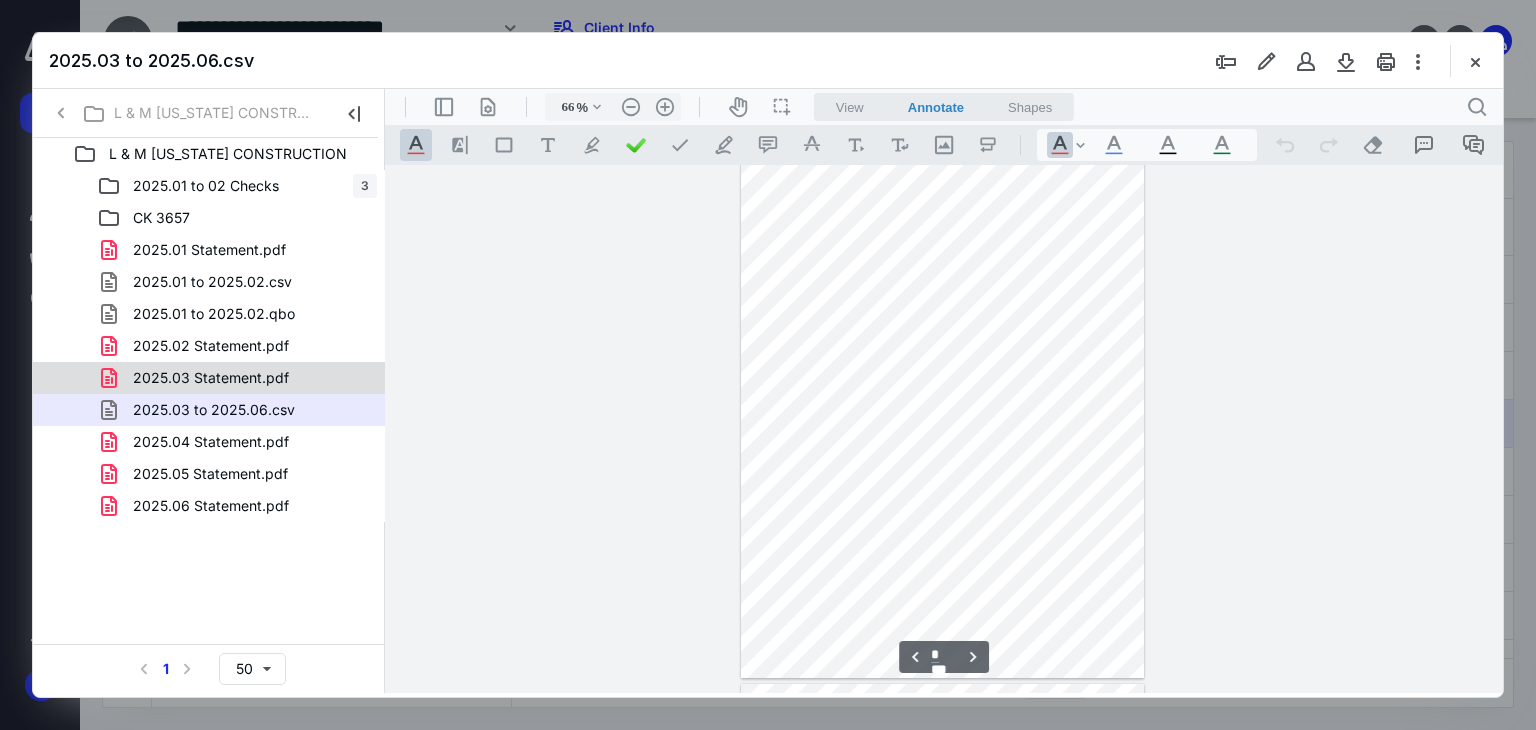 click on "2025.03 Statement.pdf" at bounding box center (211, 378) 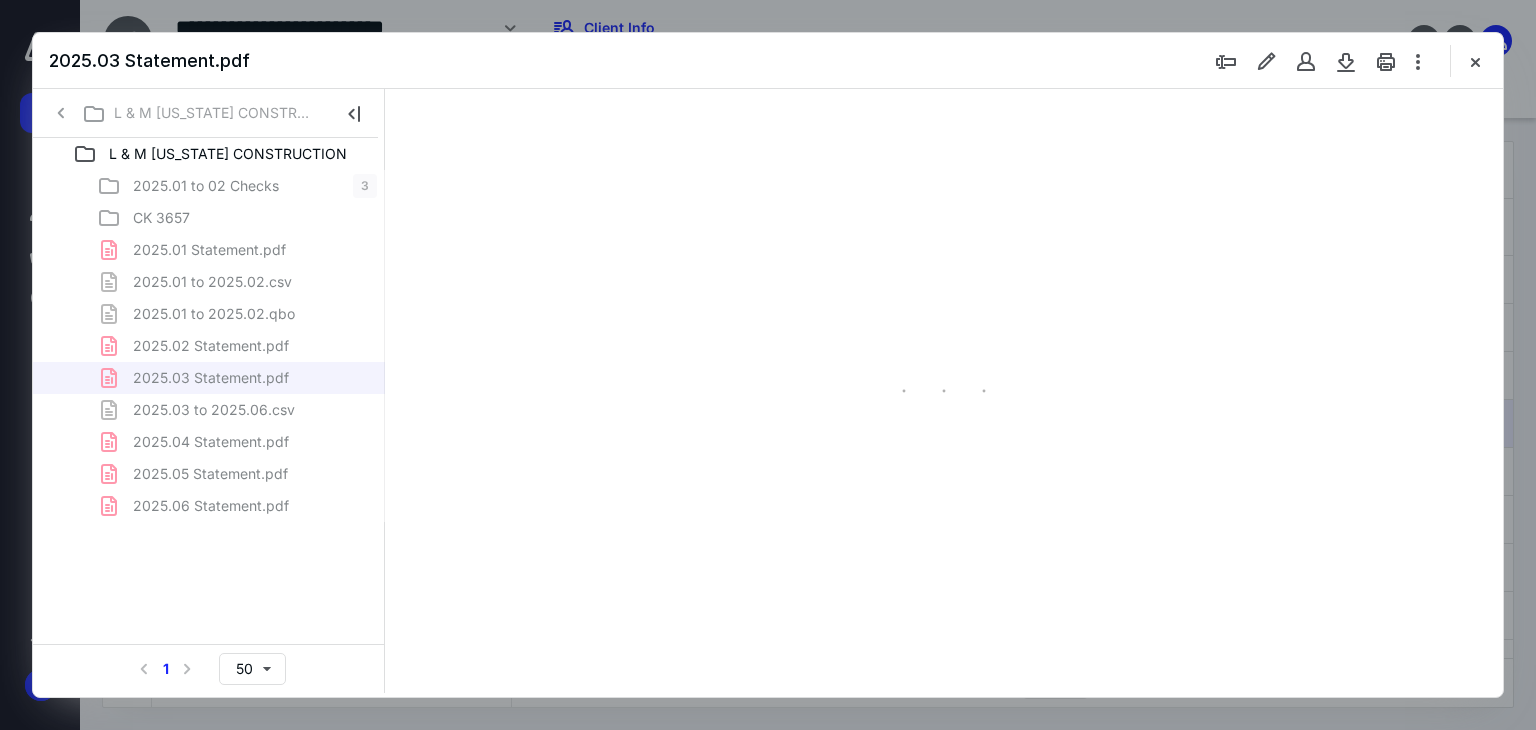 type on "66" 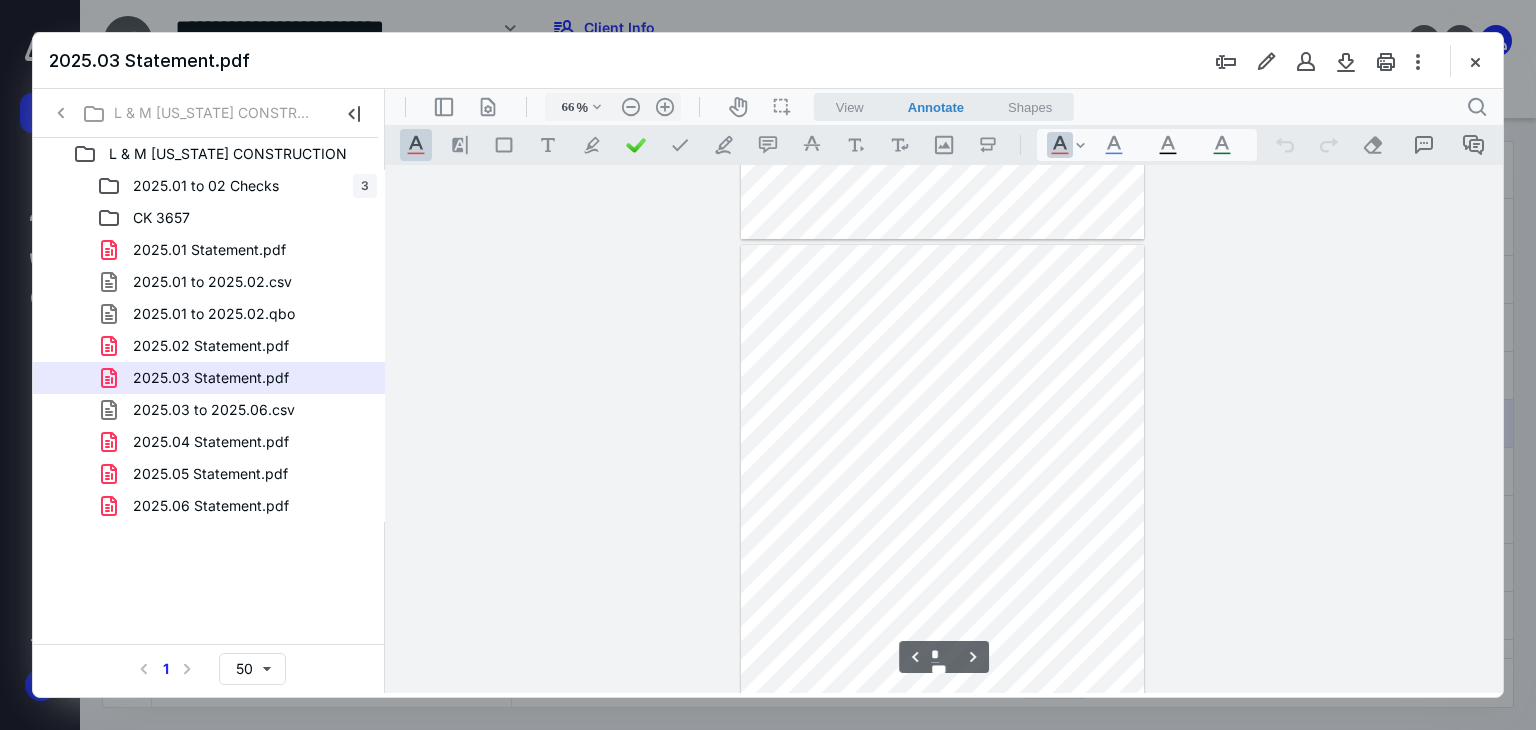 scroll, scrollTop: 479, scrollLeft: 0, axis: vertical 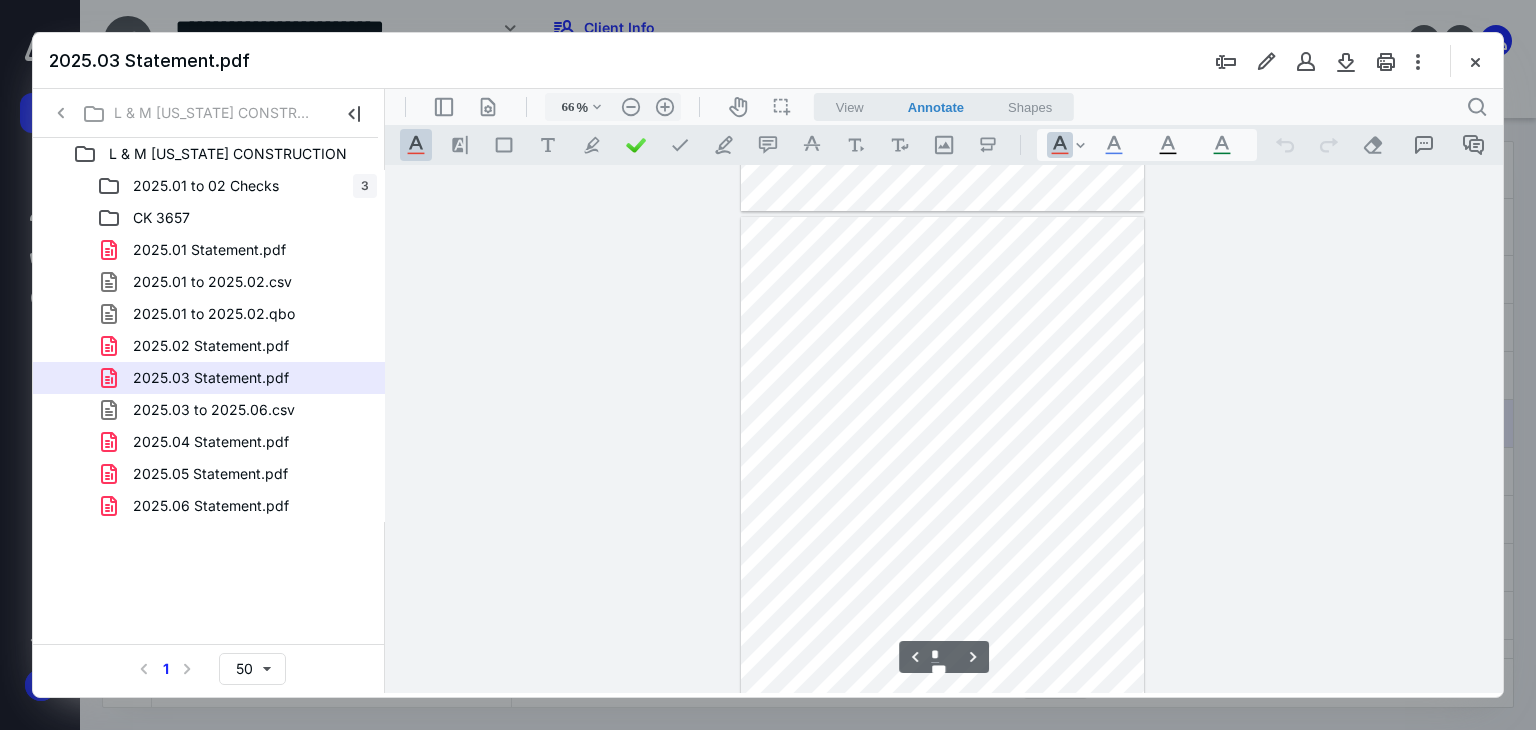 type on "*" 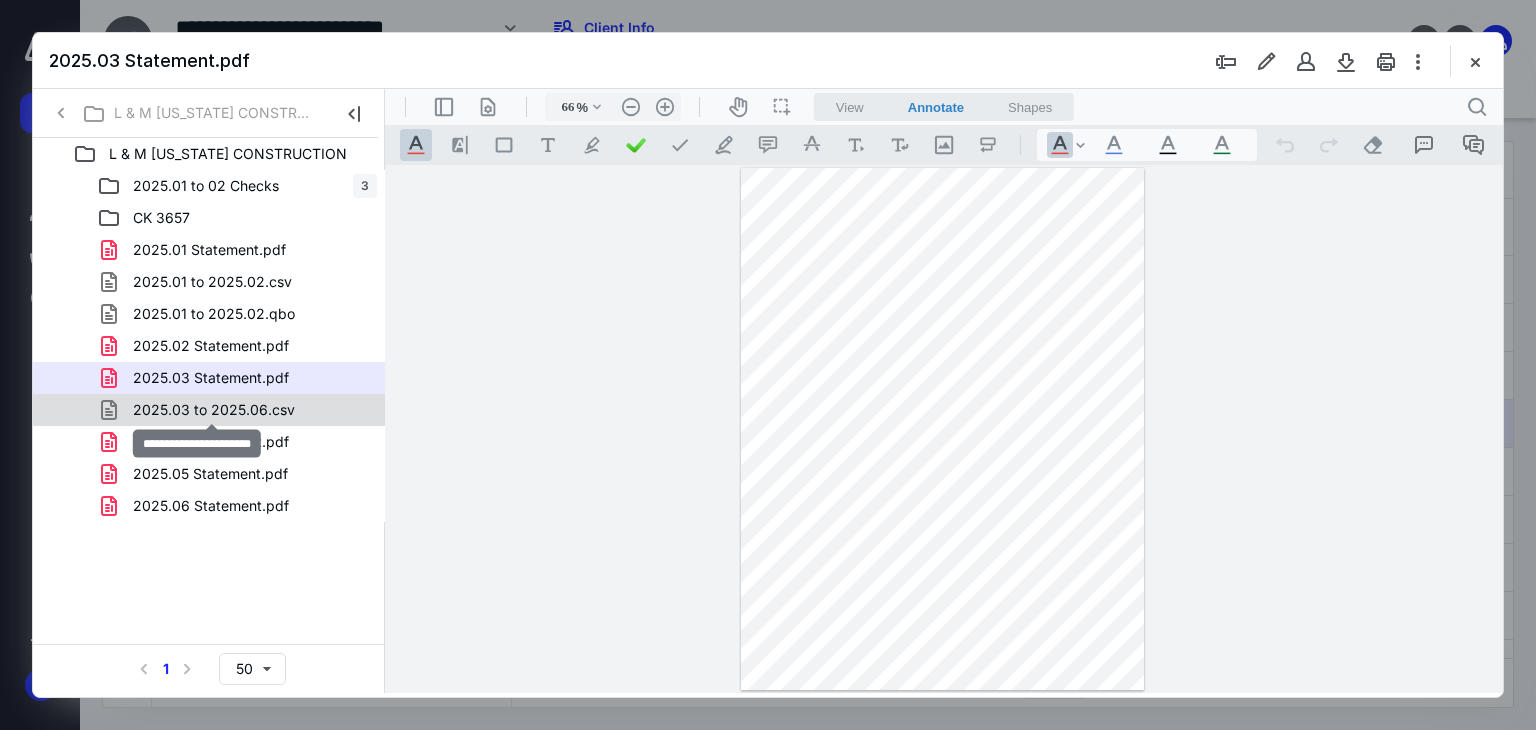 click on "2025.03 to 2025.06.csv" at bounding box center [214, 410] 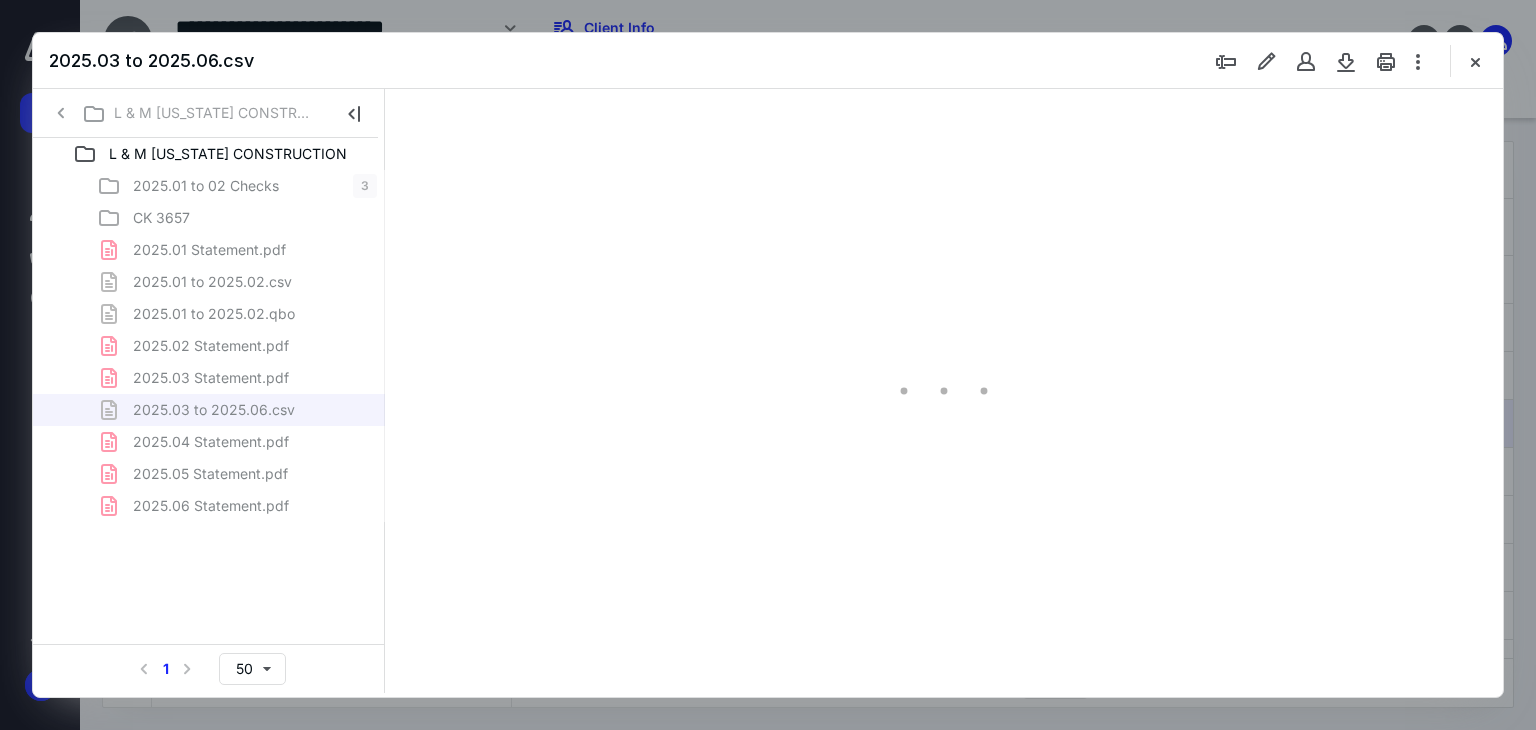 type on "66" 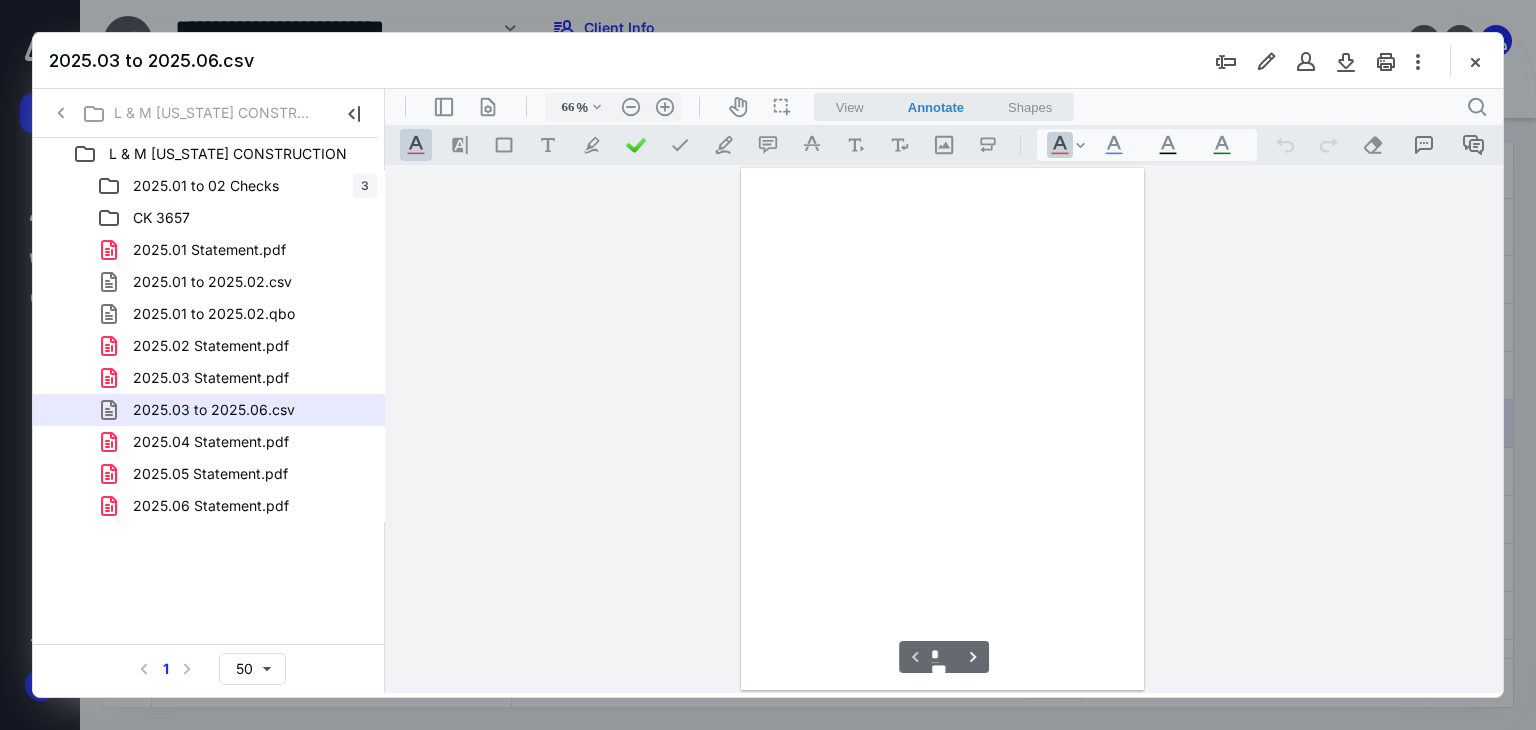 scroll, scrollTop: 79, scrollLeft: 0, axis: vertical 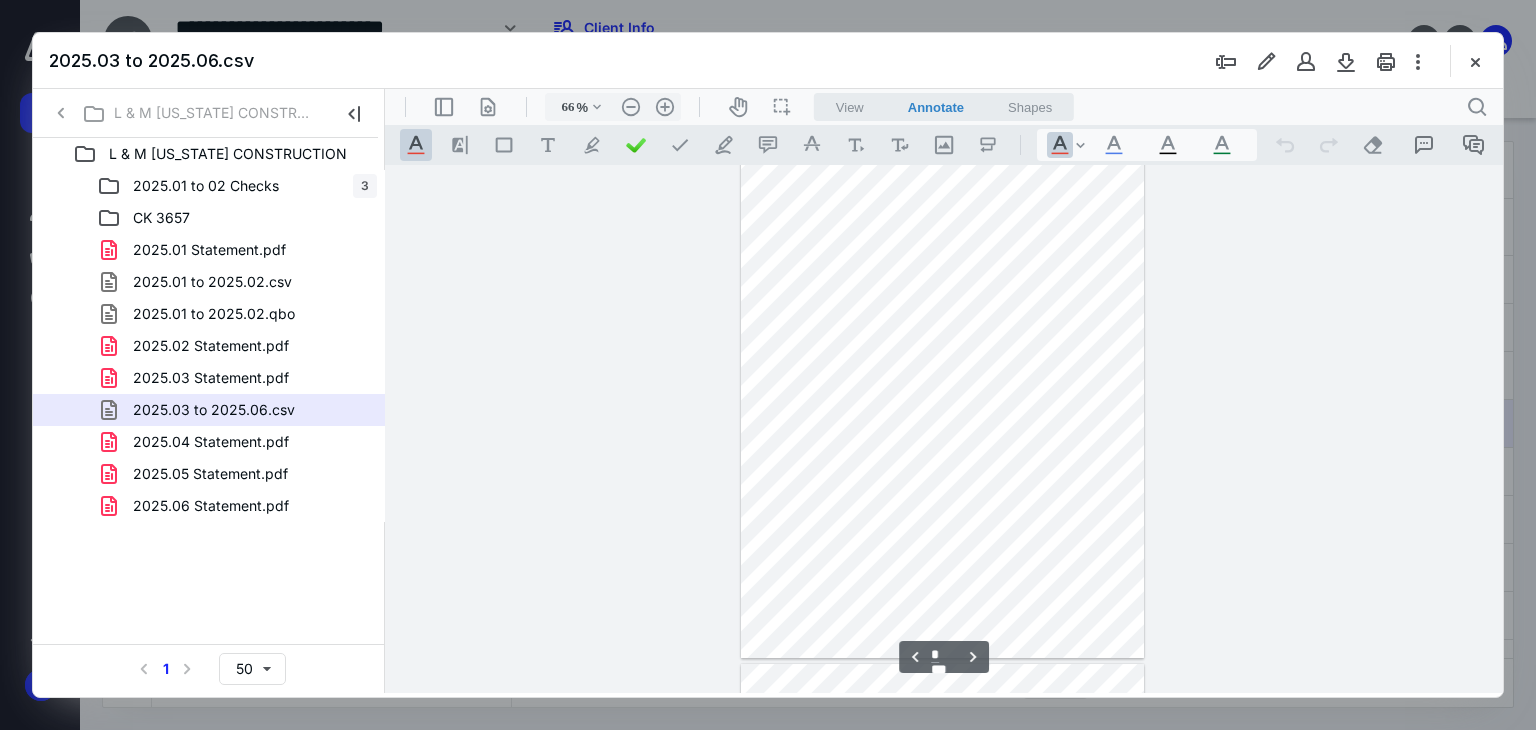 type on "*" 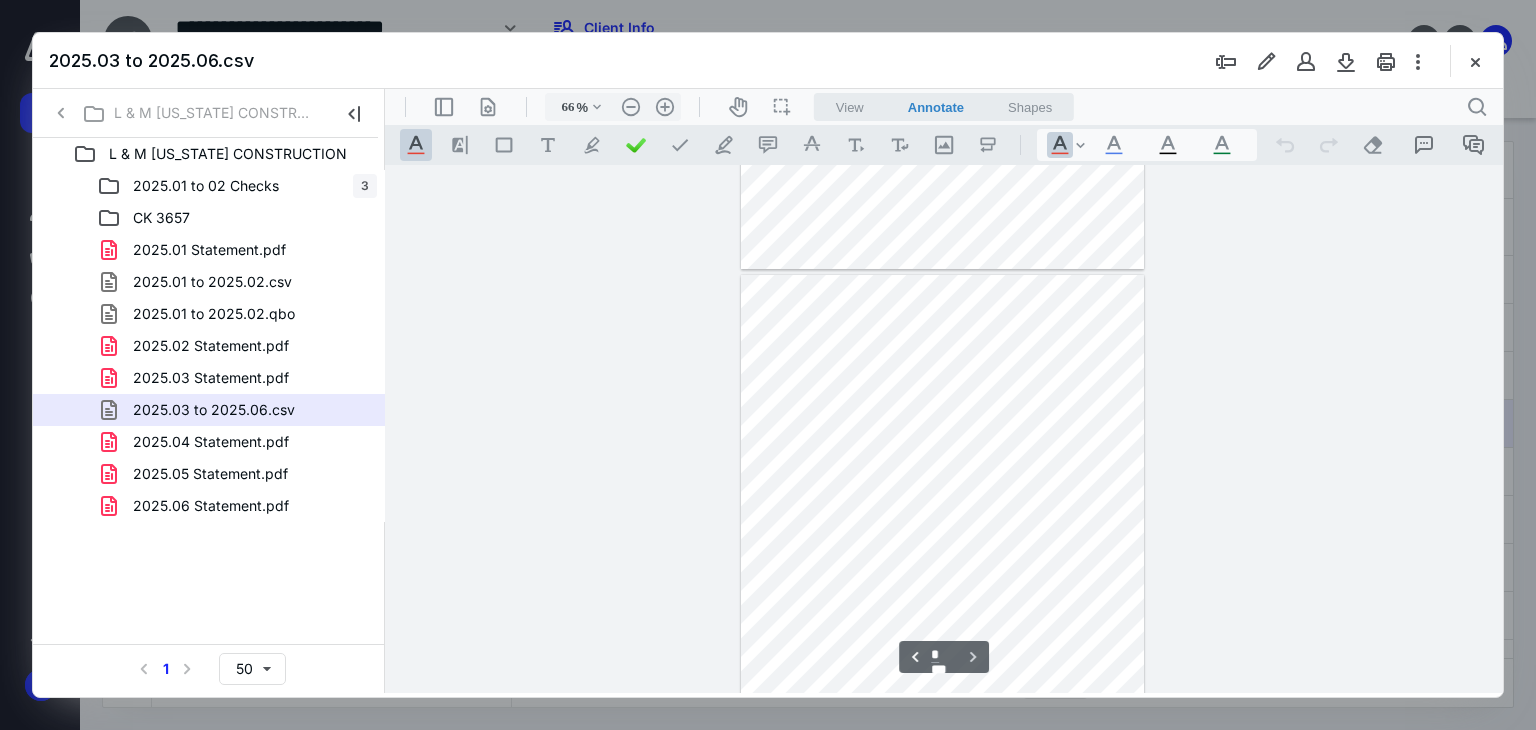 scroll, scrollTop: 2640, scrollLeft: 0, axis: vertical 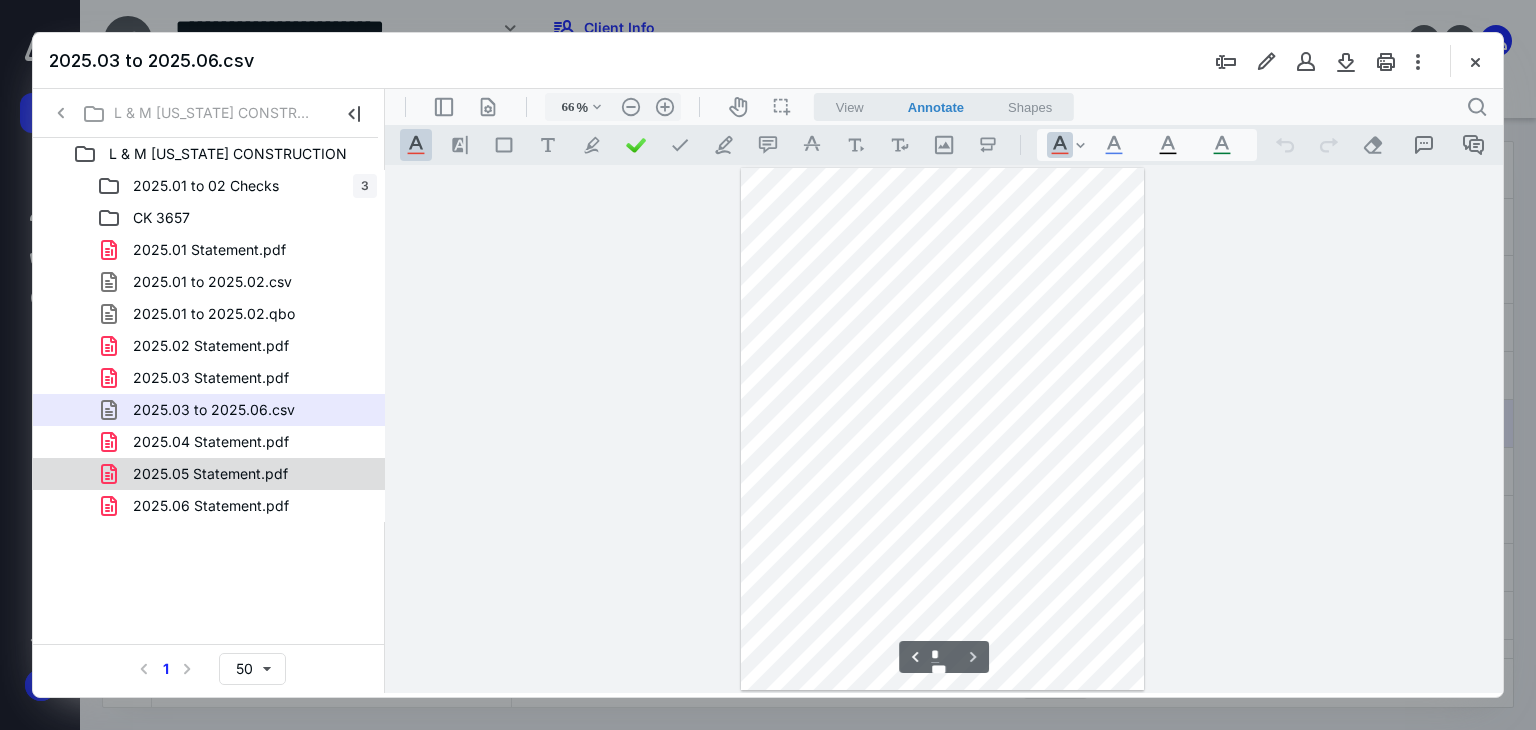 click on "2025.05 Statement.pdf" at bounding box center (210, 474) 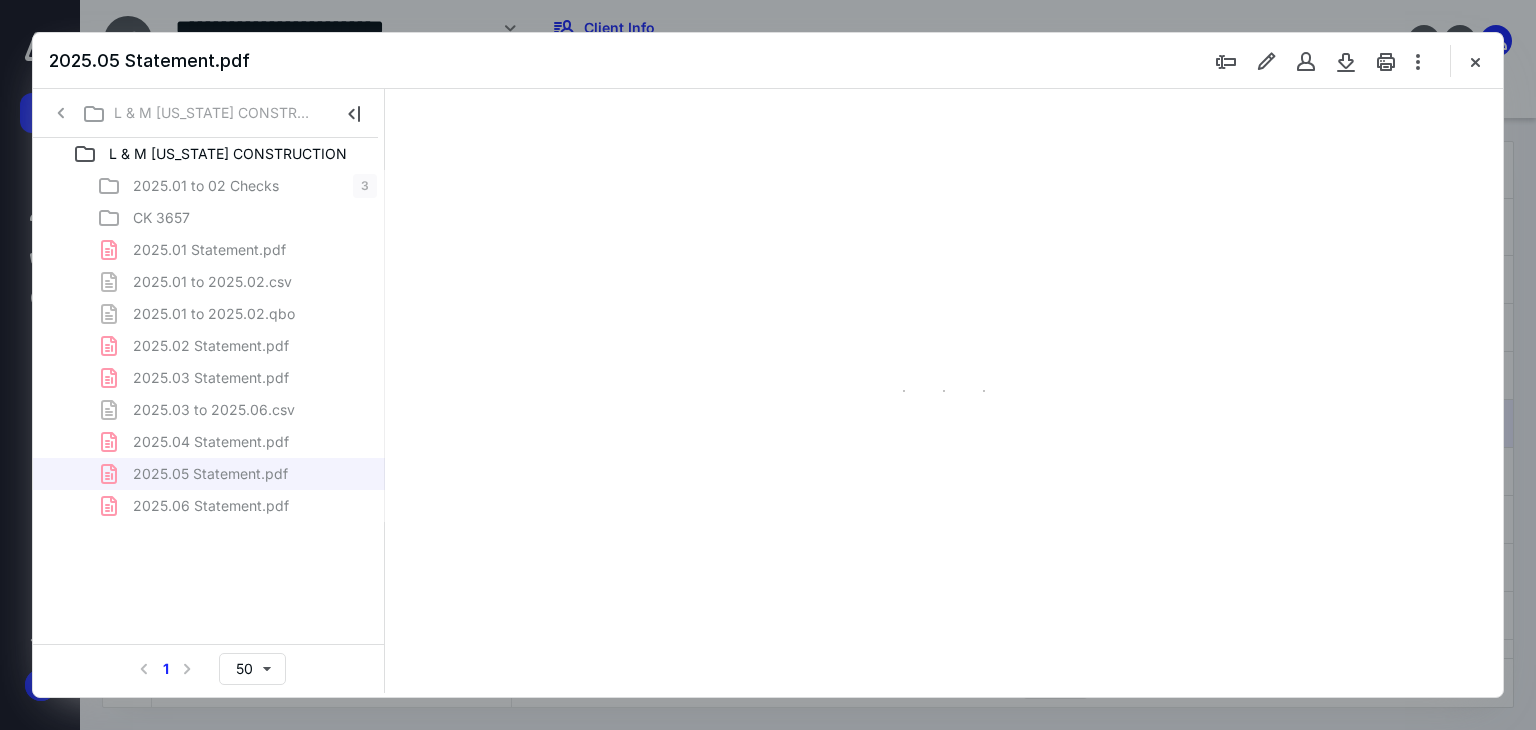 type on "66" 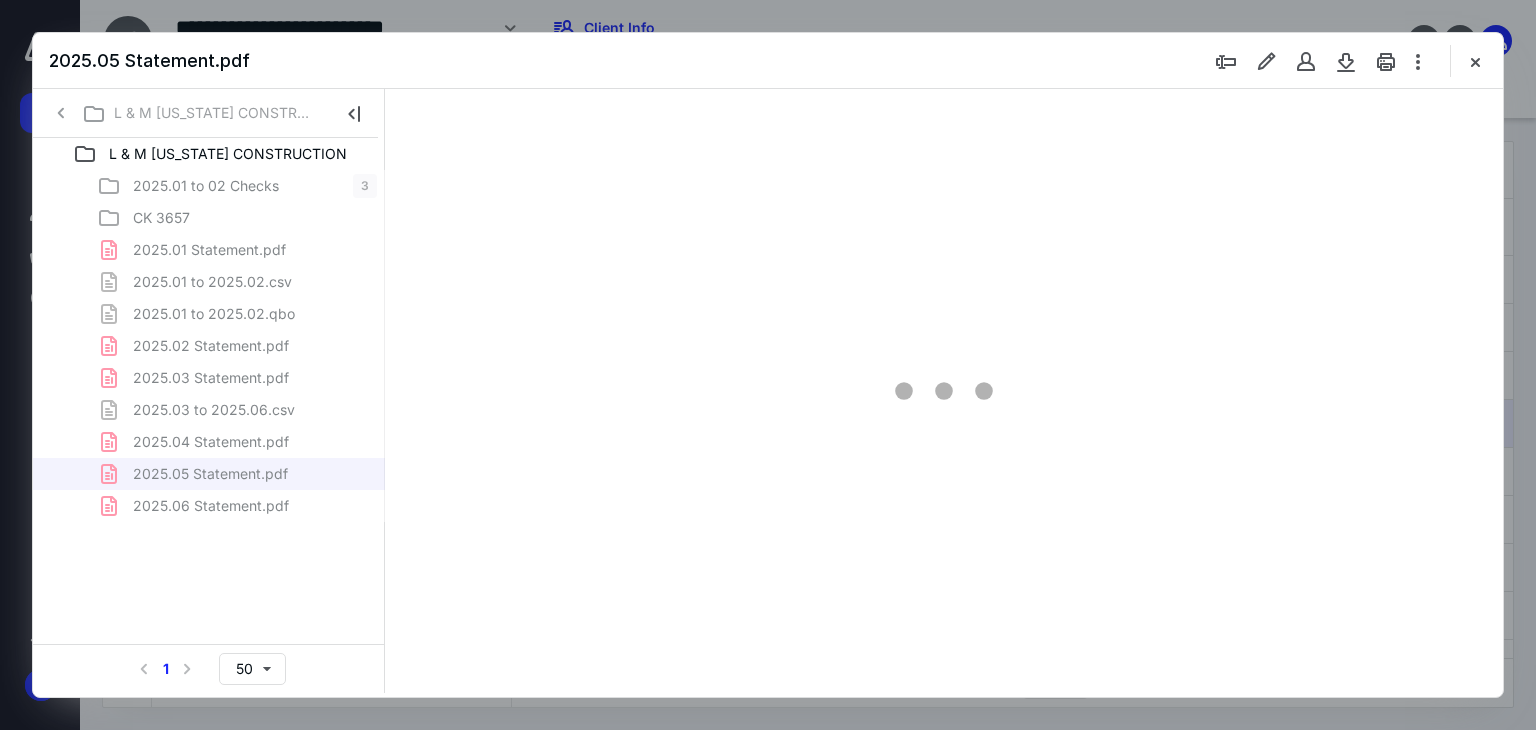 scroll, scrollTop: 79, scrollLeft: 0, axis: vertical 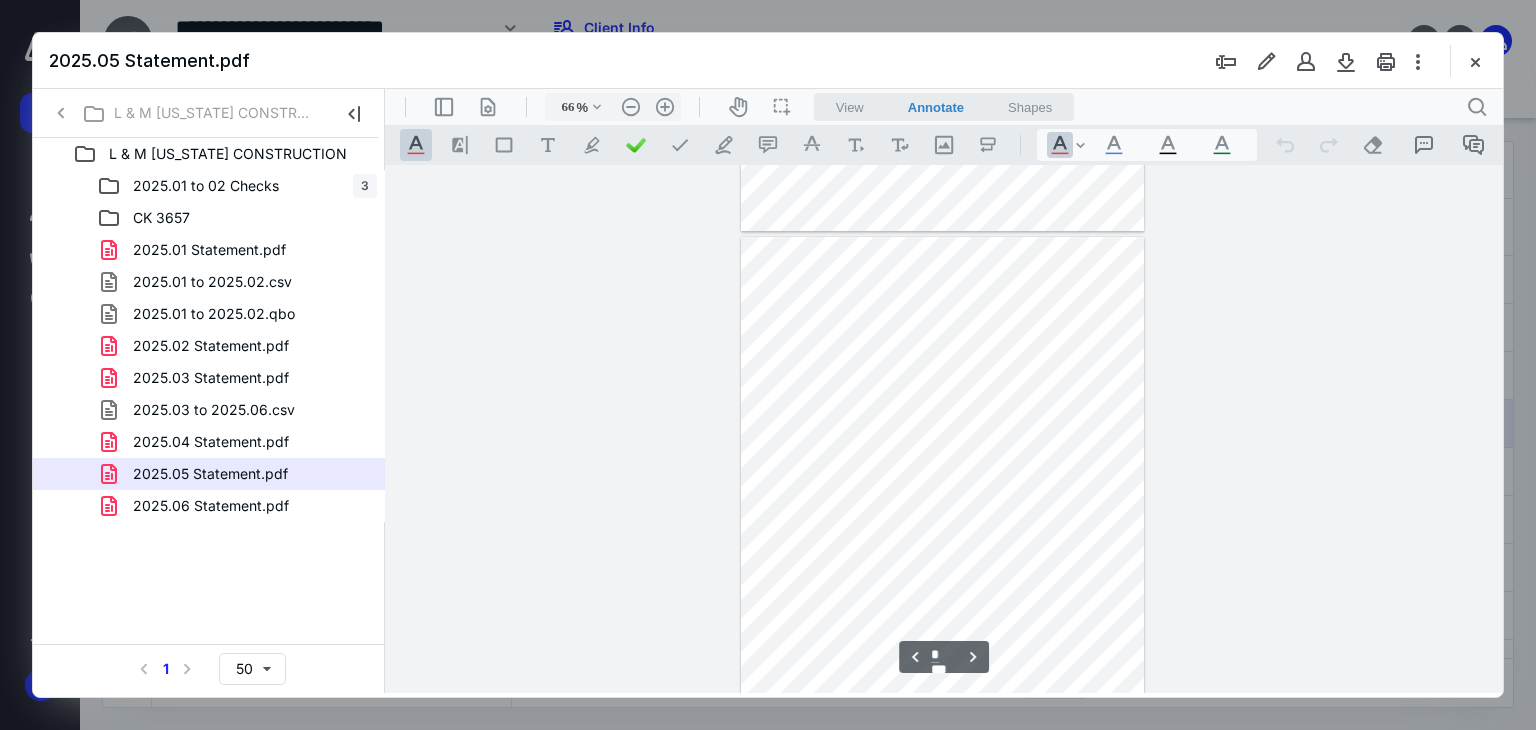 type on "*" 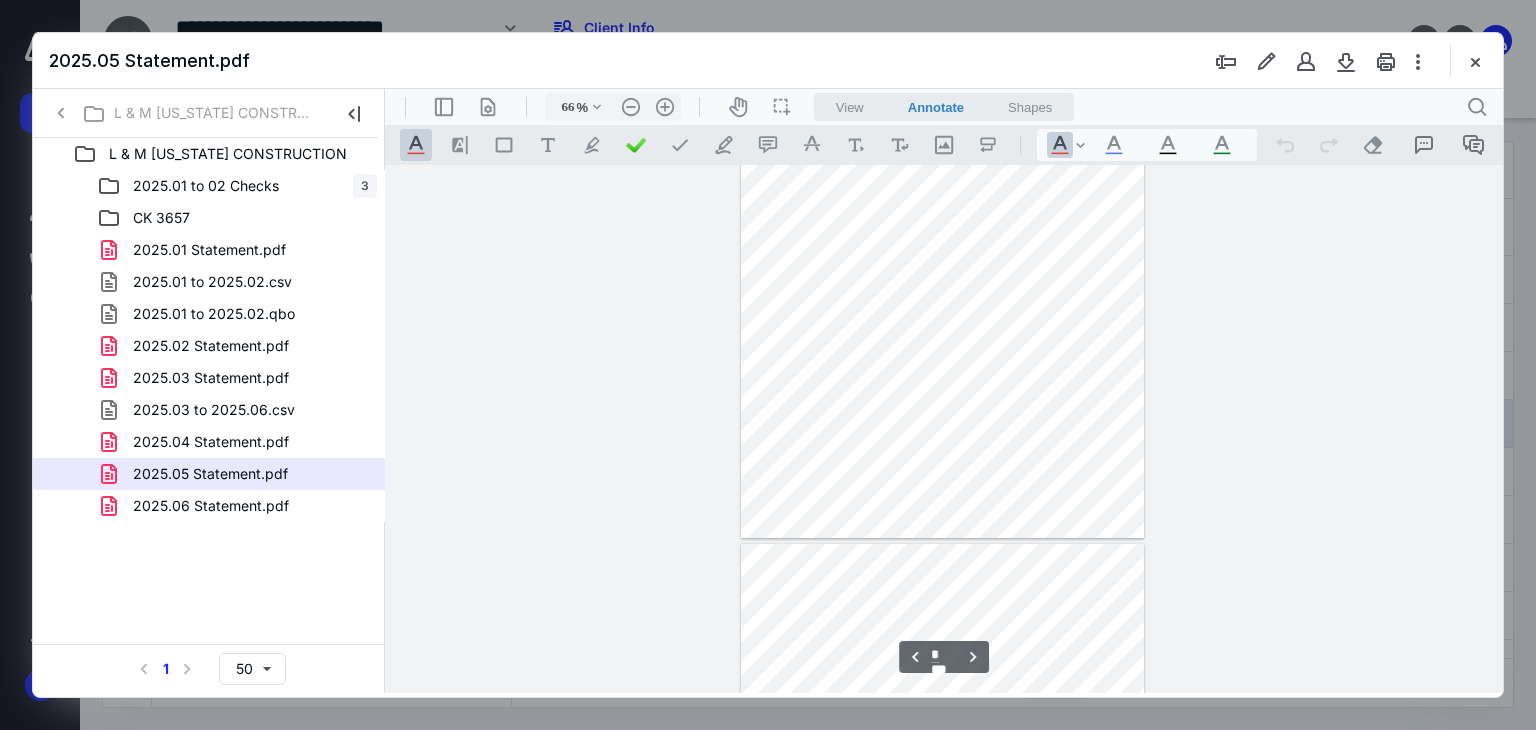 scroll, scrollTop: 679, scrollLeft: 0, axis: vertical 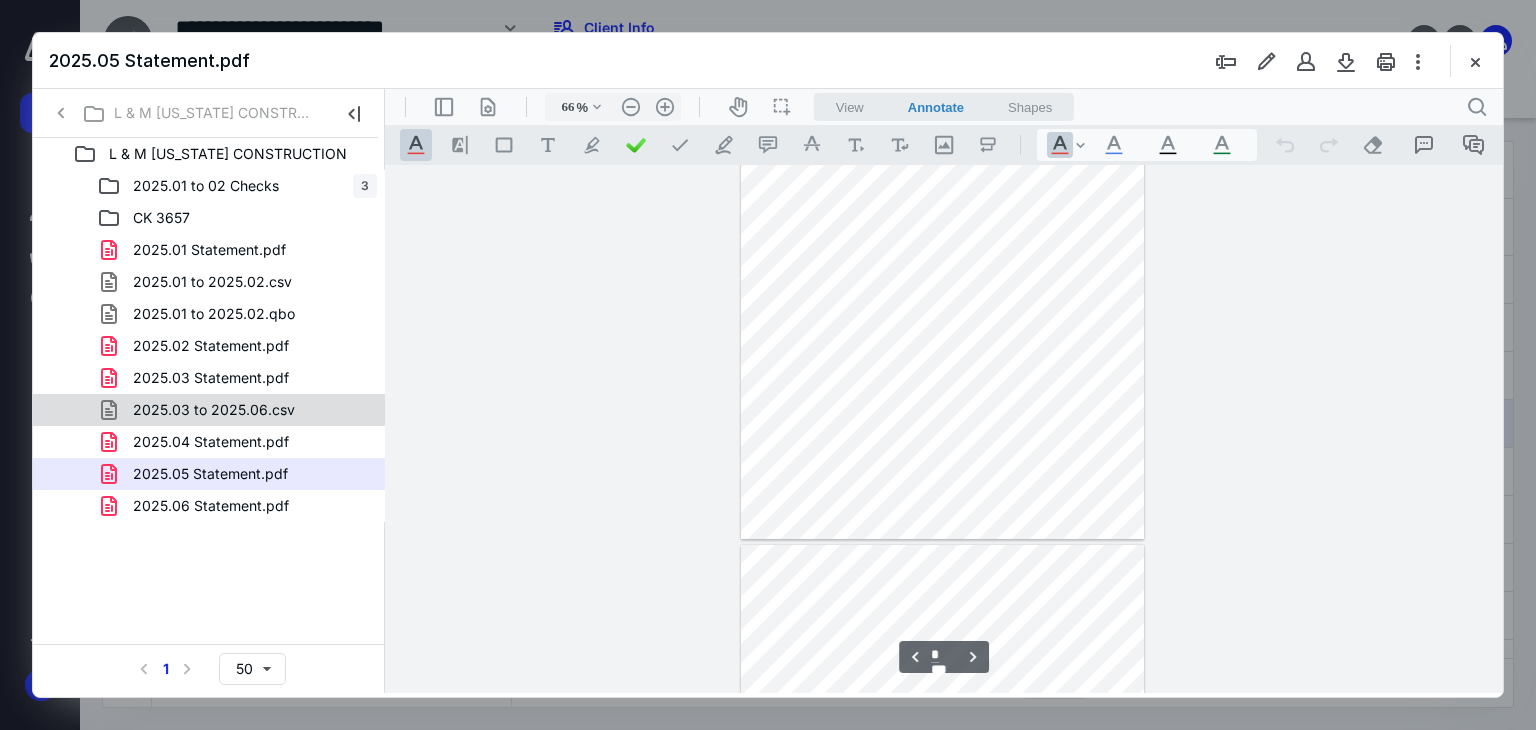 click on "2025.03 to 2025.06.csv" at bounding box center (214, 410) 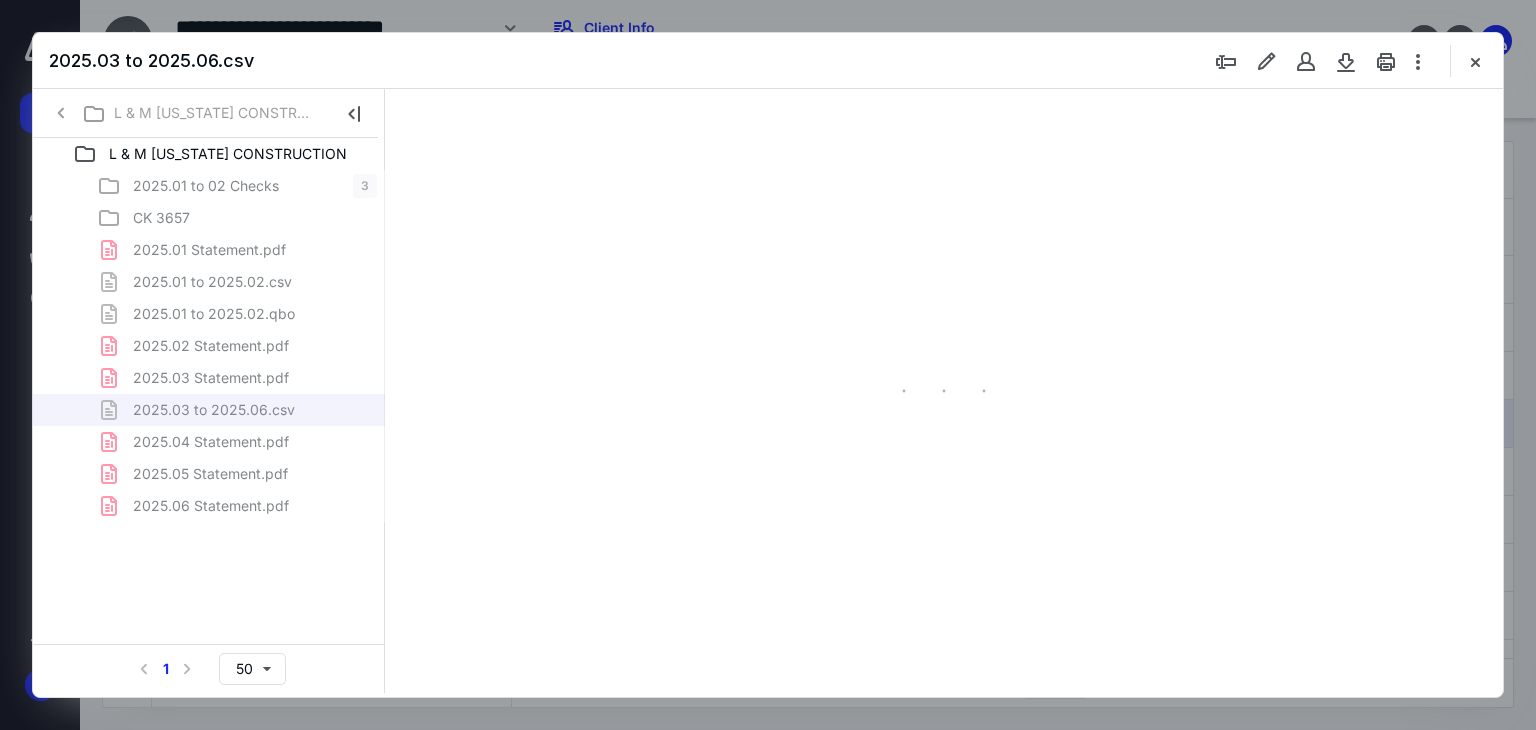 type on "66" 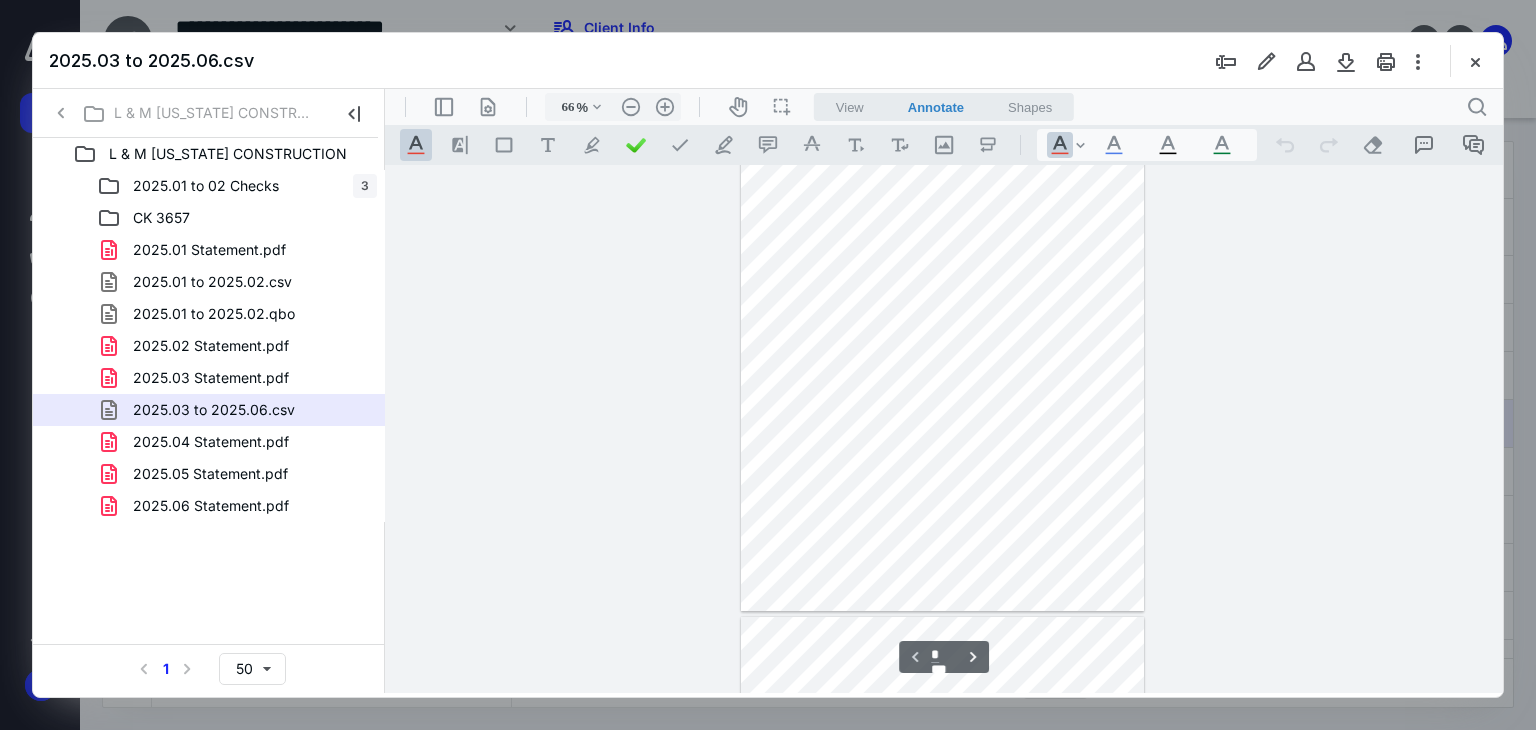 type on "*" 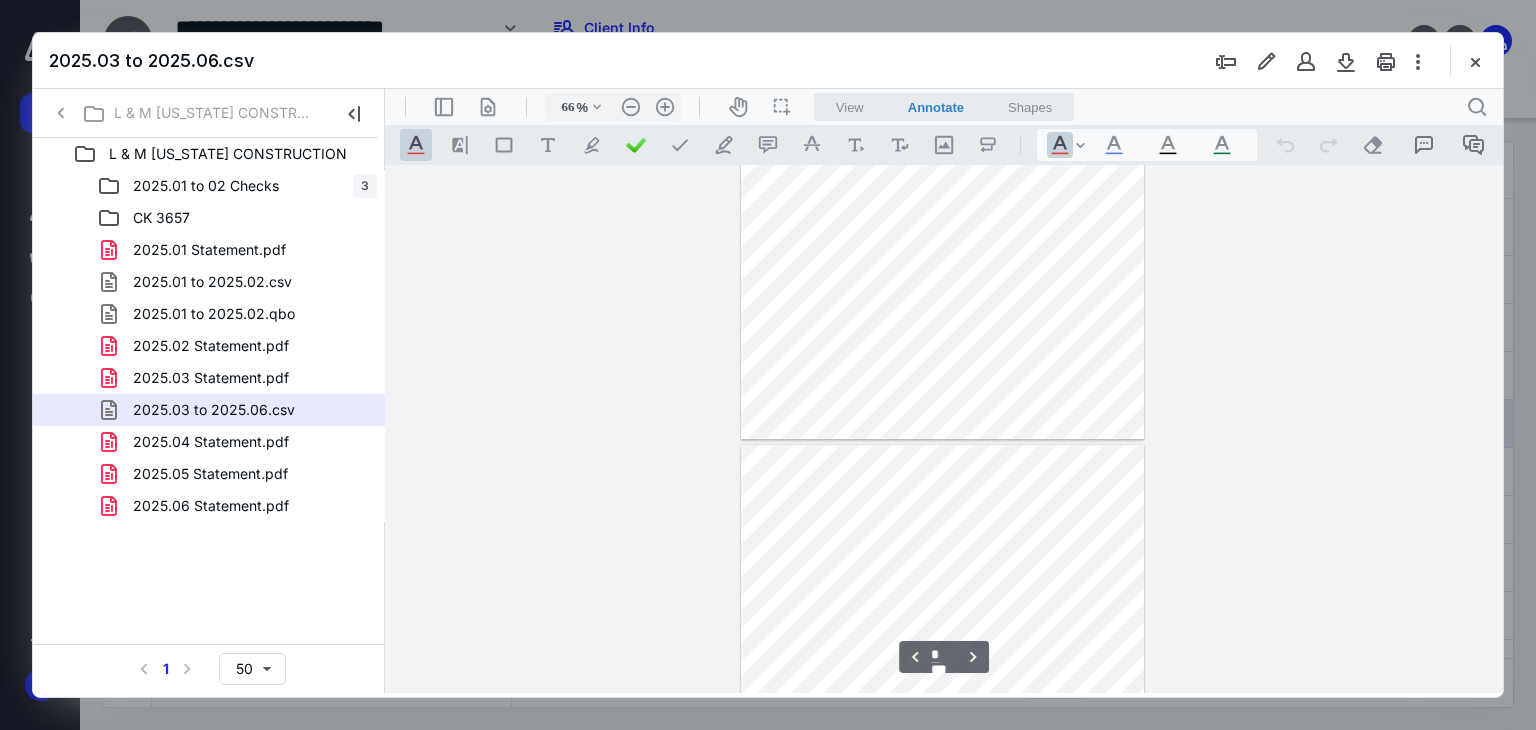 scroll, scrollTop: 679, scrollLeft: 0, axis: vertical 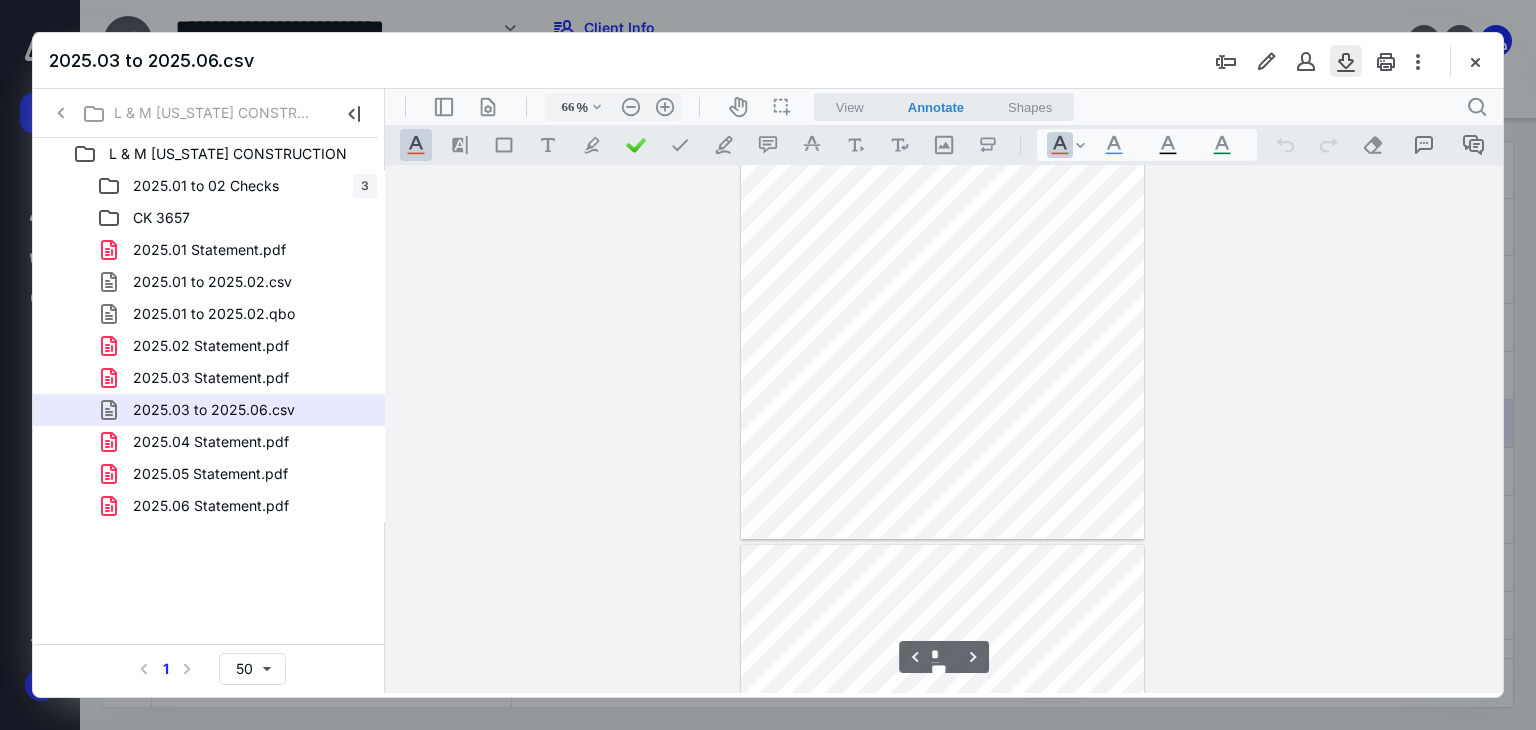 click at bounding box center [1346, 61] 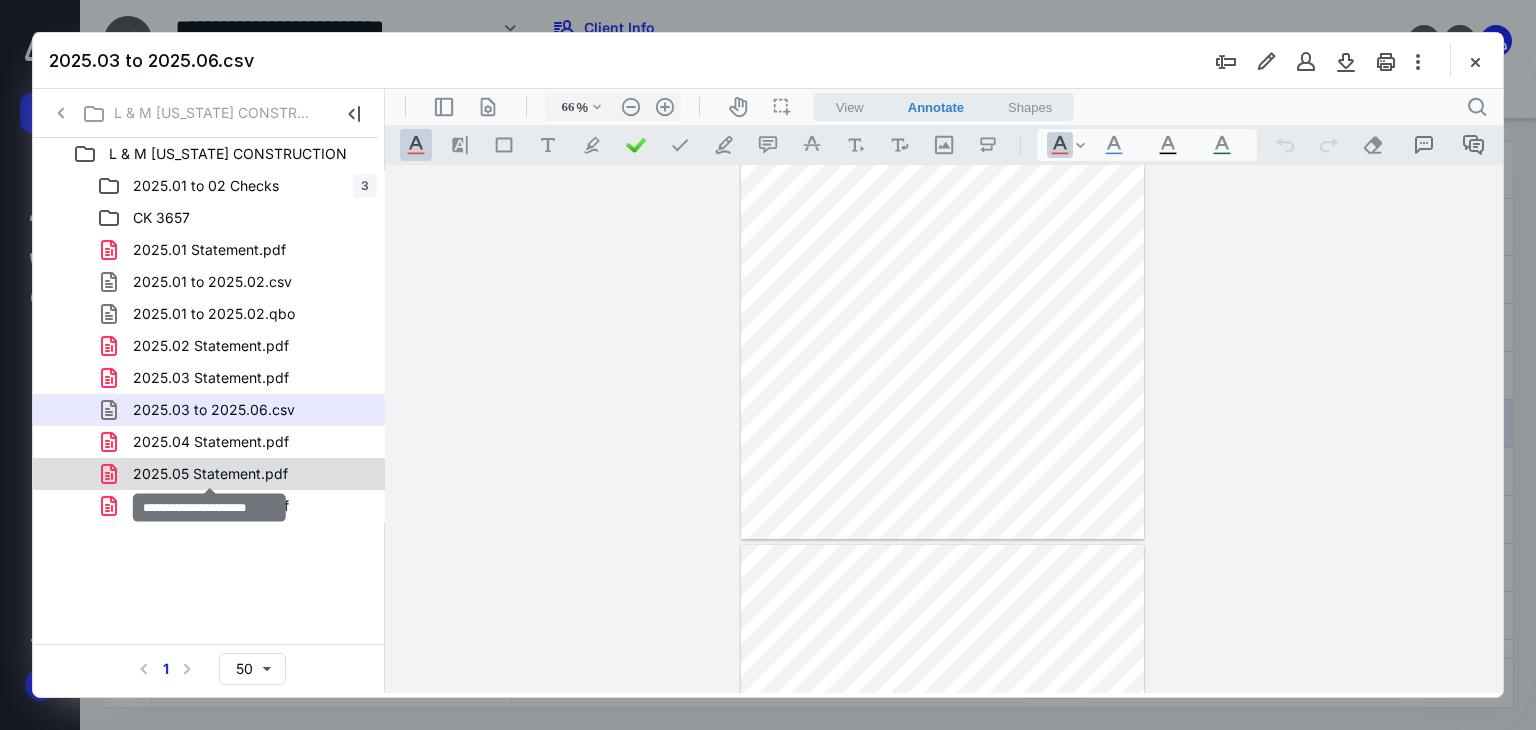 click on "2025.05 Statement.pdf" at bounding box center (210, 474) 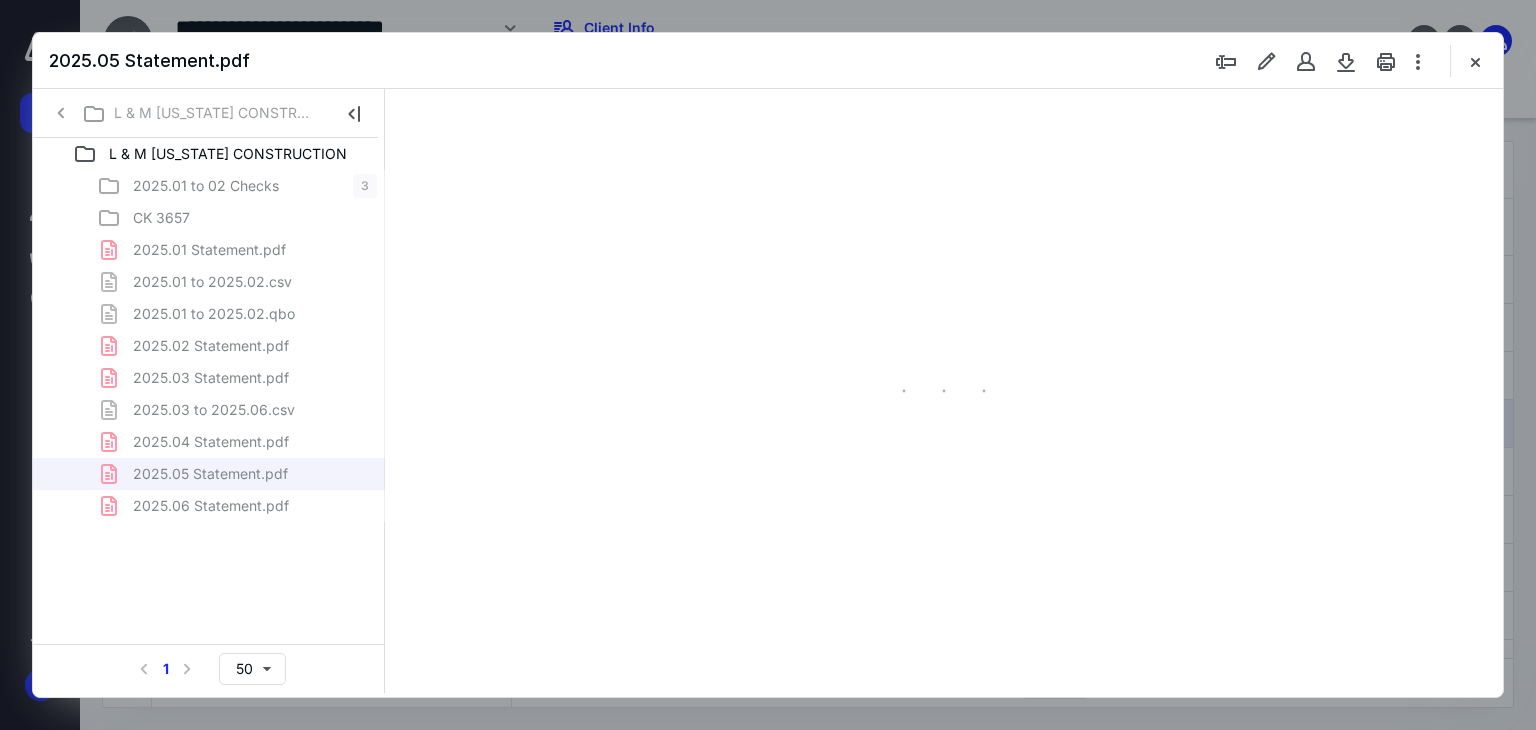 type on "66" 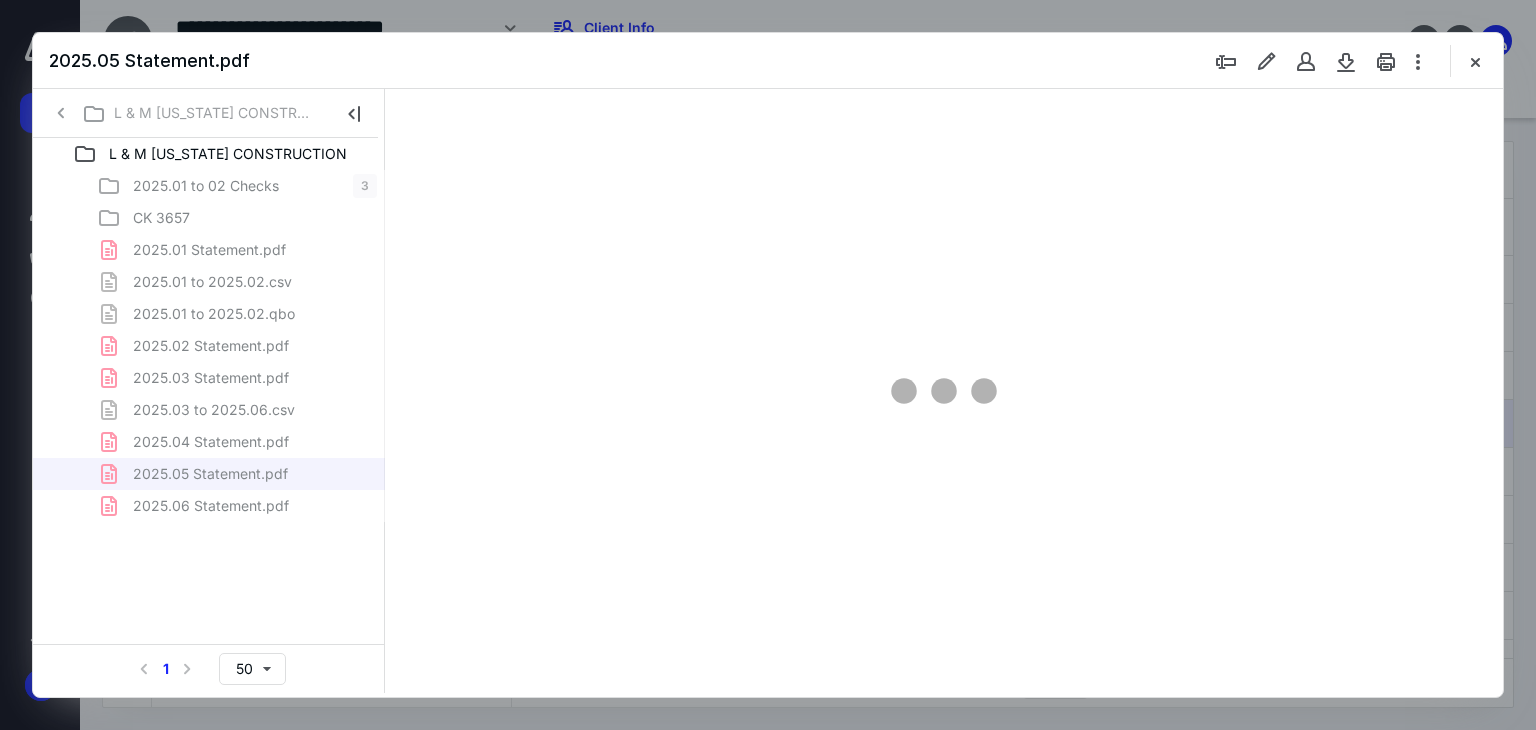 scroll, scrollTop: 79, scrollLeft: 0, axis: vertical 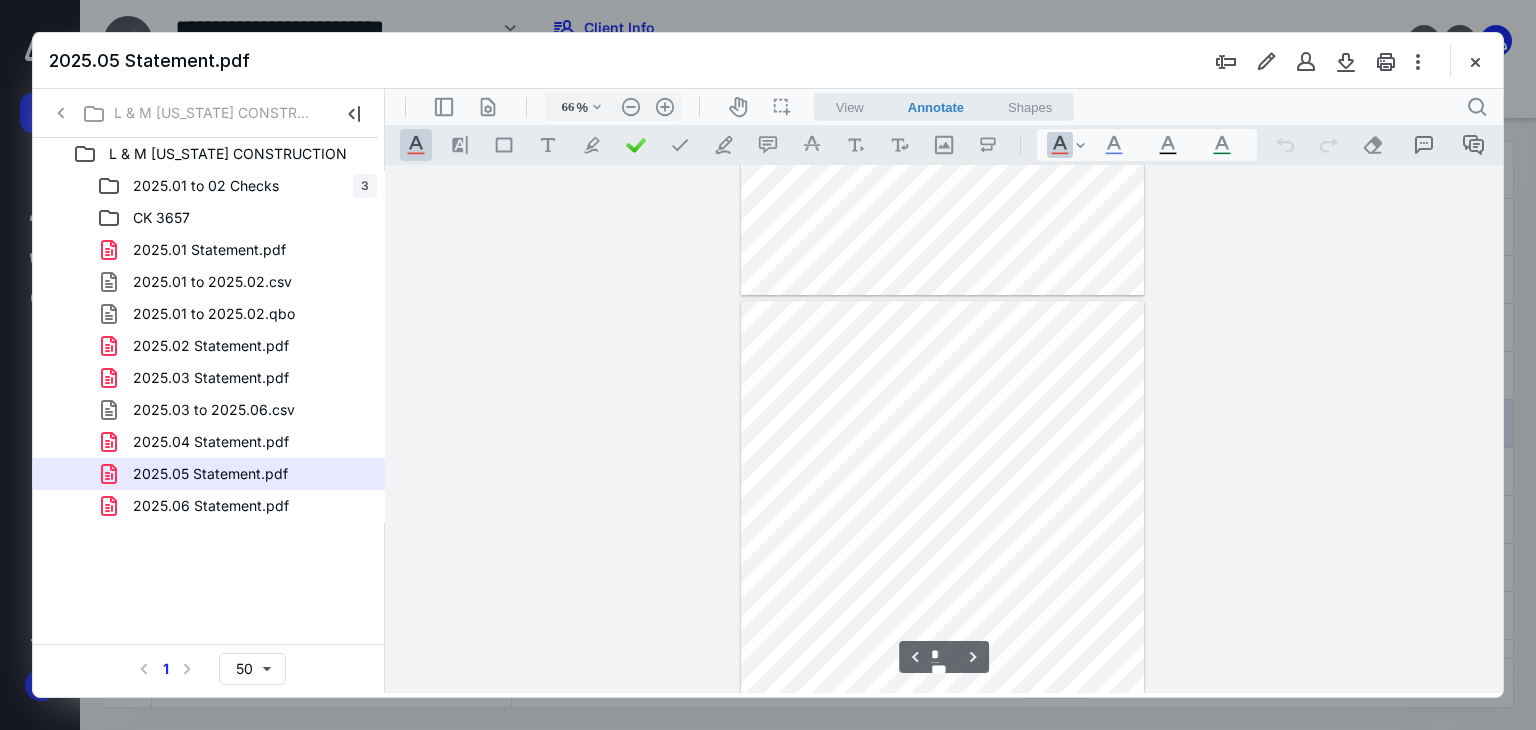 type on "*" 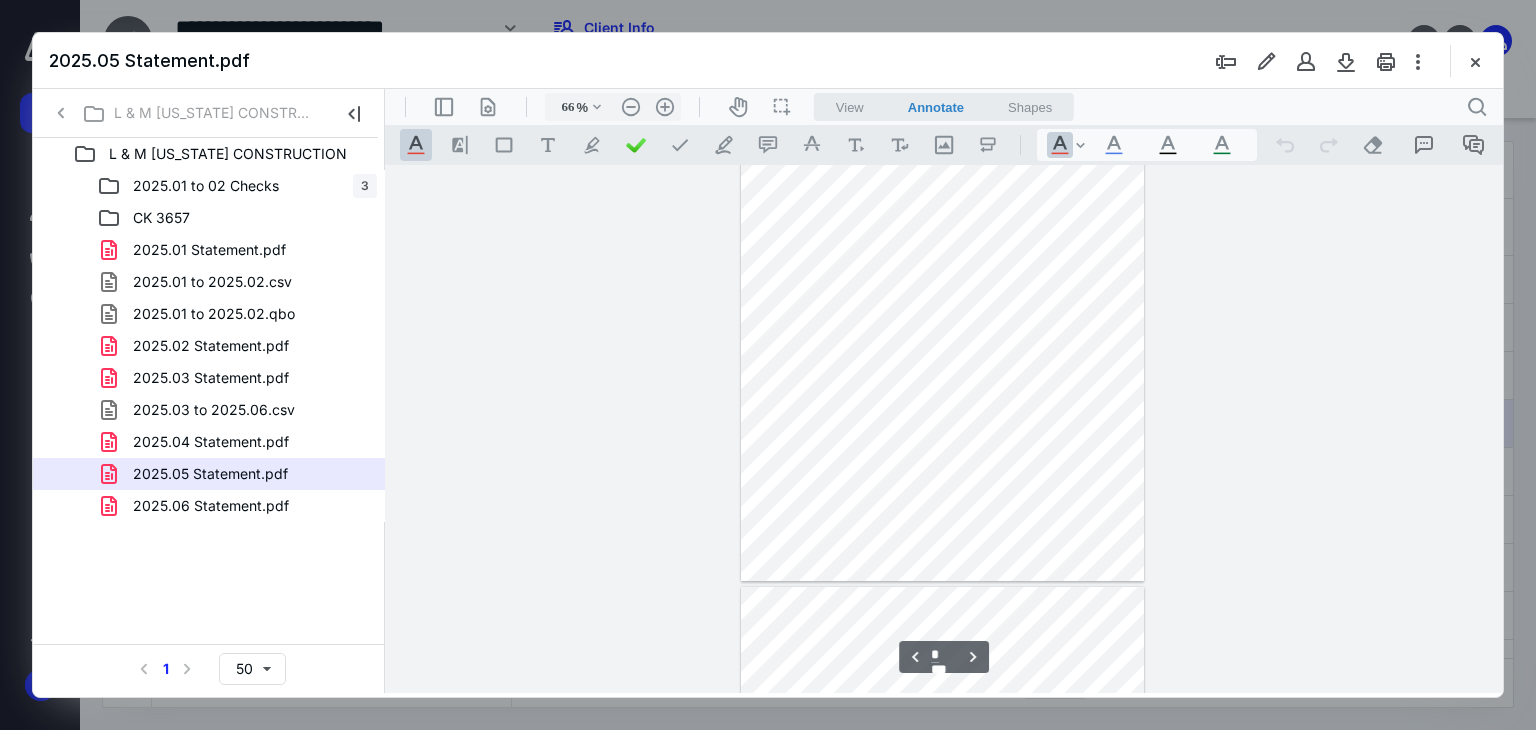 scroll, scrollTop: 1379, scrollLeft: 0, axis: vertical 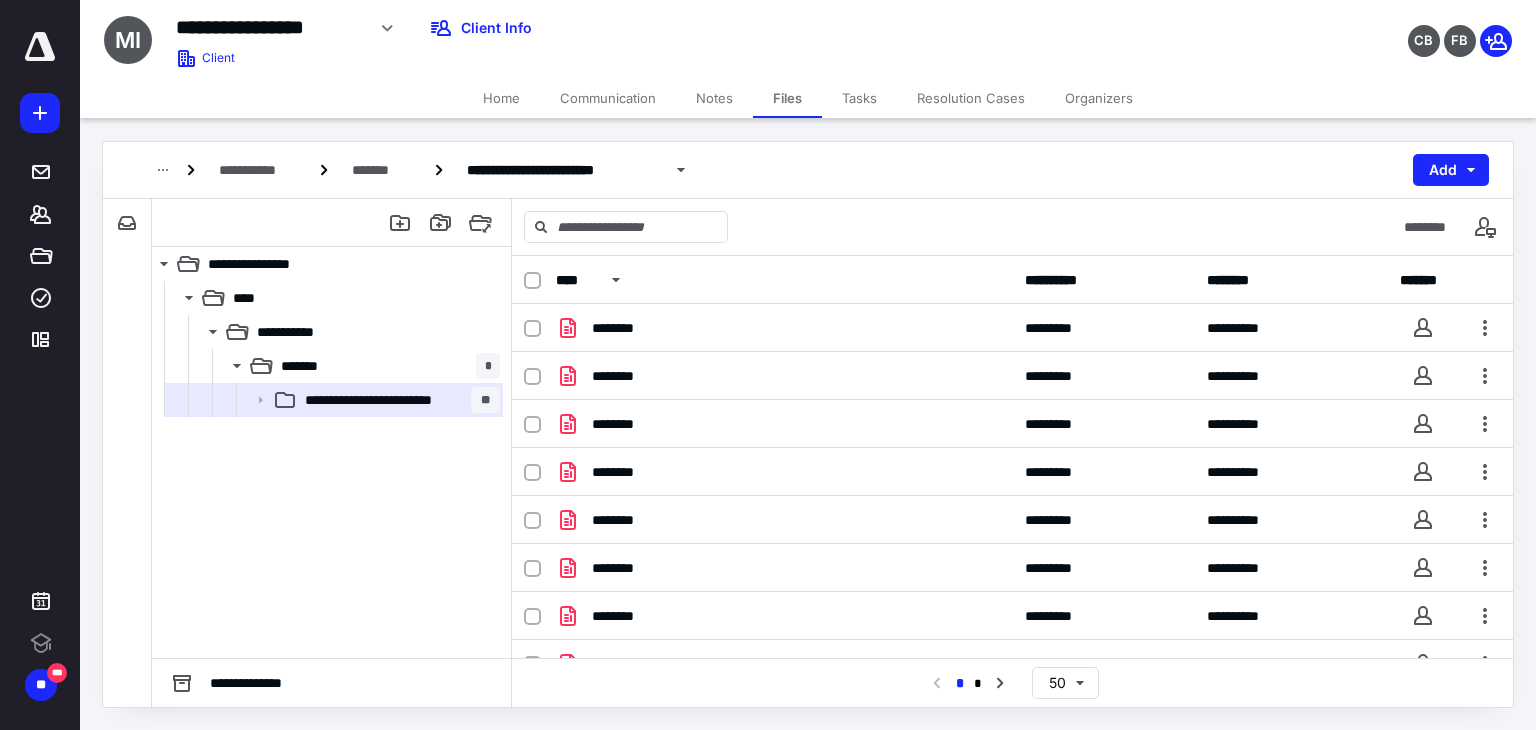click on "Home" at bounding box center (501, 98) 